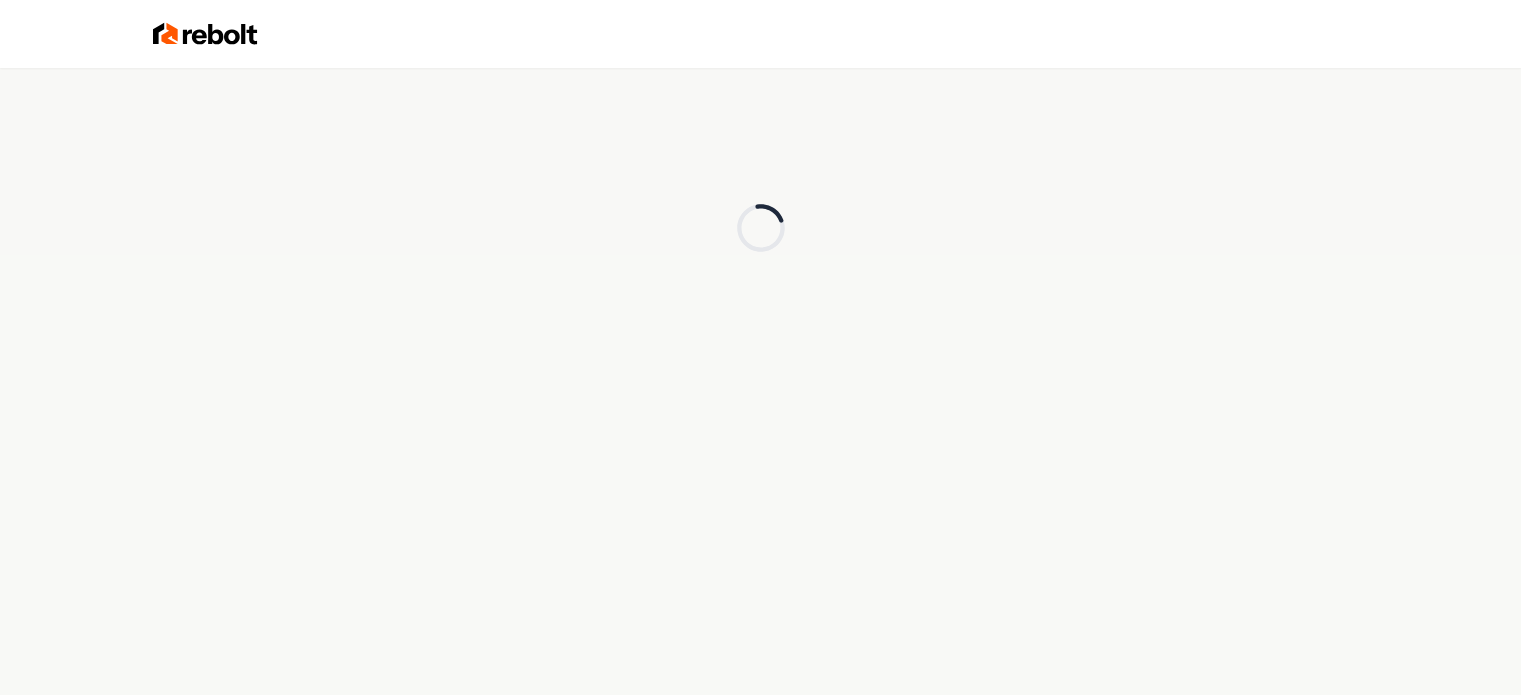 scroll, scrollTop: 0, scrollLeft: 0, axis: both 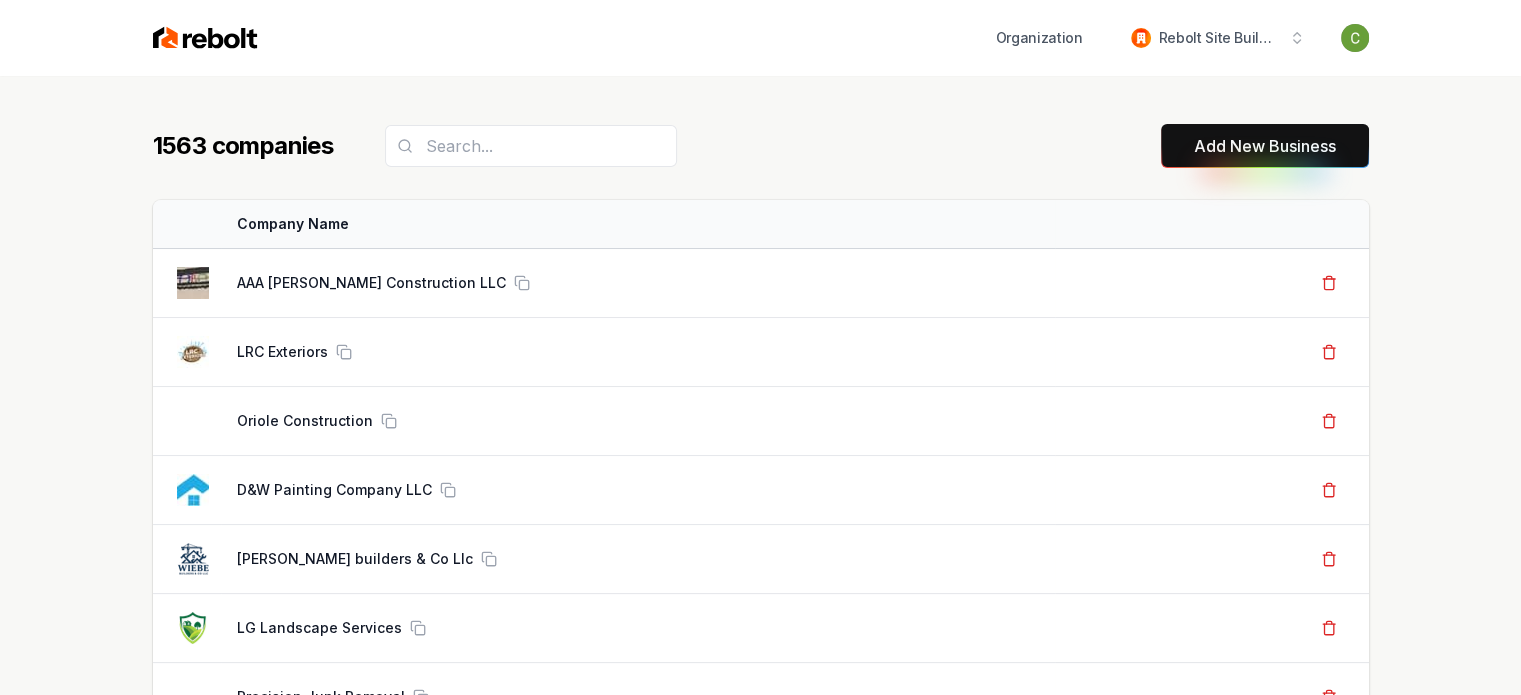 click on "Add New Business" at bounding box center [1265, 146] 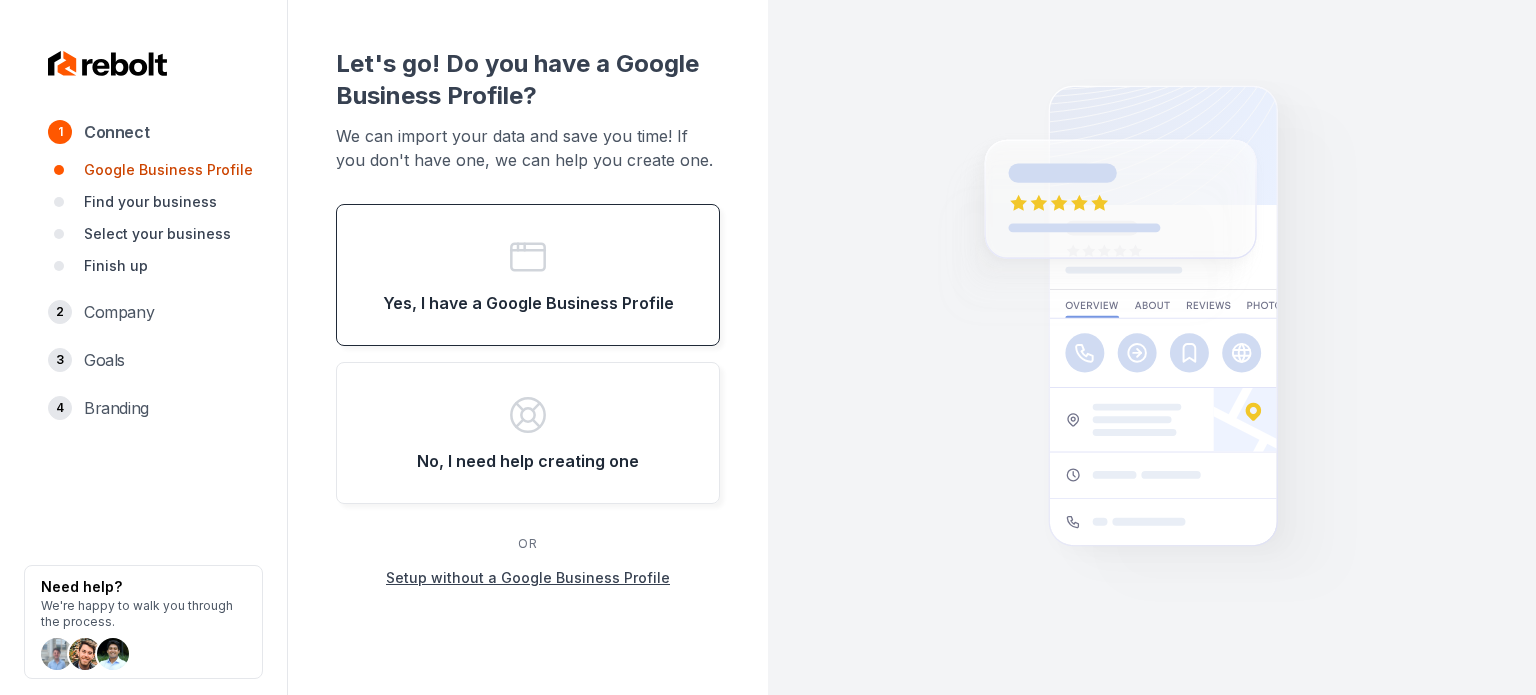click on "Yes, I have a Google Business Profile" at bounding box center (528, 275) 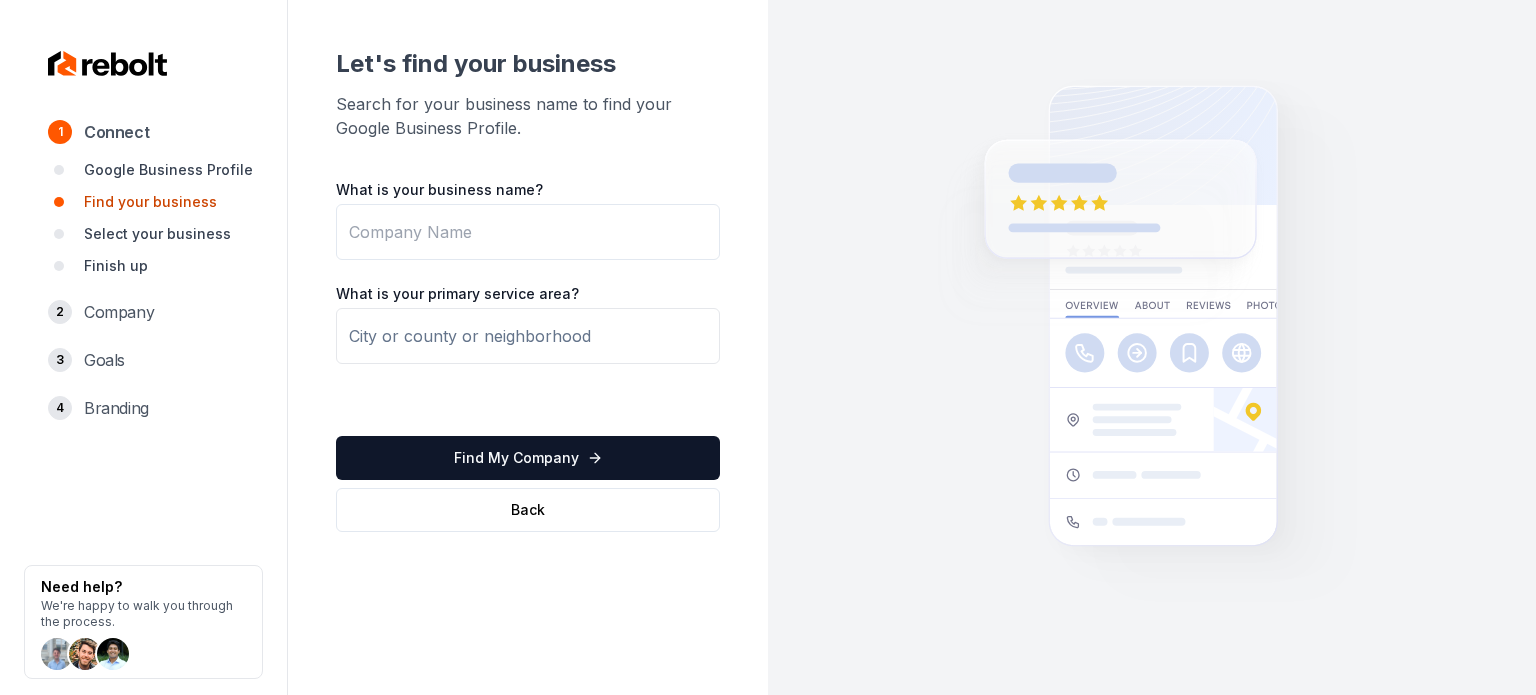 click on "What is your business name?" at bounding box center [528, 232] 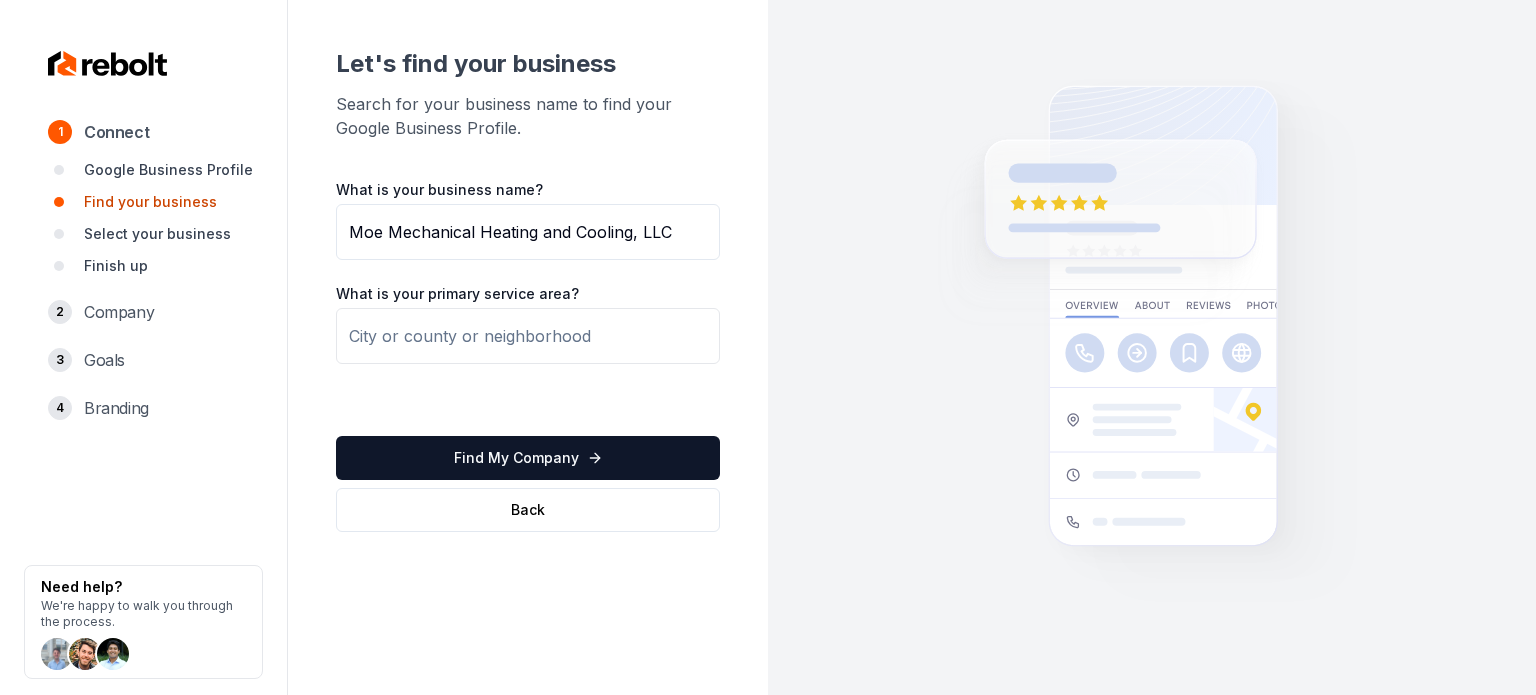 type on "Moe Mechanical Heating and Cooling, LLC" 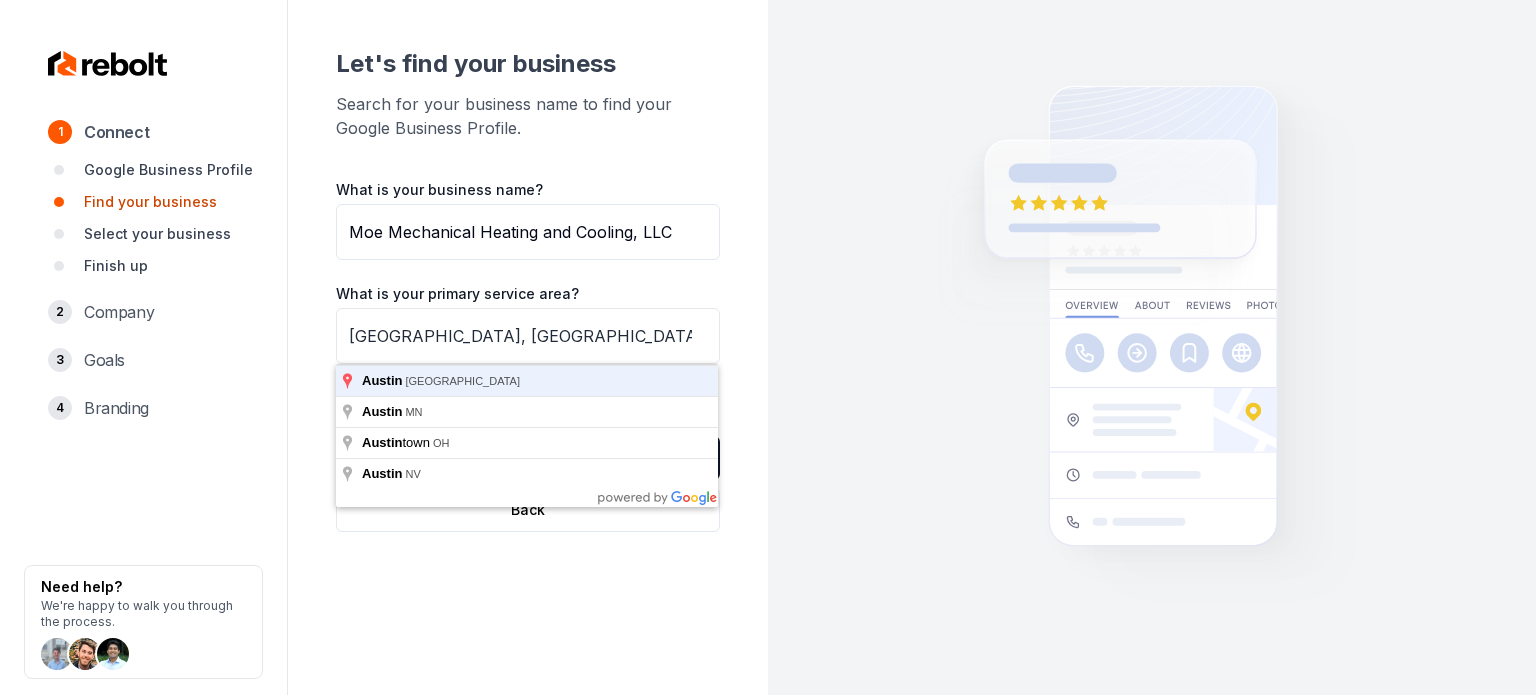 type on "Austin, TX" 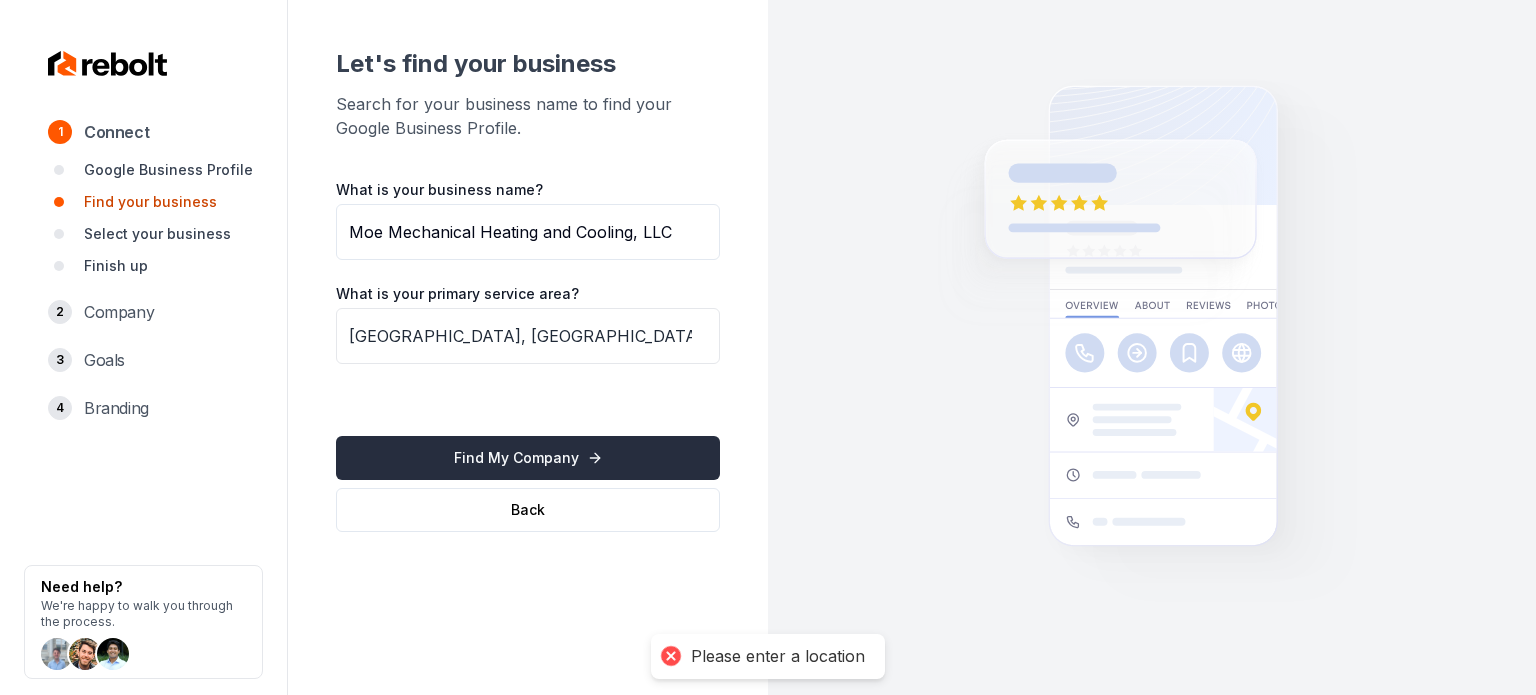 click on "Find My Company" at bounding box center (528, 458) 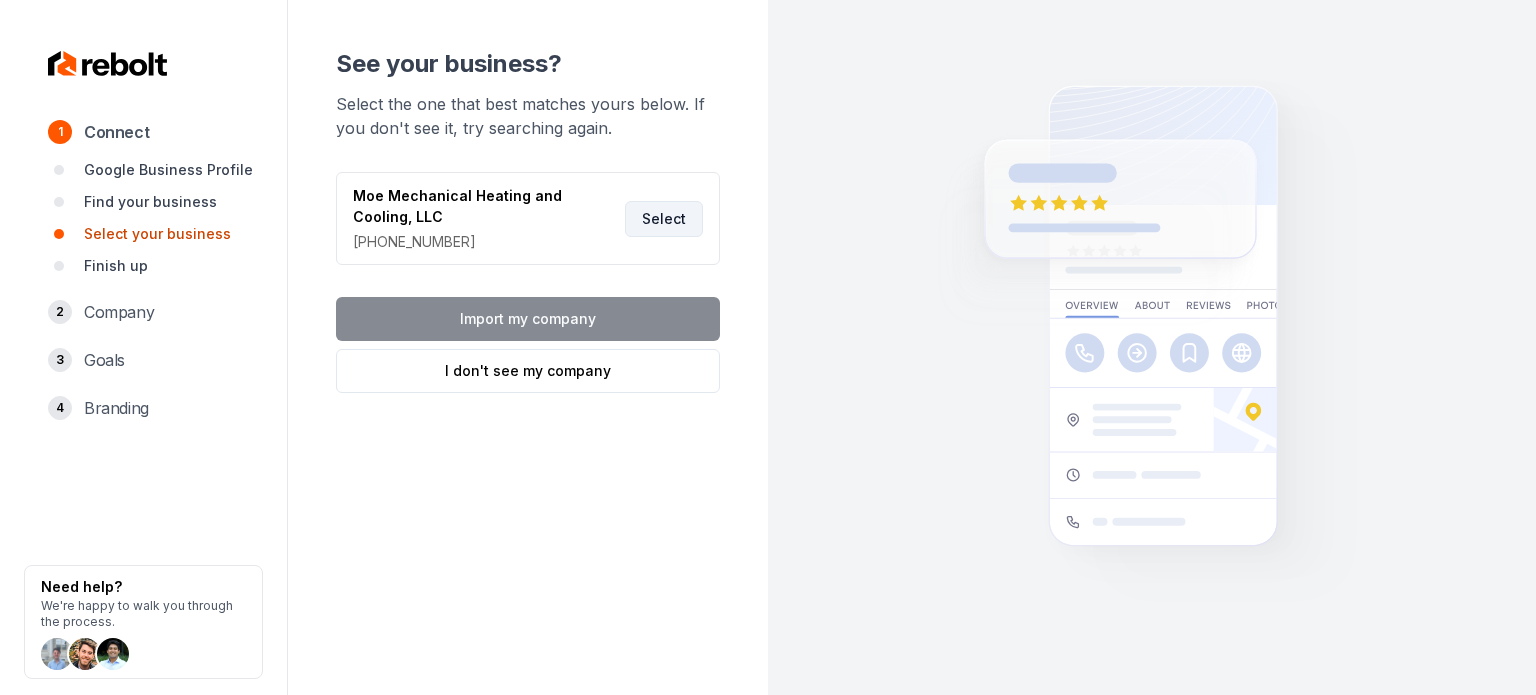 click on "Select" at bounding box center (664, 219) 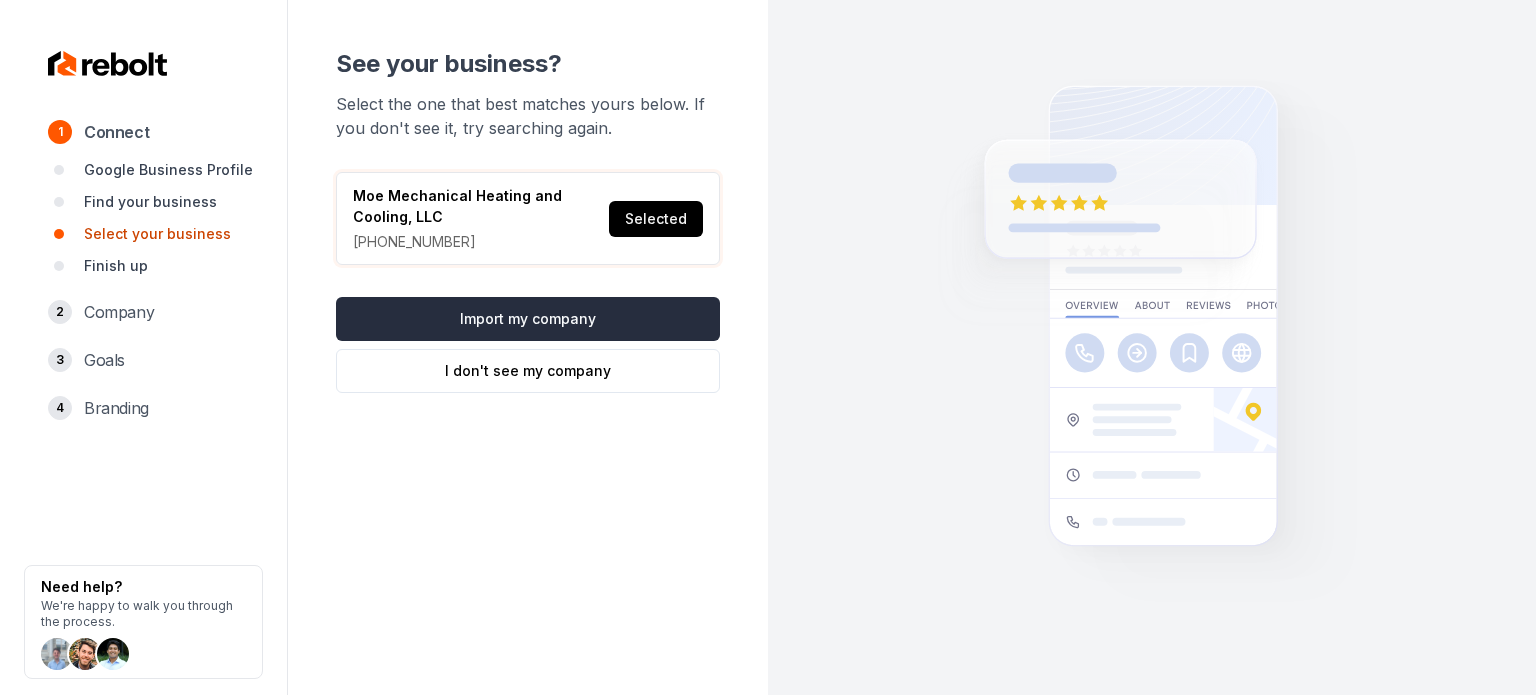 click on "Import my company" at bounding box center (528, 319) 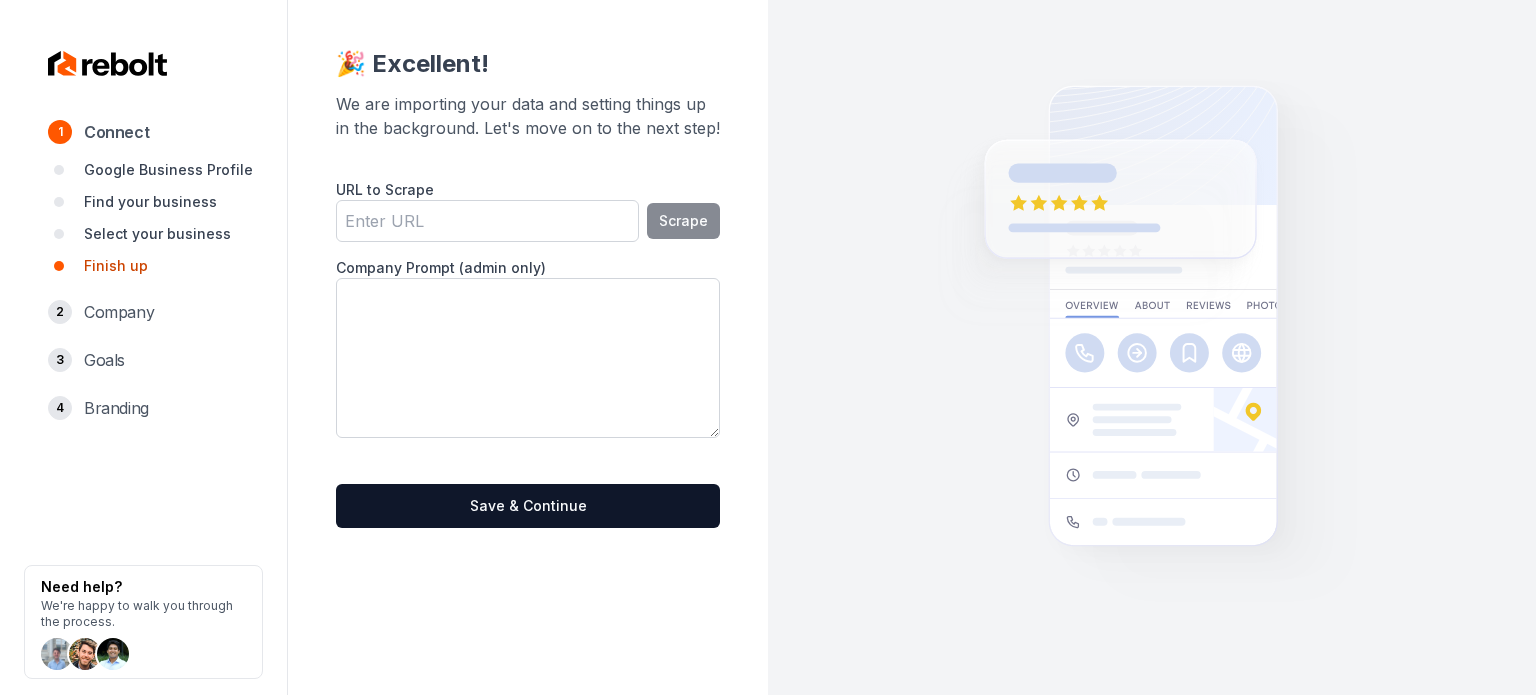 drag, startPoint x: 385, startPoint y: 232, endPoint x: 444, endPoint y: 240, distance: 59.5399 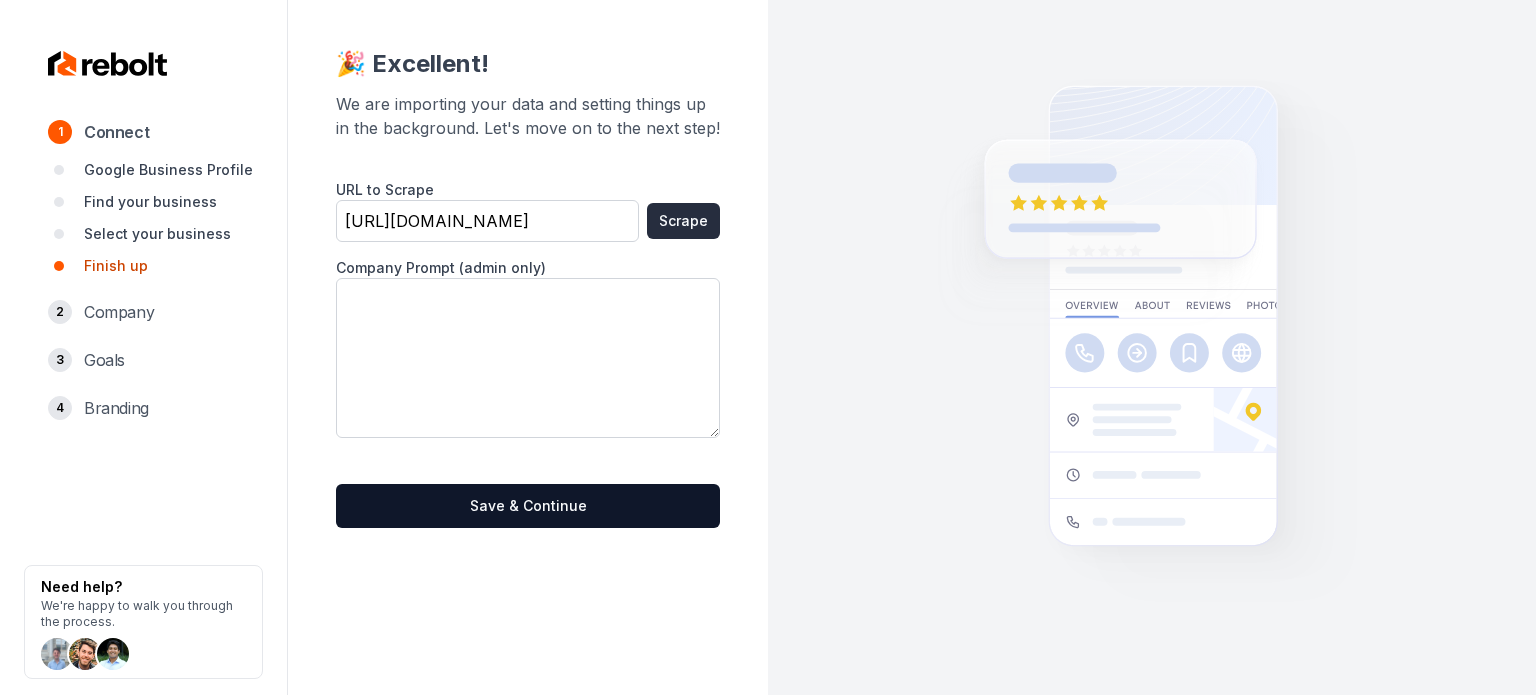 type on "https://www.acbymoe.com/" 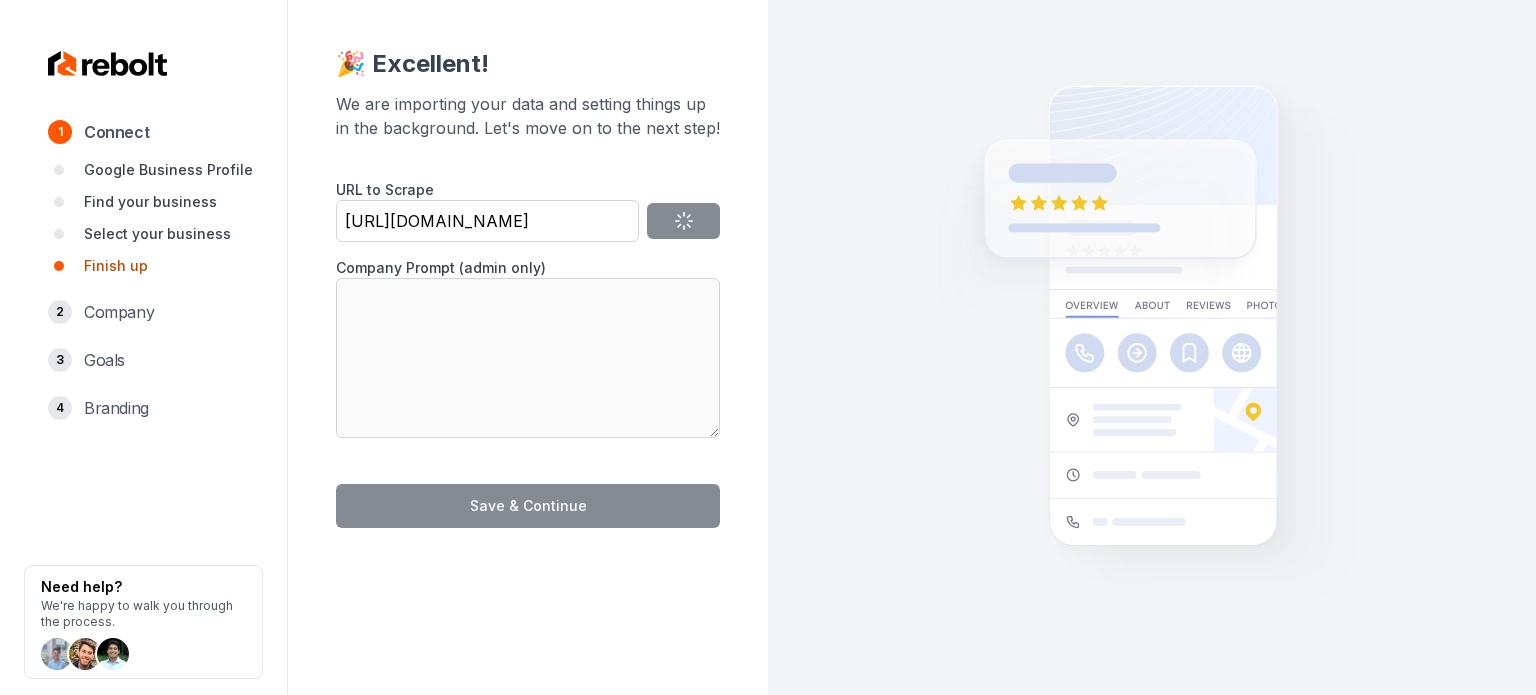 type on "Moe Mechanical Heating and Cooling, LLC is a veteran-owned HVAC contractor based in Pflugerville, TX, offering reliable HVAC installation, service, and maintenance to ensure comfort in homes and businesses. The company emphasizes affordability, reliability, and customer satisfaction, providing a range of services including HVAC installation, maintenance, repairs, air purification, and duct cleaning. They are committed to quality service and customer care, with financing options available to ease the process for clients." 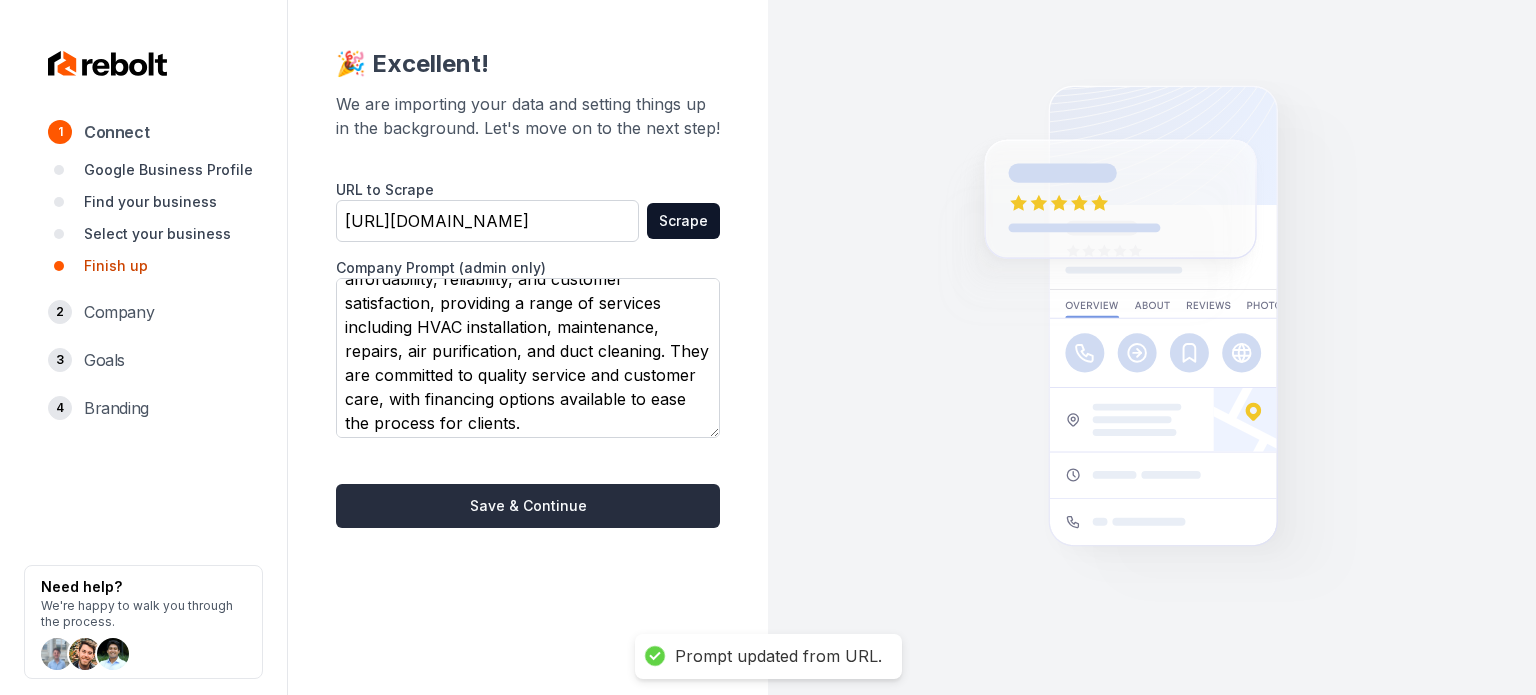 scroll, scrollTop: 169, scrollLeft: 0, axis: vertical 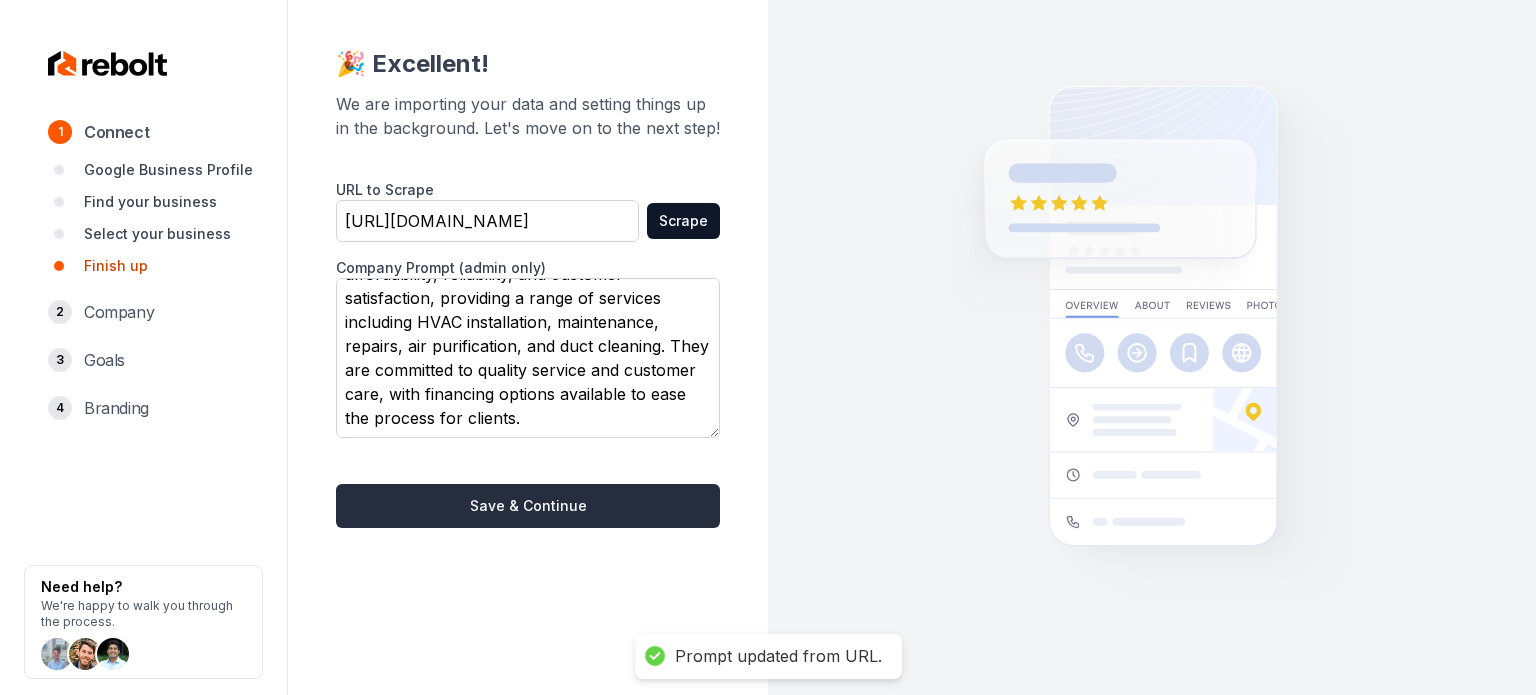 click on "Save & Continue" at bounding box center (528, 506) 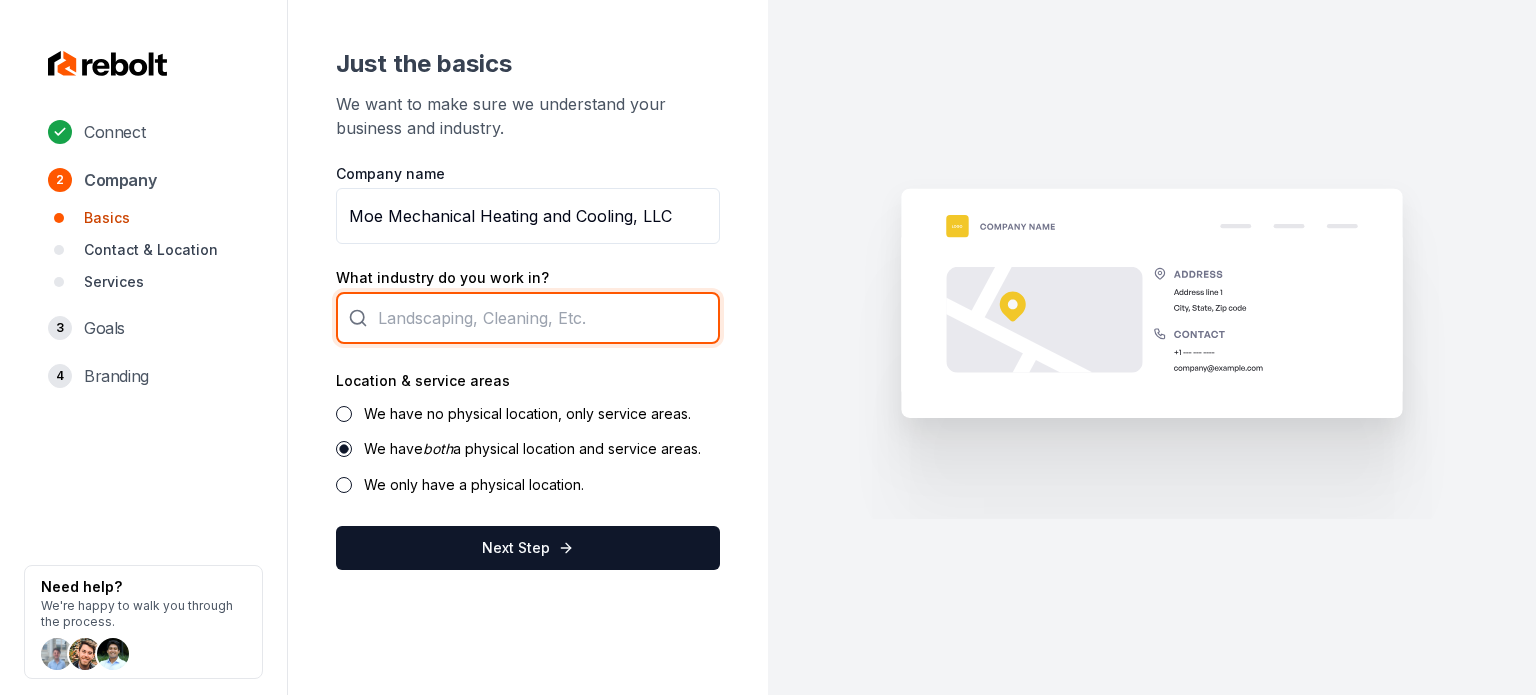 click at bounding box center (528, 318) 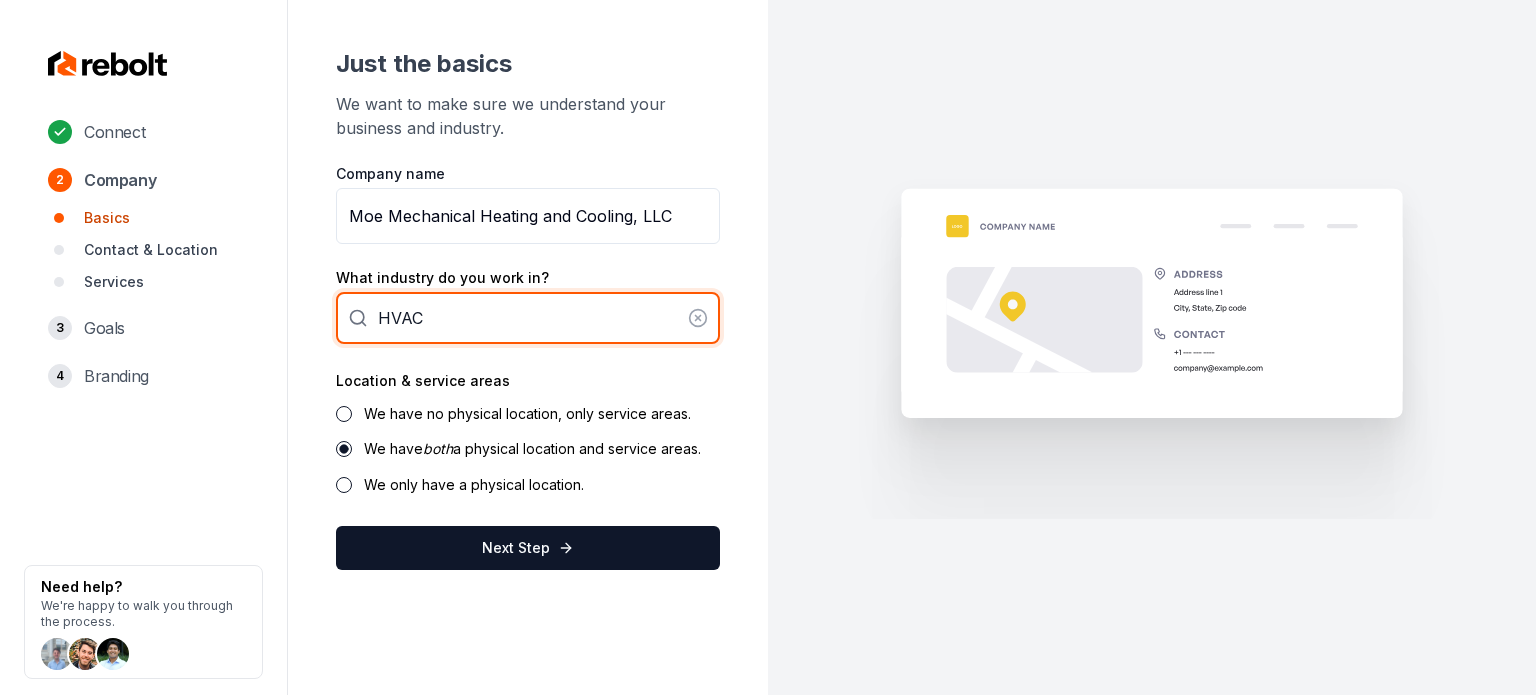 type on "HVAC" 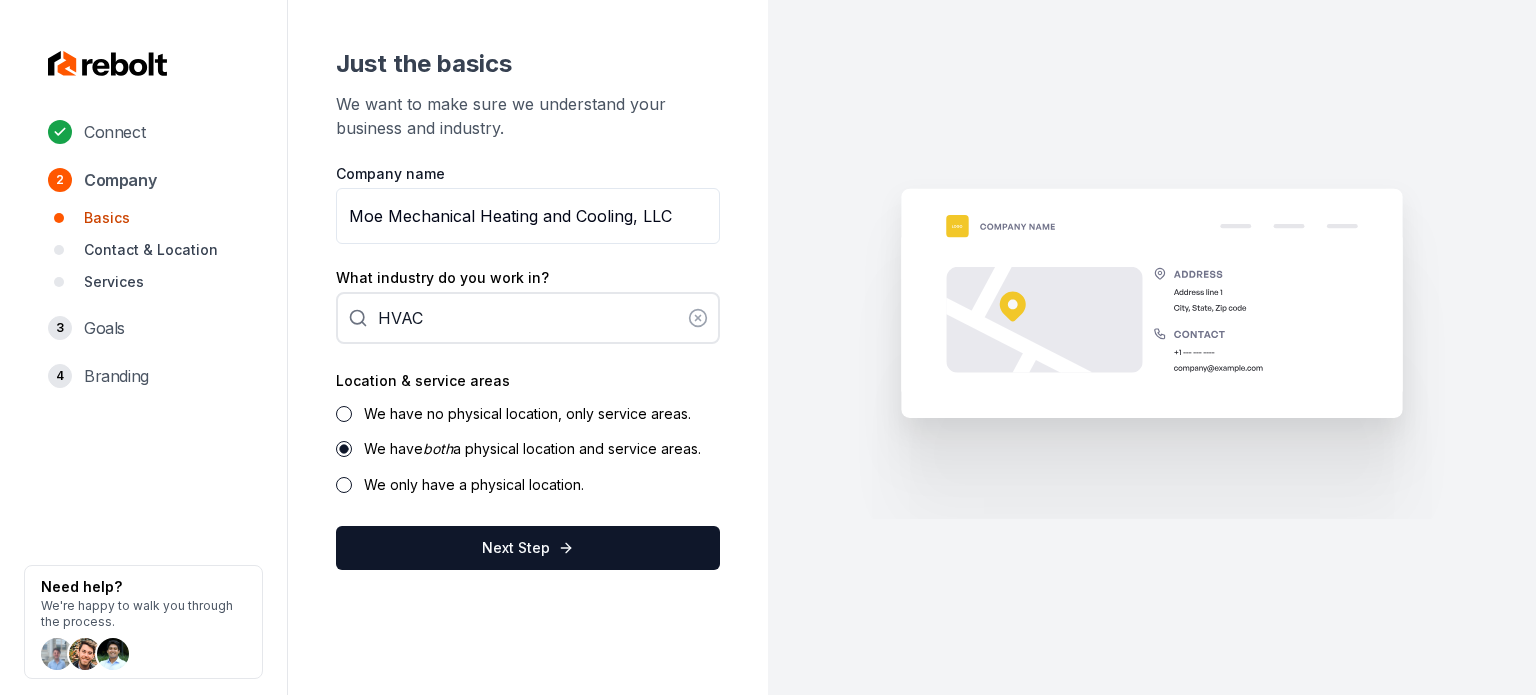 click on "We have no physical location, only service areas." at bounding box center [527, 413] 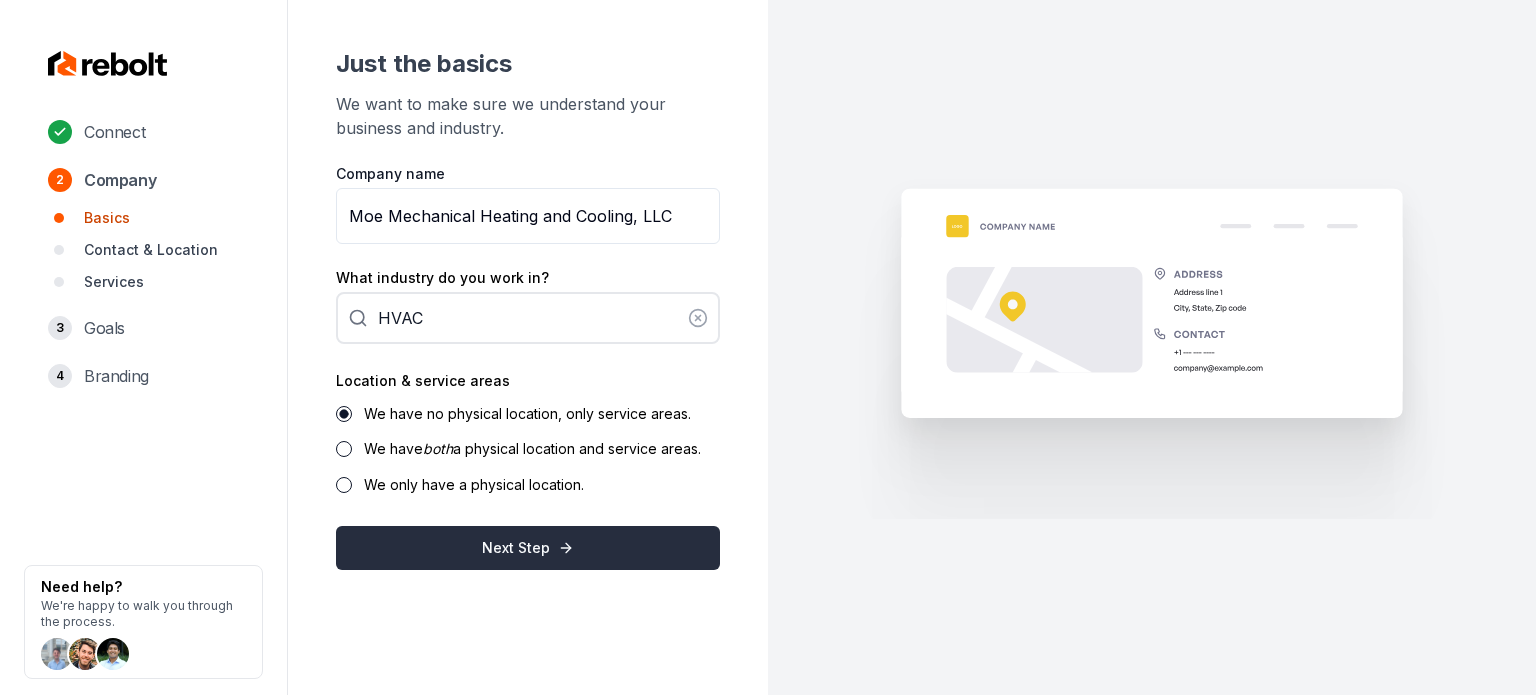 click on "Next Step" at bounding box center [528, 548] 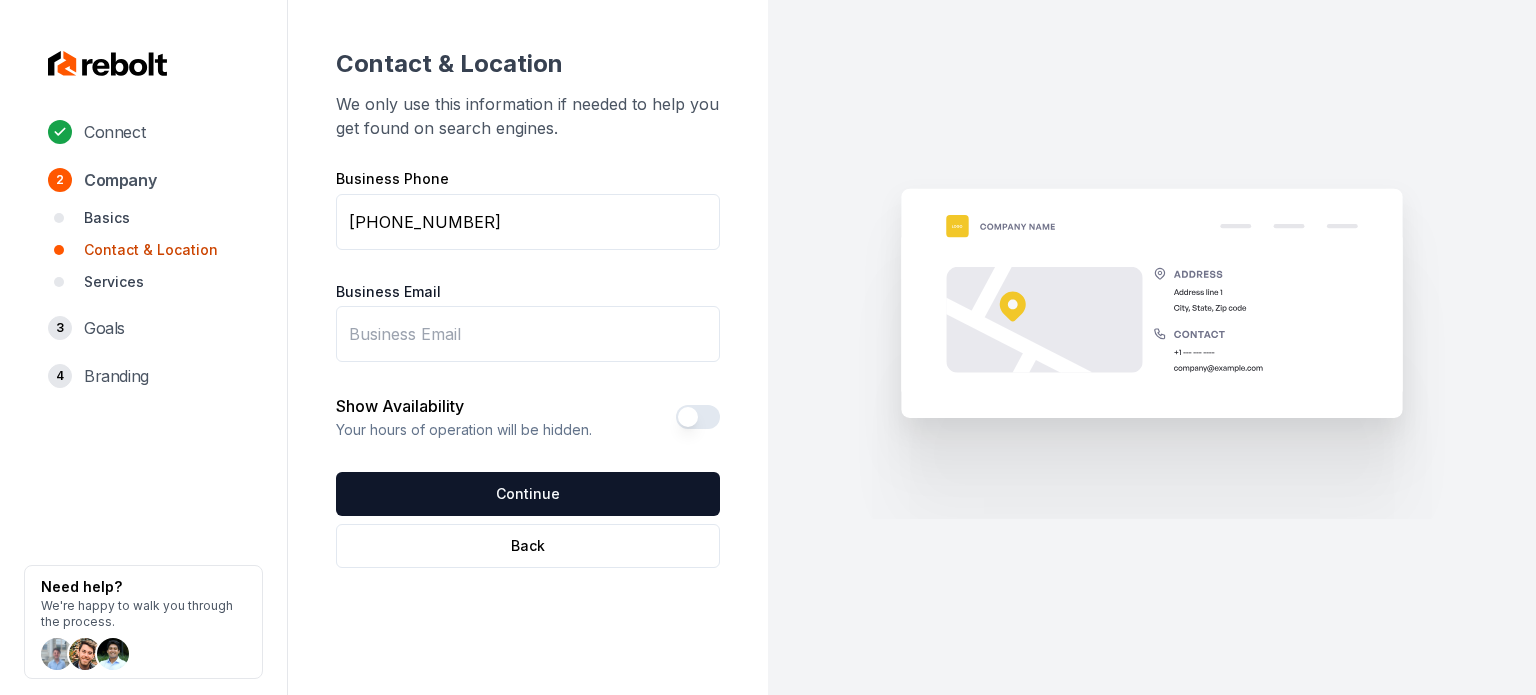click on "Business Email" at bounding box center (528, 334) 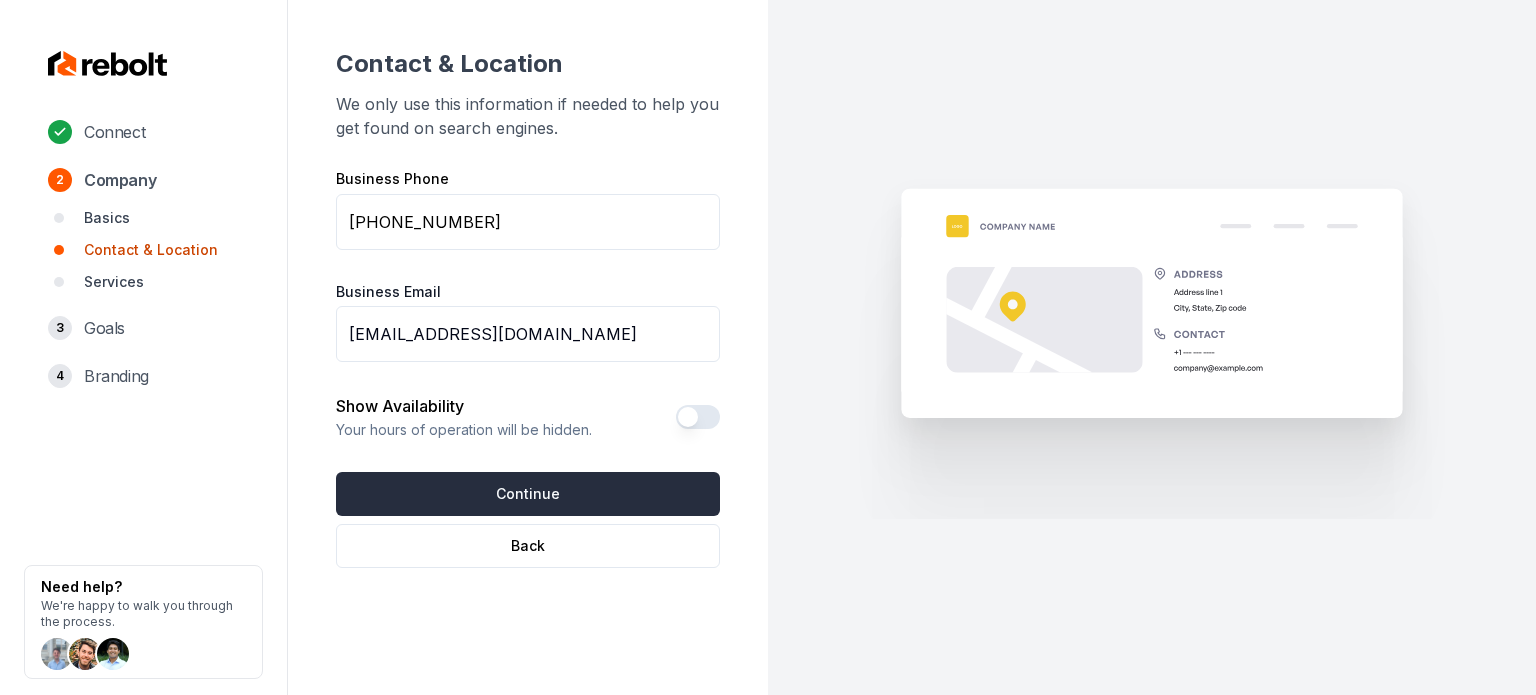 type on "mmhctexas@gmail.com" 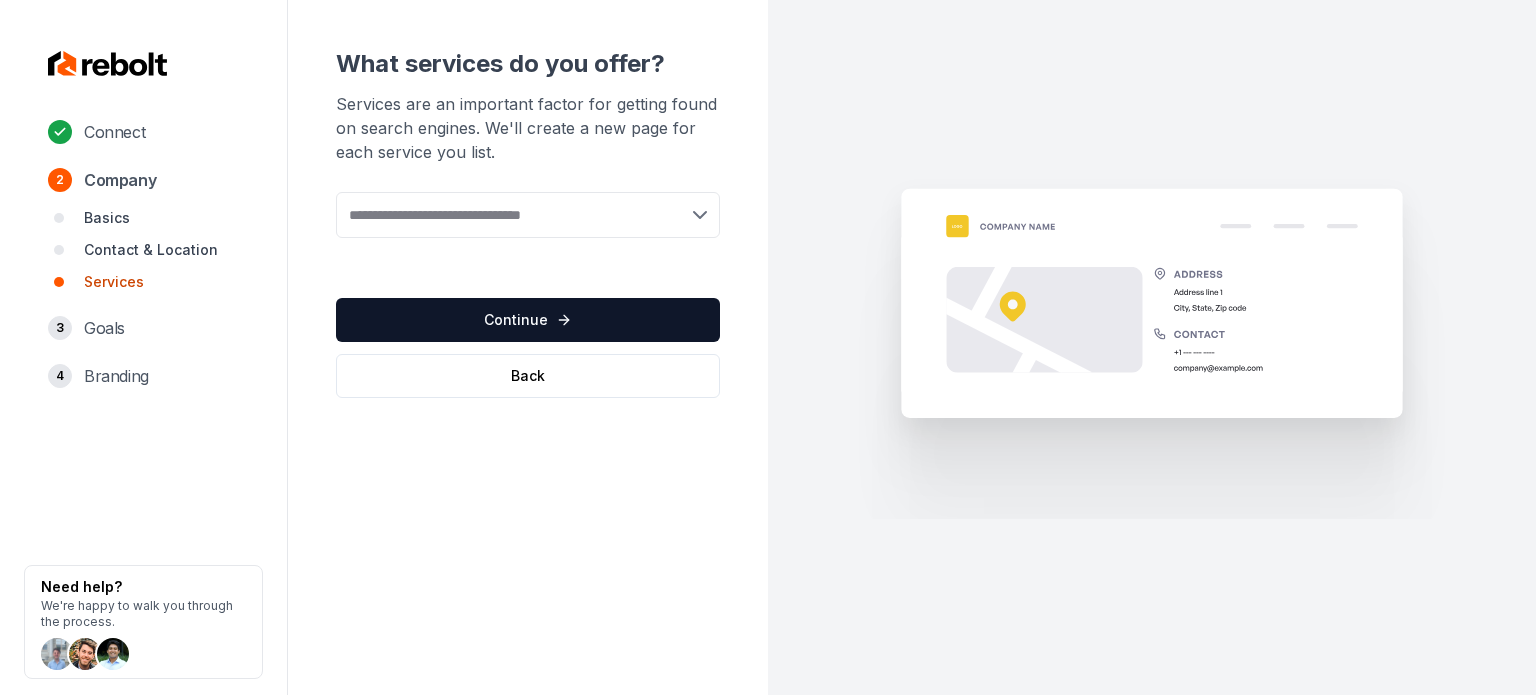 click at bounding box center (528, 215) 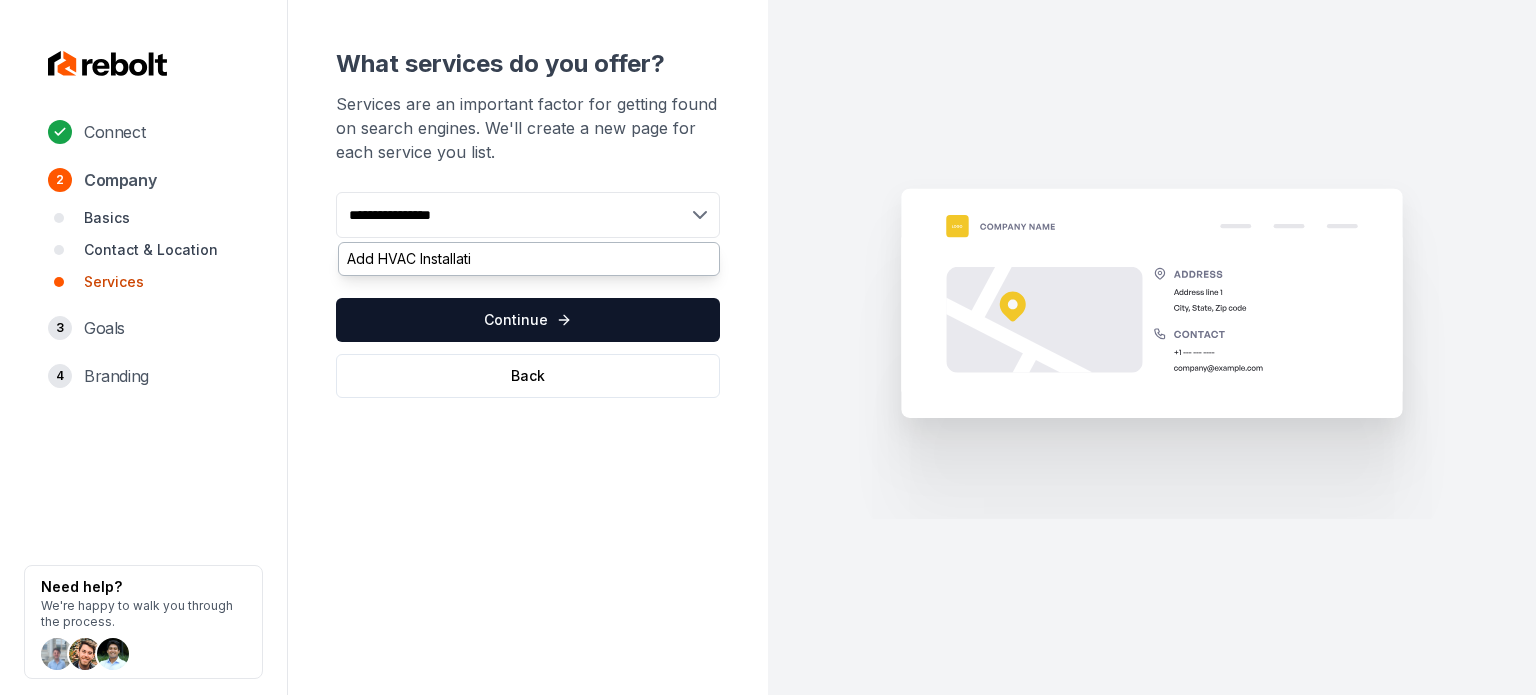 type on "**********" 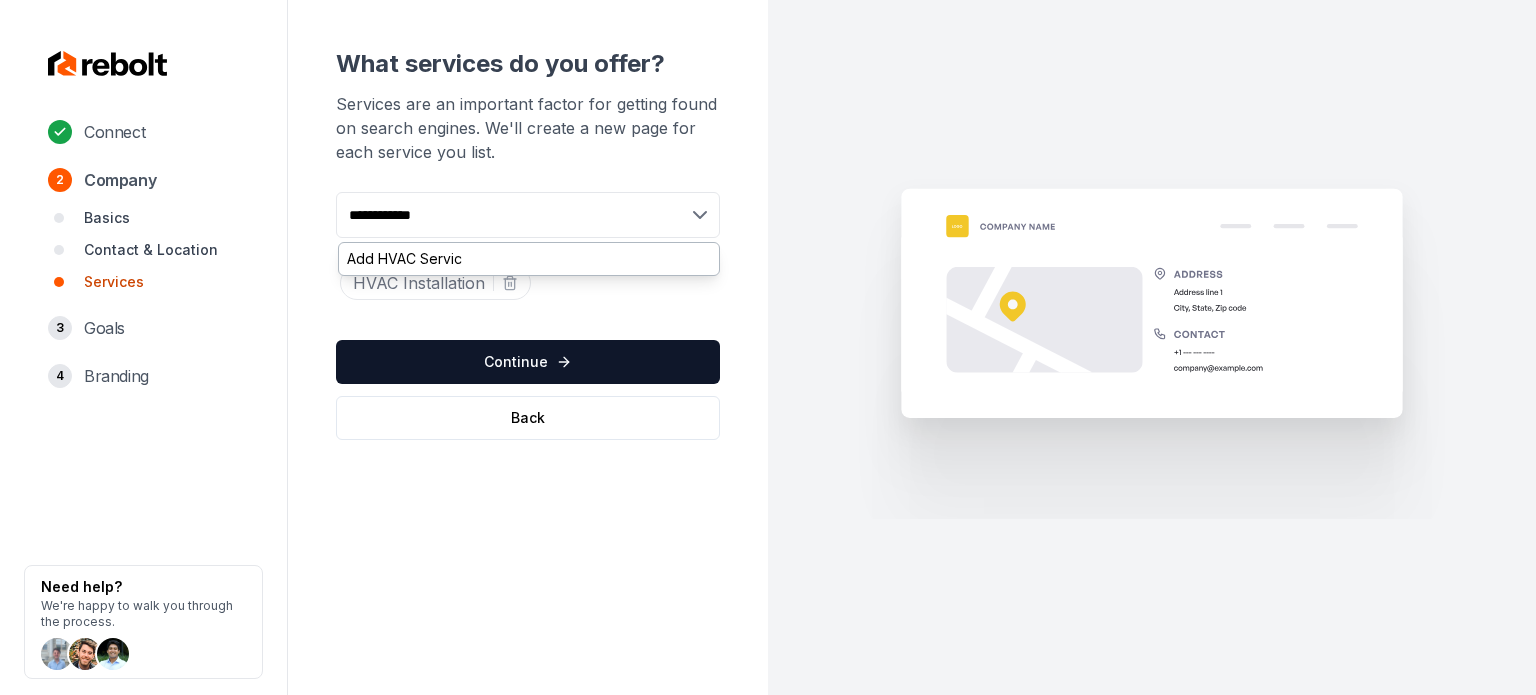 type on "**********" 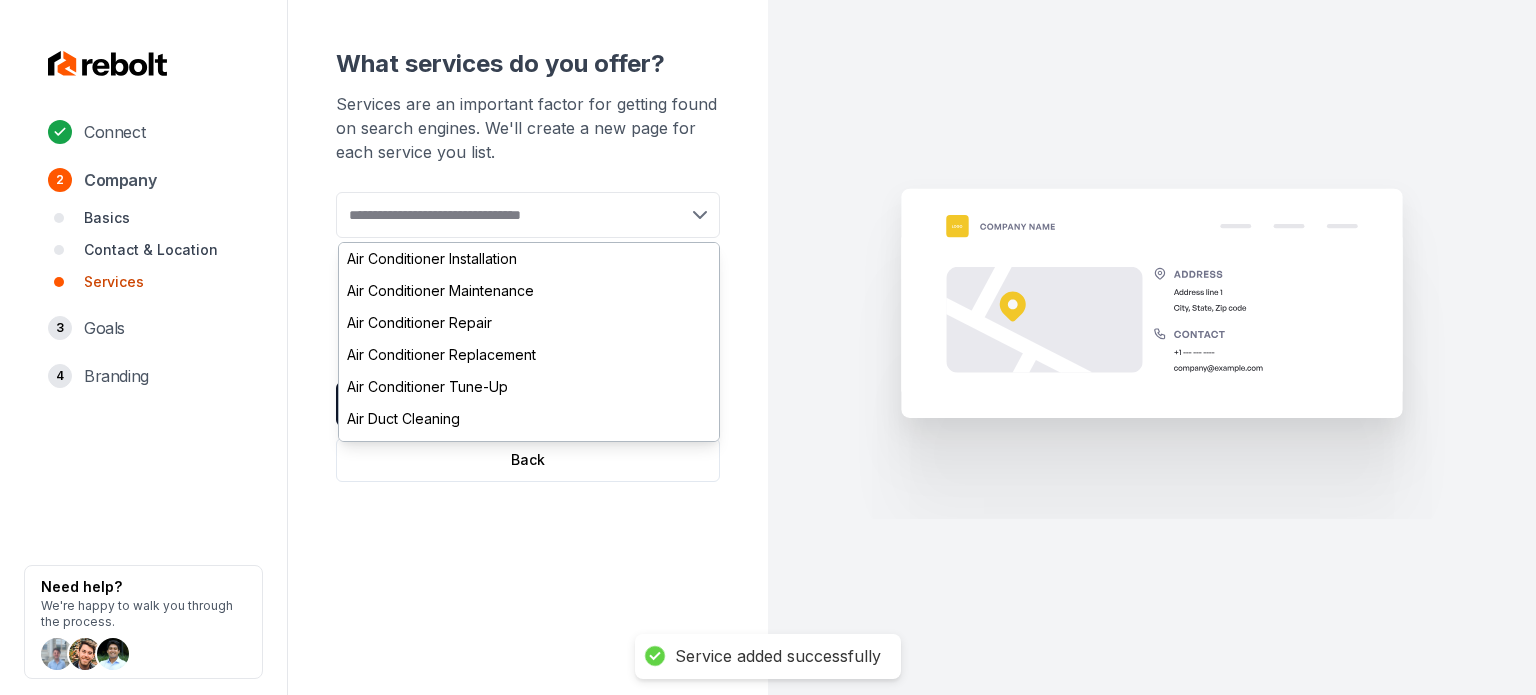 click on "Connect 2 Company Basics Contact & Location Services 3 Goals 4 Branding Need help? We're happy to walk you through the process. What services do you offer? Services are an important factor for getting found on search engines. We'll create a new page for each service you list. Add new or select from suggestions Air Conditioner Installation Air Conditioner Maintenance Air Conditioner Repair Air Conditioner Replacement Air Conditioner Tune-Up Air Duct Cleaning Air Duct Replacement Air Duct Sealing Air Filtration System Installation Air Filtration System Maintenance Boiler Installation Boiler Maintenance Boiler Repair Boiler Replacement Boiler Tune-Up Dehumidifier Installation Dehumidifier Maintenance Dehumidifier Repair Ductless Mini-Split Installation Ductless Mini-Split Maintenance Ductless Mini-Split Repair Ductless Mini-Split Replacement Energy Efficiency Consultation Furnace Installation Furnace Maintenance Furnace Repair Furnace Replacement Furnace Tune-Up Heat Pump Installation Heat Pump Maintenance" at bounding box center [768, 347] 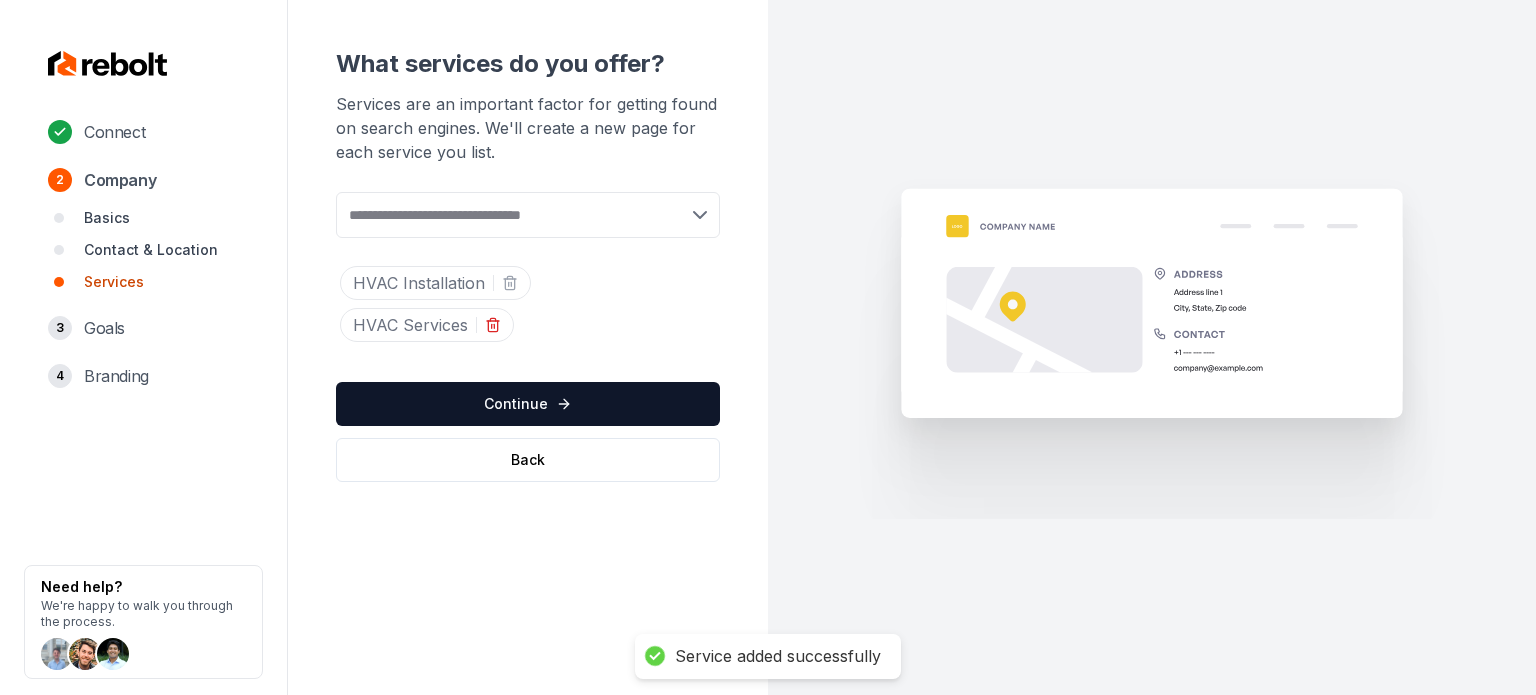 click 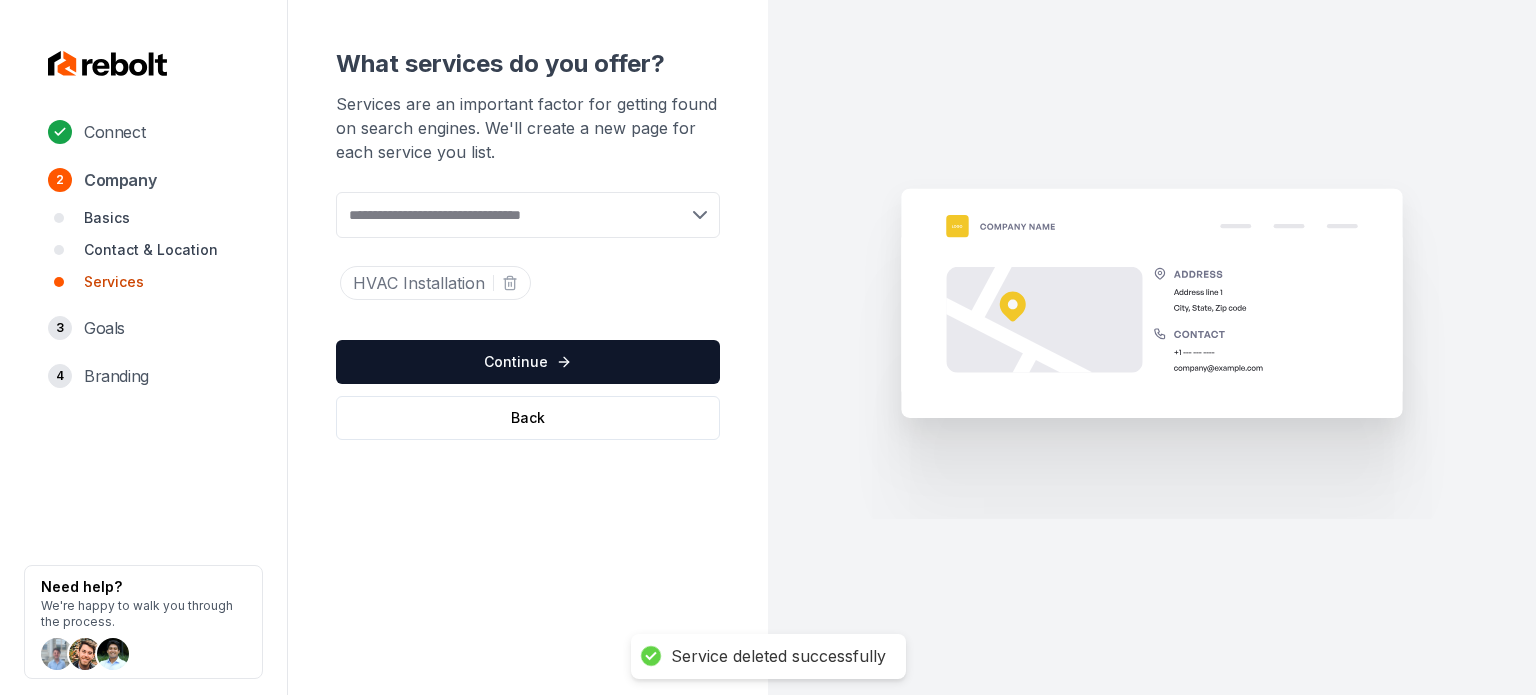 click at bounding box center [528, 215] 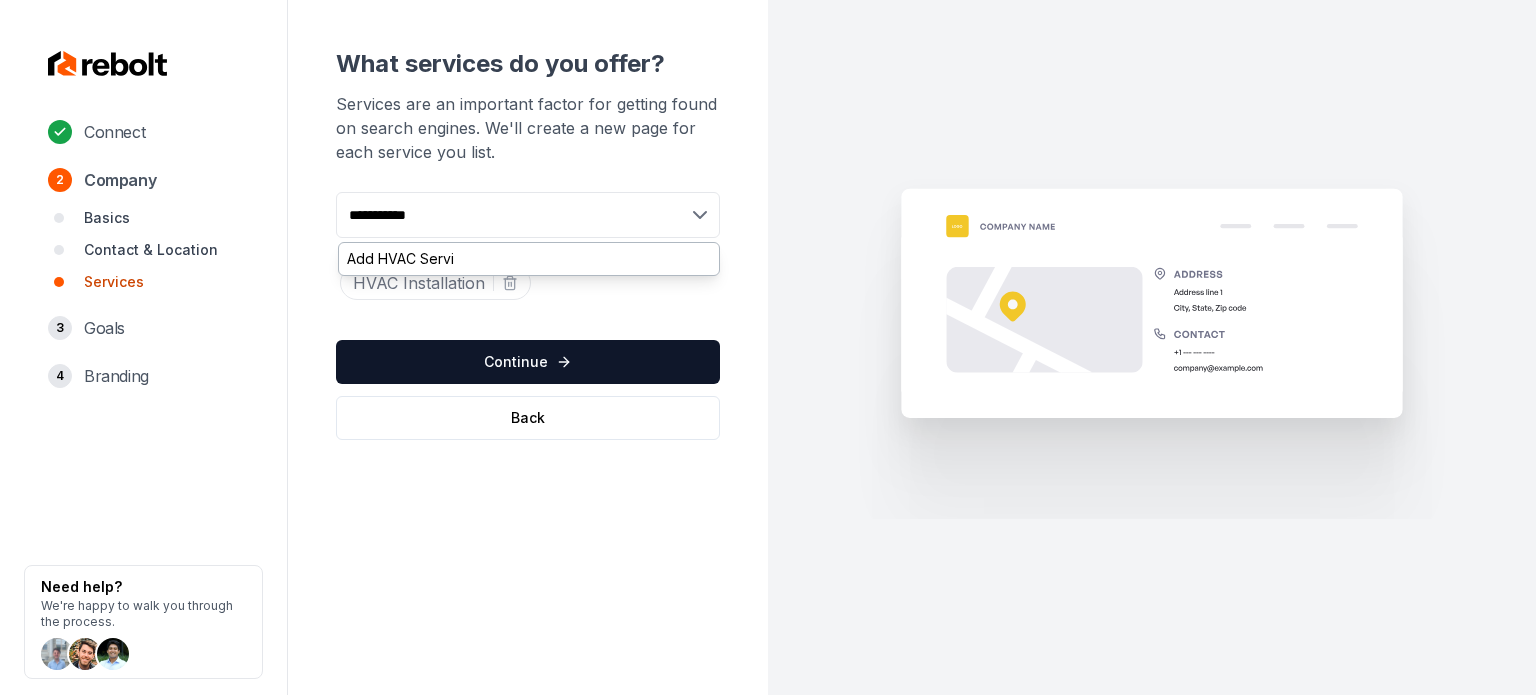 type on "**********" 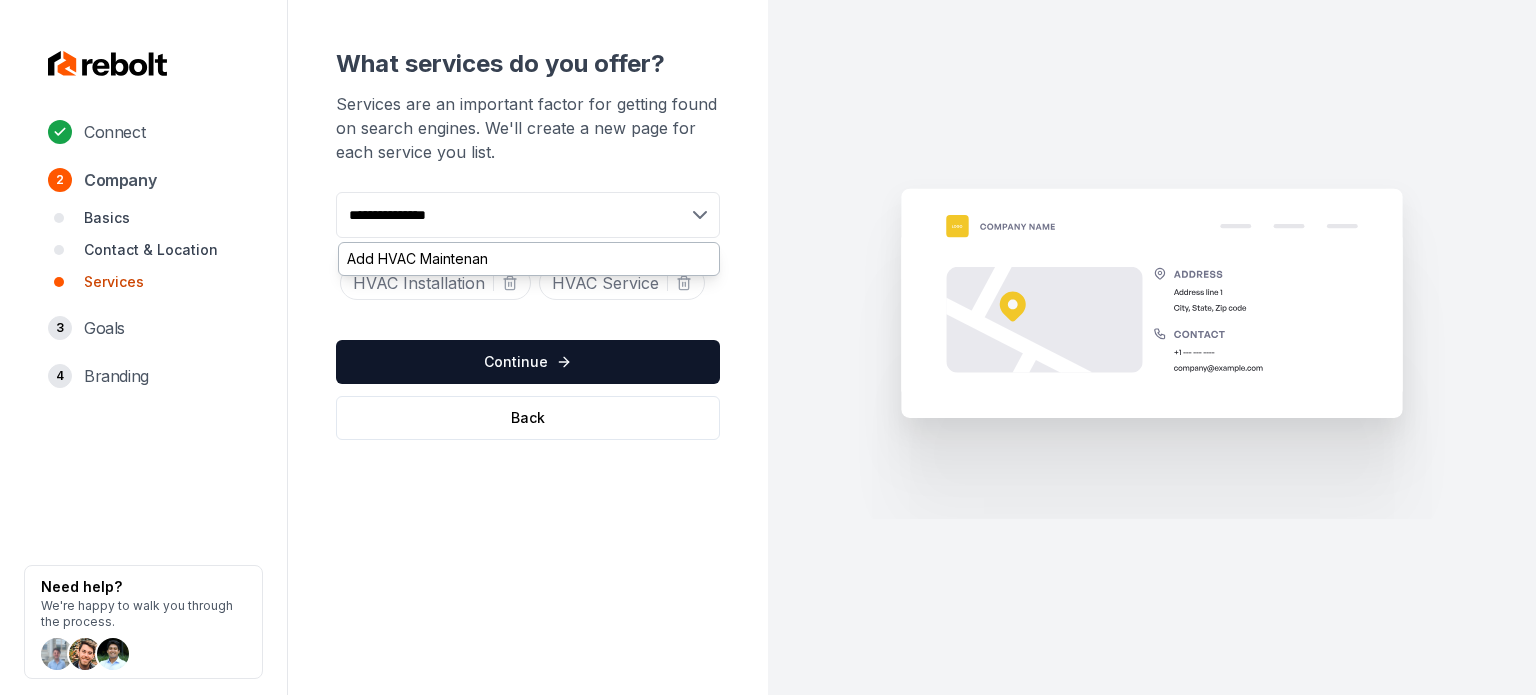 type on "**********" 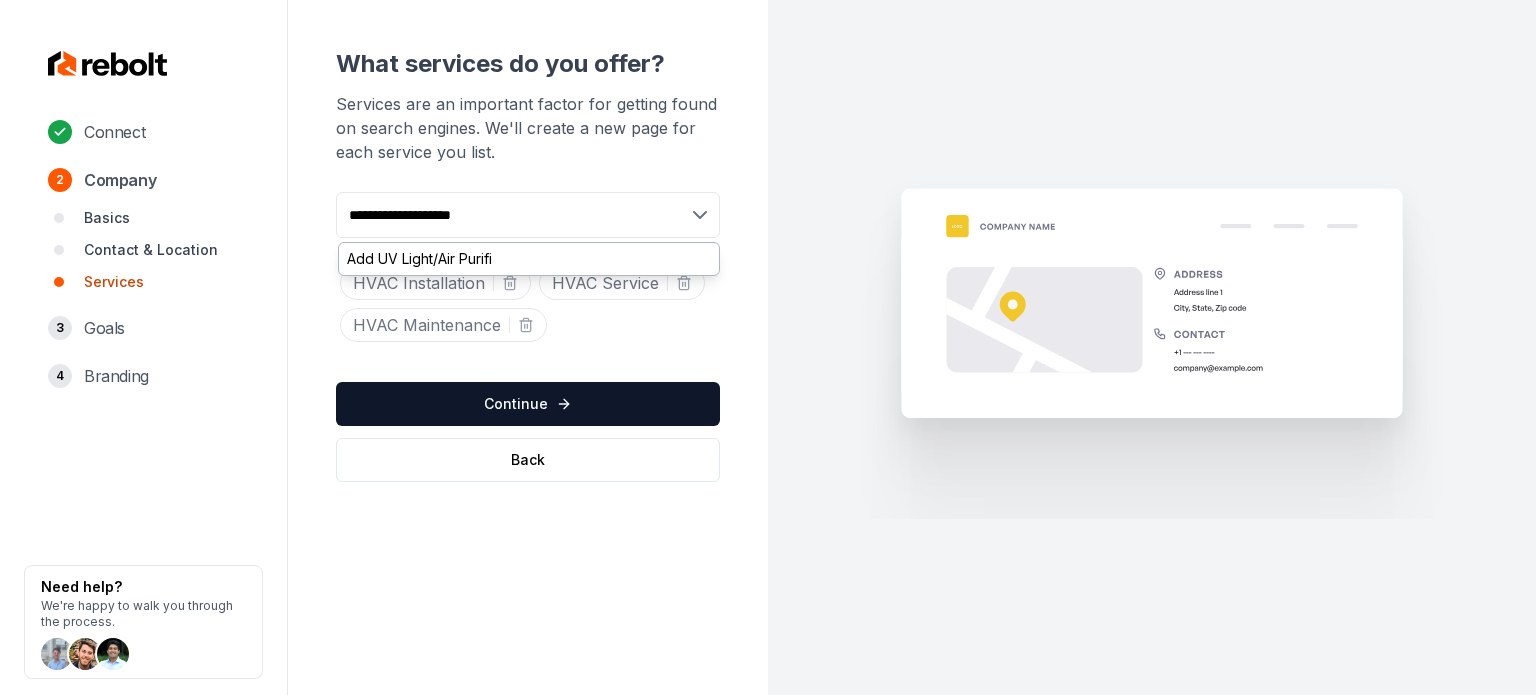 type on "**********" 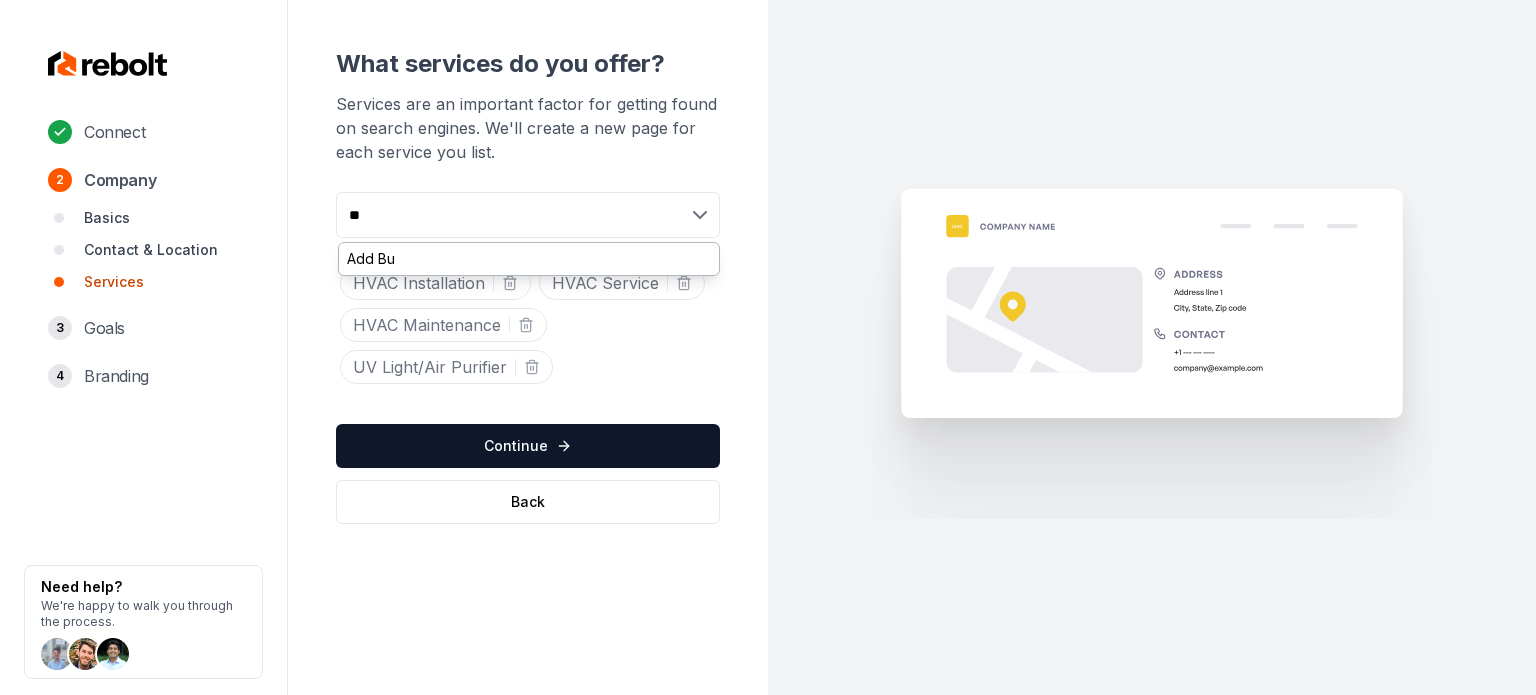 type on "*" 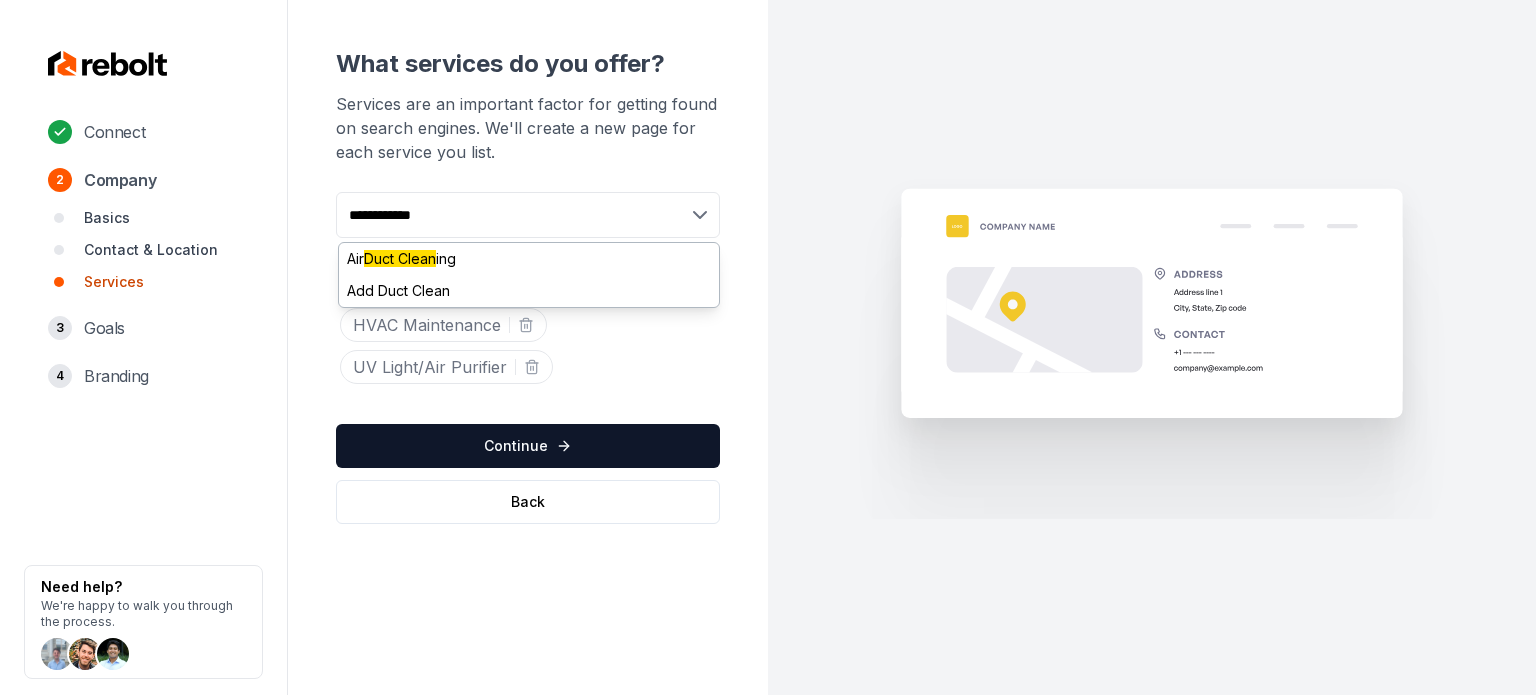 type on "**********" 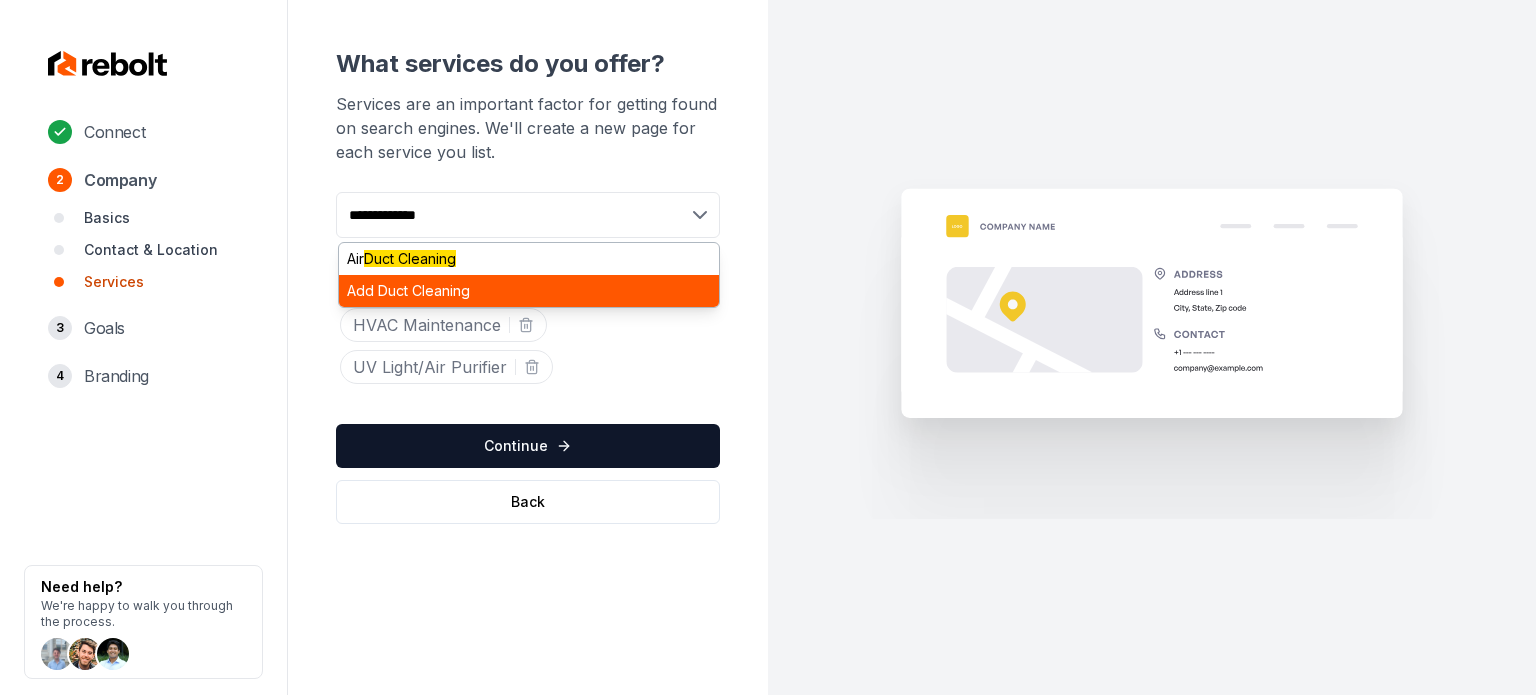 type 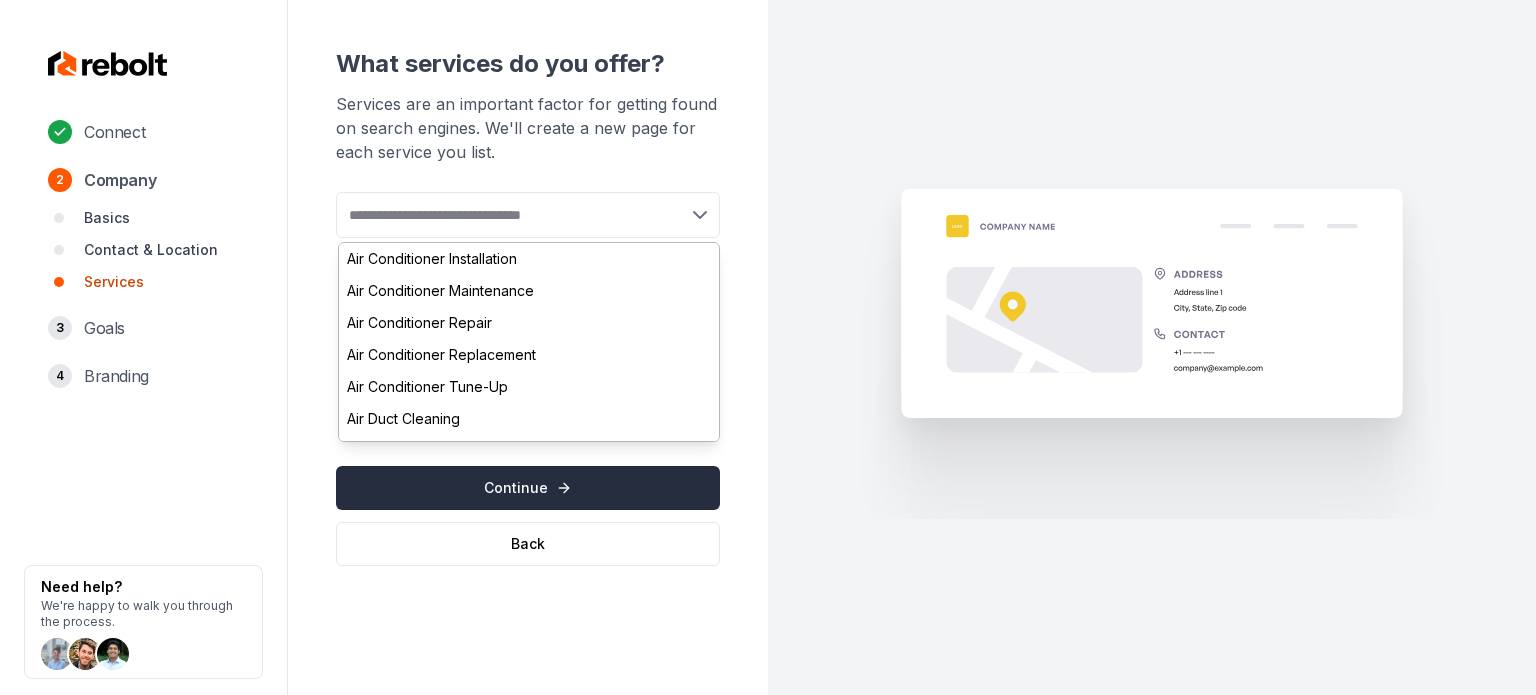 click 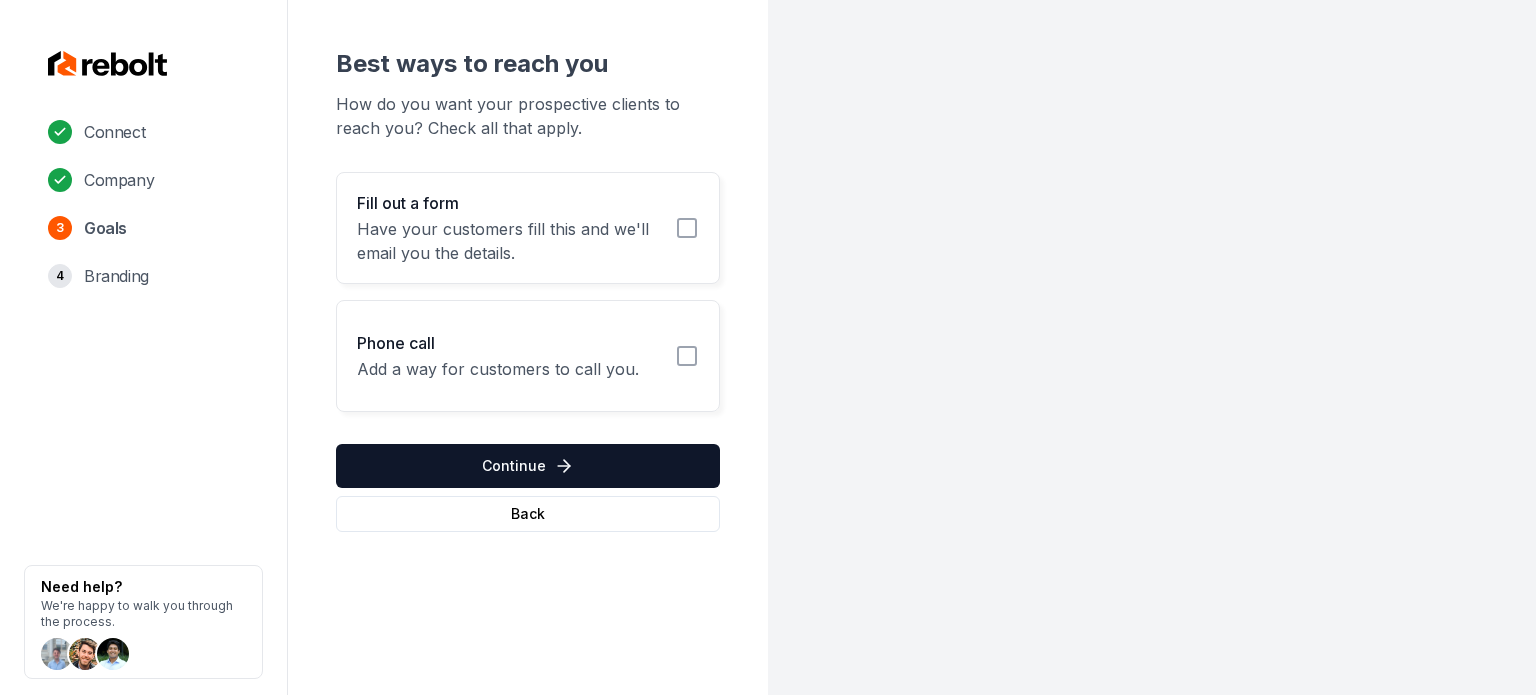 click on "Have your customers fill this and we'll email you the details." at bounding box center (510, 241) 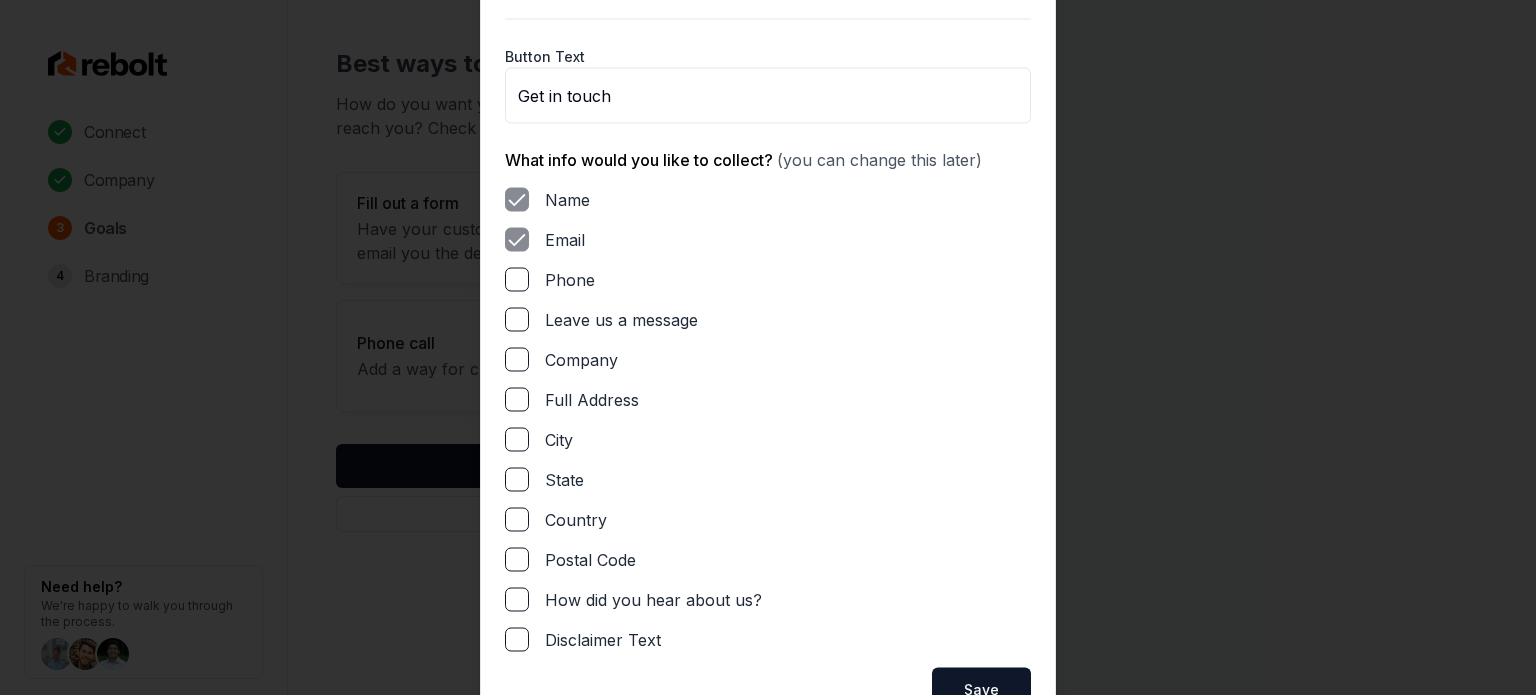click on "Phone" at bounding box center [517, 279] 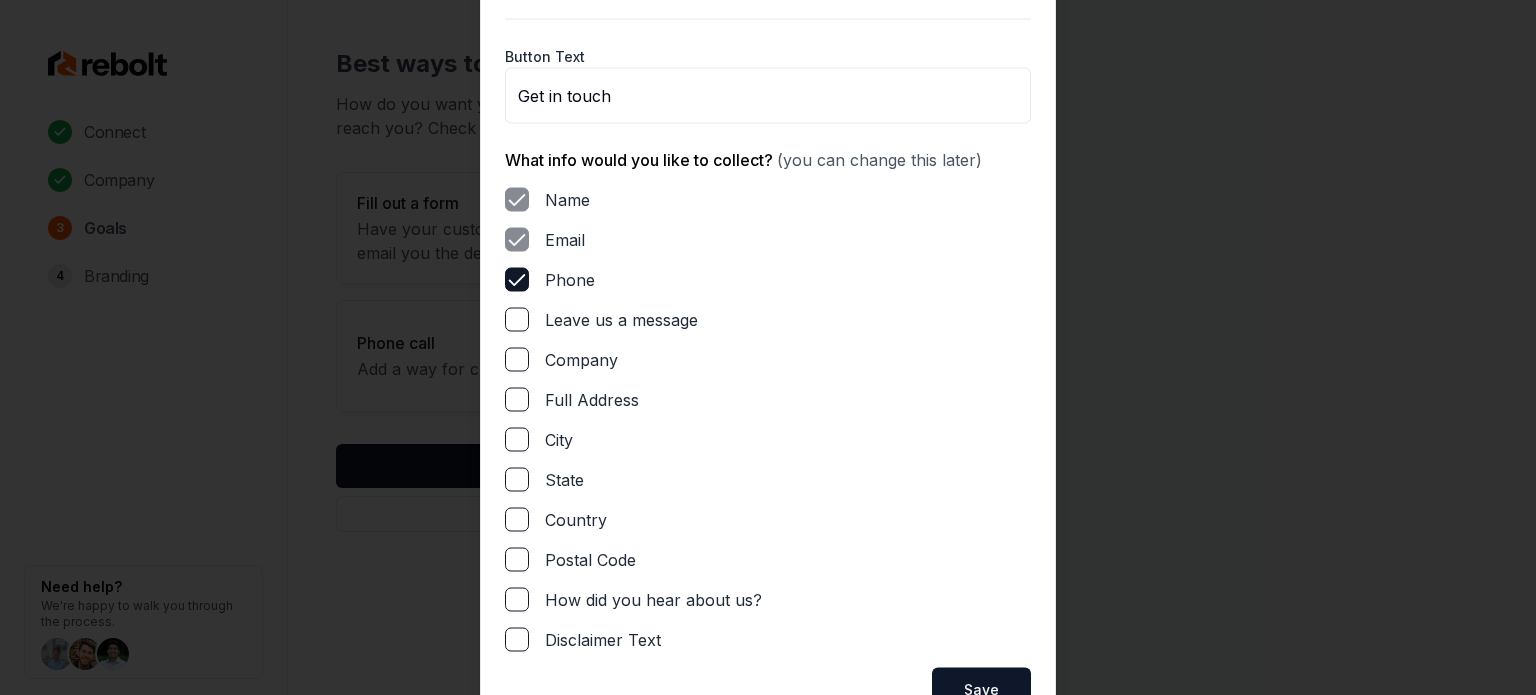 click on "Leave us a message" at bounding box center (517, 319) 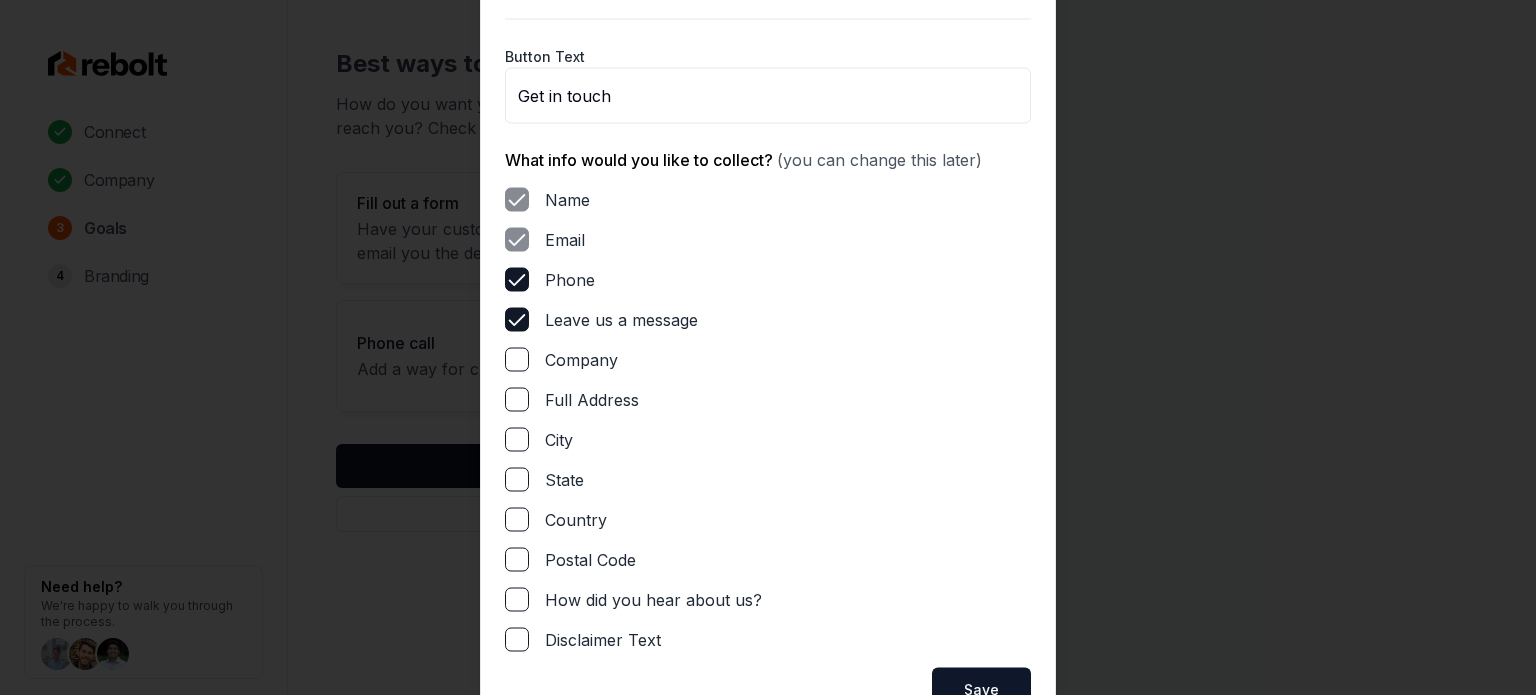 click on "Full Address" at bounding box center [517, 399] 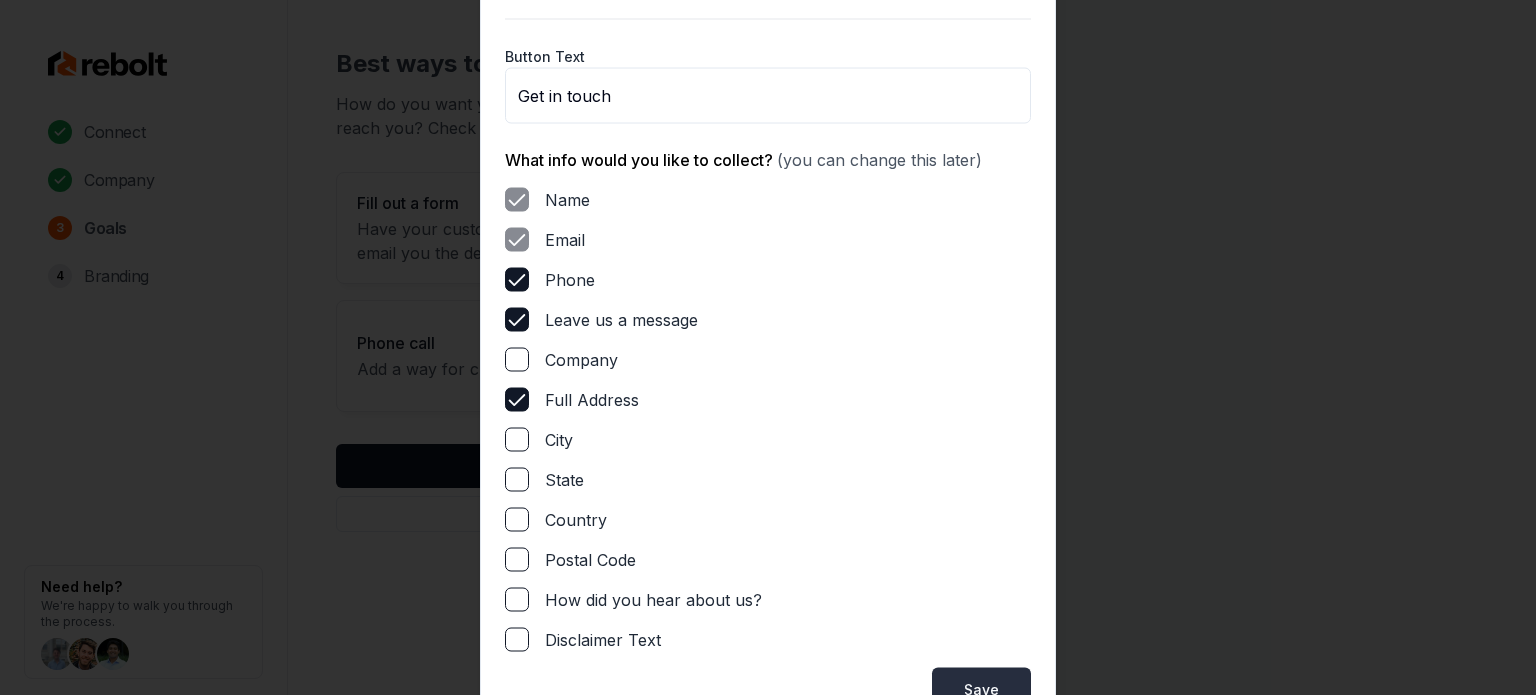 click on "Save" at bounding box center [981, 689] 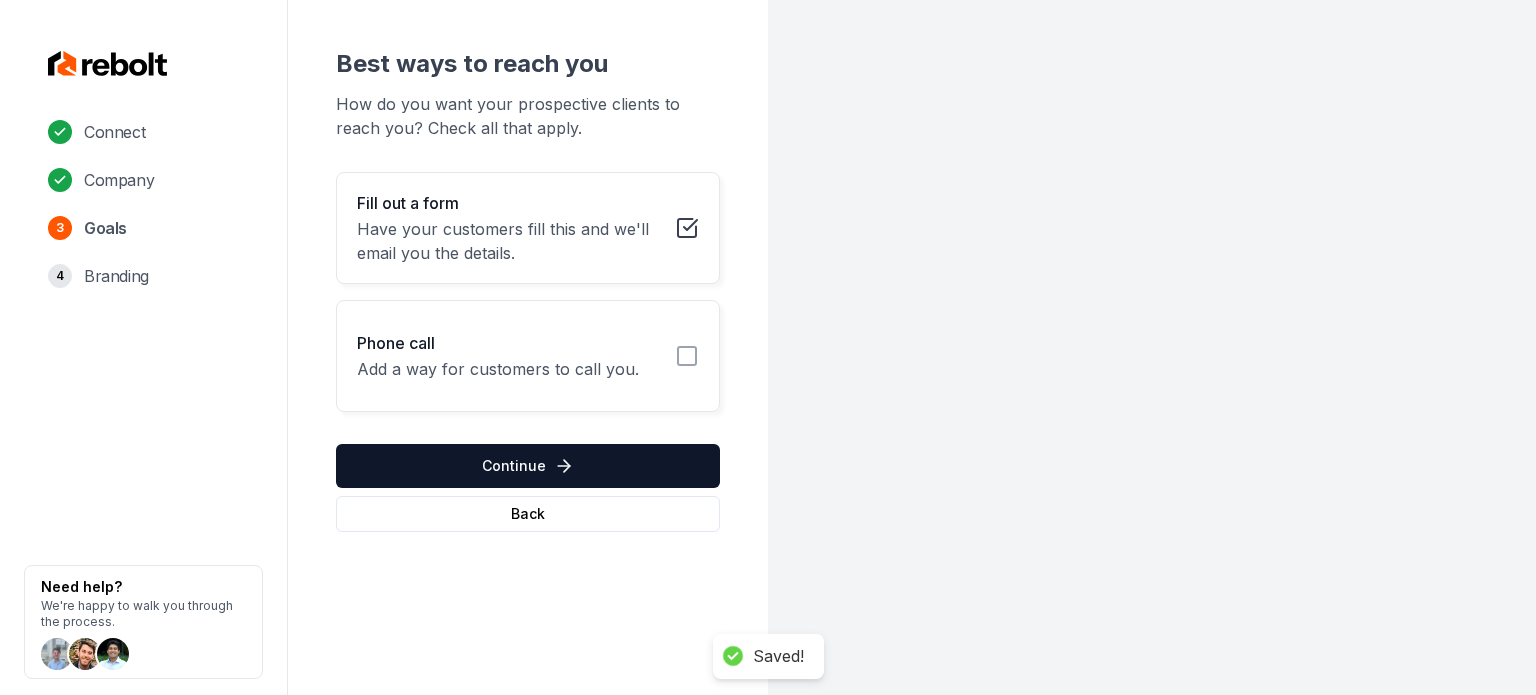 click 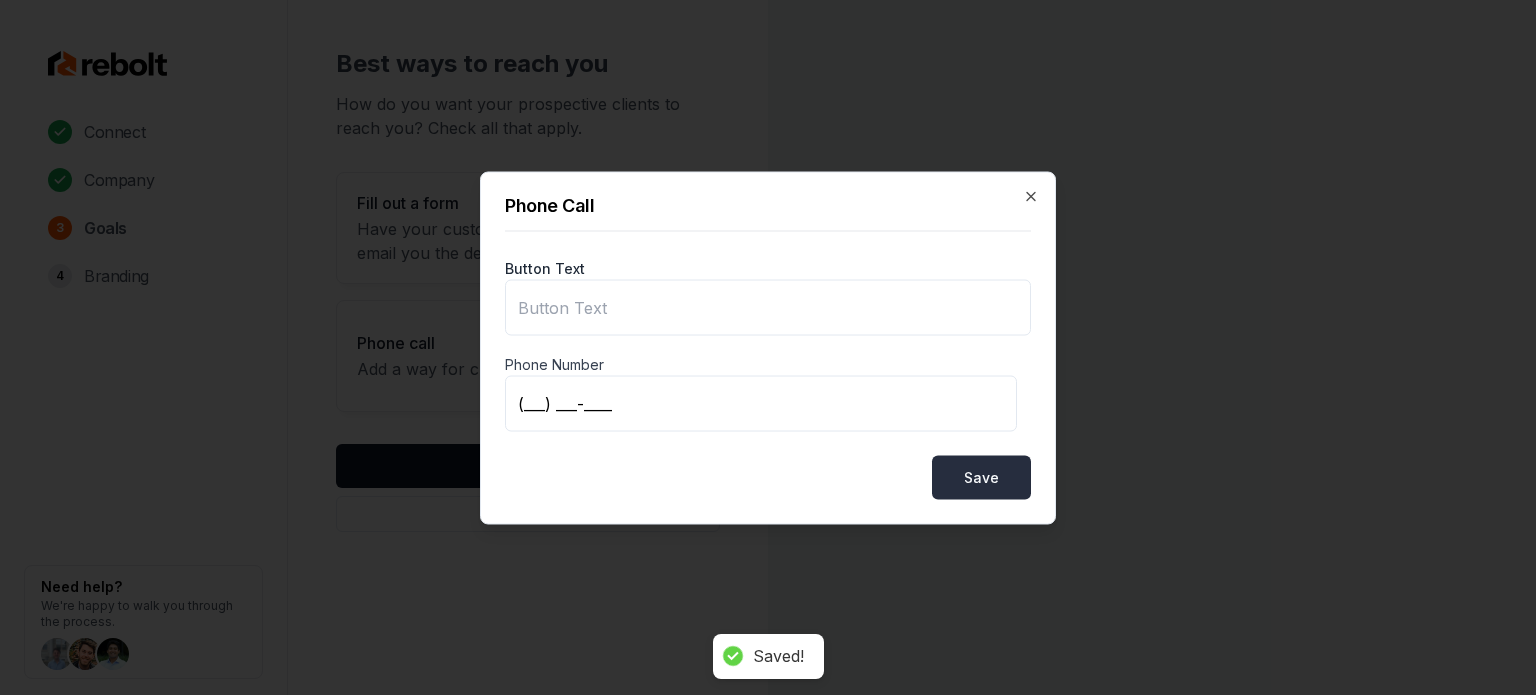 type on "Call us" 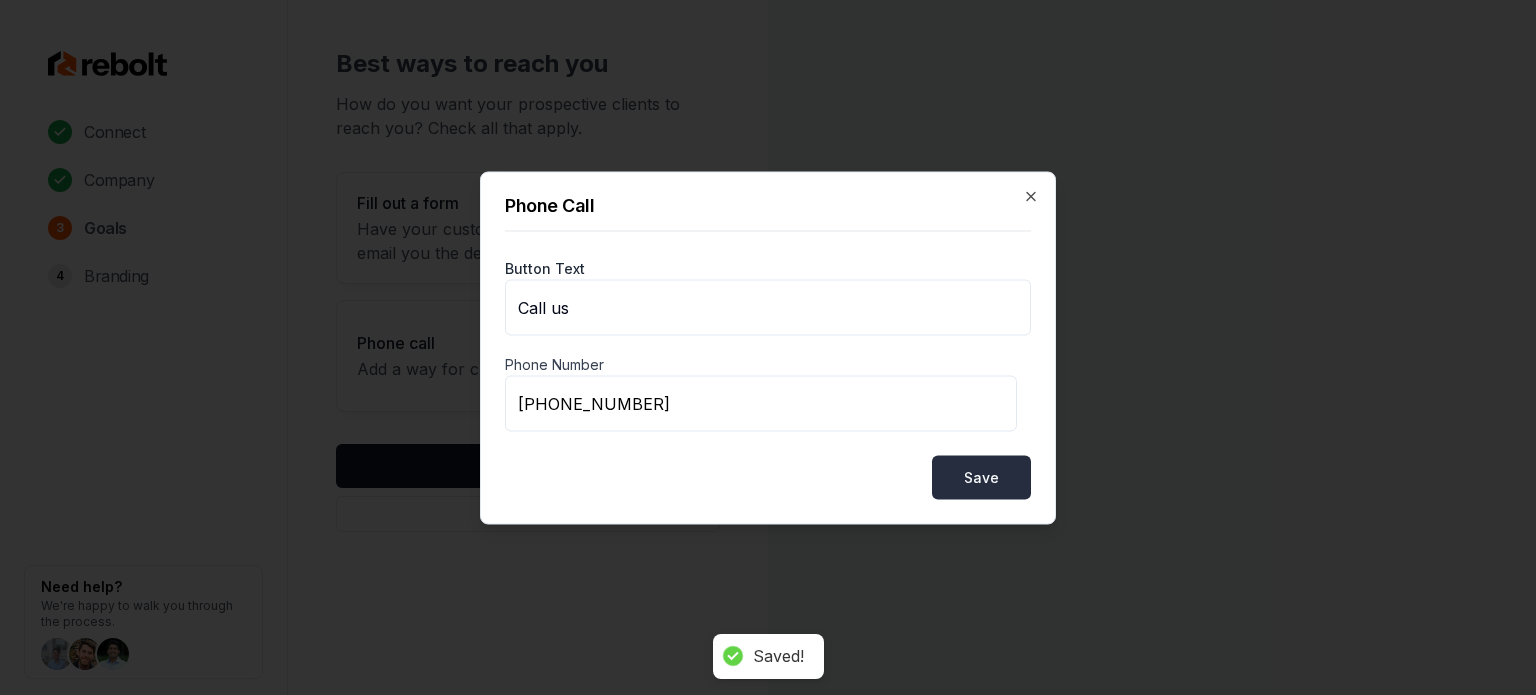 click on "Save" at bounding box center [981, 477] 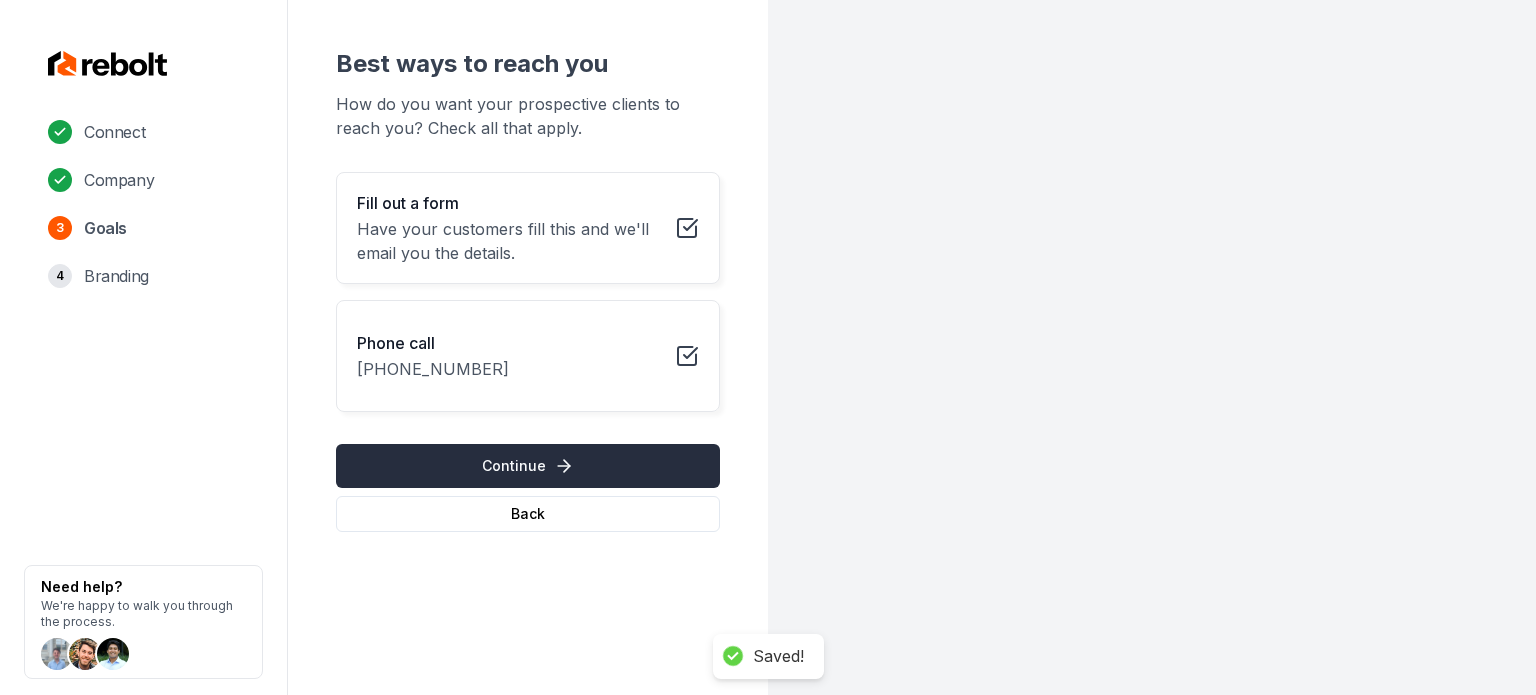 click on "Continue" at bounding box center (528, 466) 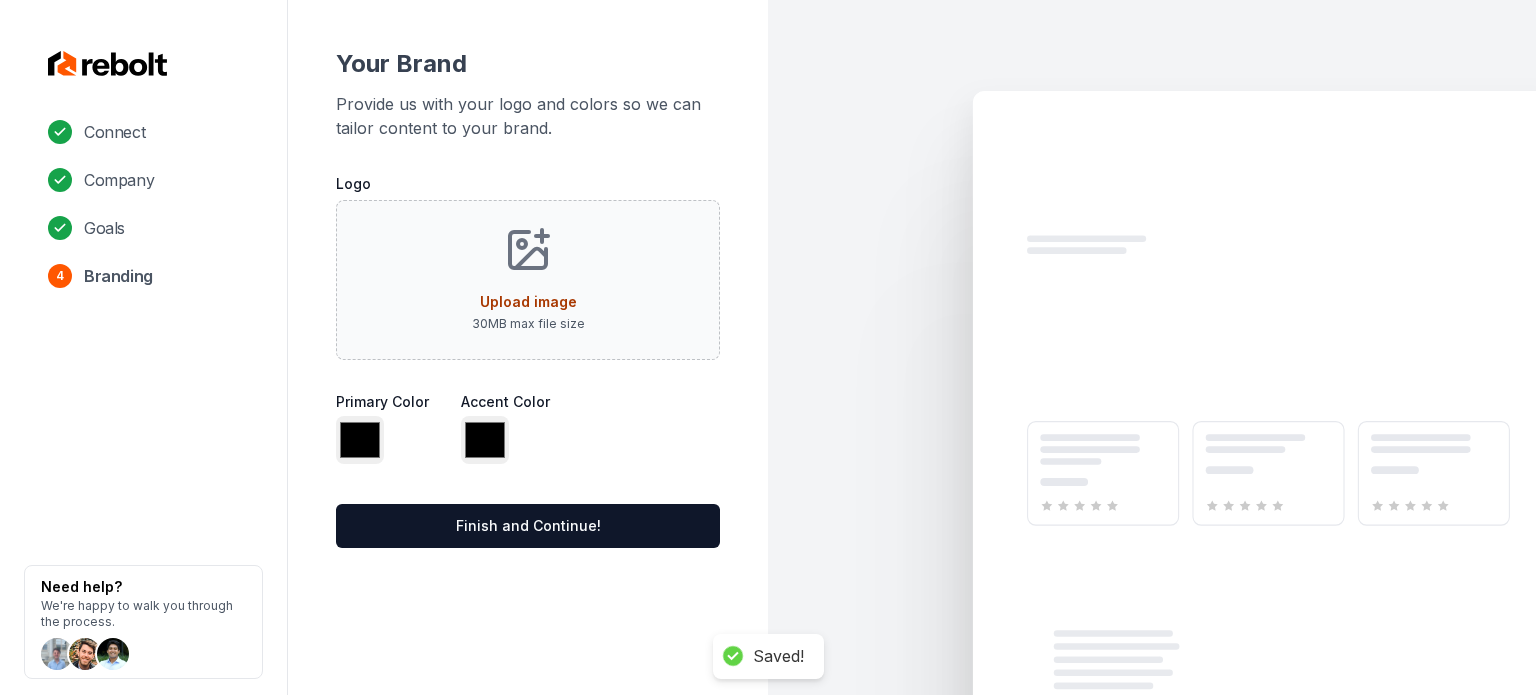 type on "*******" 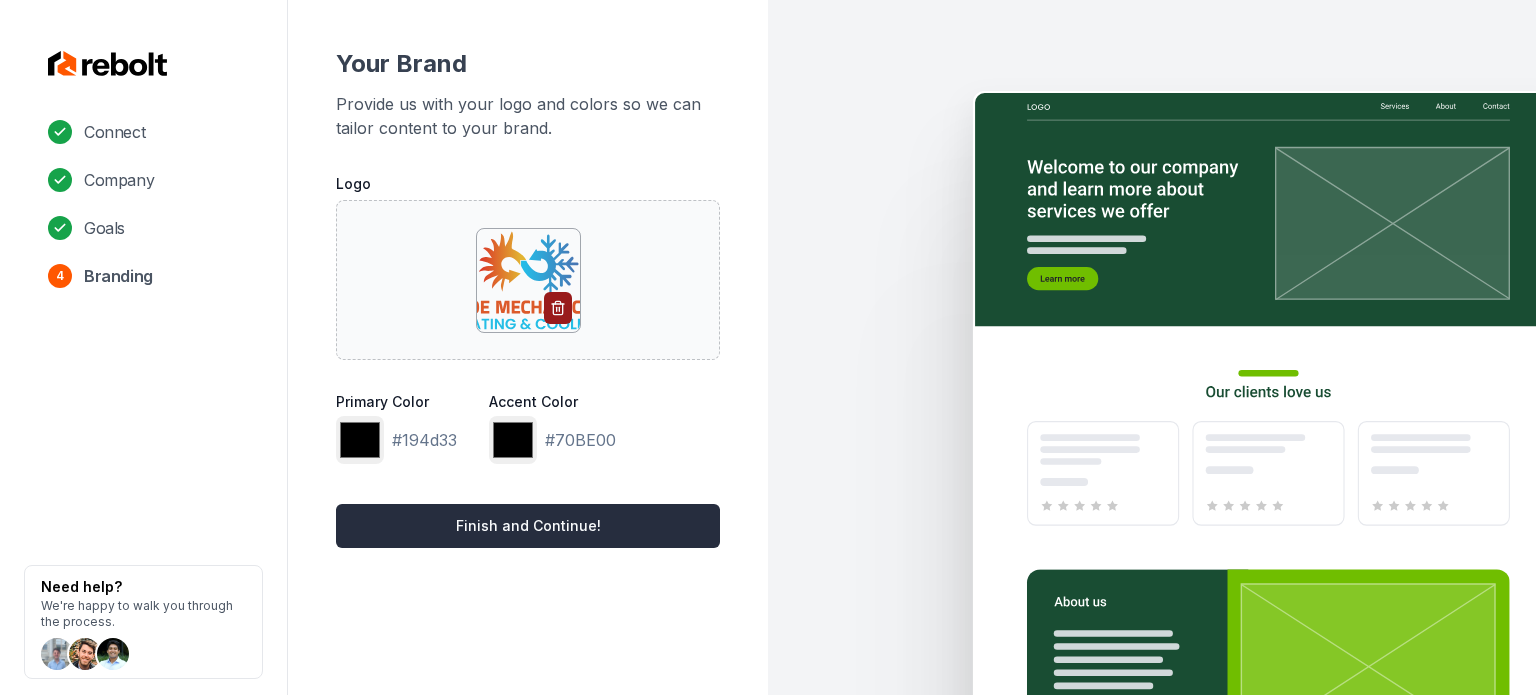 click on "Finish and Continue!" at bounding box center (528, 526) 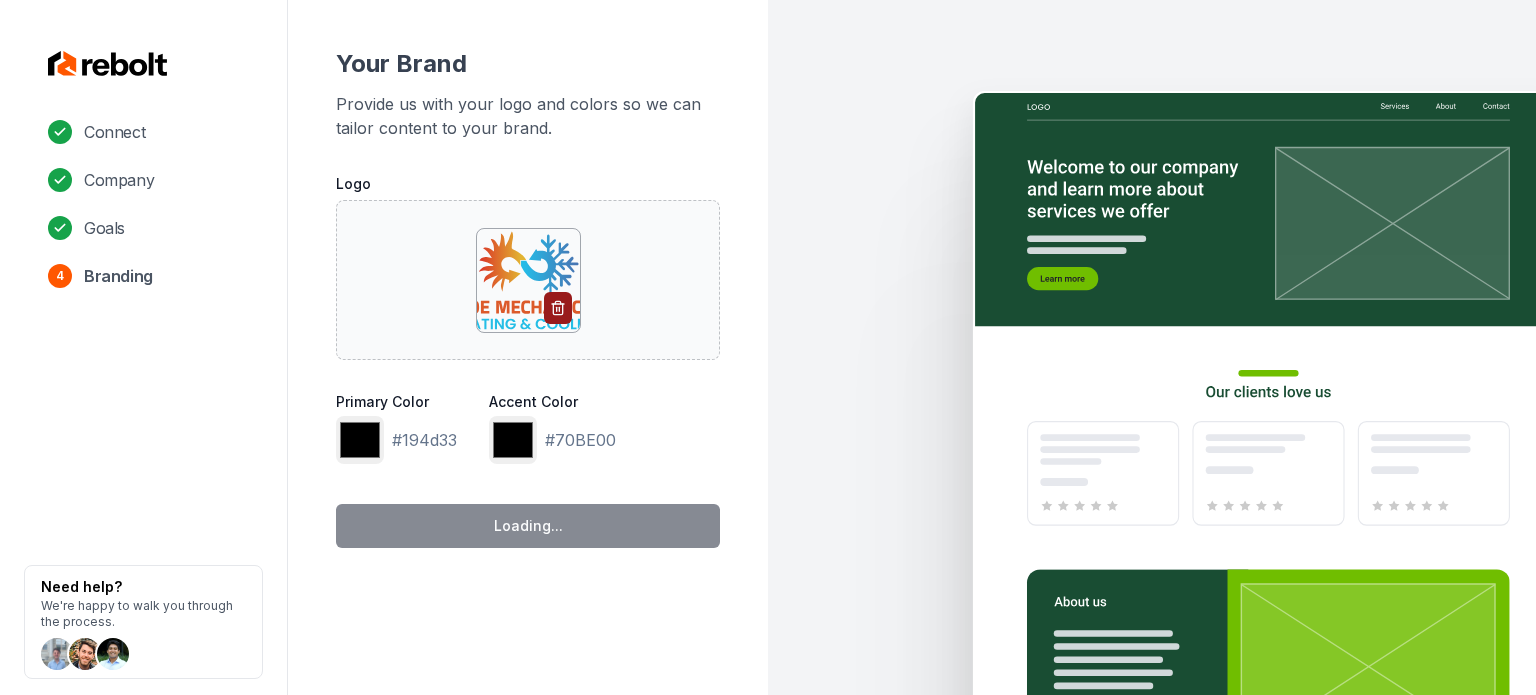 type on "*******" 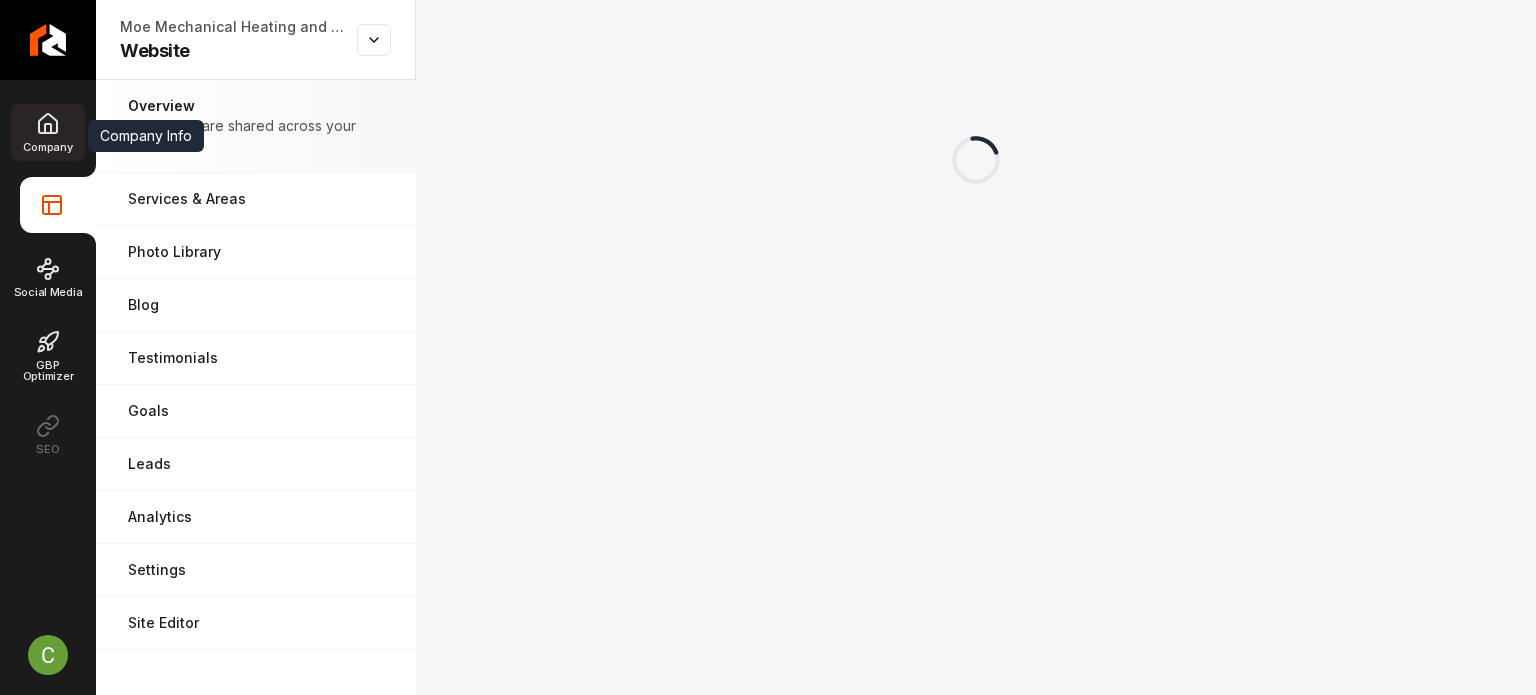 click on "Company" at bounding box center (47, 147) 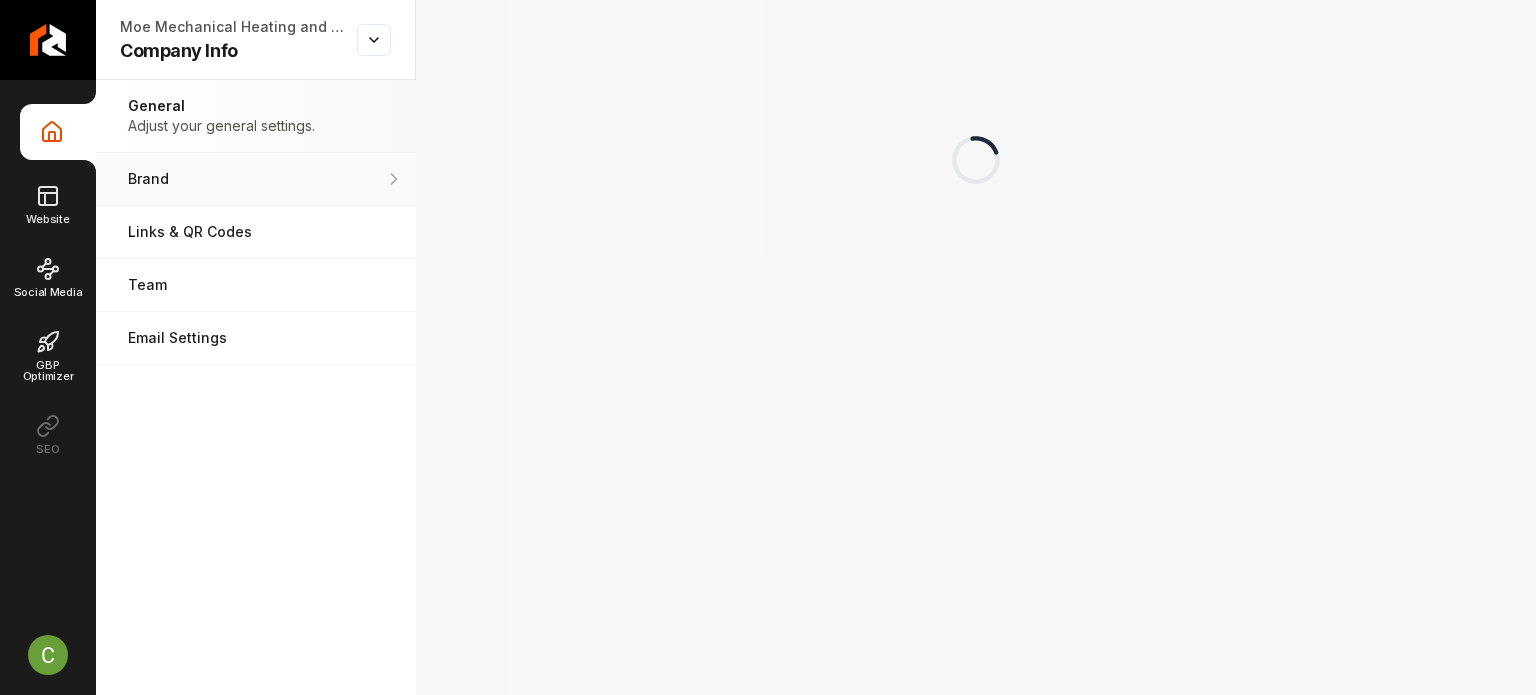 click on "Brand" at bounding box center (256, 179) 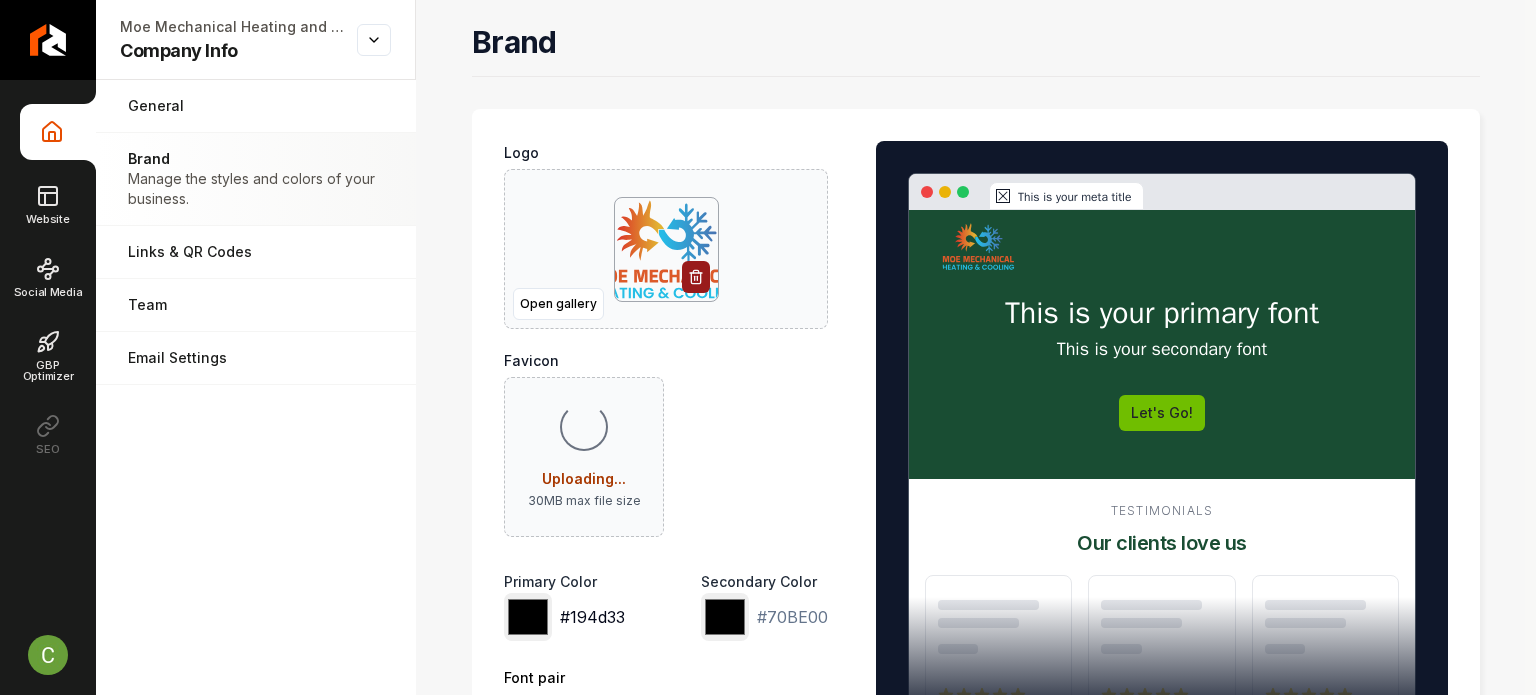 click on "*******" at bounding box center (528, 617) 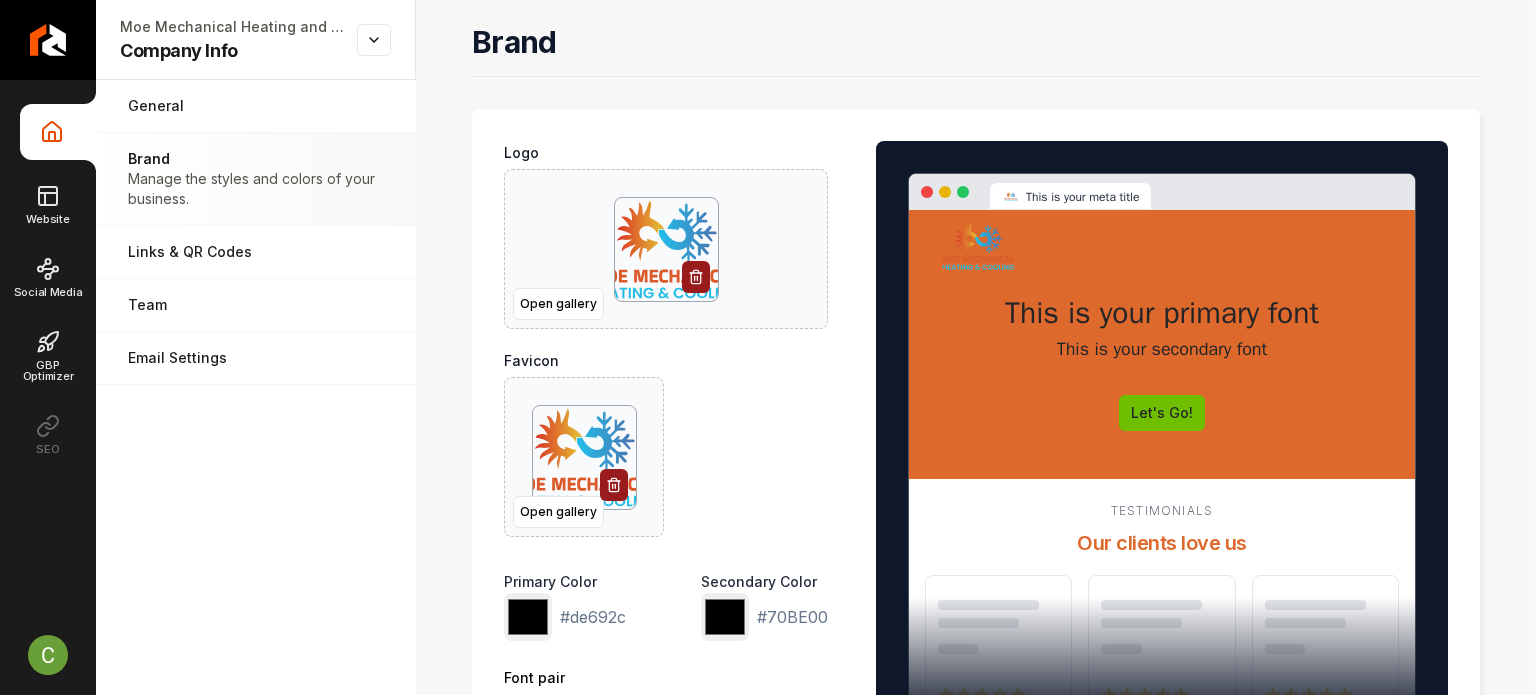 type on "*******" 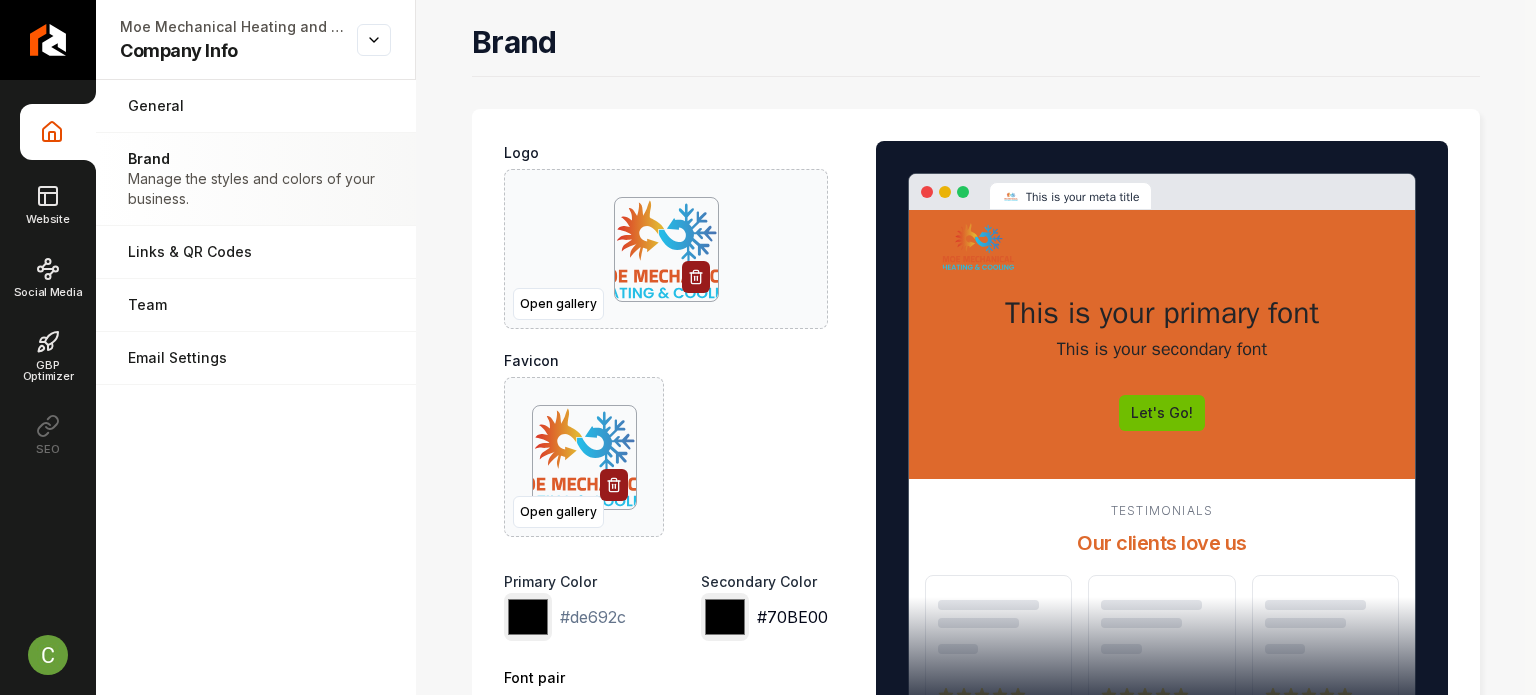 click on "*******" at bounding box center (725, 617) 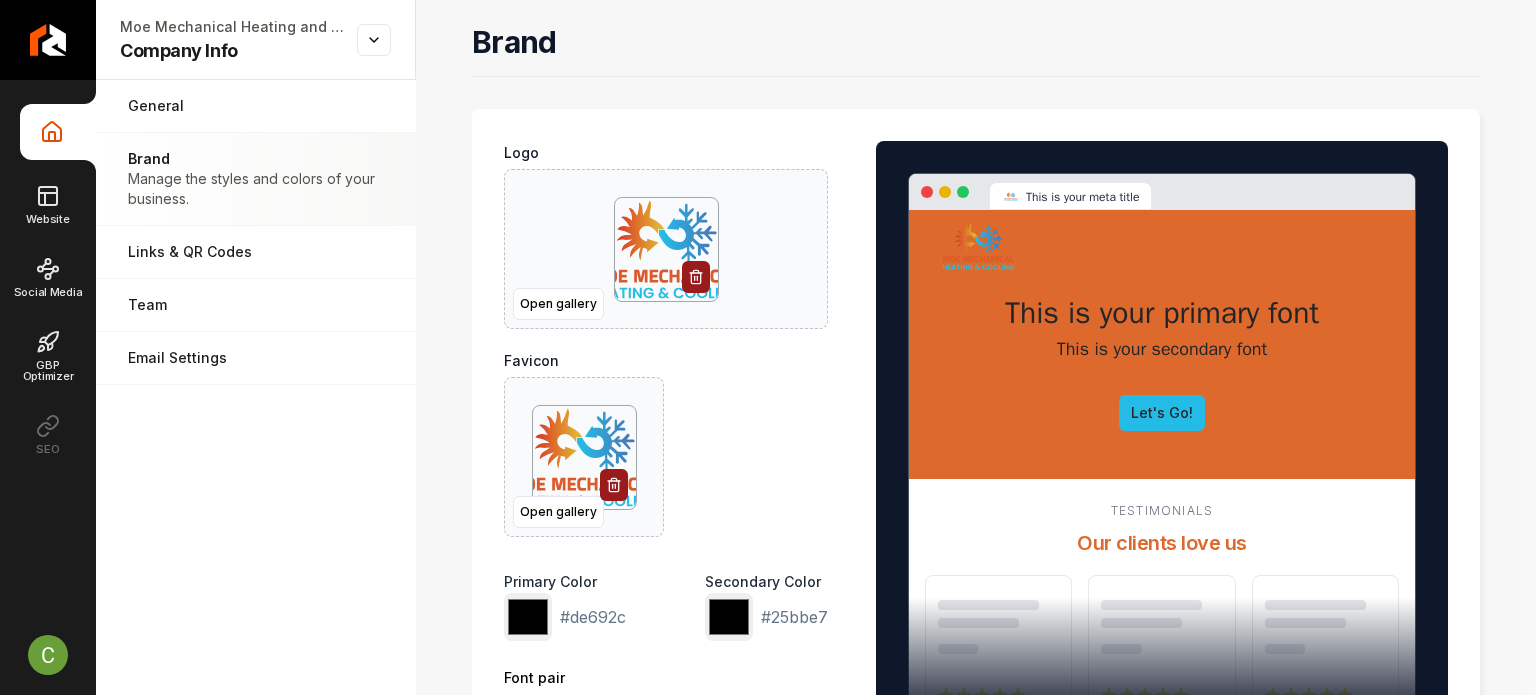 type on "*******" 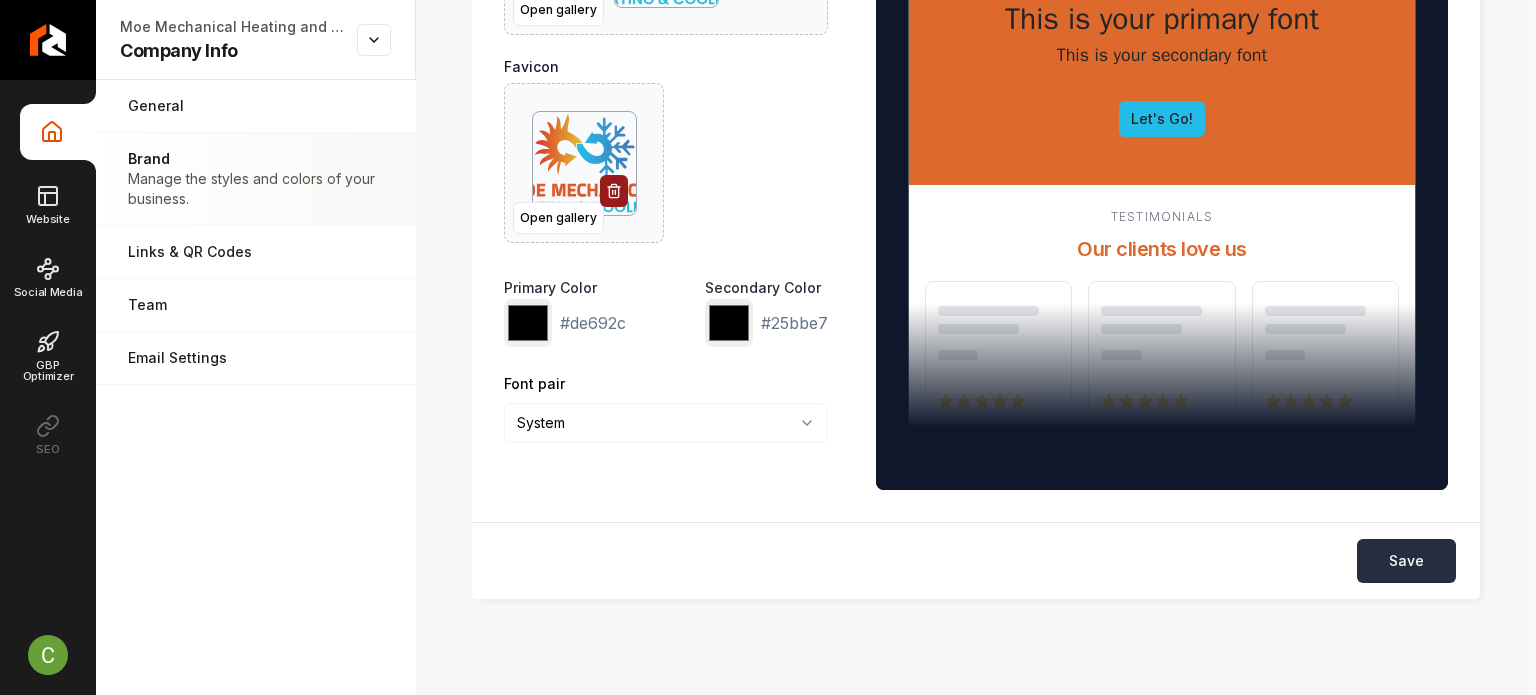 scroll, scrollTop: 300, scrollLeft: 0, axis: vertical 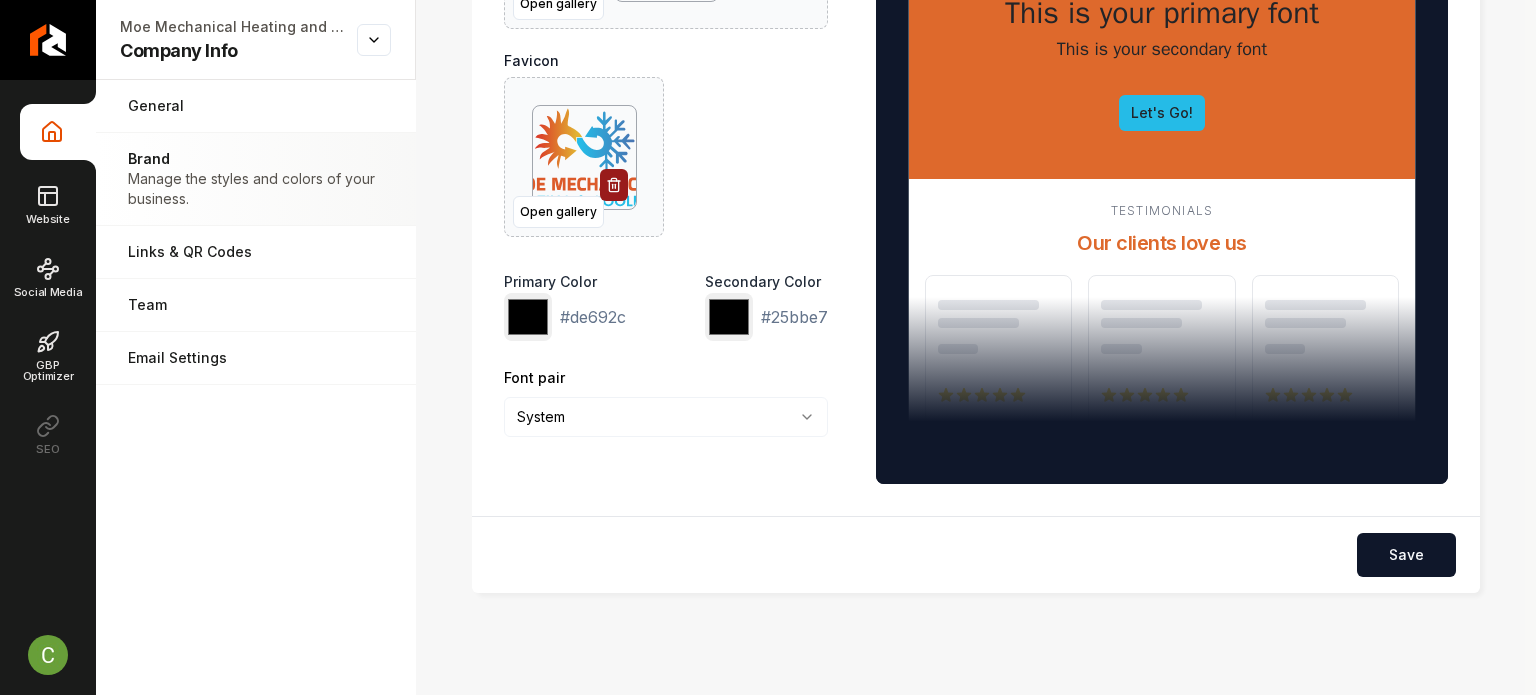 click on "Save" at bounding box center [976, 554] 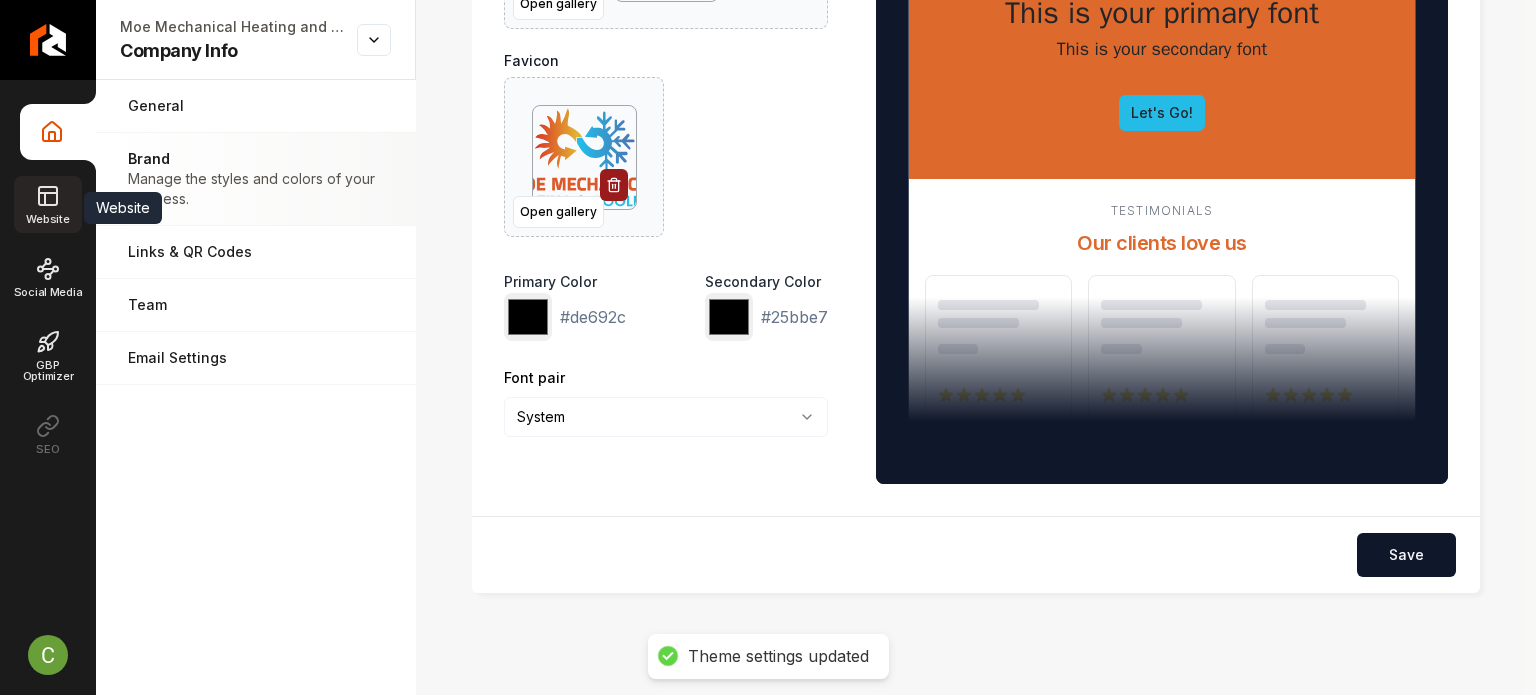 click on "Website" at bounding box center (47, 204) 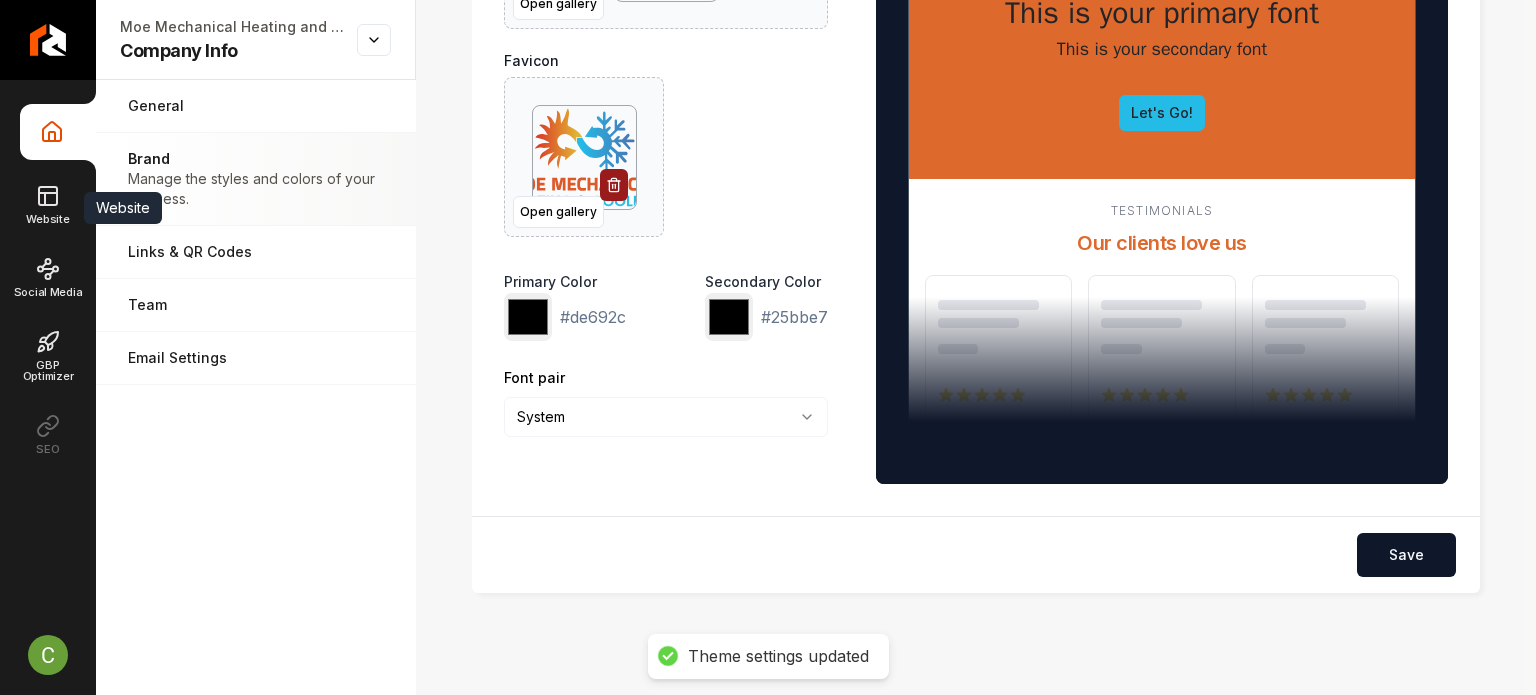 scroll, scrollTop: 0, scrollLeft: 0, axis: both 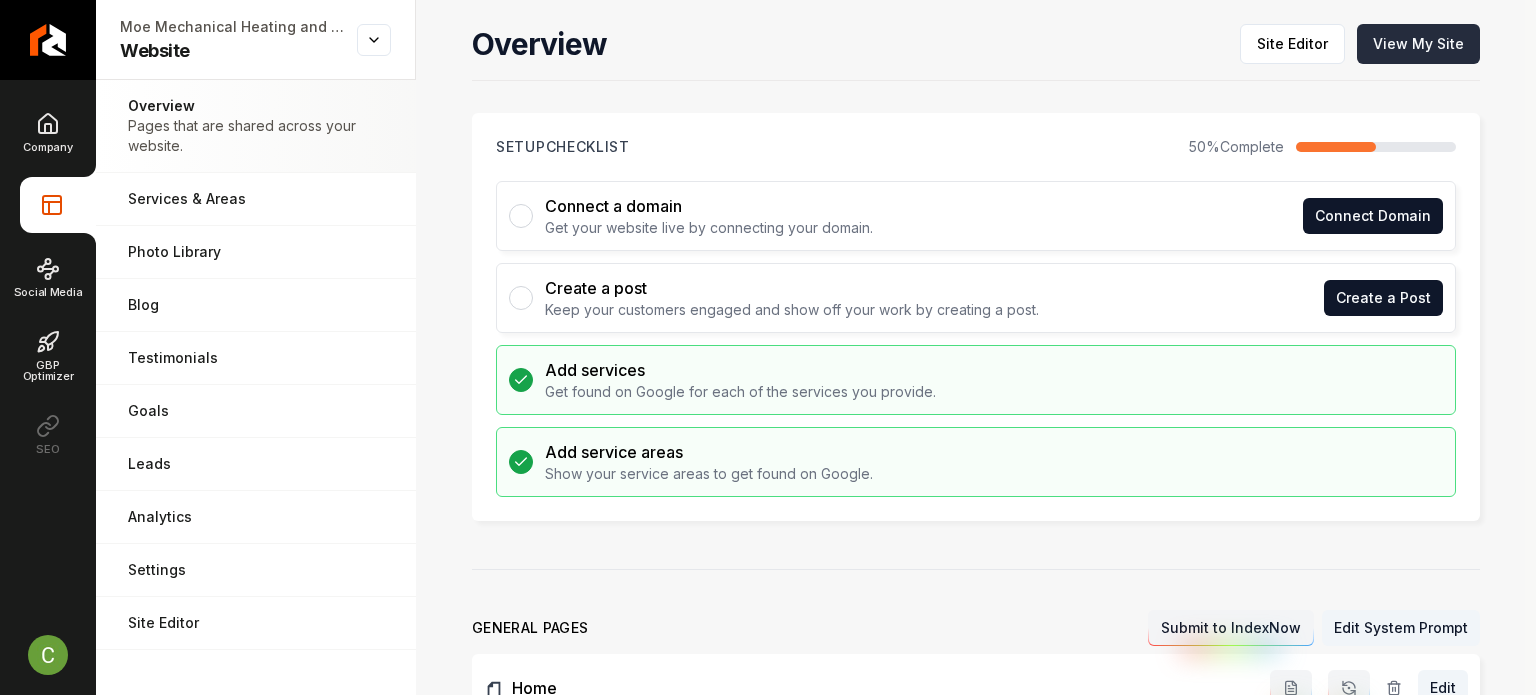 click on "View My Site" at bounding box center (1418, 44) 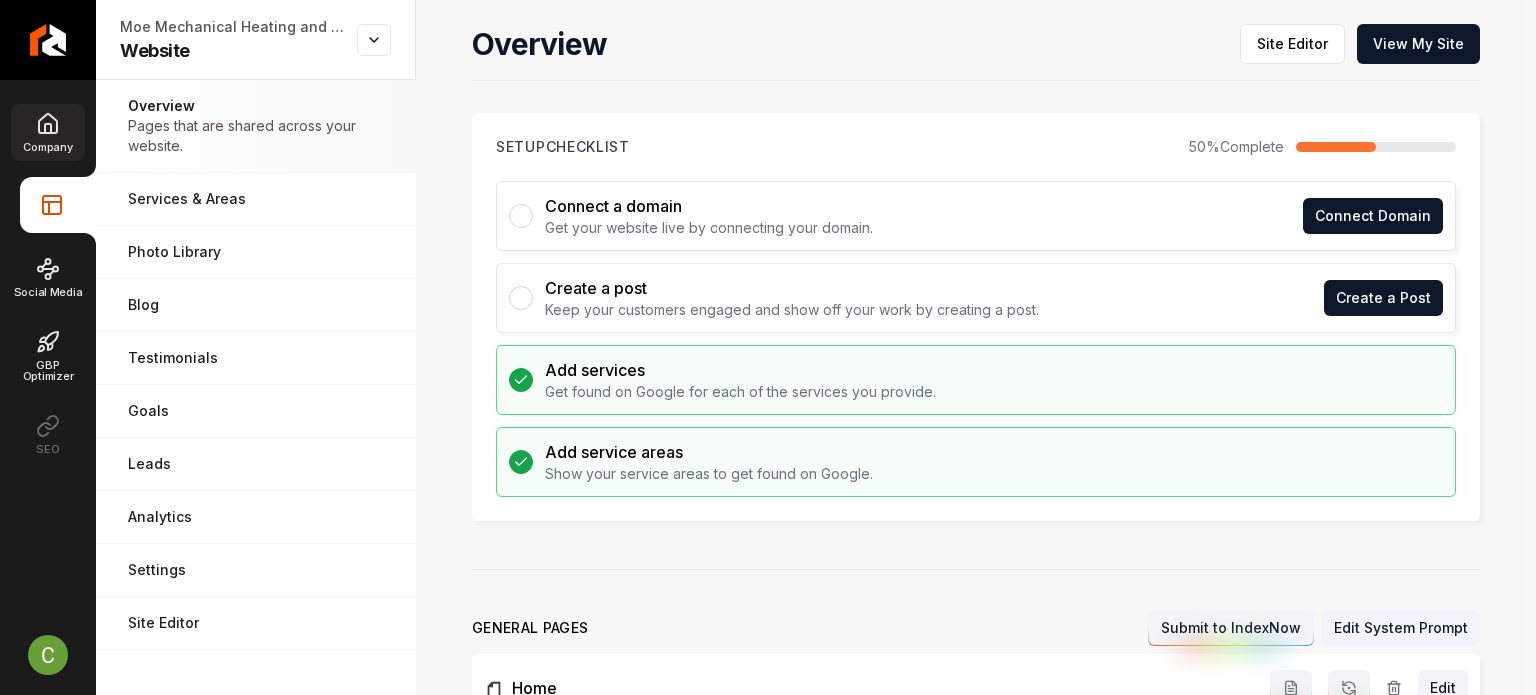 click on "Company" at bounding box center [47, 132] 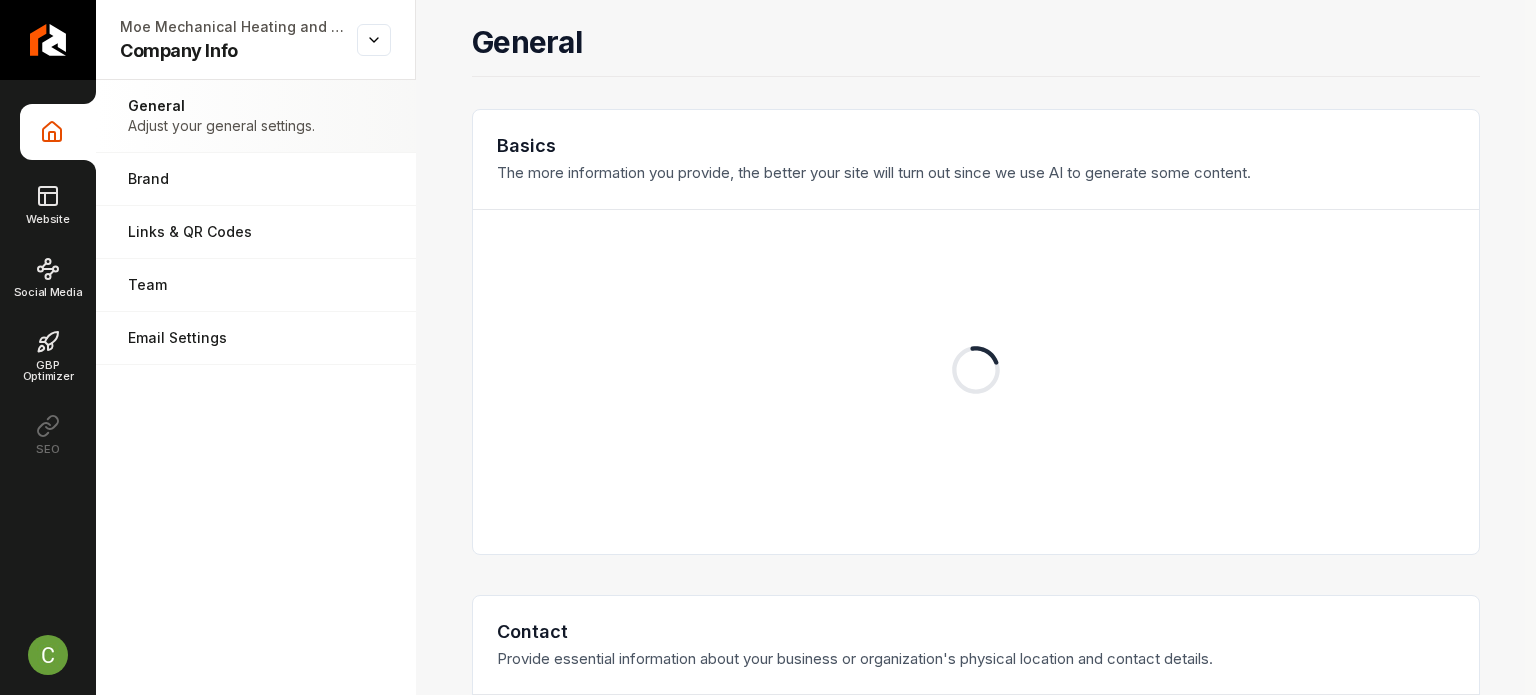 click on "Website" at bounding box center [47, 204] 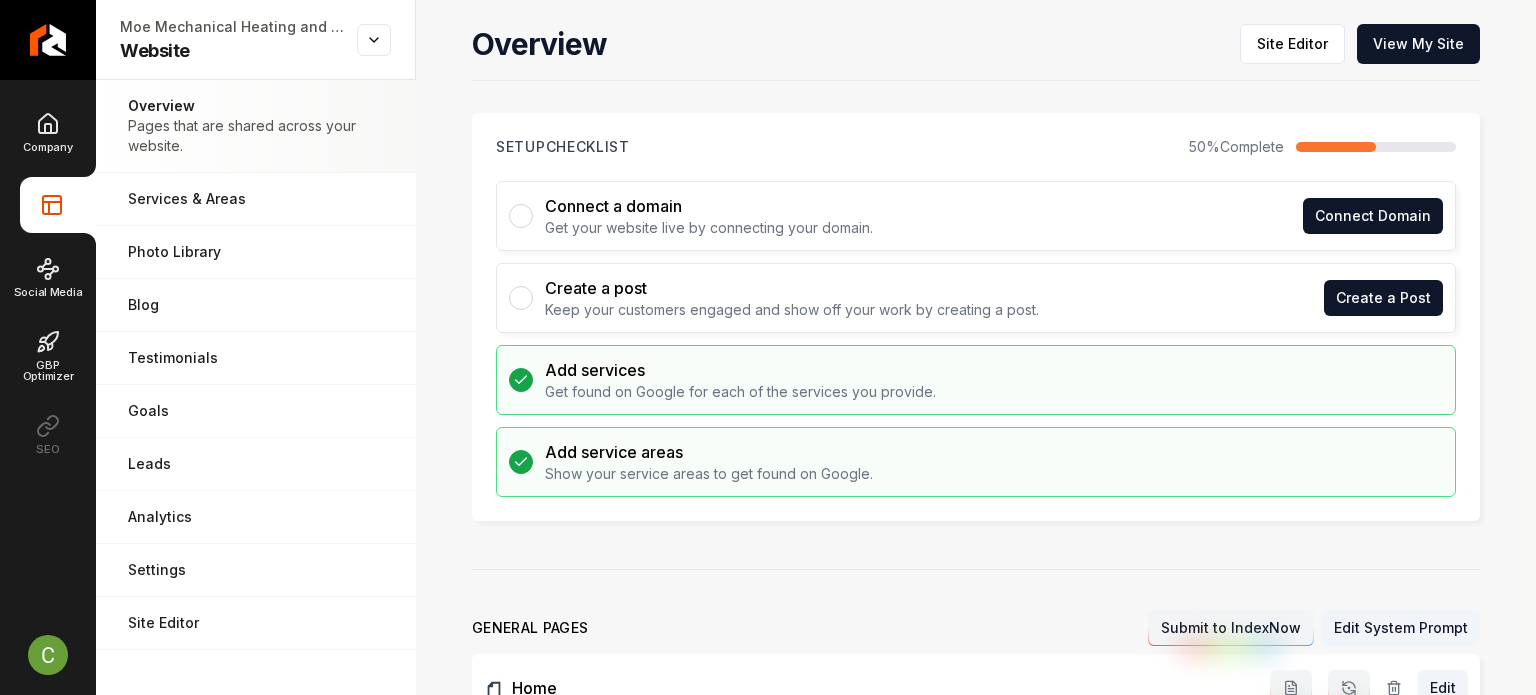 click at bounding box center (58, 205) 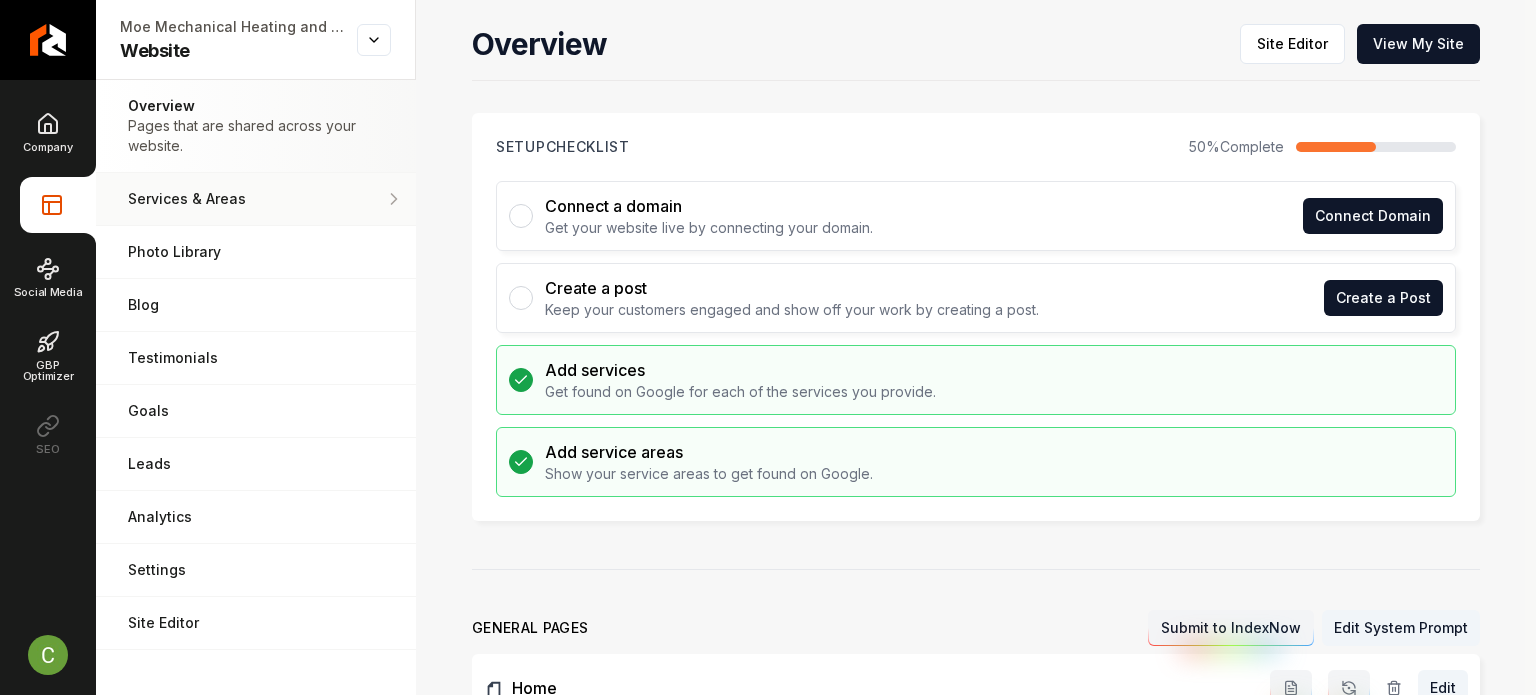 click on "Services & Areas" at bounding box center (256, 199) 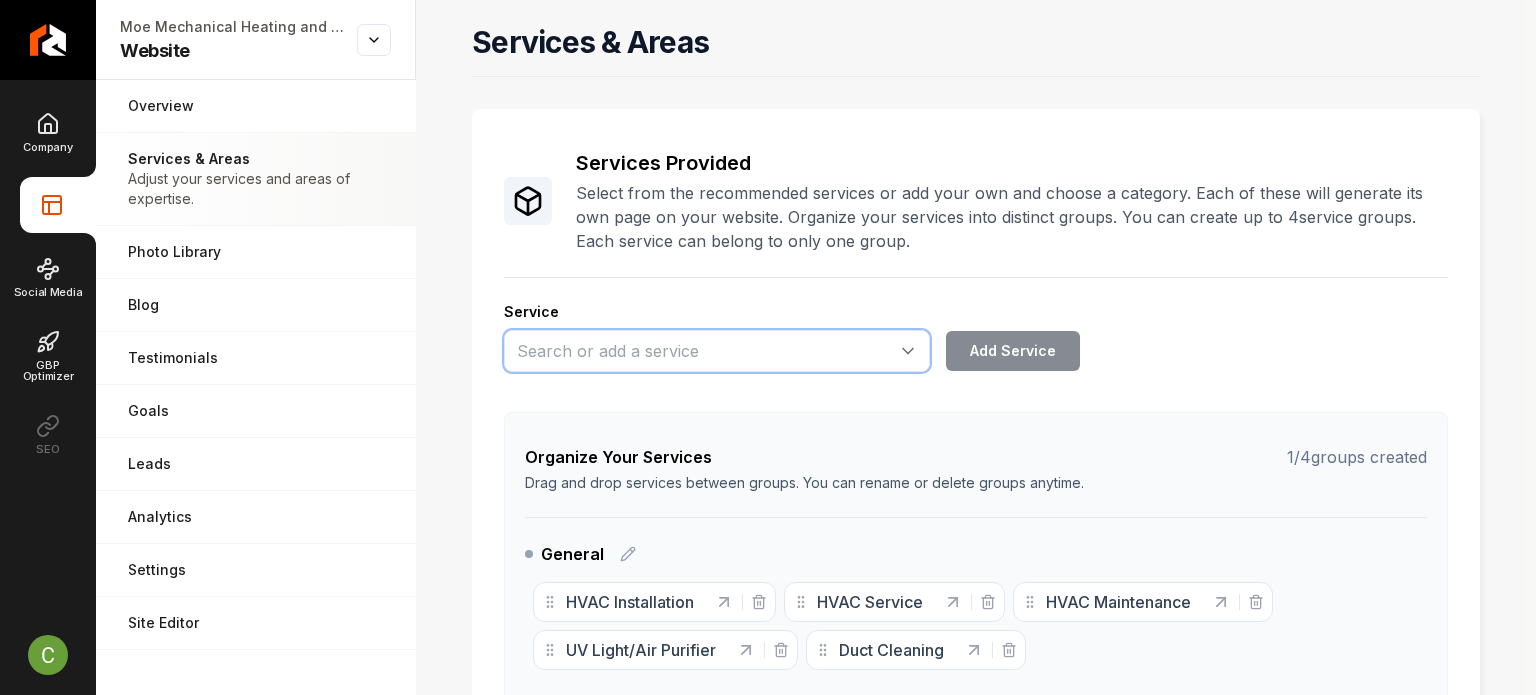 click at bounding box center [717, 351] 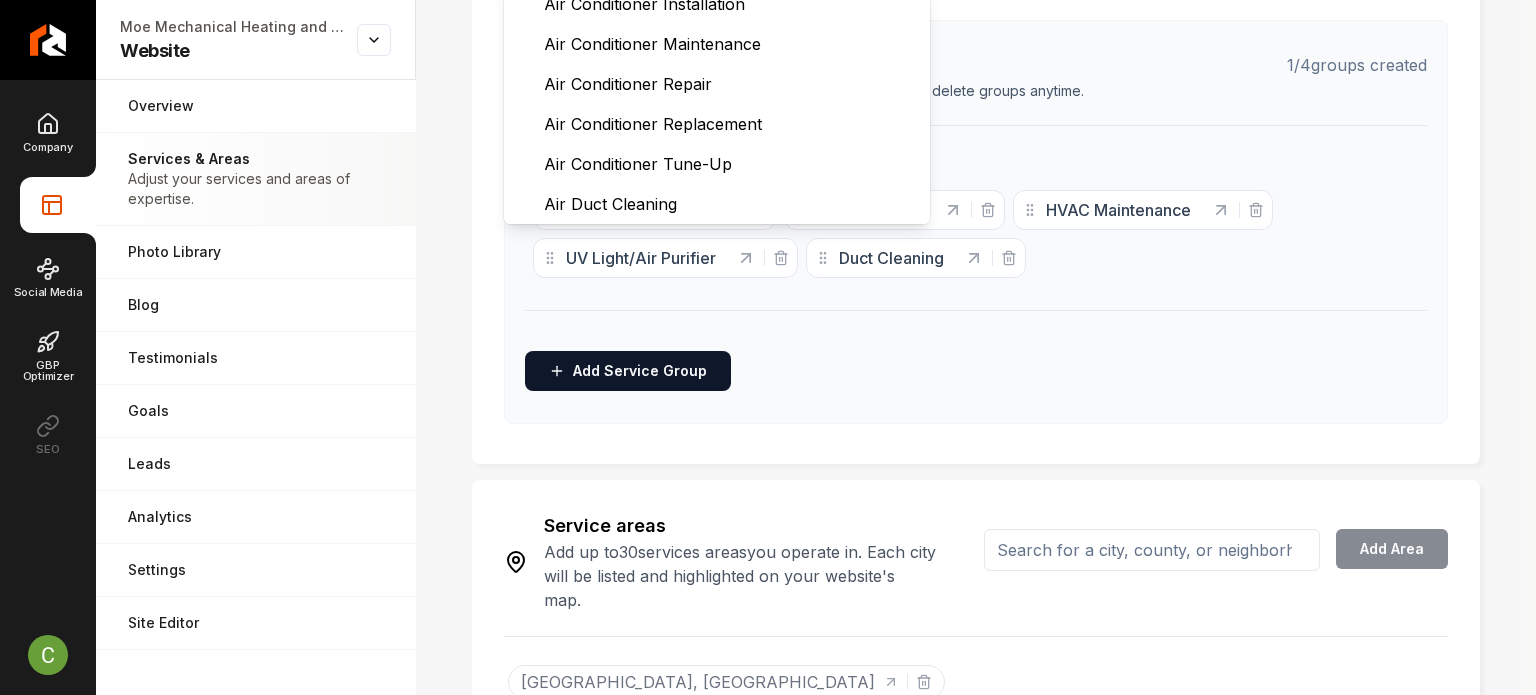 scroll, scrollTop: 586, scrollLeft: 0, axis: vertical 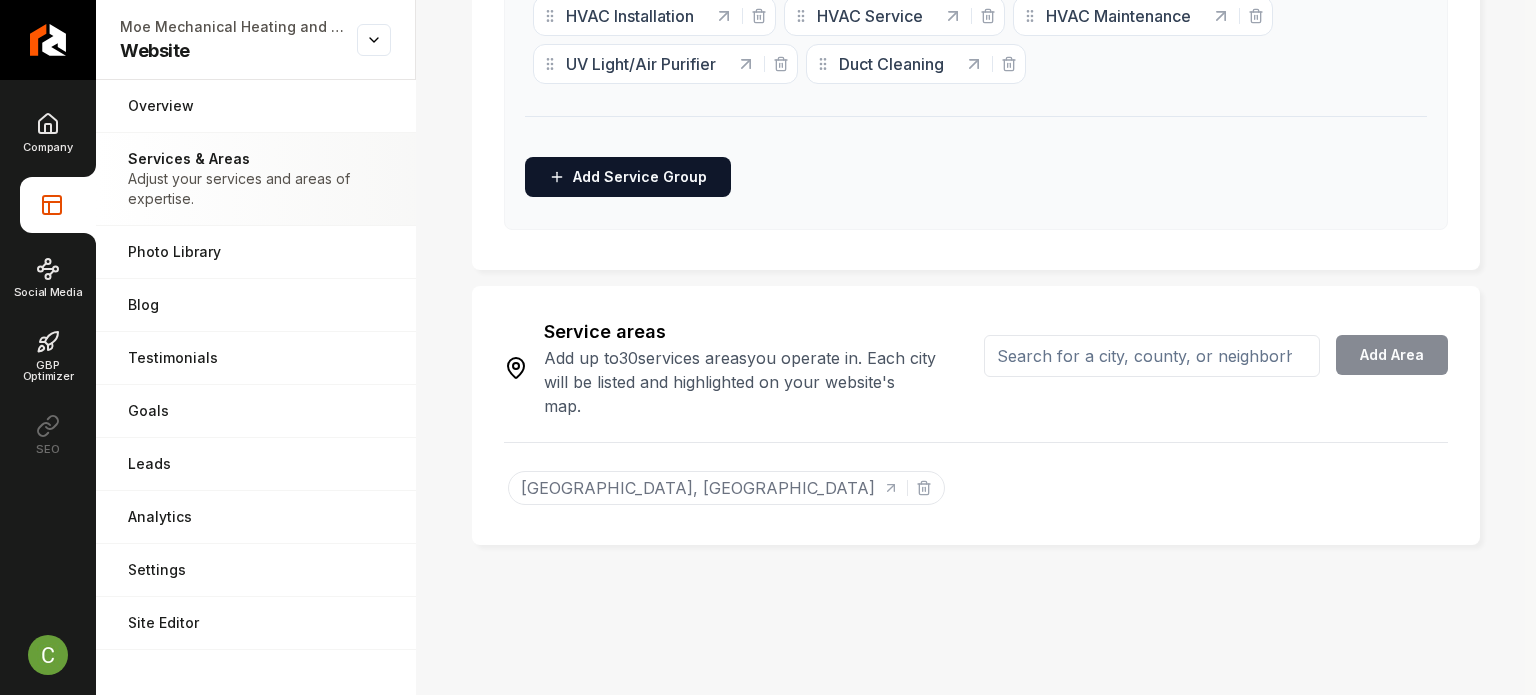 click on "Services & Areas Services Provided Select from the recommended services or add your own and choose a category. Each of these will generate its own page on your website. Organize your services into distinct groups. You can create up to   4  service groups. Each service can belong to only one group. Service Add Service Organize Your Services 1 / 4  groups created Drag and drop services between groups. You can rename or delete groups anytime. General HVAC Installation HVAC Service HVAC Maintenance UV Light/Air Purifier Duct Cleaning
To pick up a draggable item, press the space bar.
While dragging, use the arrow keys to move the item.
Press space again to drop the item in its new position, or press escape to cancel.
Add Service Group Service areas Add up to  30  services areas  you operate in. Each city will be listed and highlighted on your website's map. Add Area Select a service area Austin, TX Add or select from suggestions" at bounding box center (976, -9) 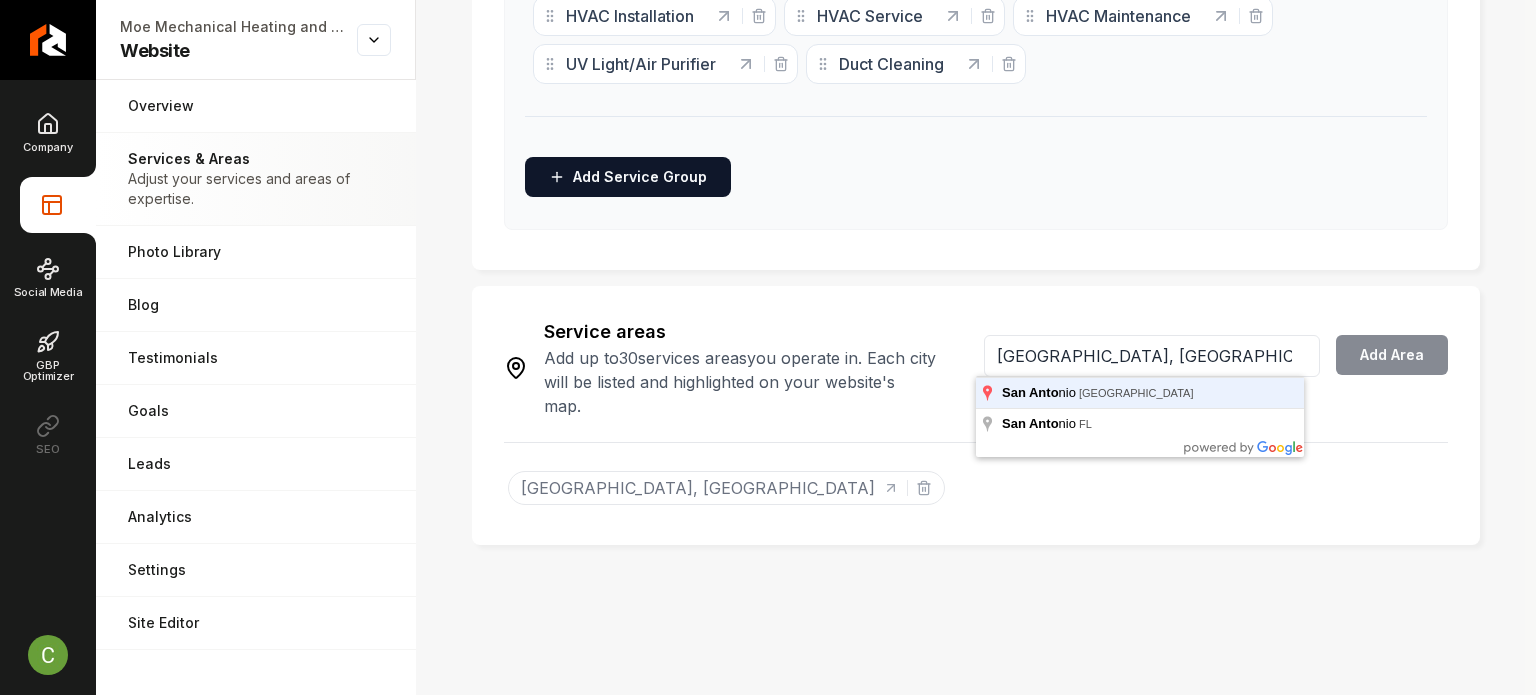 type on "San Antonio, TX" 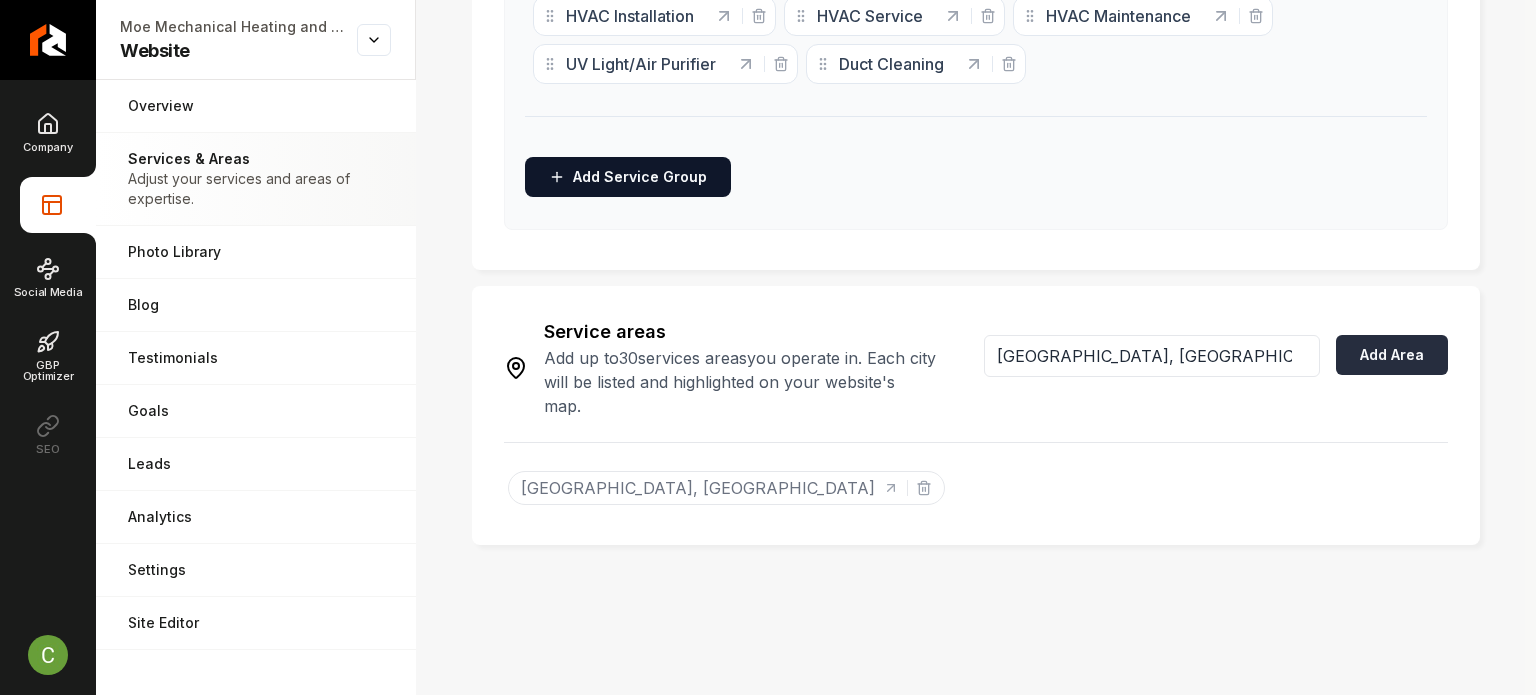 click on "Add Area" at bounding box center (1392, 355) 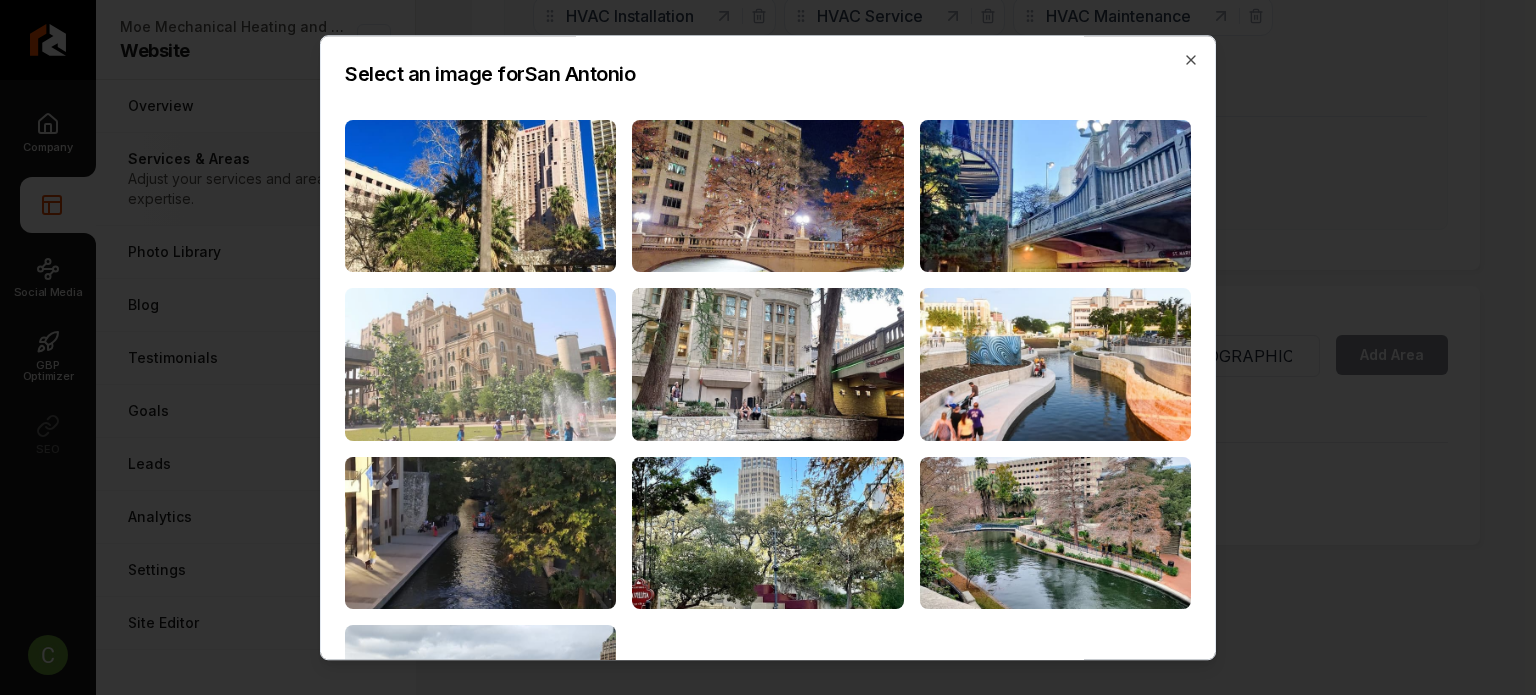 click at bounding box center (480, 364) 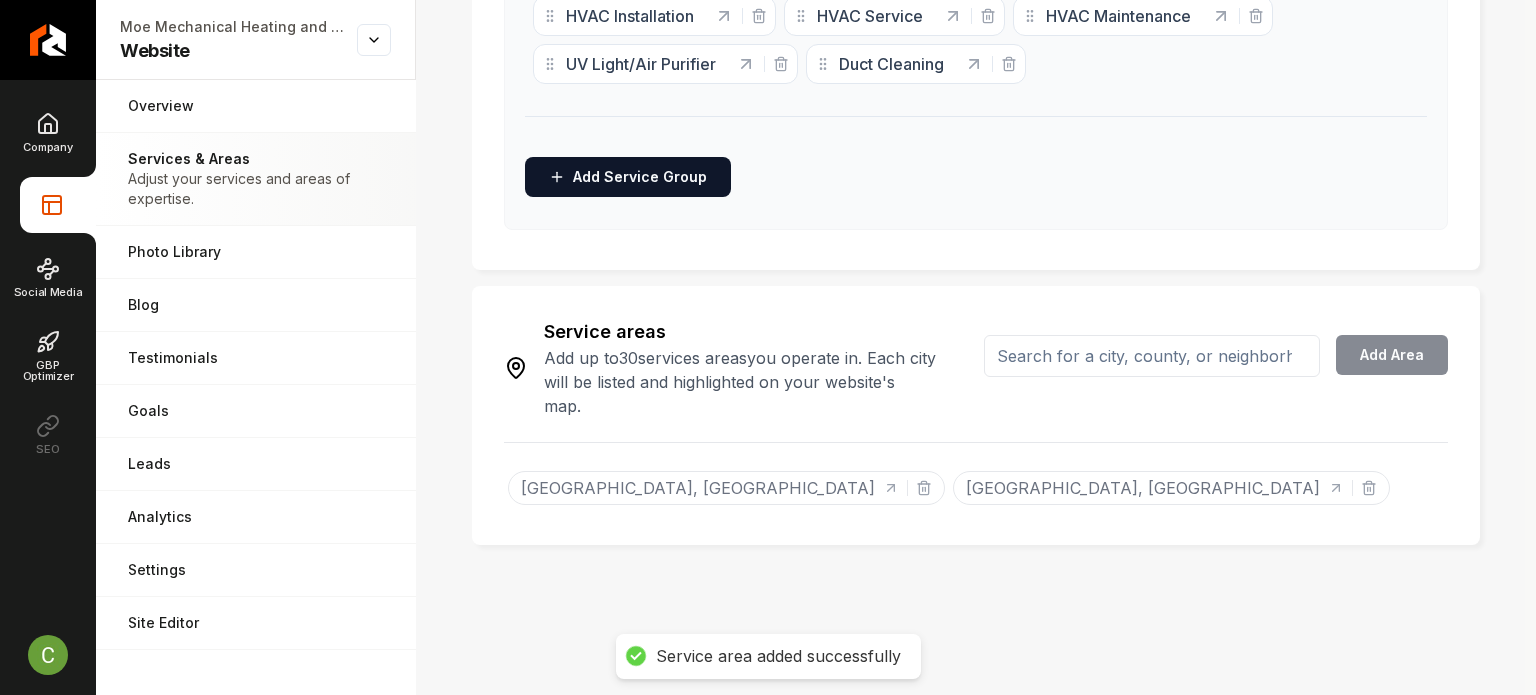 click at bounding box center [1152, 356] 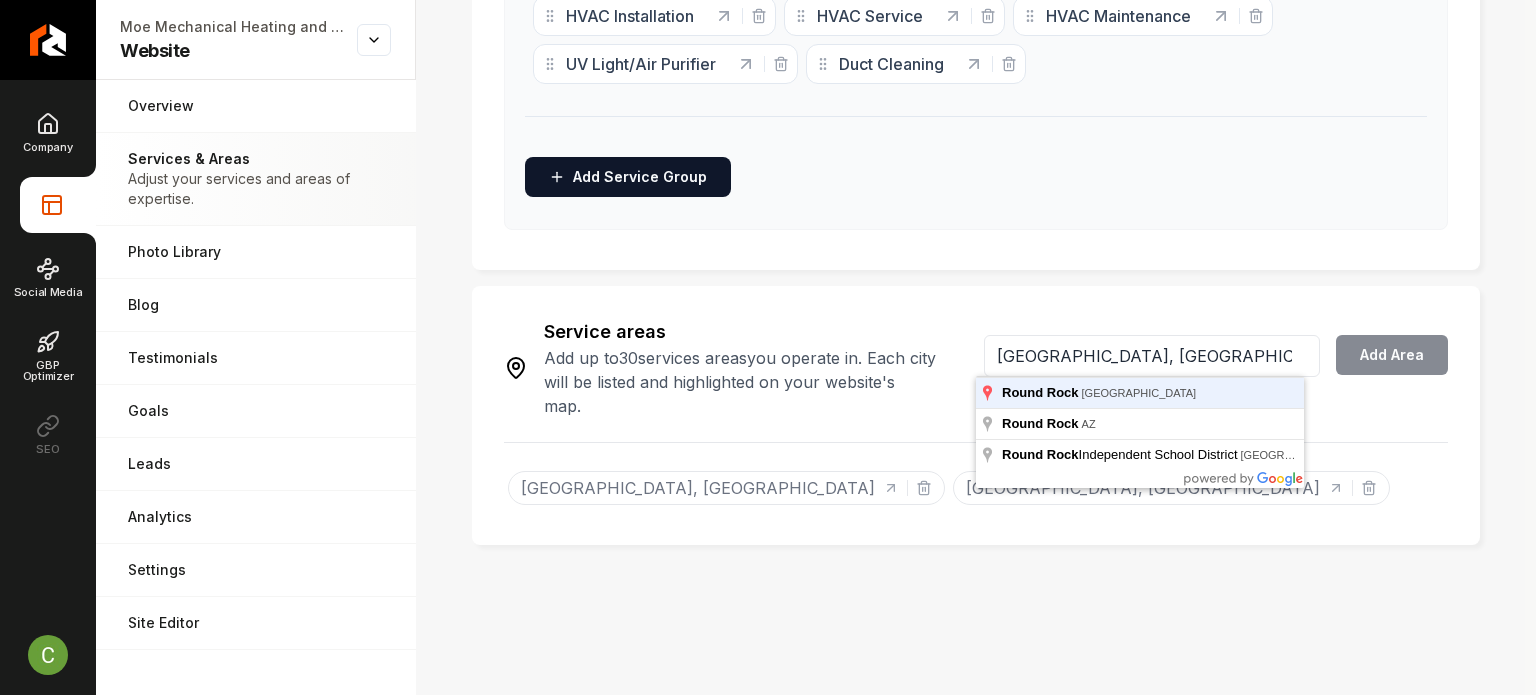 type on "Round Rock, TX" 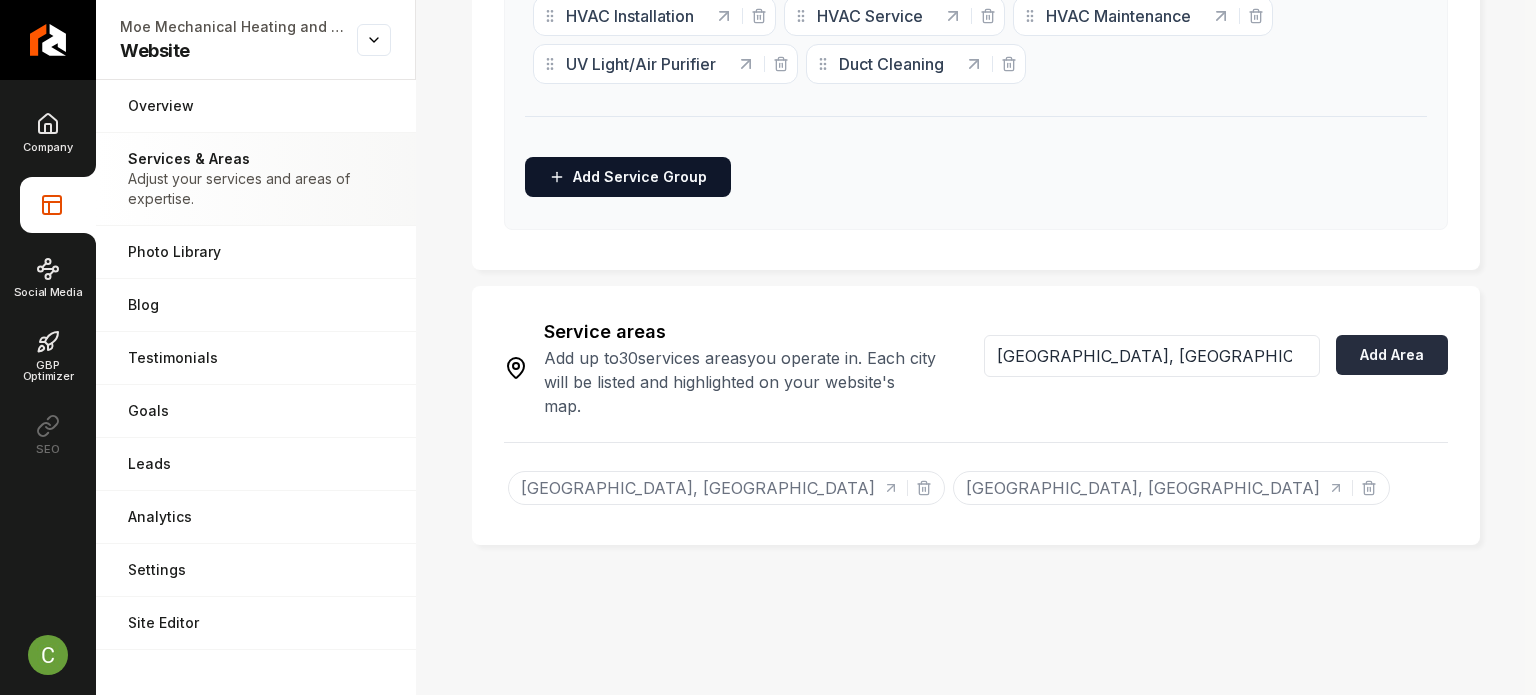 click on "Add Area" at bounding box center (1392, 355) 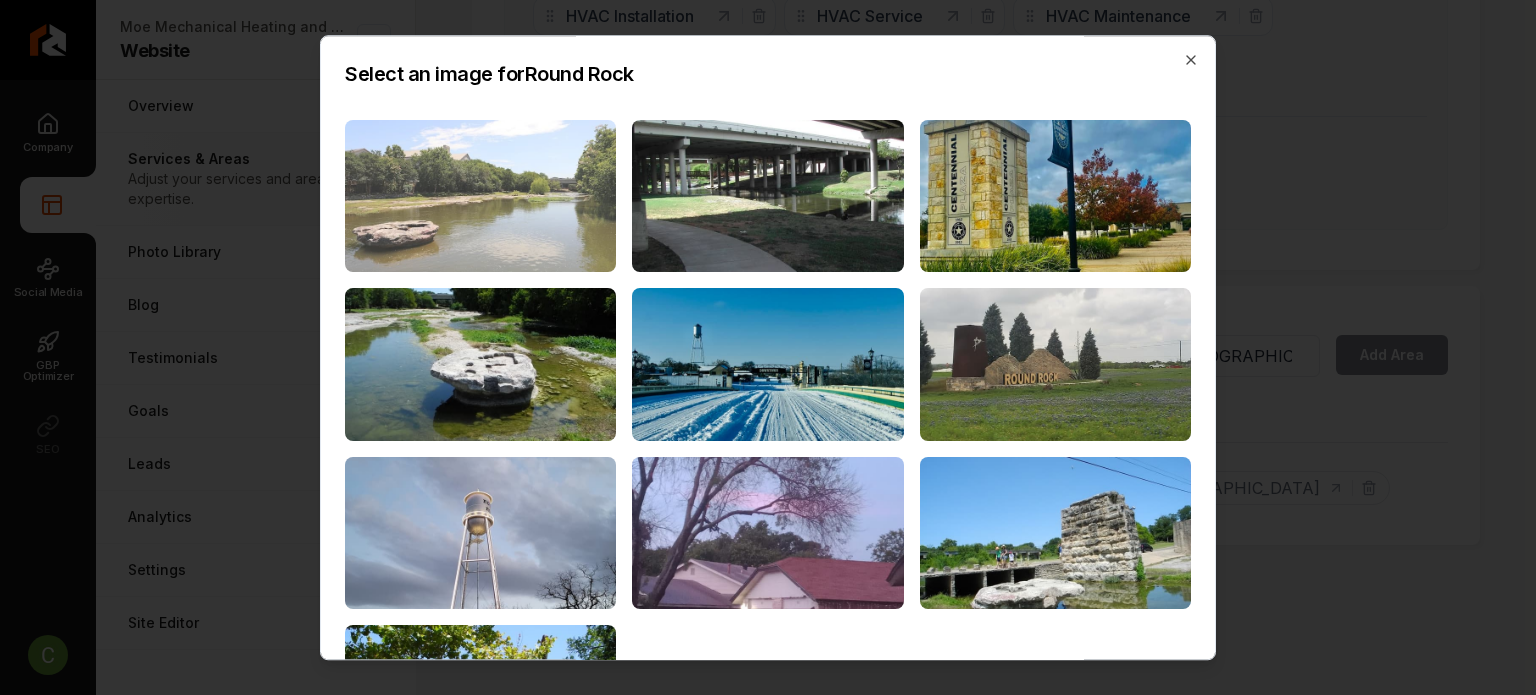 click at bounding box center (480, 196) 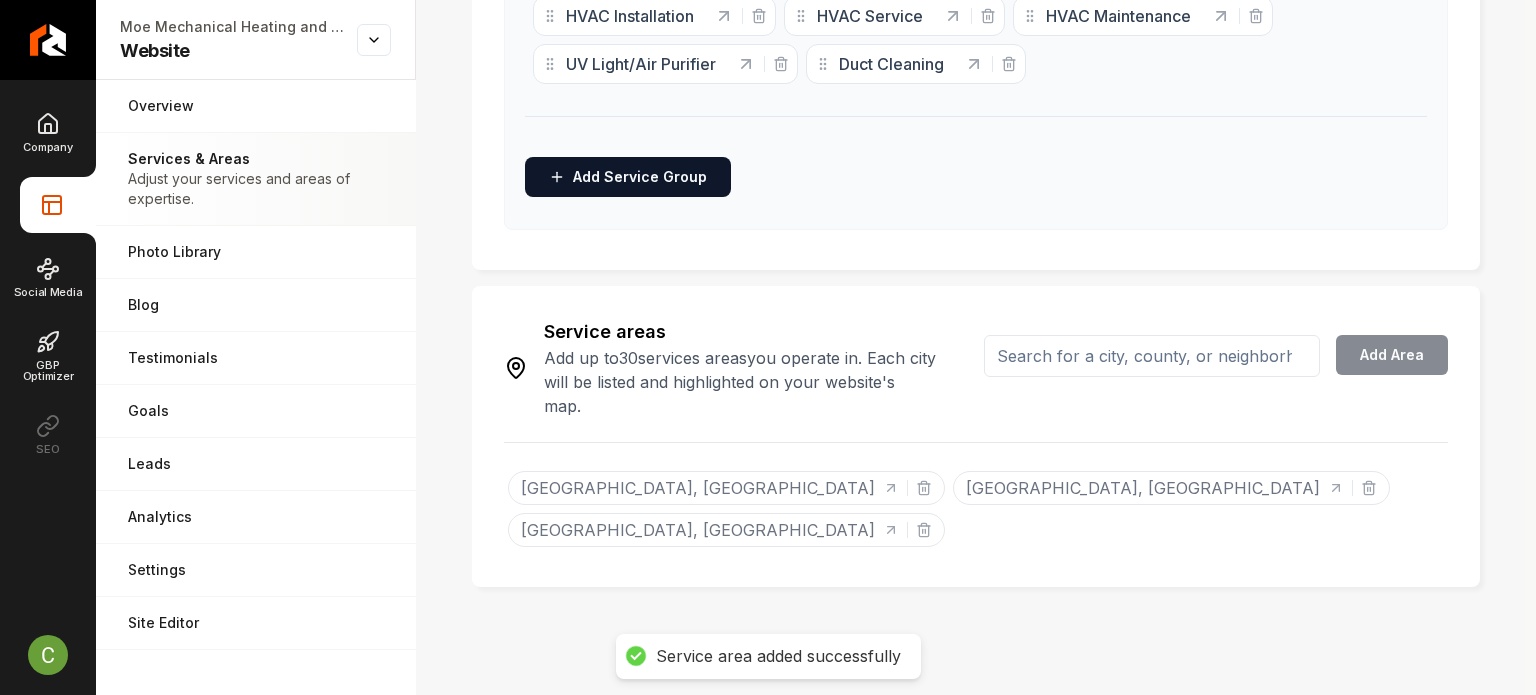 click at bounding box center [1152, 356] 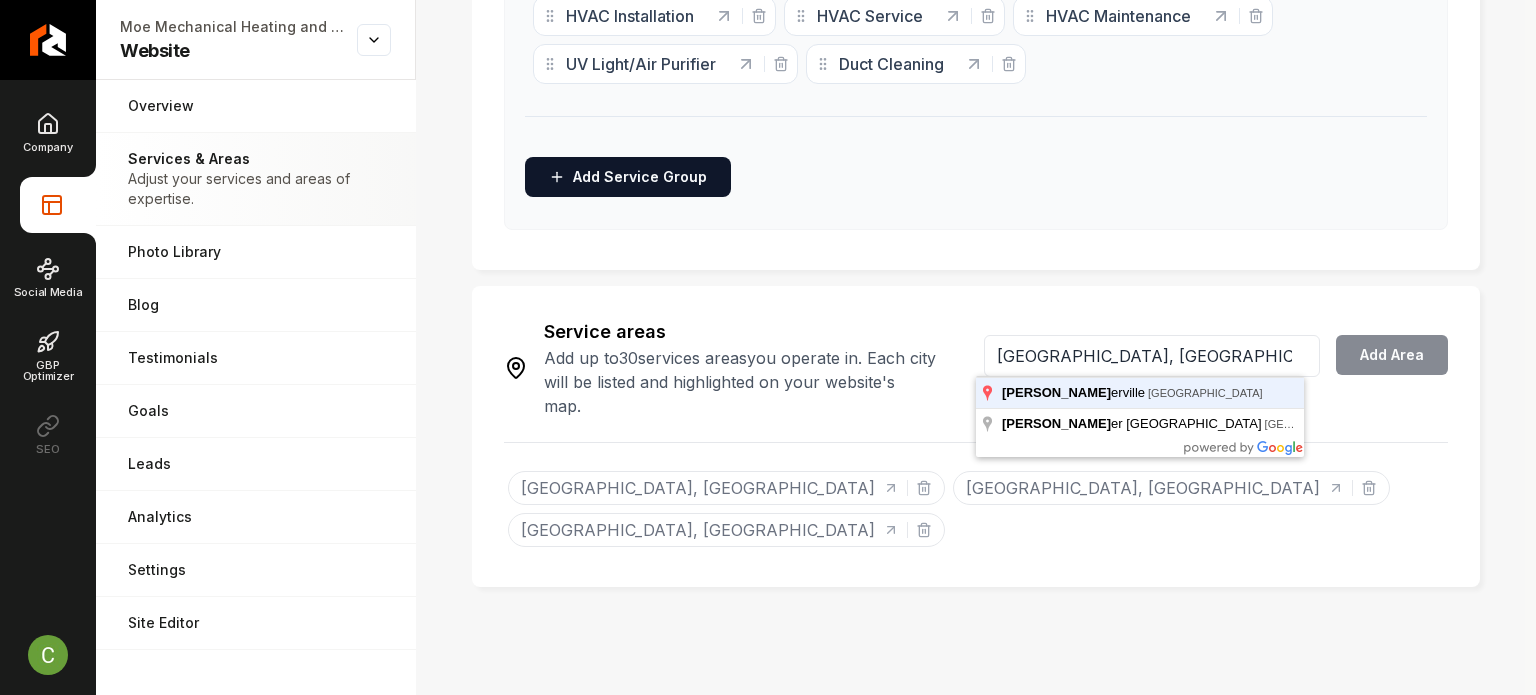 type on "Pflugerville, TX" 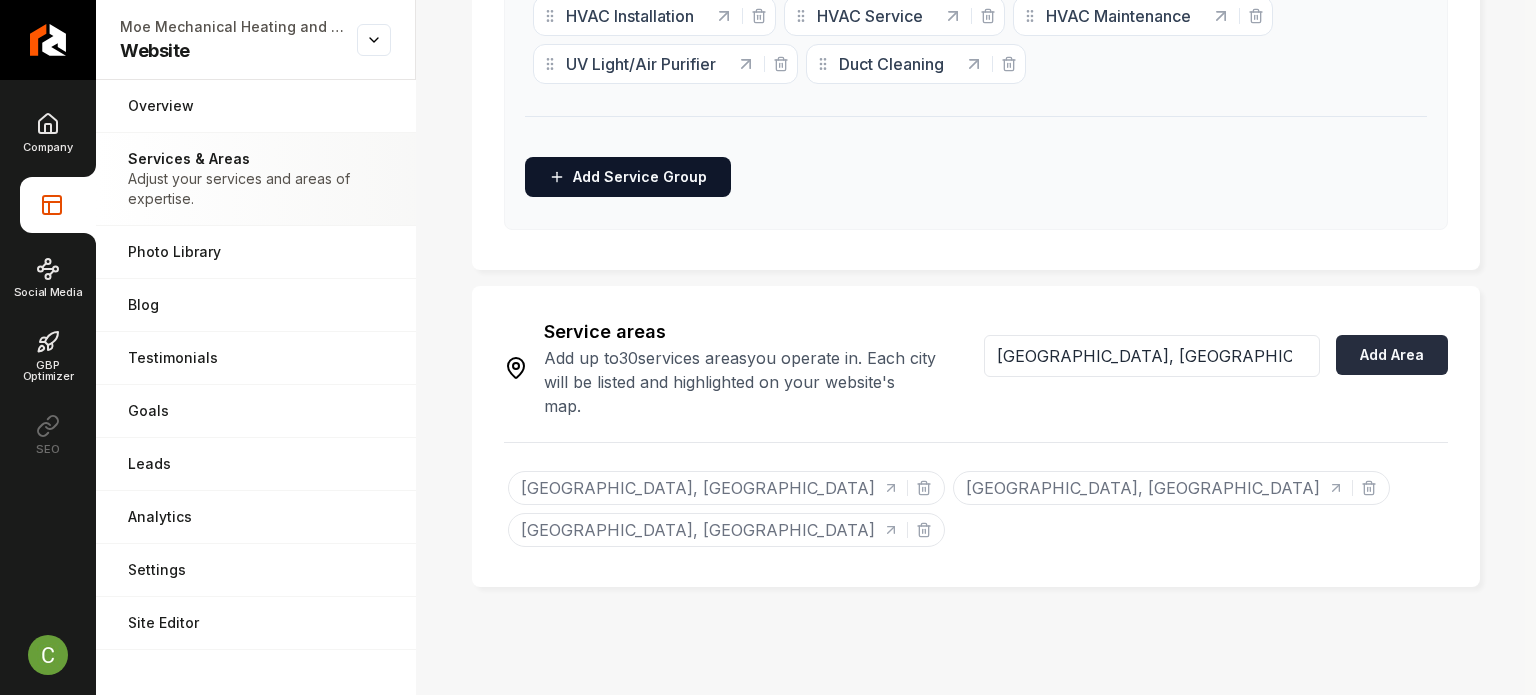 click on "Add Area" at bounding box center (1392, 355) 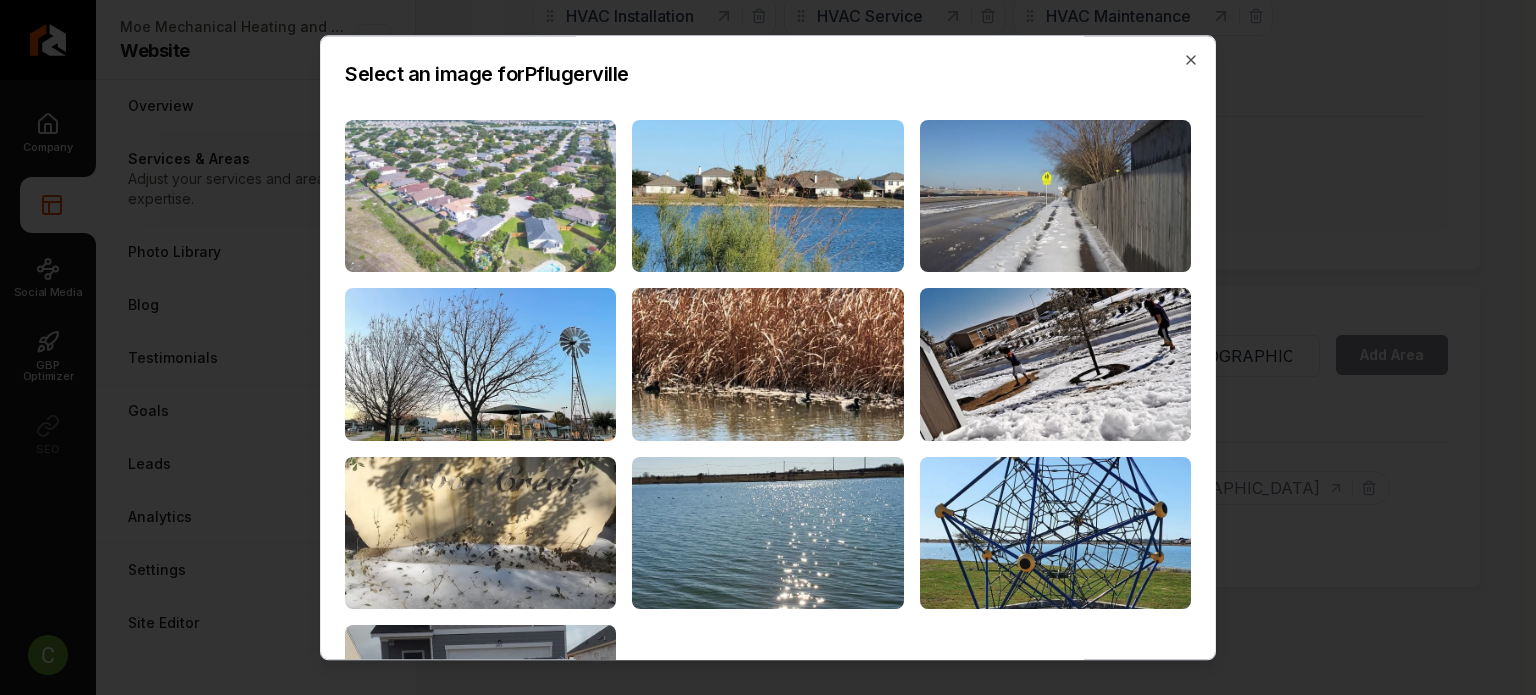 click at bounding box center (480, 196) 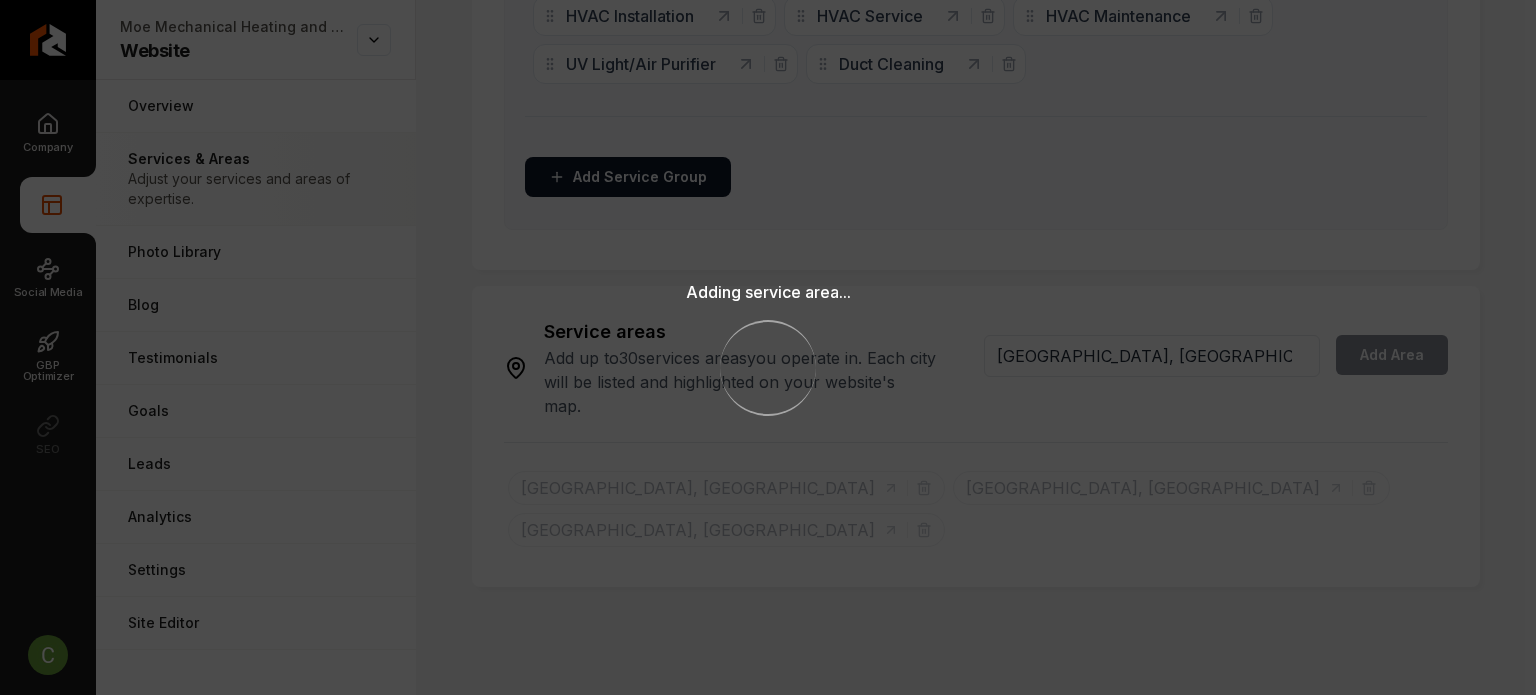 type 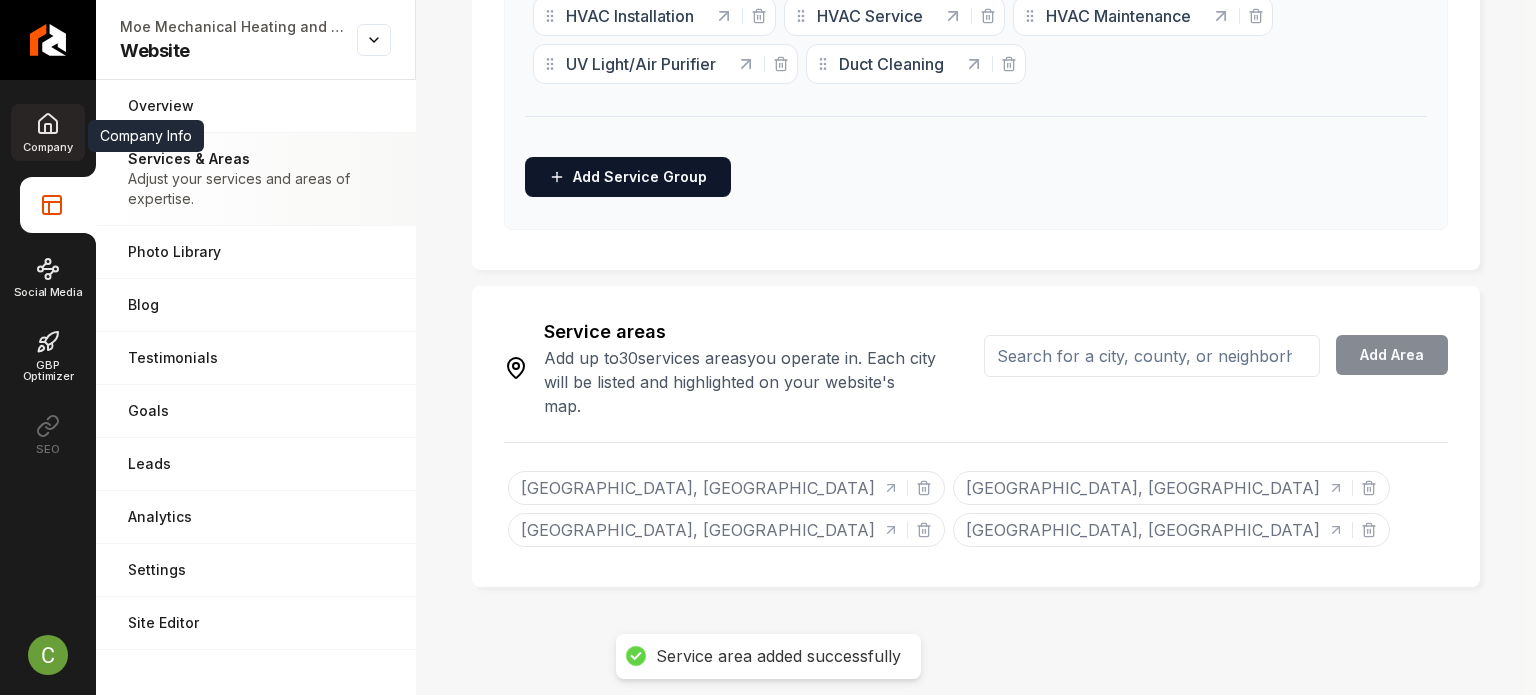 click 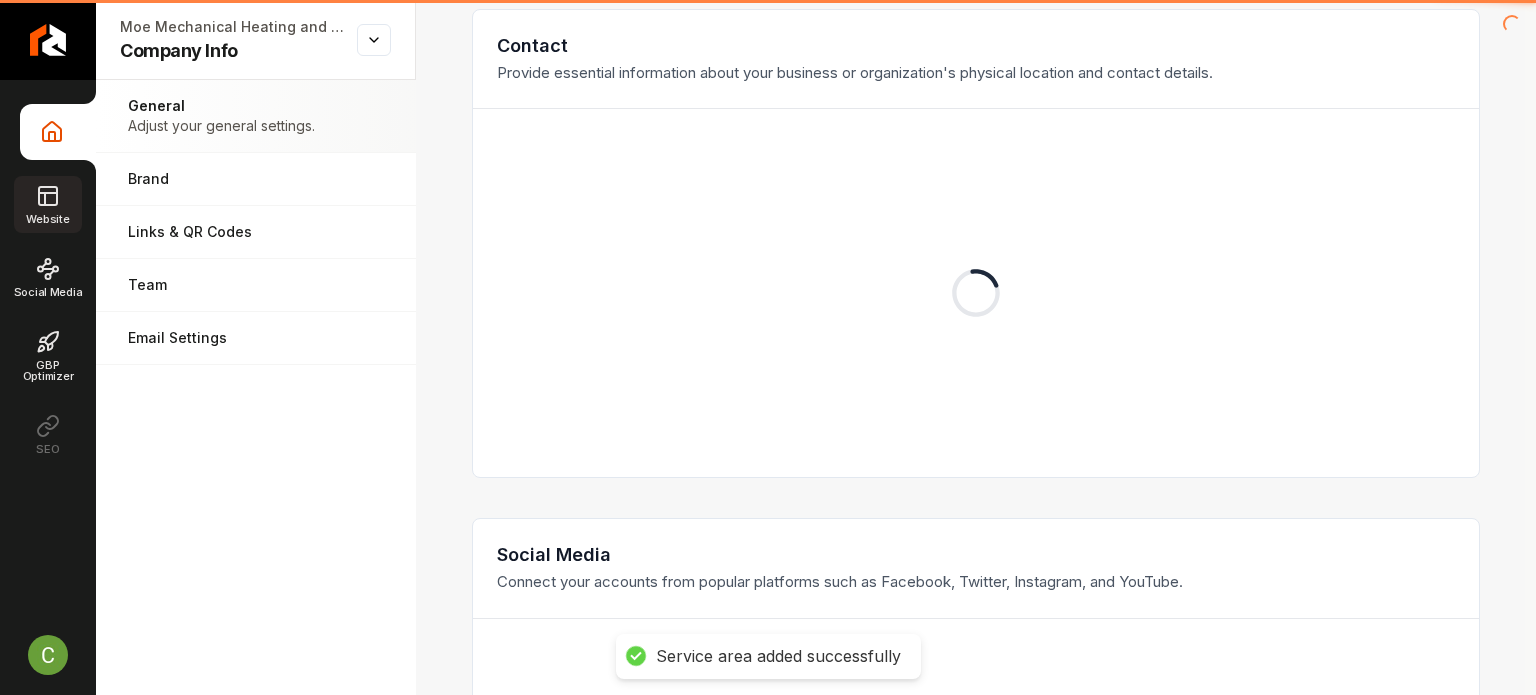 click 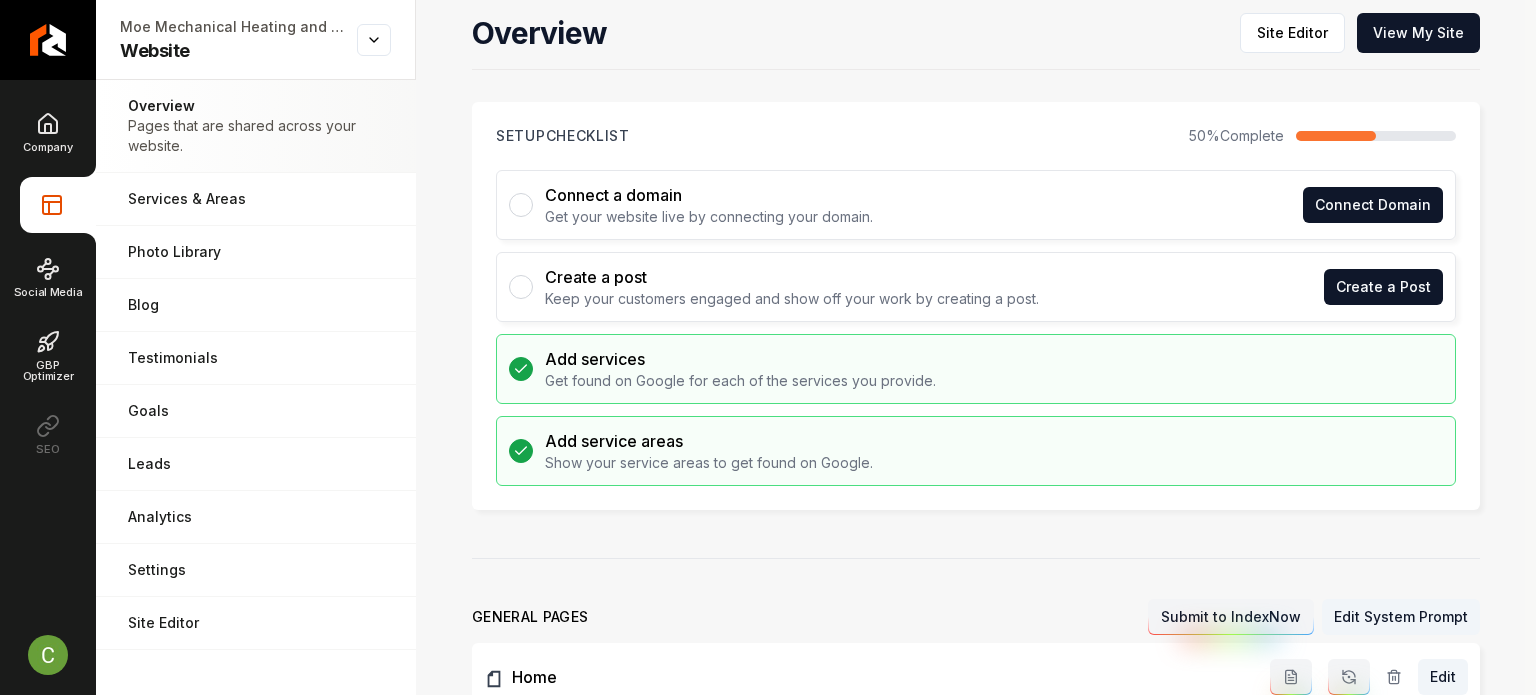 scroll, scrollTop: 0, scrollLeft: 0, axis: both 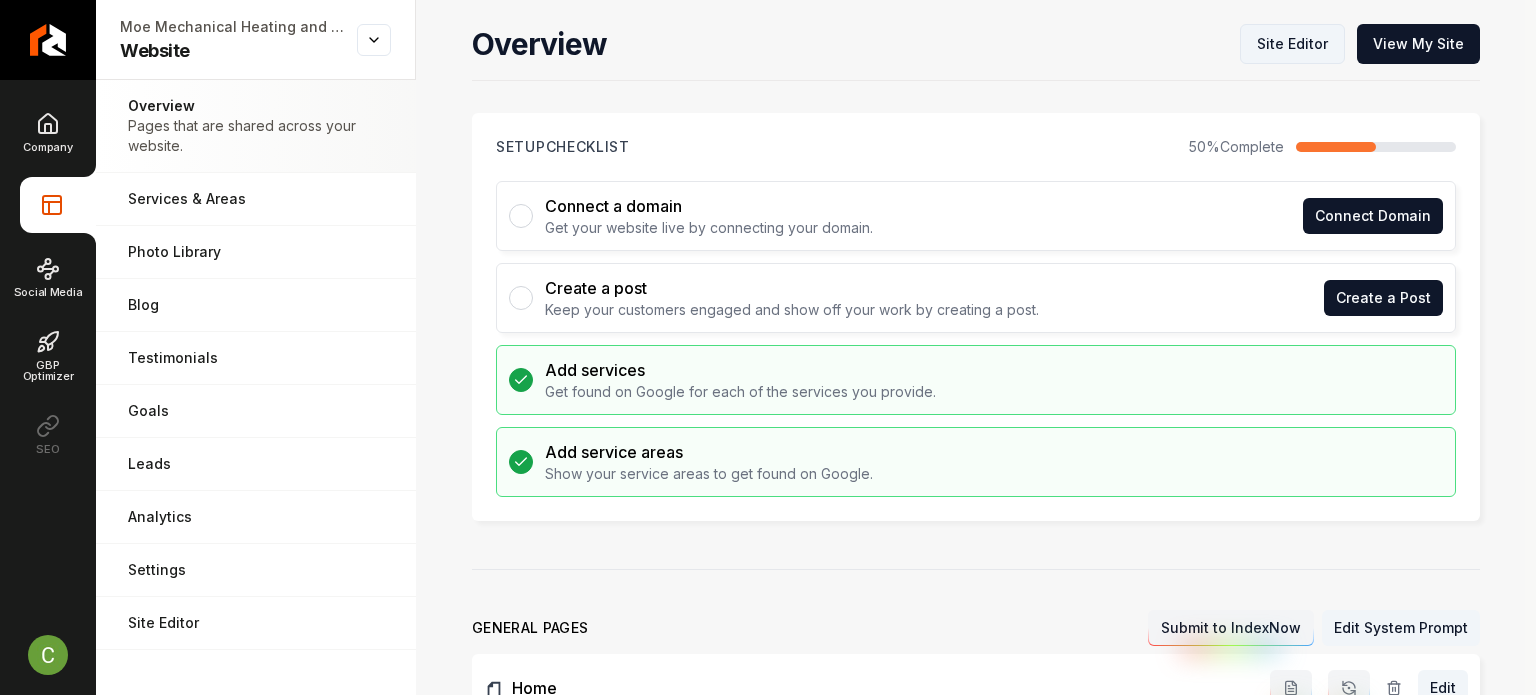 click on "Site Editor" at bounding box center [1292, 44] 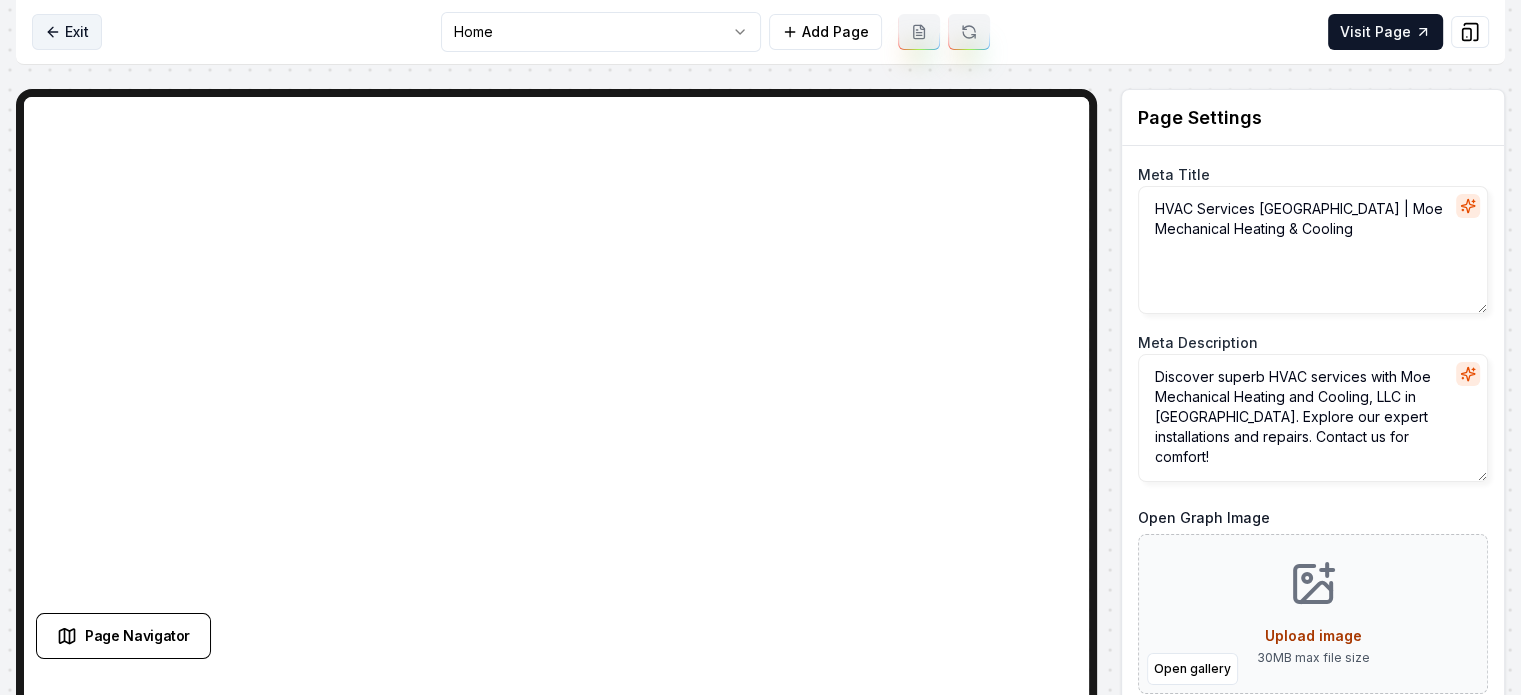 click on "Exit" at bounding box center (67, 32) 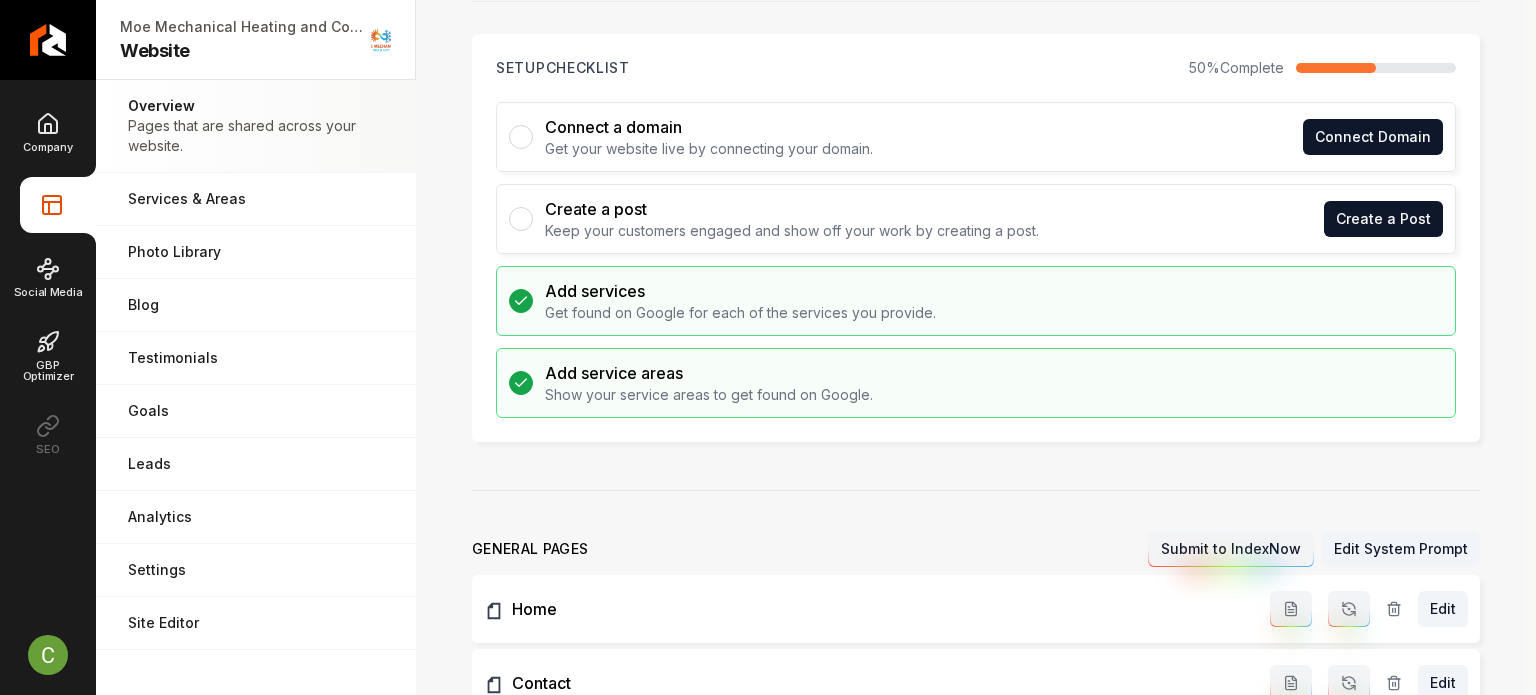 scroll, scrollTop: 100, scrollLeft: 0, axis: vertical 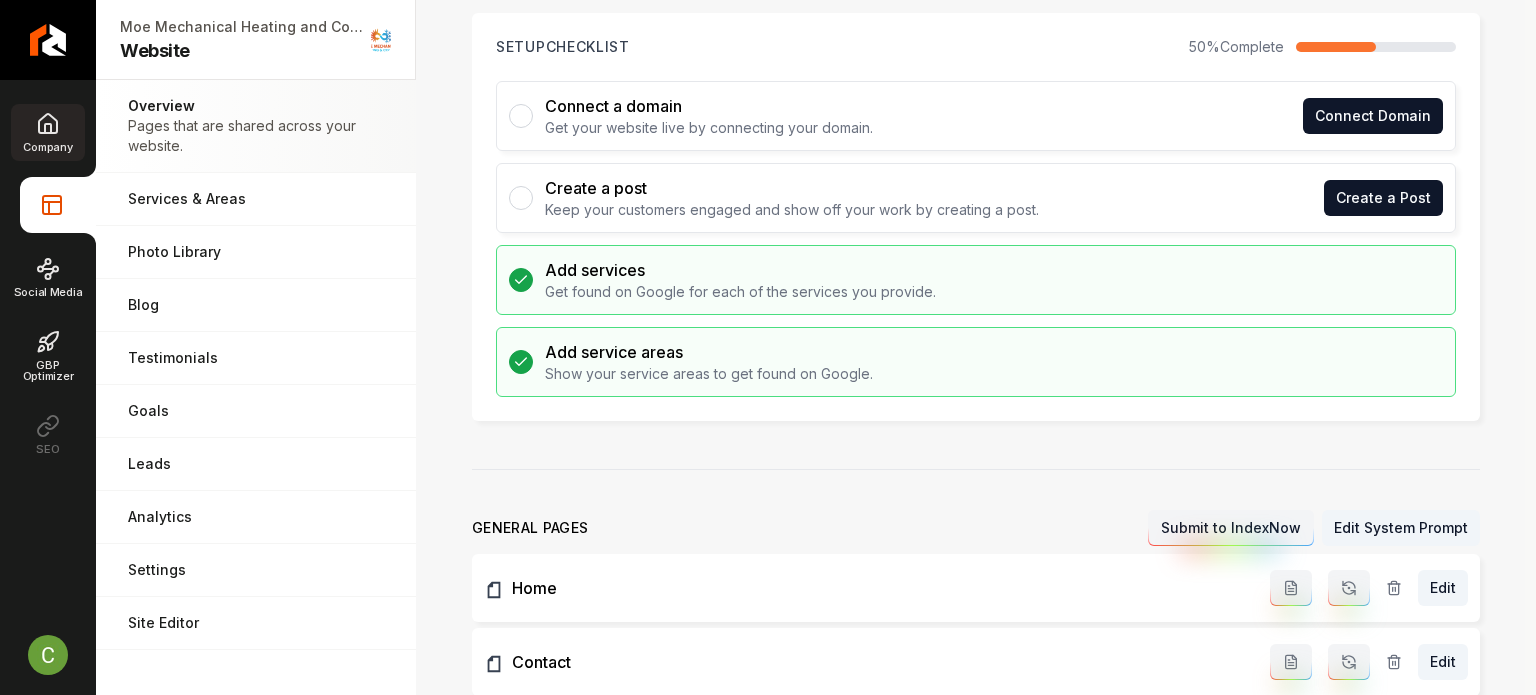 click on "Company" at bounding box center [47, 132] 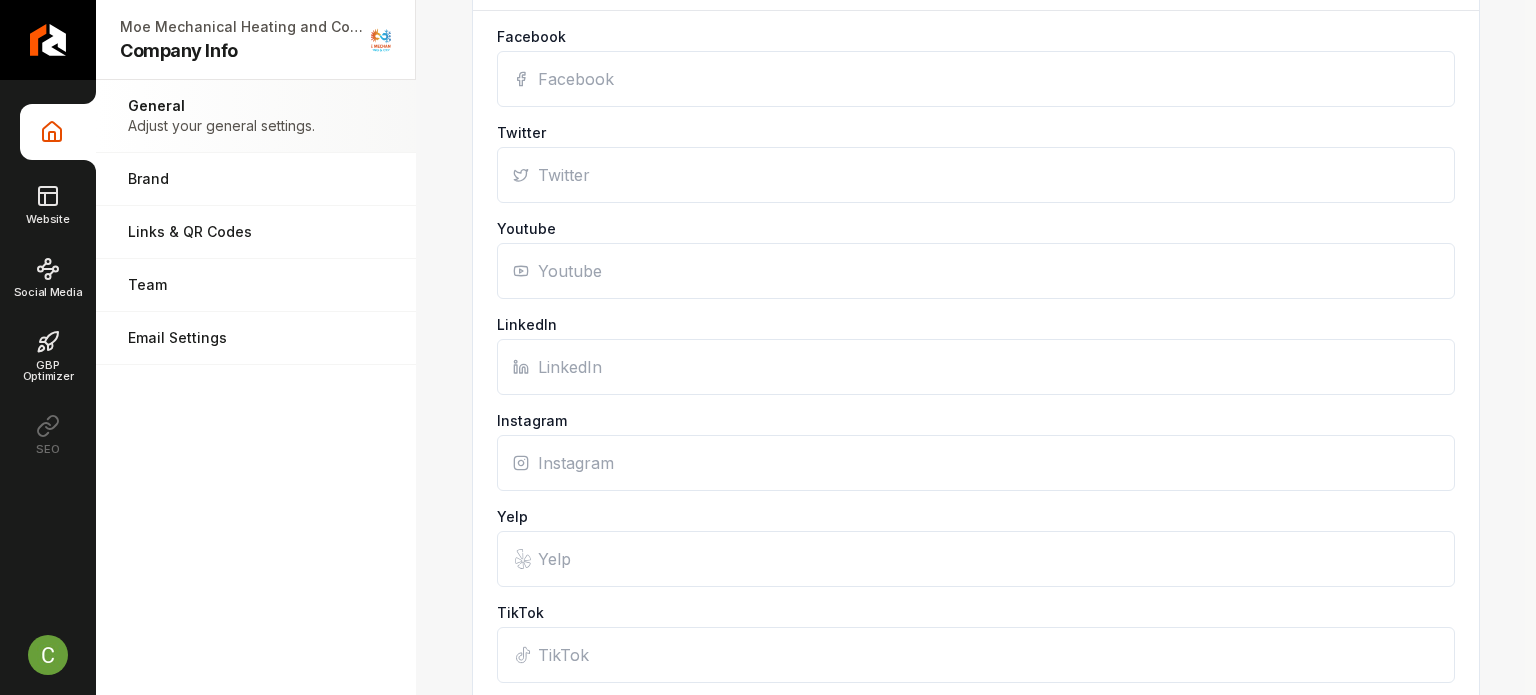 scroll, scrollTop: 1464, scrollLeft: 0, axis: vertical 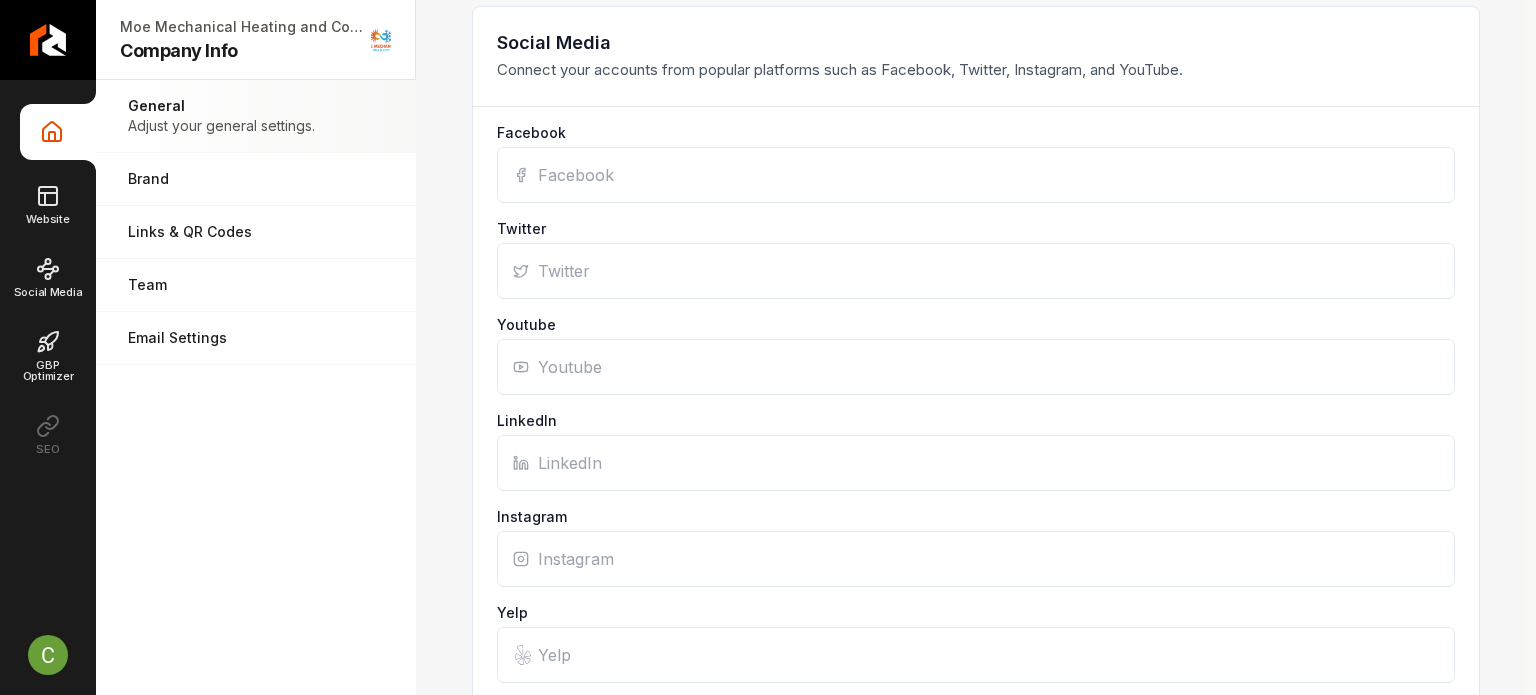 click on "Facebook" at bounding box center (976, 133) 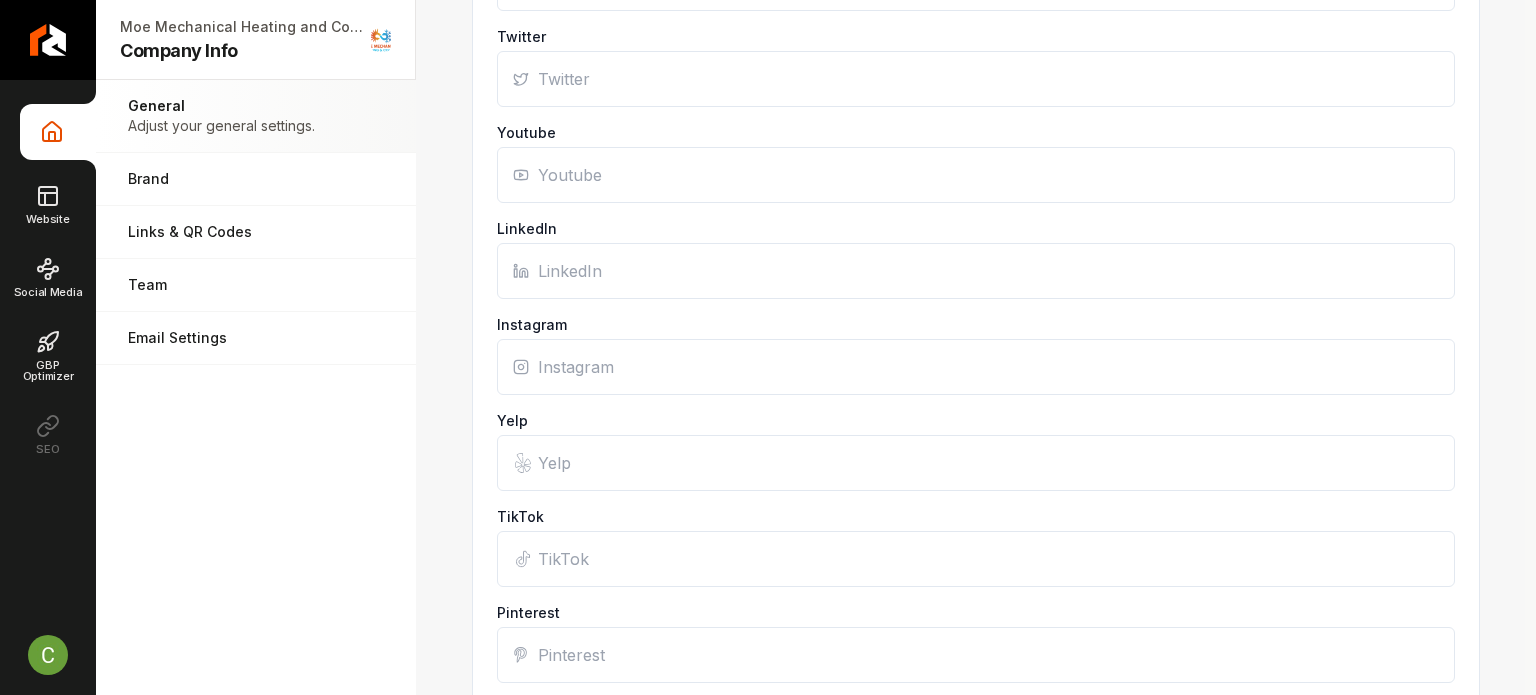scroll, scrollTop: 2064, scrollLeft: 0, axis: vertical 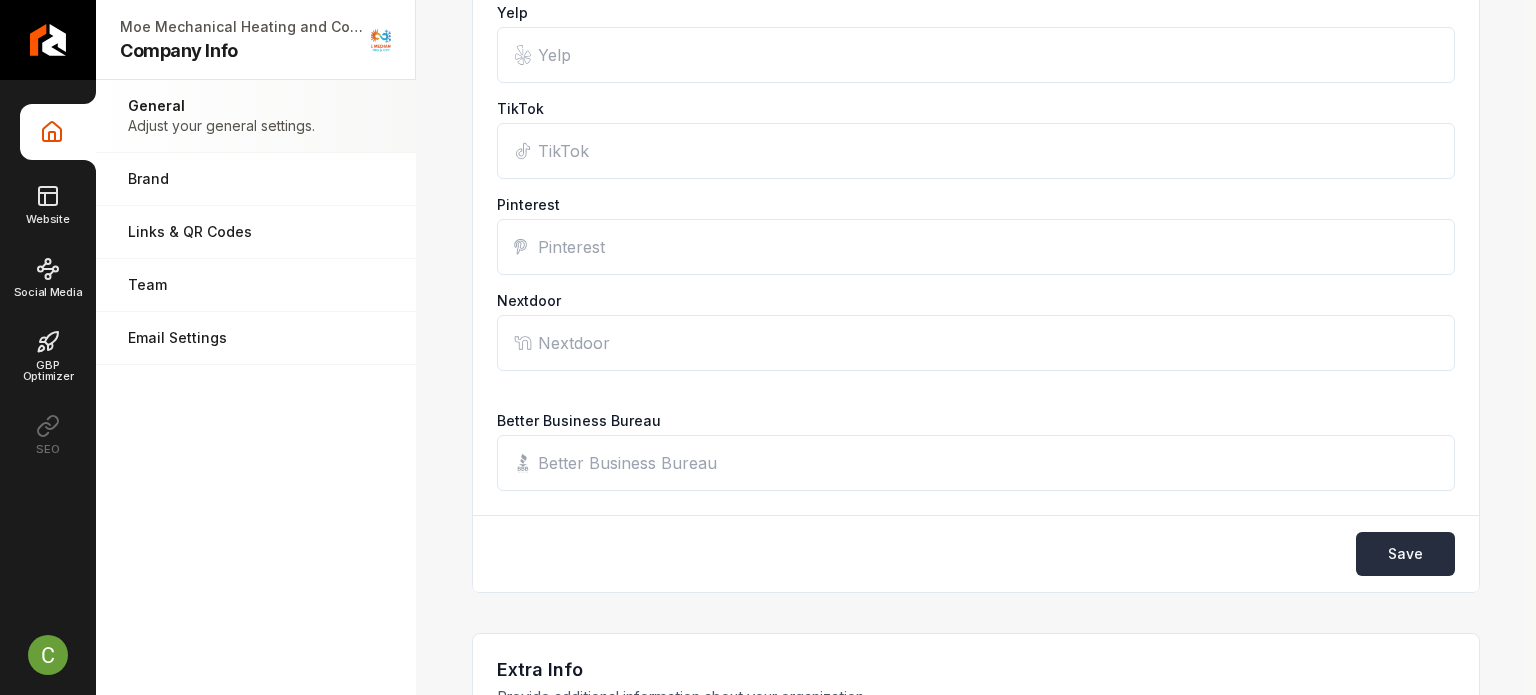 type on "https://www.facebook.com/people/Moe-Mechanical-Heating-and-Cooling-LLC/100063521048654/" 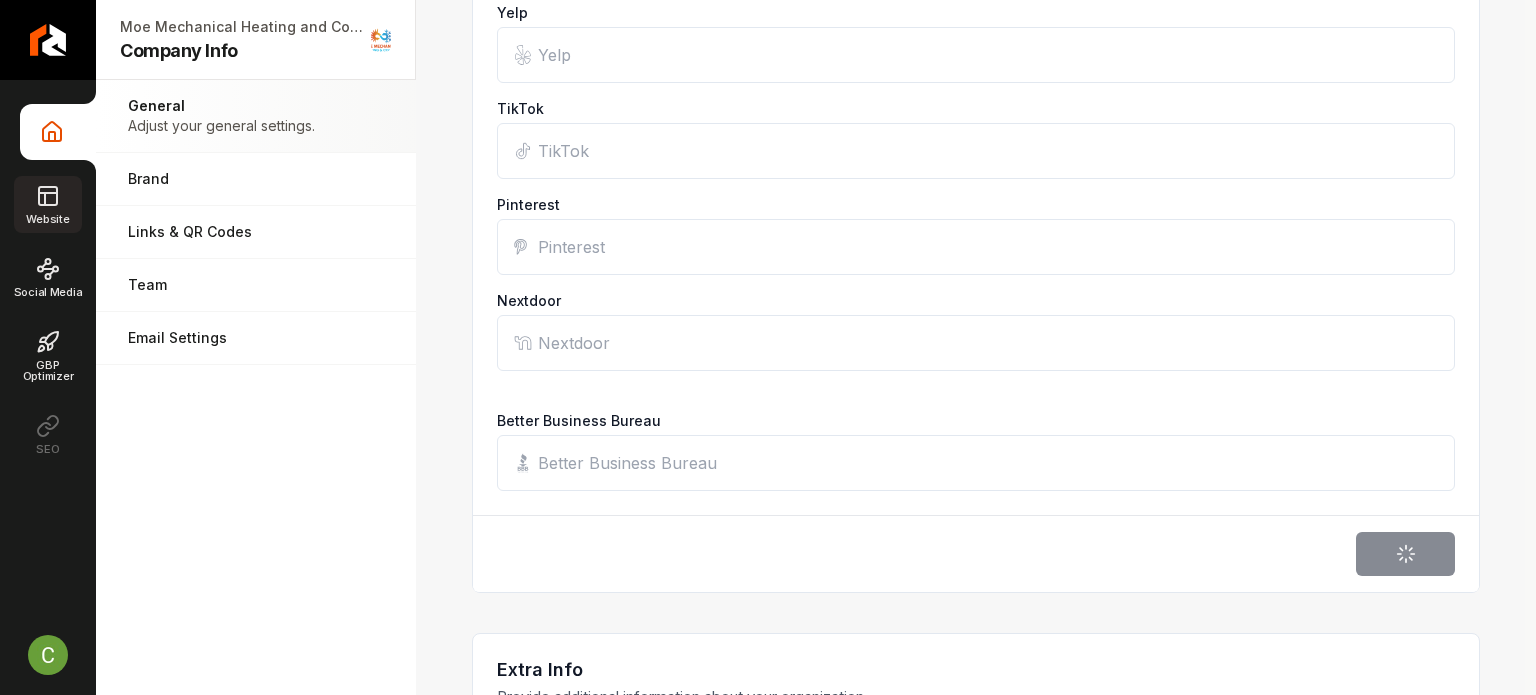 click 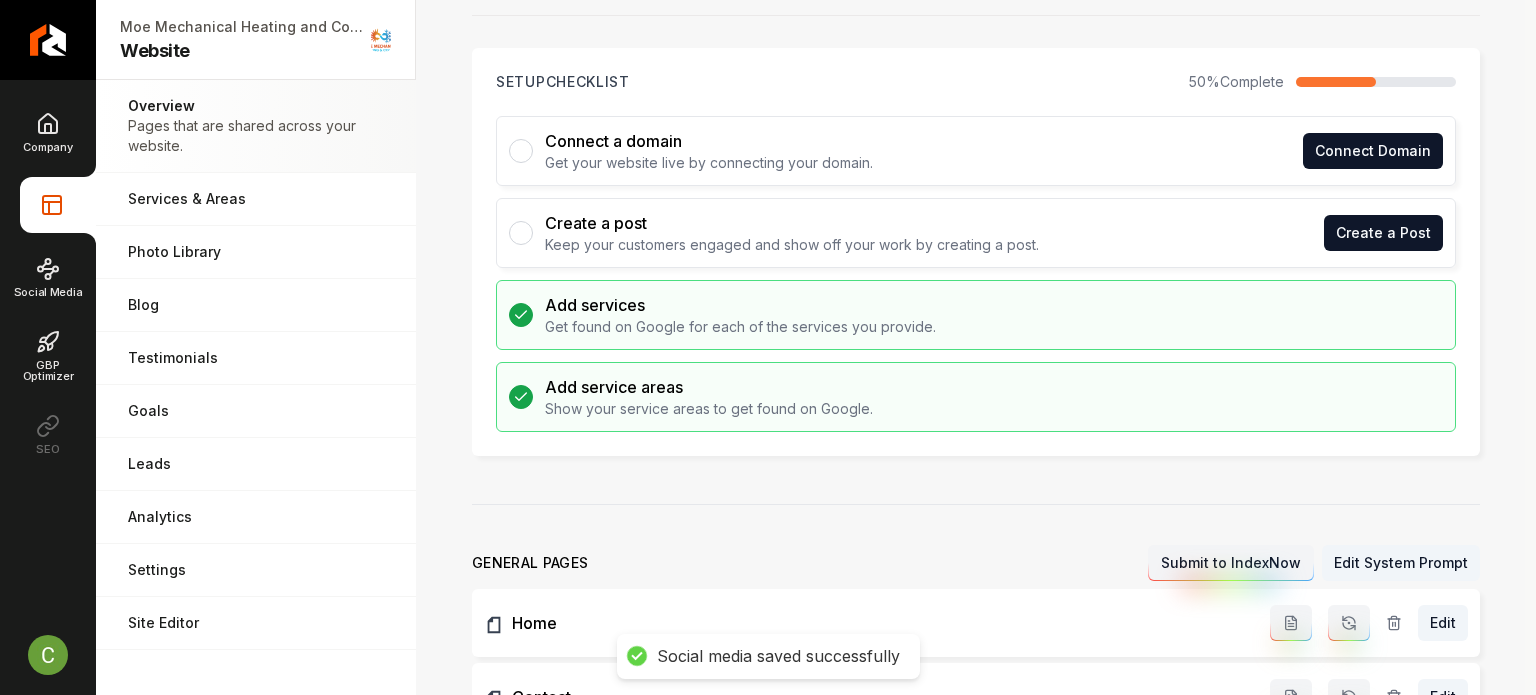 scroll, scrollTop: 0, scrollLeft: 0, axis: both 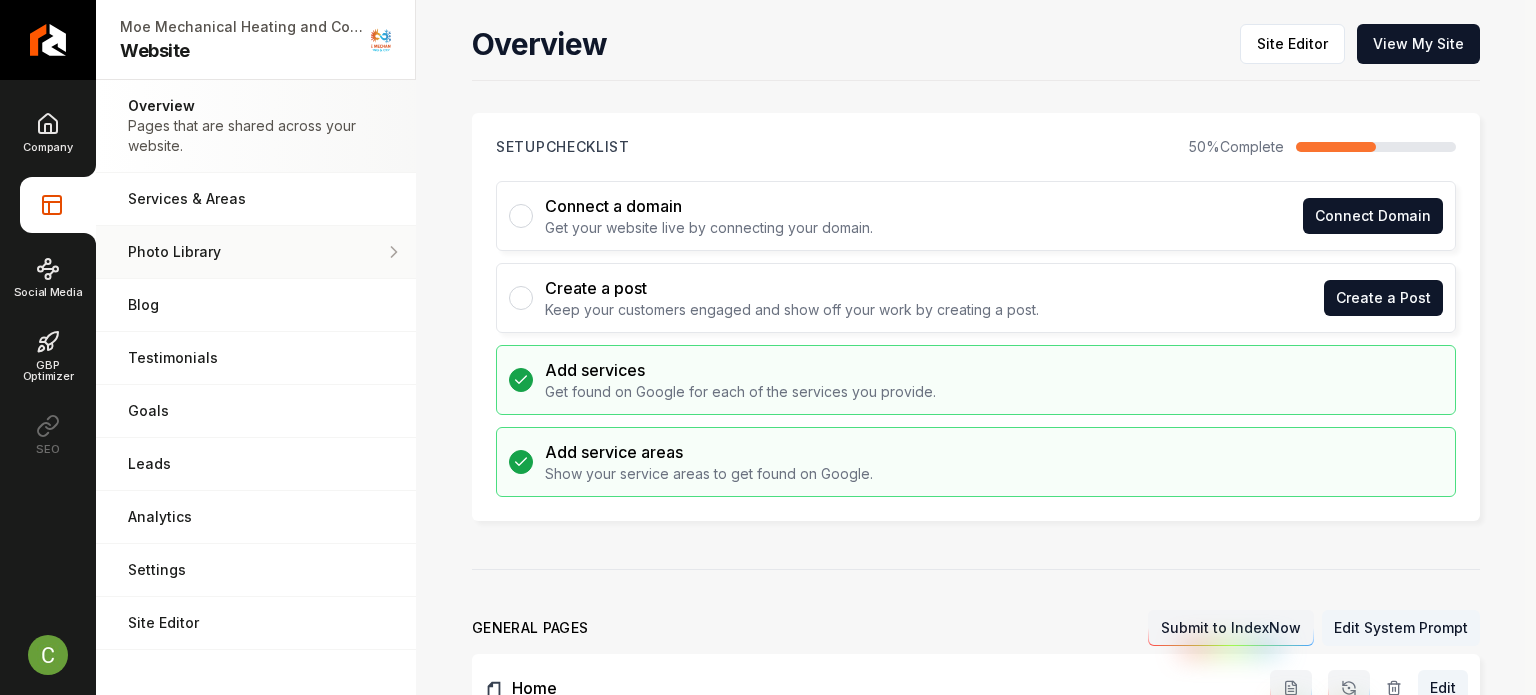 click on "Photo Library" at bounding box center [247, 252] 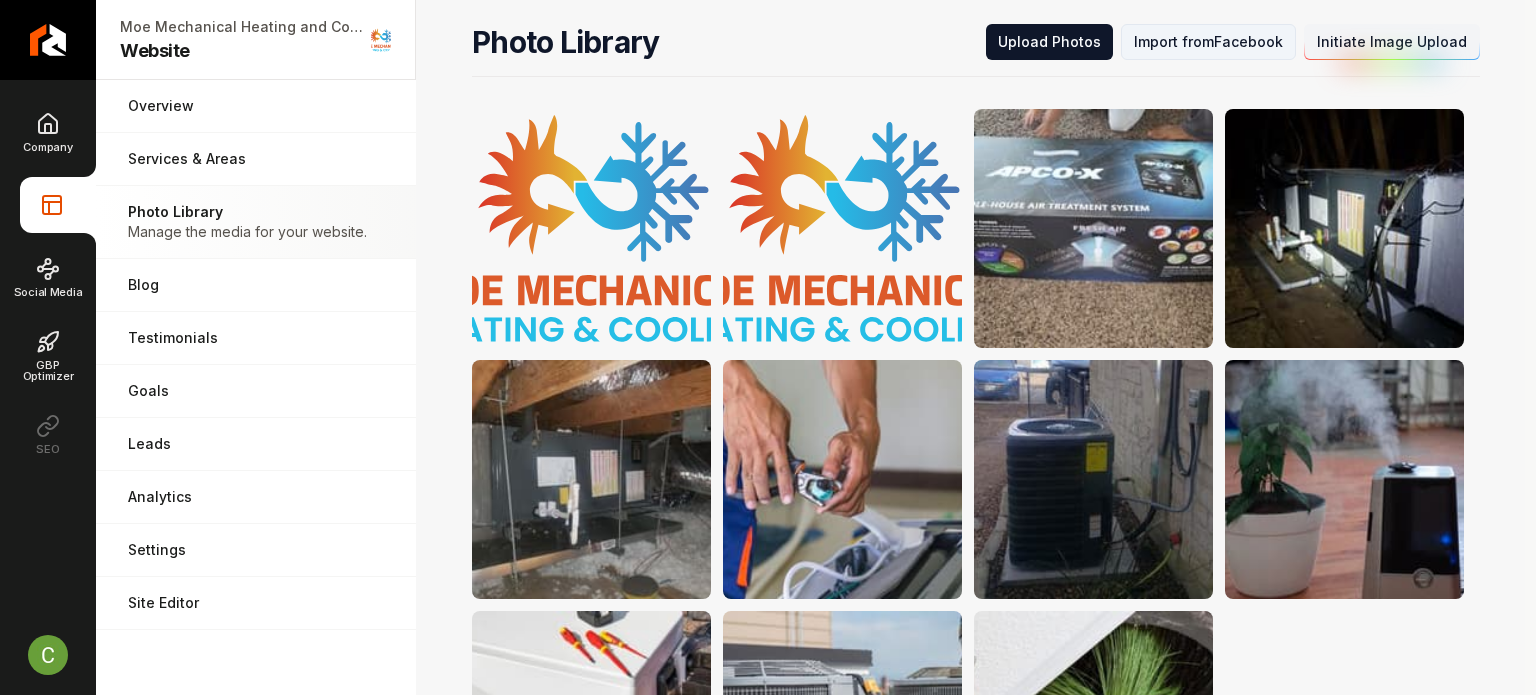 click on "Import from  Facebook" at bounding box center (1208, 42) 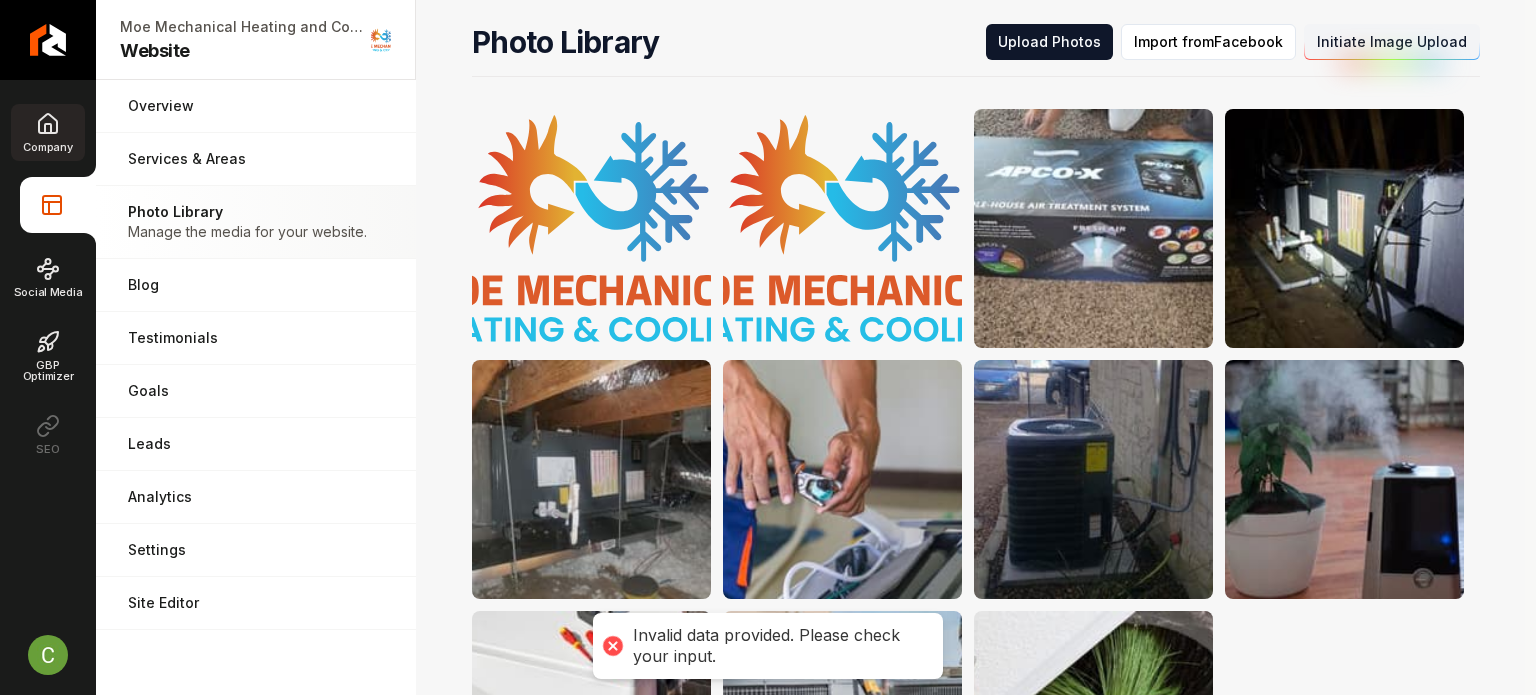click on "Company" at bounding box center [47, 132] 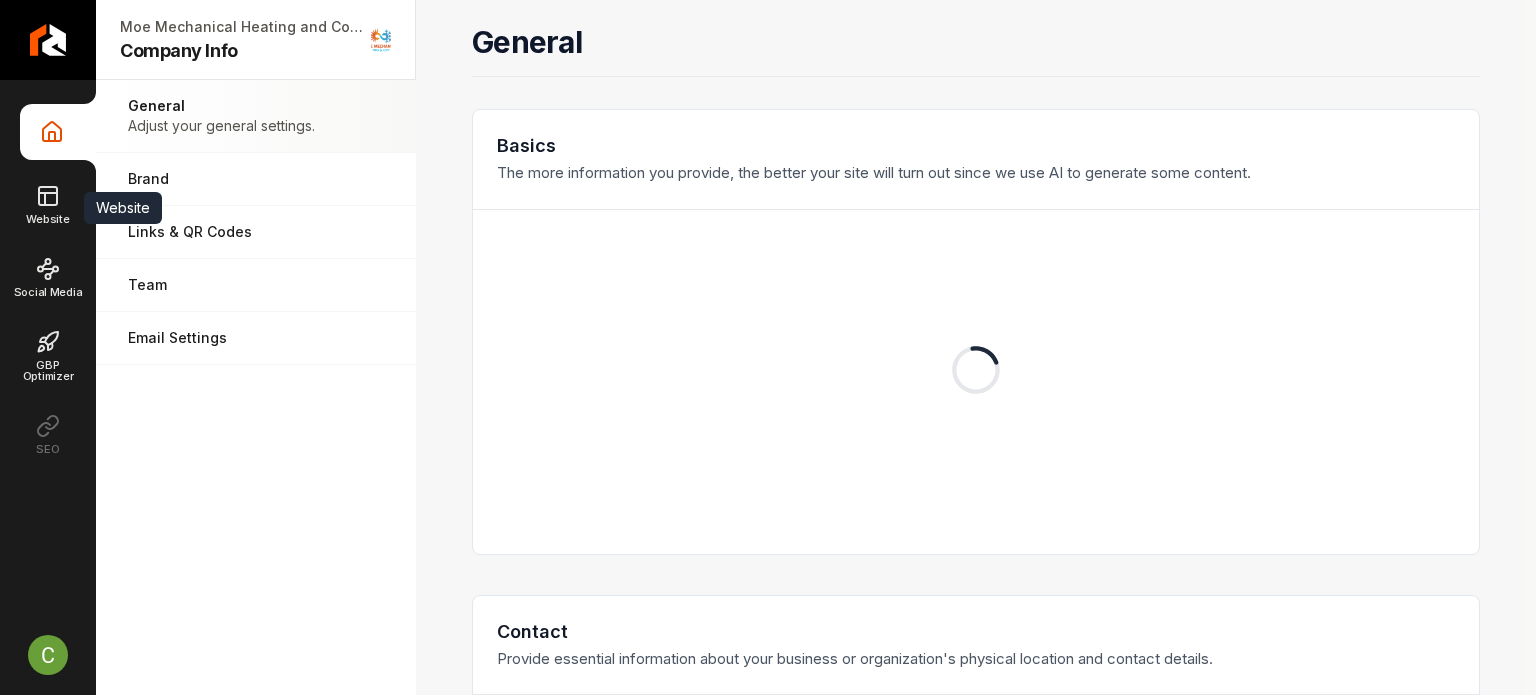 click 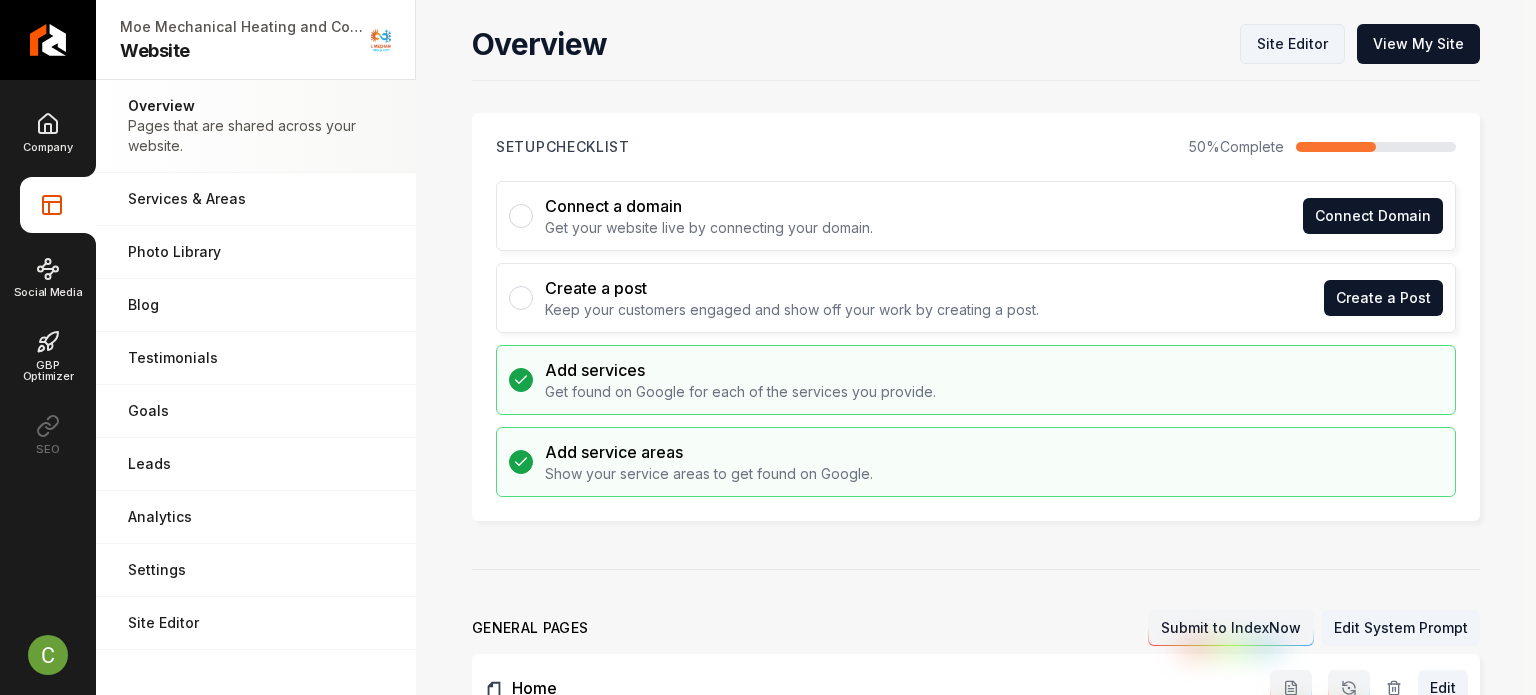 click on "Site Editor" at bounding box center (1292, 44) 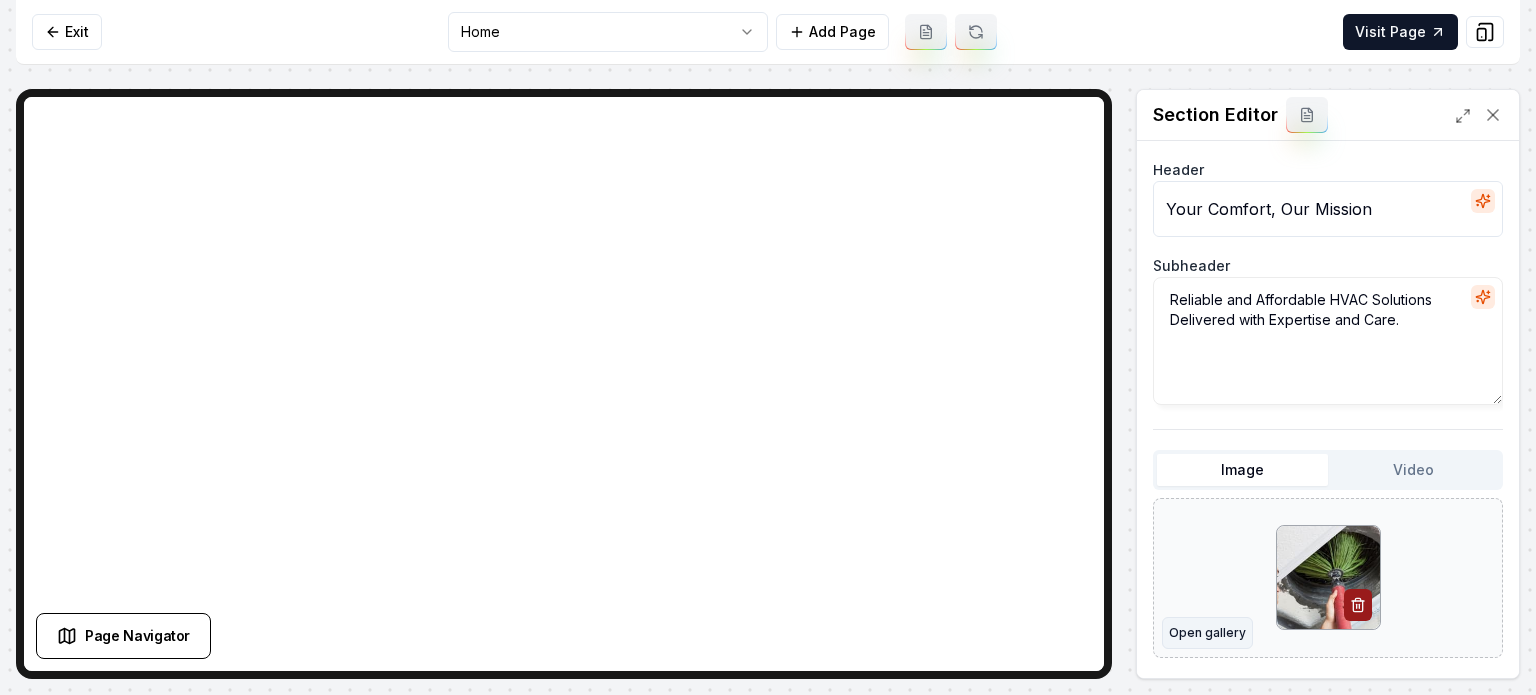 click on "Open gallery" at bounding box center [1207, 633] 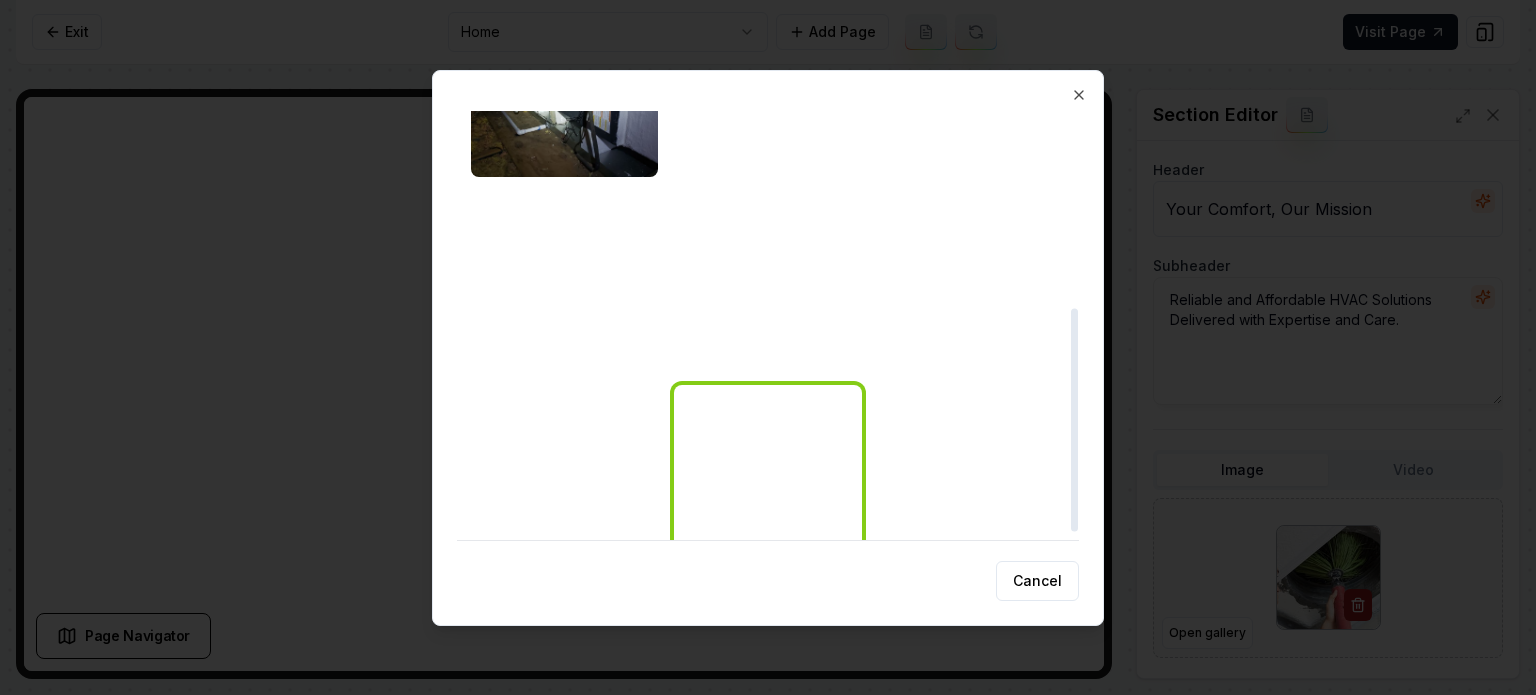 scroll, scrollTop: 394, scrollLeft: 0, axis: vertical 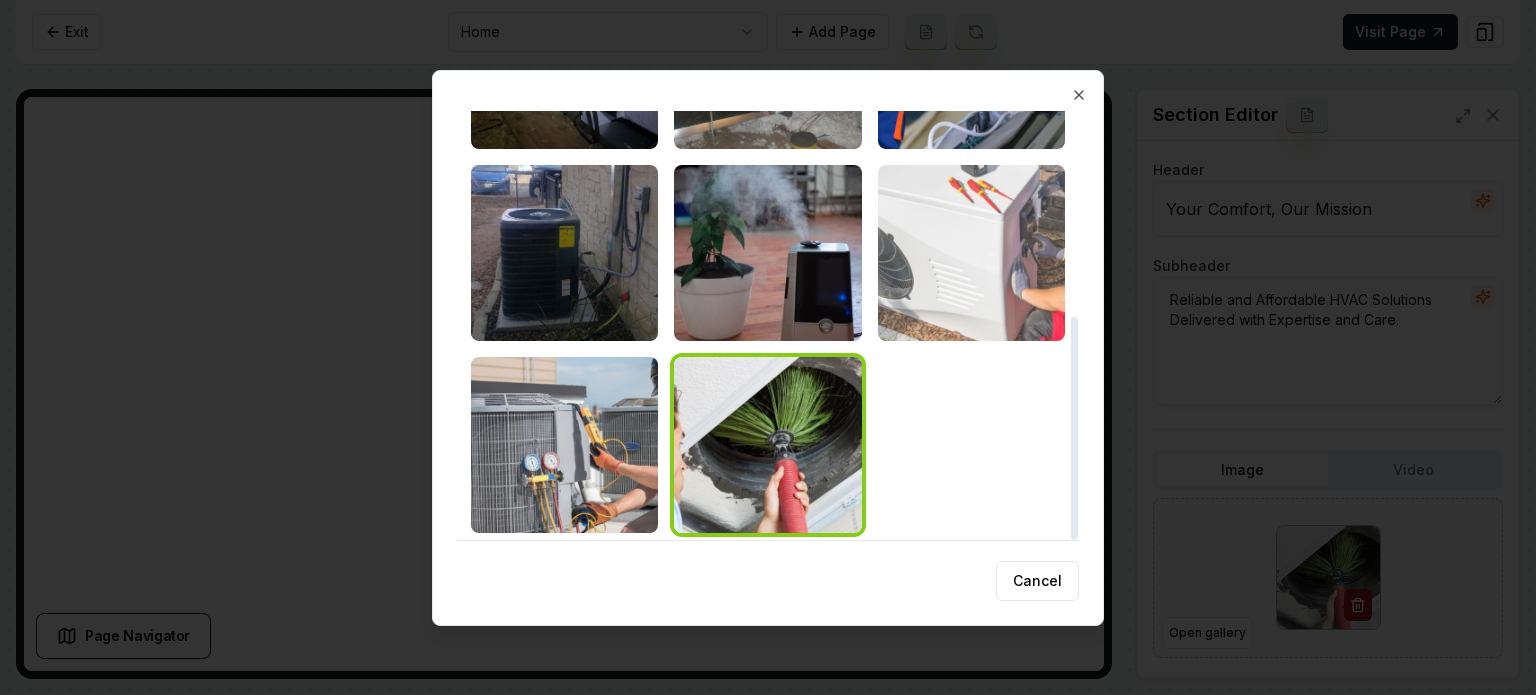 click at bounding box center [971, 253] 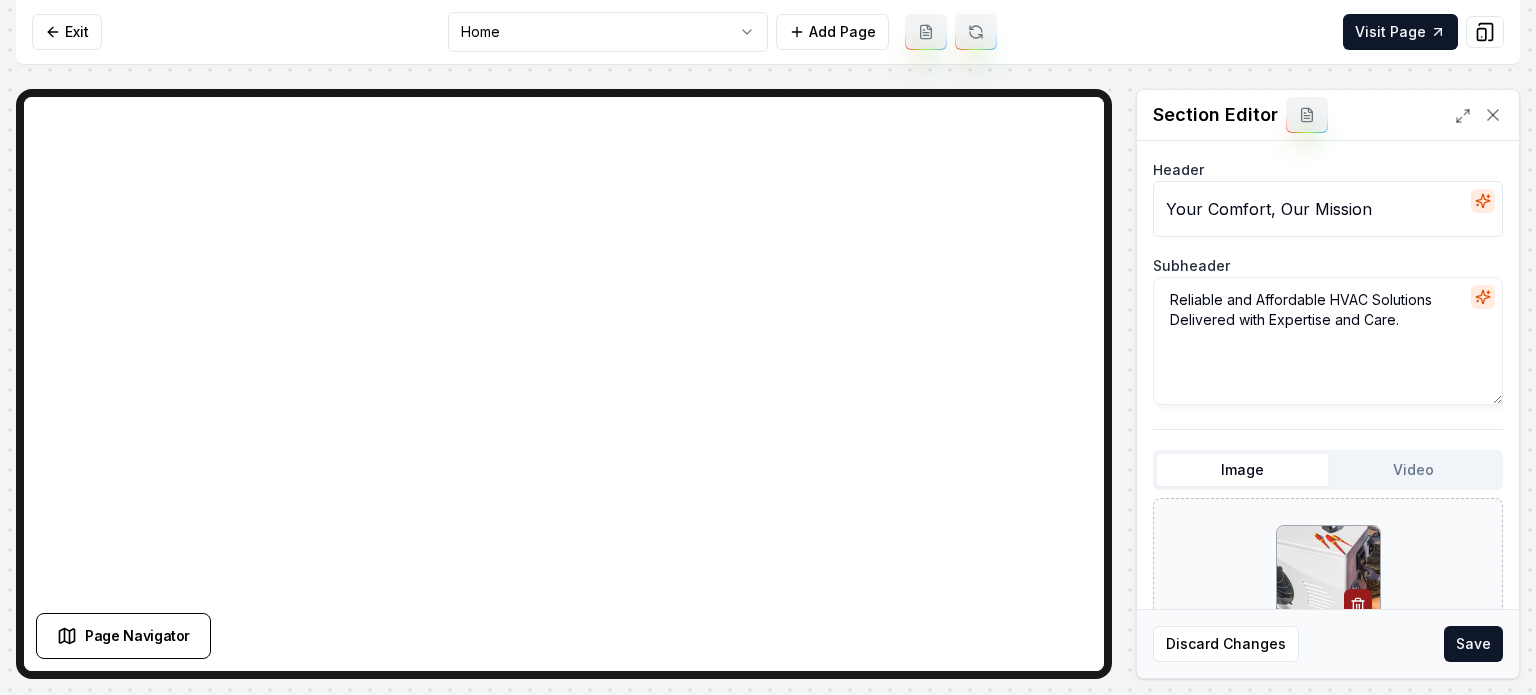 drag, startPoint x: 1476, startPoint y: 650, endPoint x: 1422, endPoint y: 639, distance: 55.108982 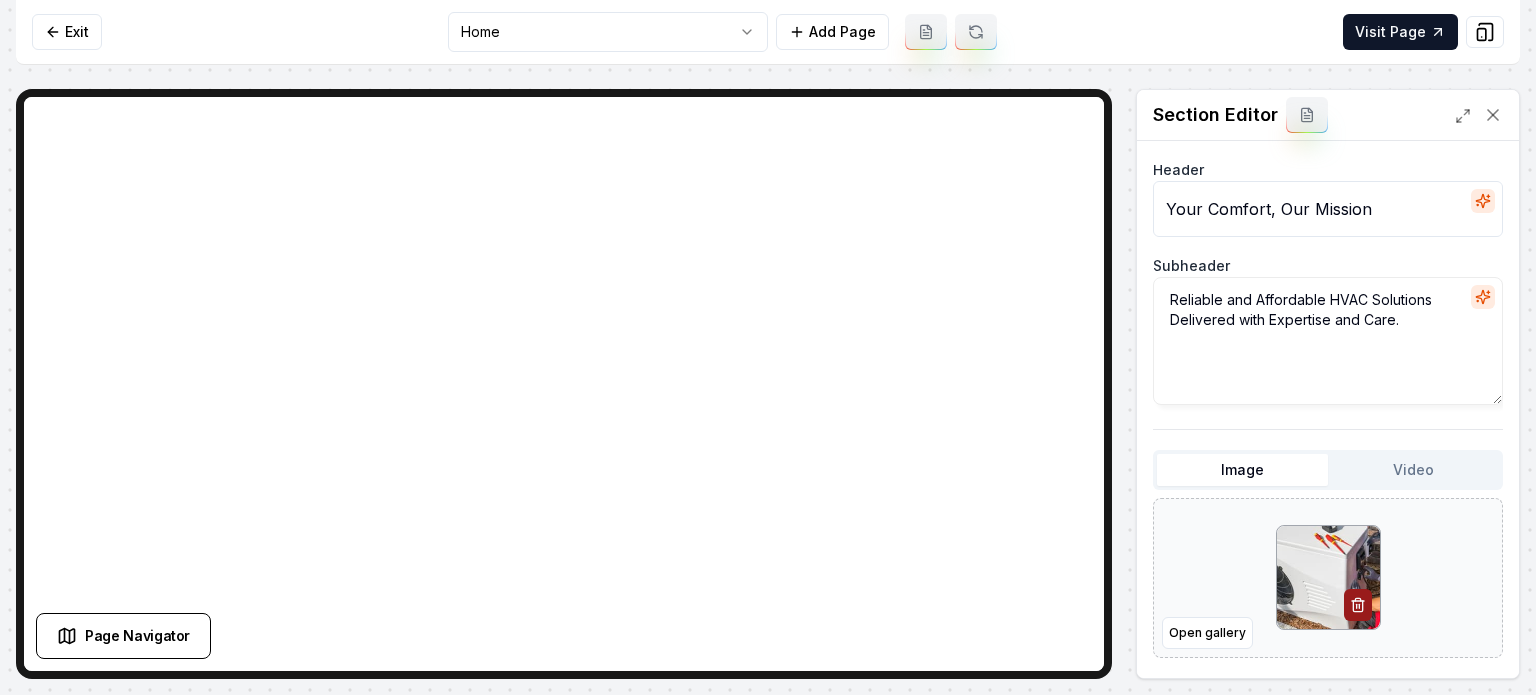 click on "Computer Required This feature is only available on a computer. Please switch to a computer to edit your site. Go back  Exit Home Add Page Visit Page  Page Navigator Page Settings Section Editor Header Your Comfort, Our Mission Subheader Reliable and Affordable HVAC Solutions Delivered with Expertise and Care. Image Video Open gallery Custom buttons  off Your buttons will be based on the goals you set up. Discard Changes Save Section updated! /dashboard/sites/d25e82c8-853b-4d20-9fdd-40bc8bd9a777/pages/476c3358-a8b0-4a1e-bcea-56dcea181df4" at bounding box center [768, 347] 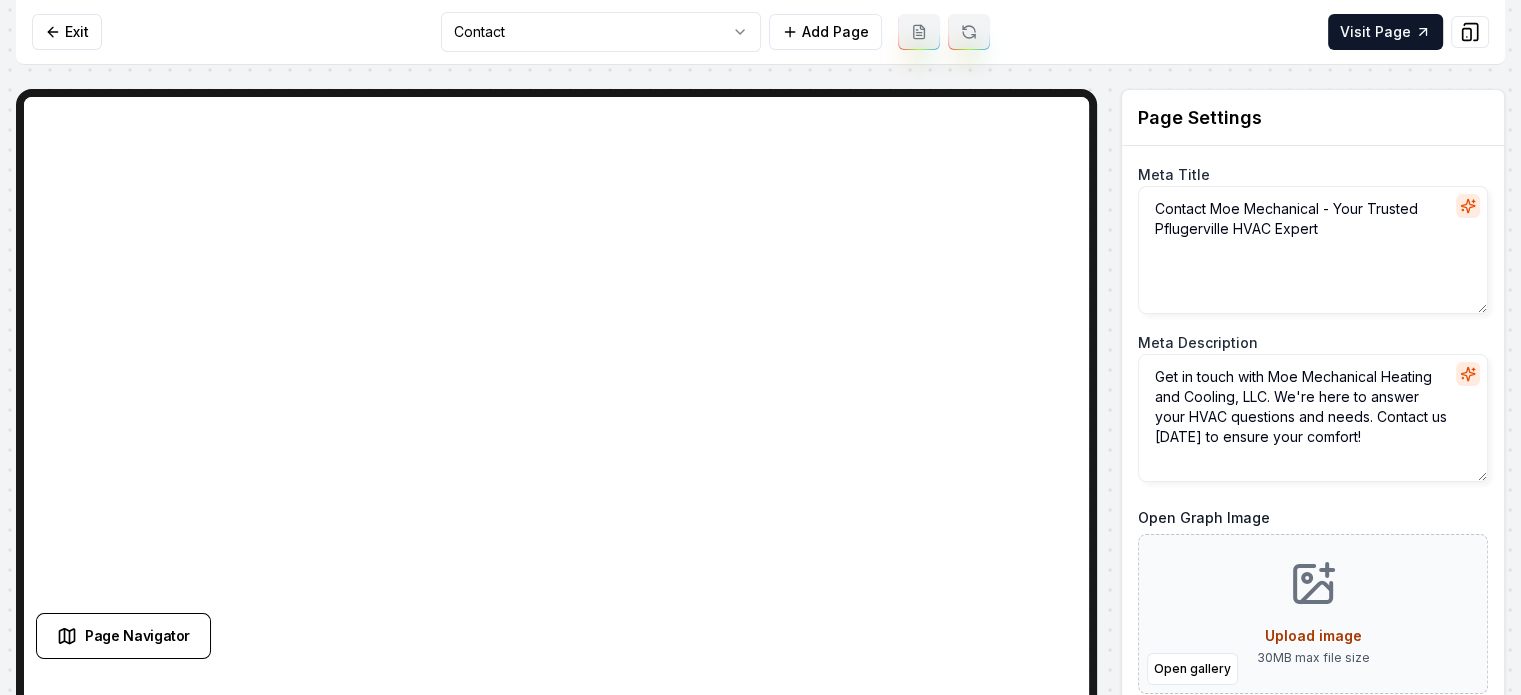 click on "Computer Required This feature is only available on a computer. Please switch to a computer to edit your site. Go back  Exit Contact Add Page Visit Page  Page Navigator Page Settings Meta Title Contact Moe Mechanical - Your Trusted Pflugerville HVAC Expert Meta Description Get in touch with Moe Mechanical Heating and Cooling, LLC. We're here to answer your HVAC questions and needs. Contact us today to ensure your comfort! Open Graph Image Open gallery Upload image 30  MB max file size URL Slug contact-us Discard Changes Save Section Editor Unsupported section type /dashboard/sites/d25e82c8-853b-4d20-9fdd-40bc8bd9a777/pages/c48a74a2-271f-4044-86e6-dd3b1475bd73" at bounding box center (760, 347) 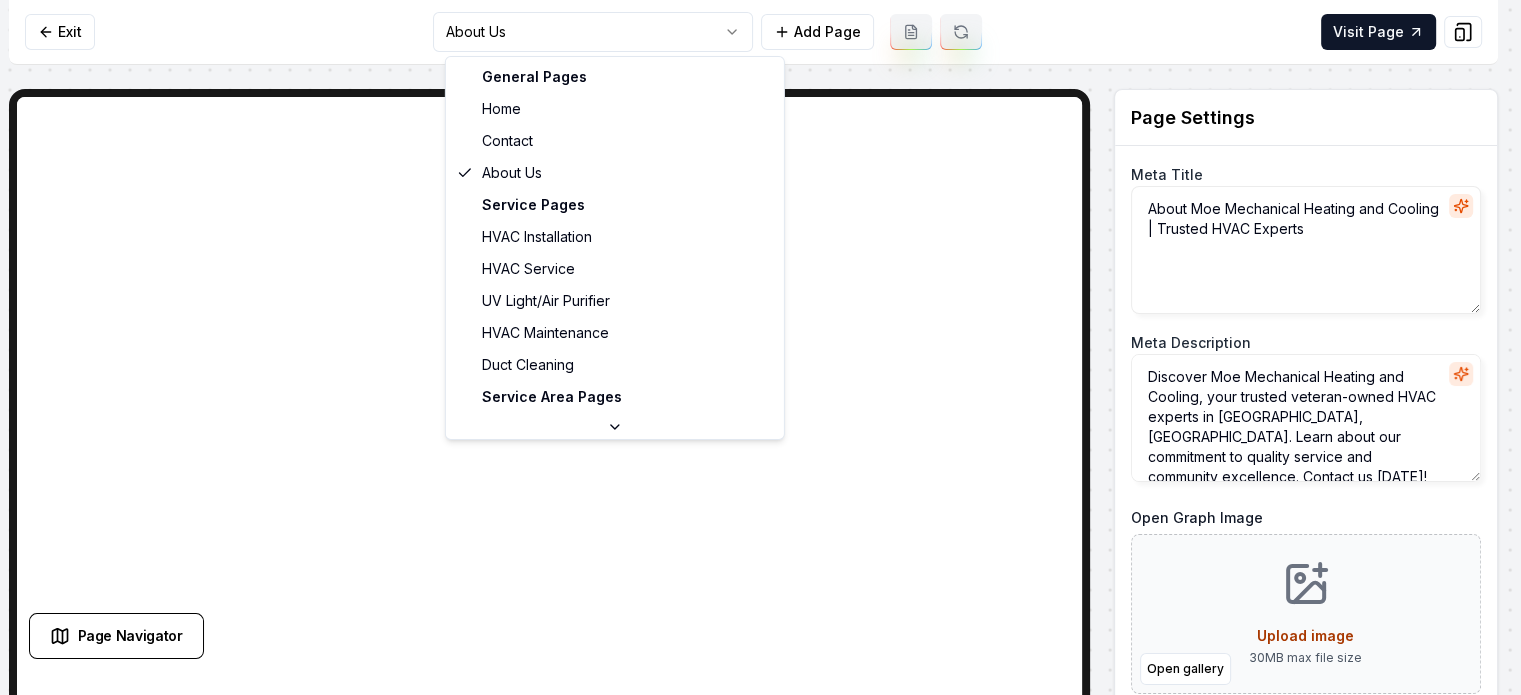 click on "Computer Required This feature is only available on a computer. Please switch to a computer to edit your site. Go back  Exit About Us Add Page Visit Page  Page Navigator Page Settings Meta Title About Moe Mechanical Heating and Cooling | Trusted HVAC Experts Meta Description Discover Moe Mechanical Heating and Cooling, your trusted veteran-owned HVAC experts in Pflugerville, TX. Learn about our commitment to quality service and community excellence. Contact us today! Open Graph Image Open gallery Upload image 30  MB max file size URL Slug about-us Discard Changes Save Section Editor Unsupported section type /dashboard/sites/d25e82c8-853b-4d20-9fdd-40bc8bd9a777/pages/f05aca5e-6d98-4577-bf05-e379a3d8b75d General Pages Home Contact About Us Service Pages HVAC Installation HVAC Service UV Light/Air Purifier HVAC Maintenance Duct Cleaning Service Area Pages Austin, TX San Antonio, TX Round Rock, TX Pflugerville, TX" at bounding box center (760, 347) 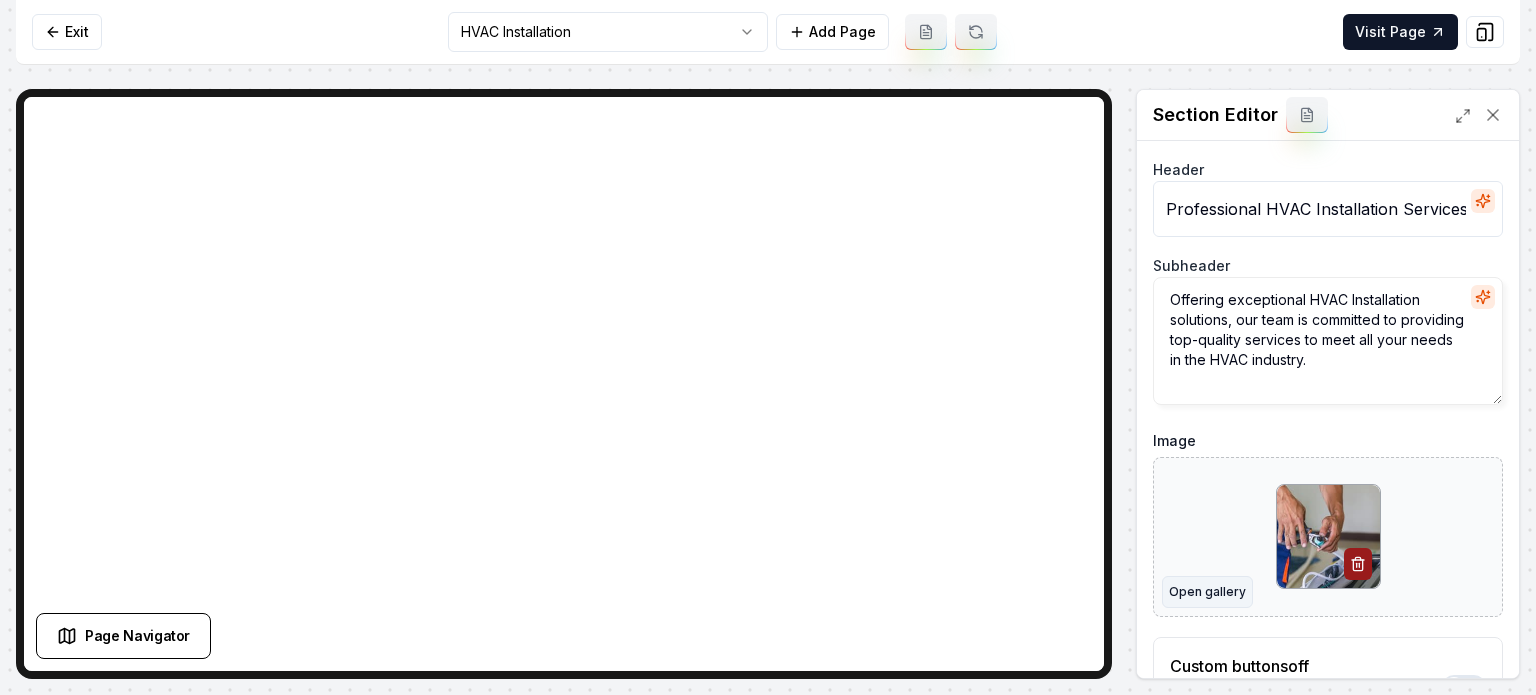 click on "Open gallery" at bounding box center [1207, 592] 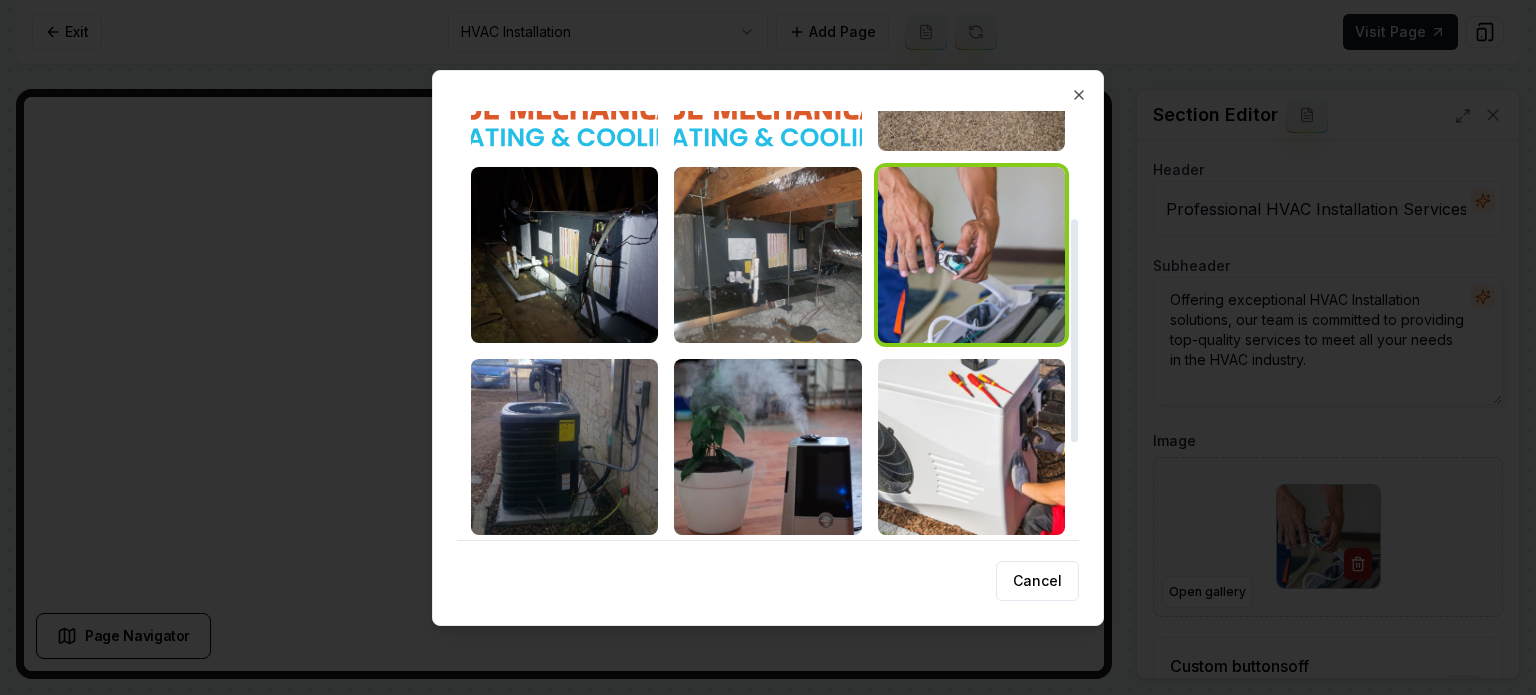 scroll, scrollTop: 300, scrollLeft: 0, axis: vertical 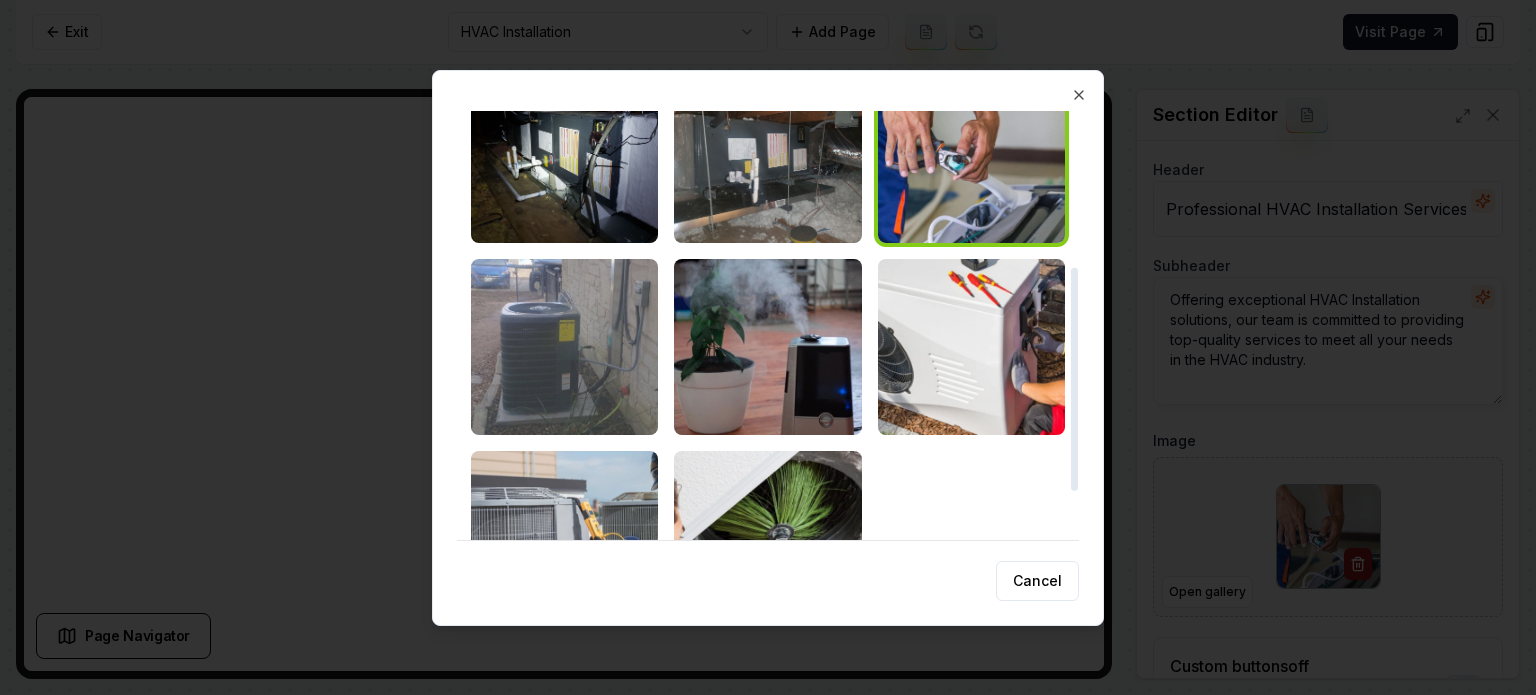click at bounding box center (564, 347) 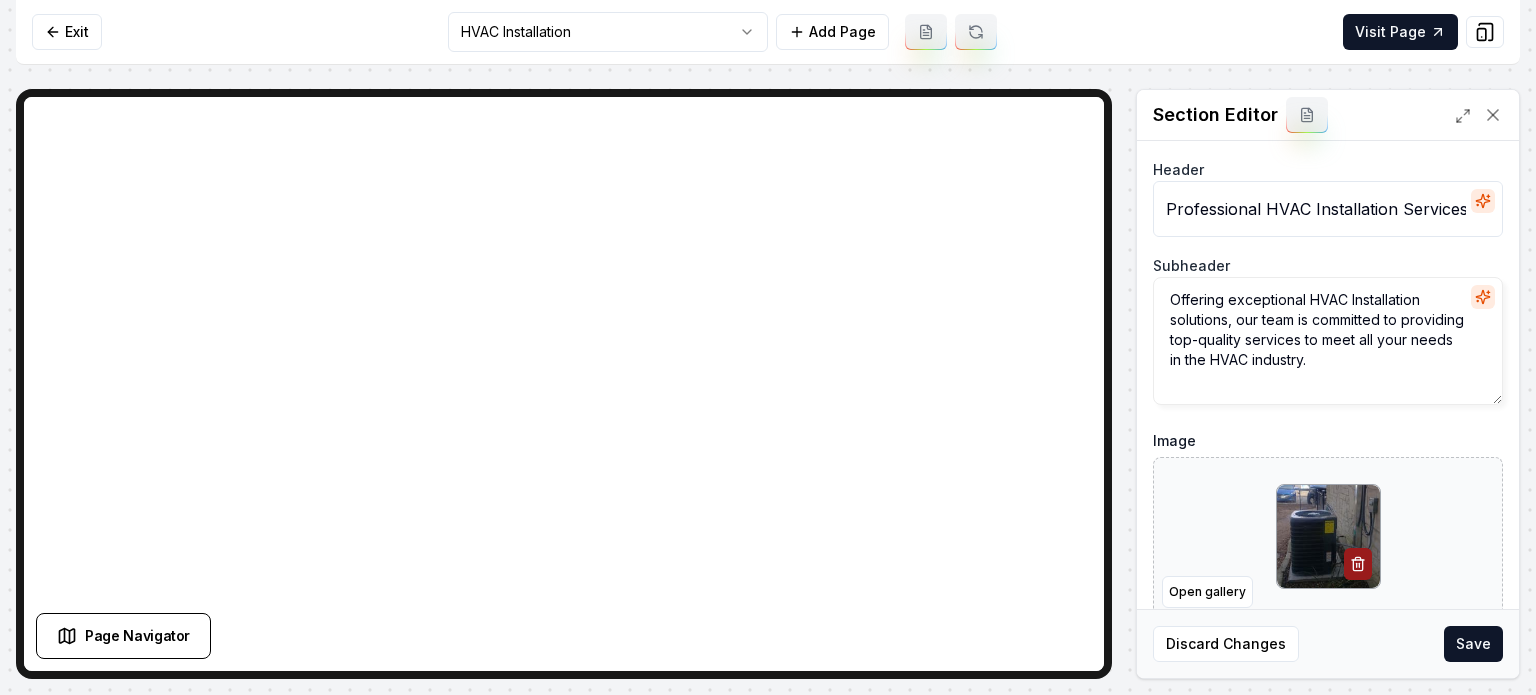 click on "Save" at bounding box center (1473, 644) 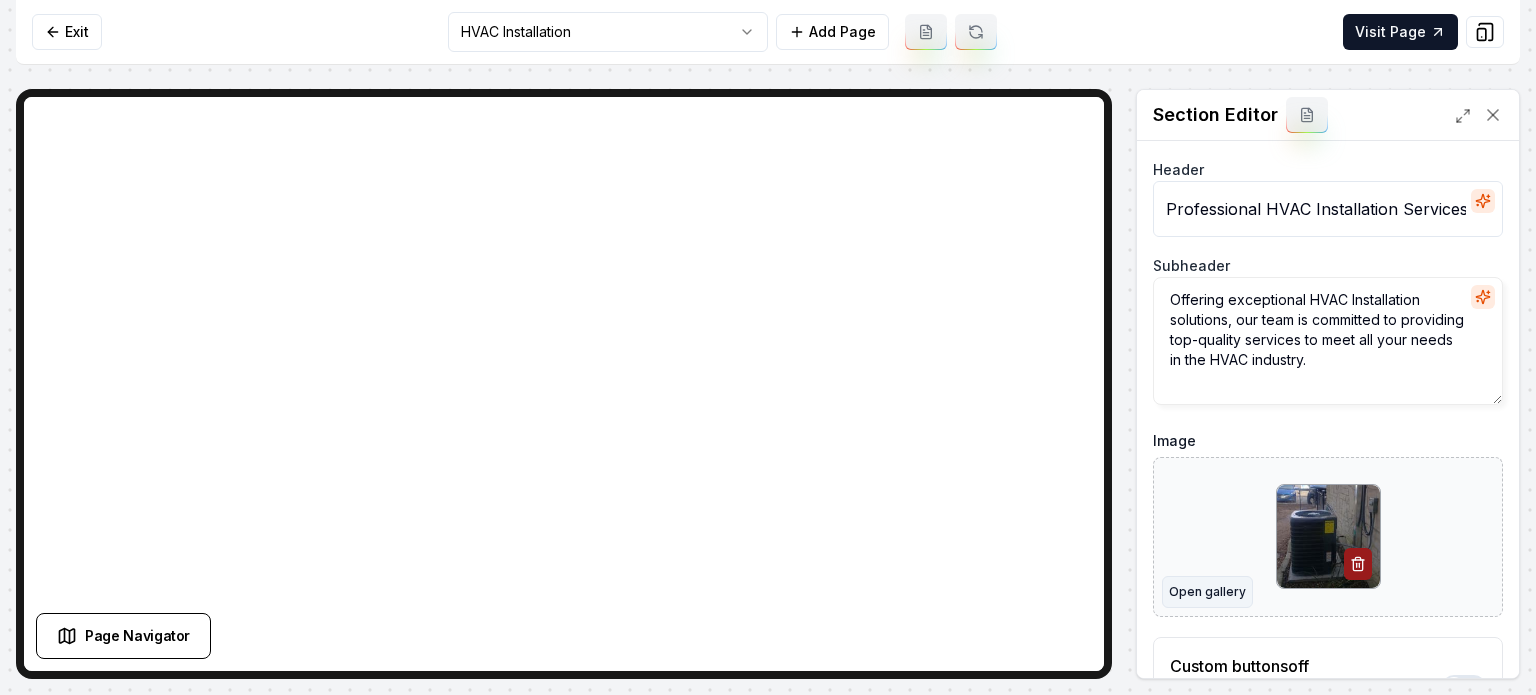 click on "Open gallery" at bounding box center [1207, 592] 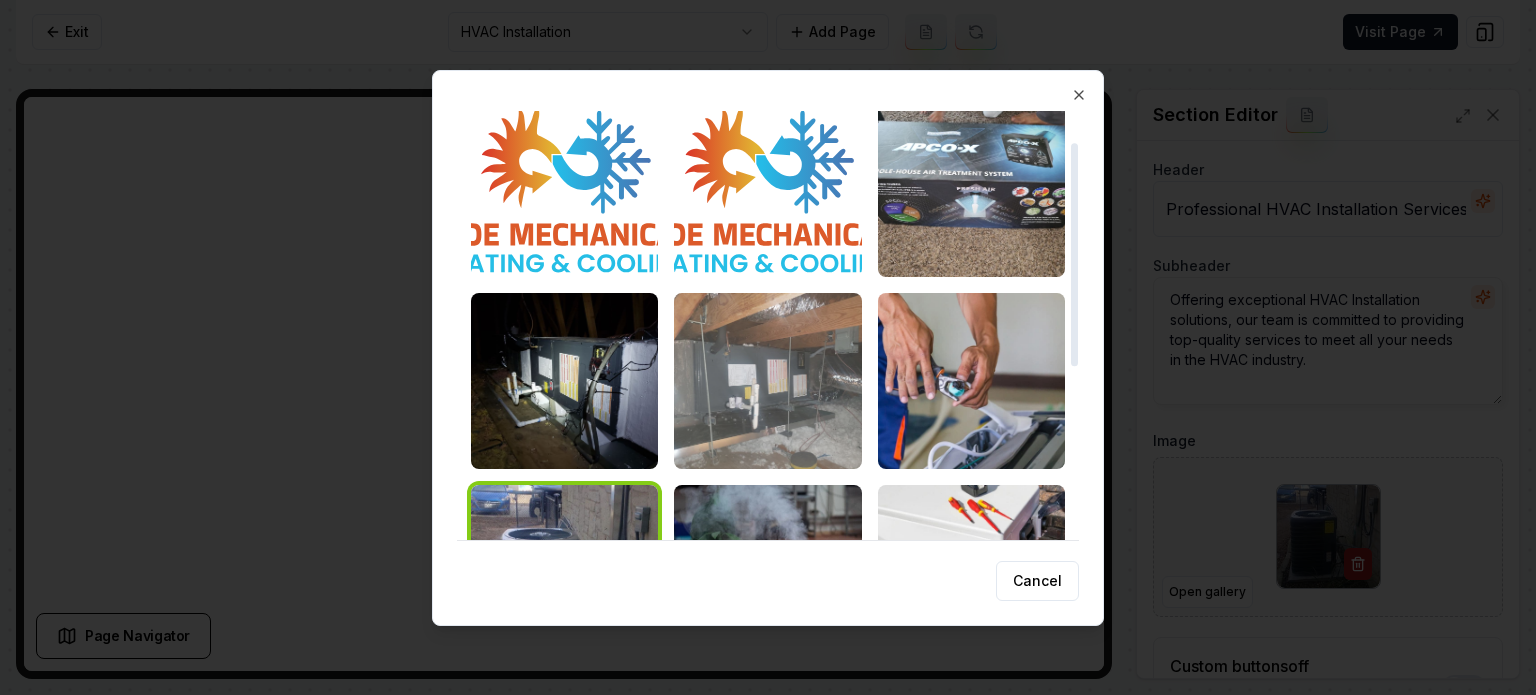 scroll, scrollTop: 394, scrollLeft: 0, axis: vertical 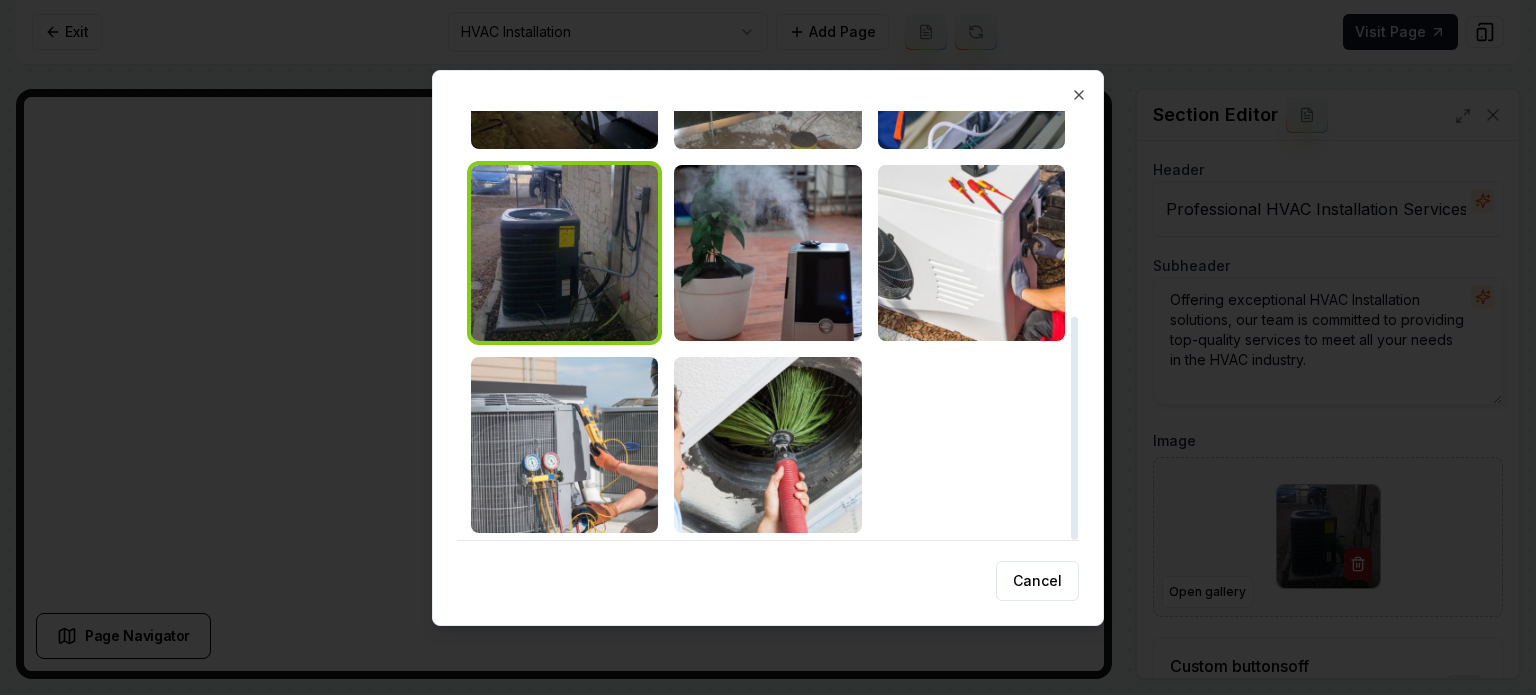 click at bounding box center [971, 253] 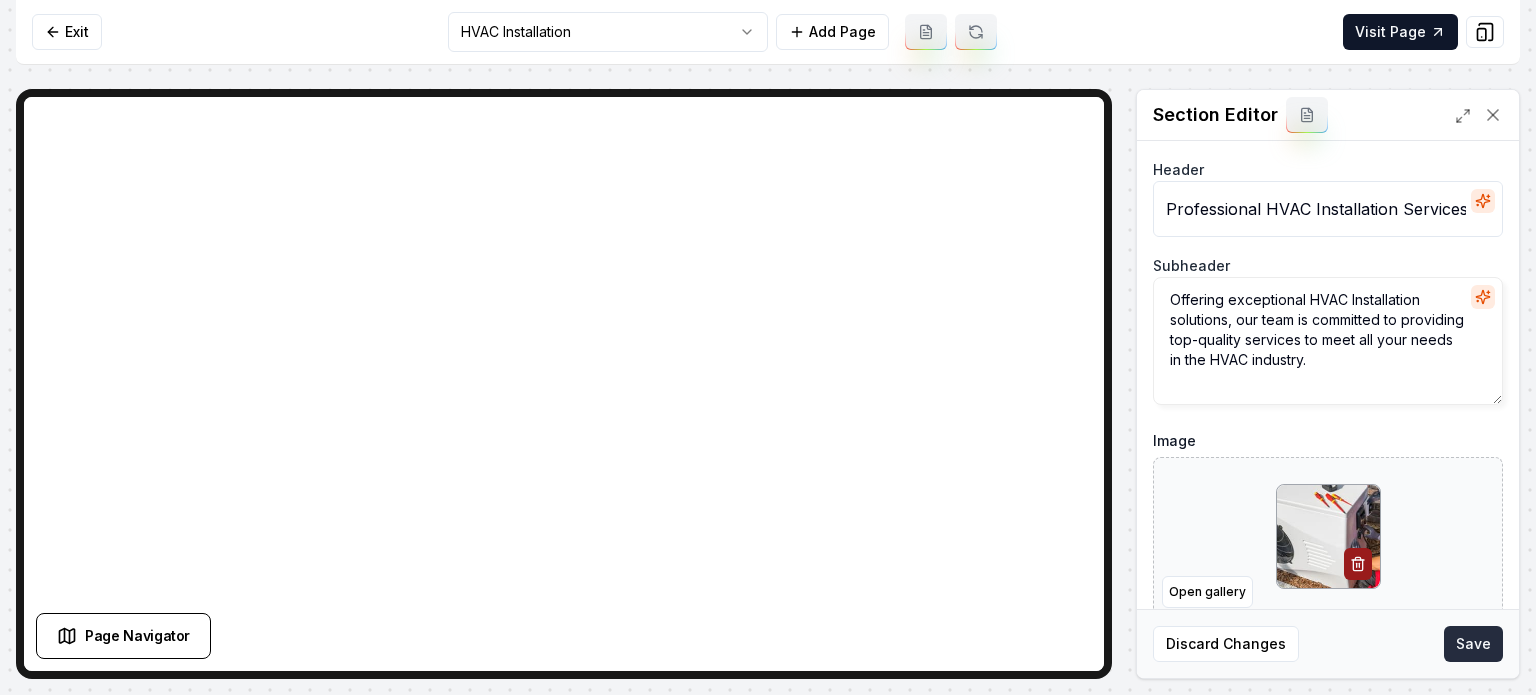 click on "Save" at bounding box center (1473, 644) 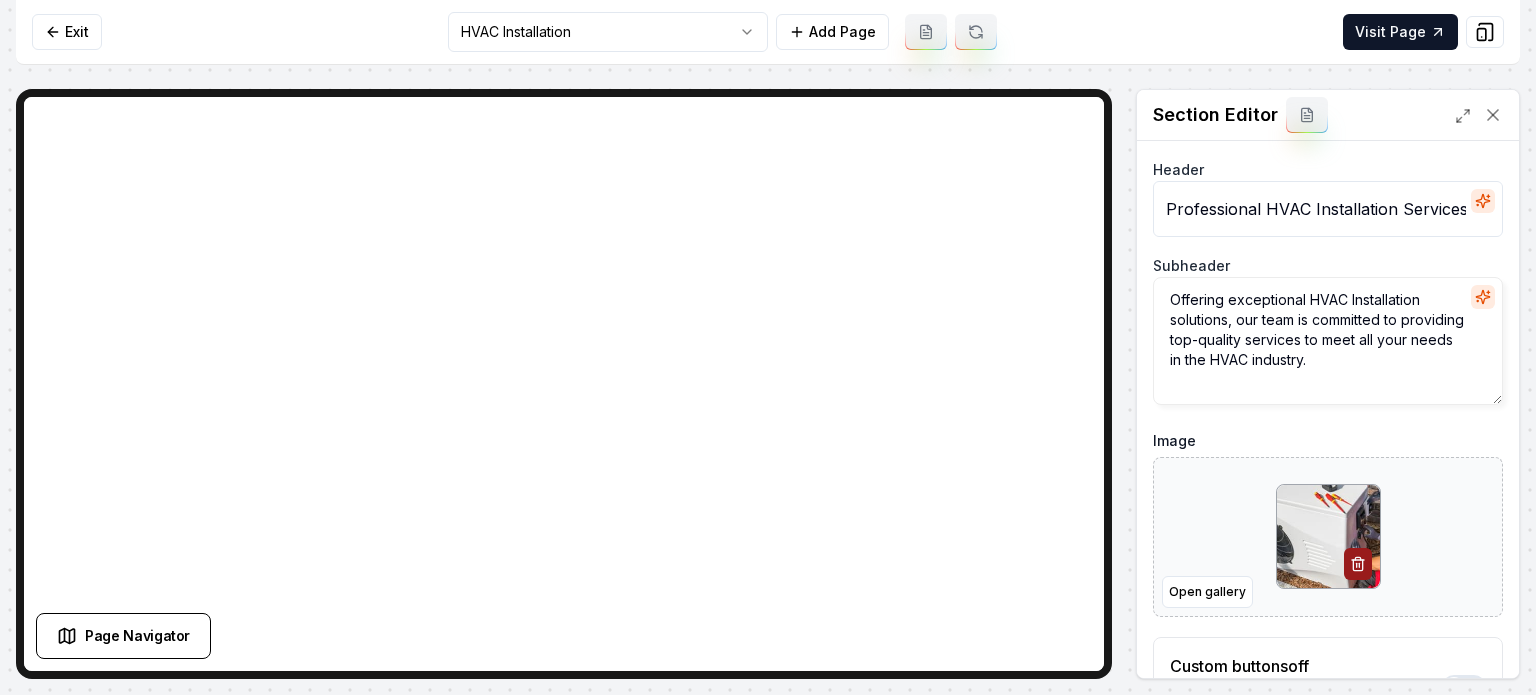 click on "Computer Required This feature is only available on a computer. Please switch to a computer to edit your site. Go back  Exit HVAC Installation Add Page Visit Page  Page Navigator Page Settings Section Editor Header Professional HVAC Installation Services Subheader Offering exceptional HVAC Installation solutions, our team is committed to providing top-quality services to meet all your needs in the HVAC industry. Image Open gallery Custom buttons  off Your buttons will be based on the goals you set up. Discard Changes Save /dashboard/sites/d25e82c8-853b-4d20-9fdd-40bc8bd9a777/pages/84b9215f-8f6a-4d24-84dc-23b1d49ee0d5" at bounding box center [768, 347] 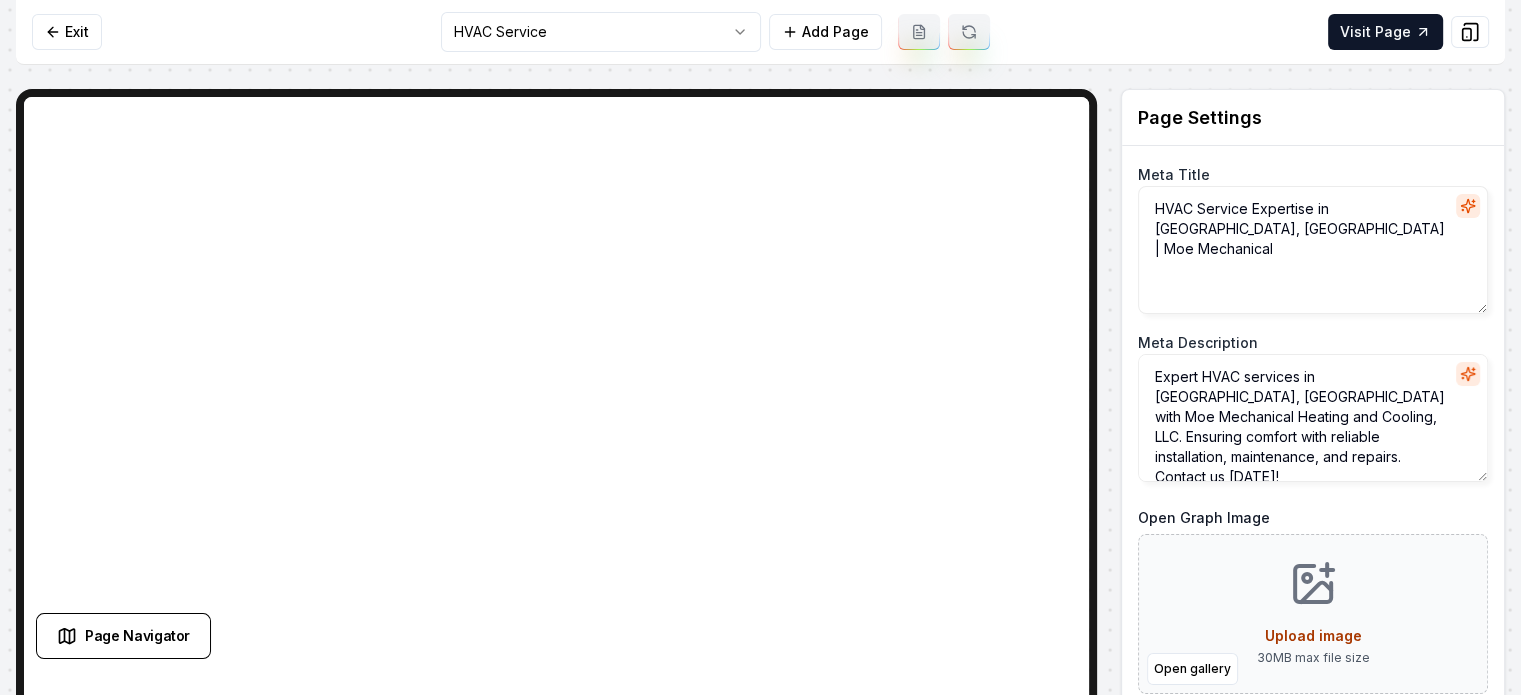 click on "Computer Required This feature is only available on a computer. Please switch to a computer to edit your site. Go back  Exit HVAC Service Add Page Visit Page  Page Navigator Page Settings Meta Title HVAC Service Expertise in Pflugerville, TX | Moe Mechanical Meta Description Expert HVAC services in Pflugerville, TX with Moe Mechanical Heating and Cooling, LLC. Ensuring comfort with reliable installation, maintenance, and repairs. Contact us today! Open Graph Image Open gallery Upload image 30  MB max file size URL Slug hvac-service Discard Changes Save Section Editor Unsupported section type /dashboard/sites/d25e82c8-853b-4d20-9fdd-40bc8bd9a777/pages/8558f649-deb2-4365-9dc0-d2201fb3a455" at bounding box center [760, 347] 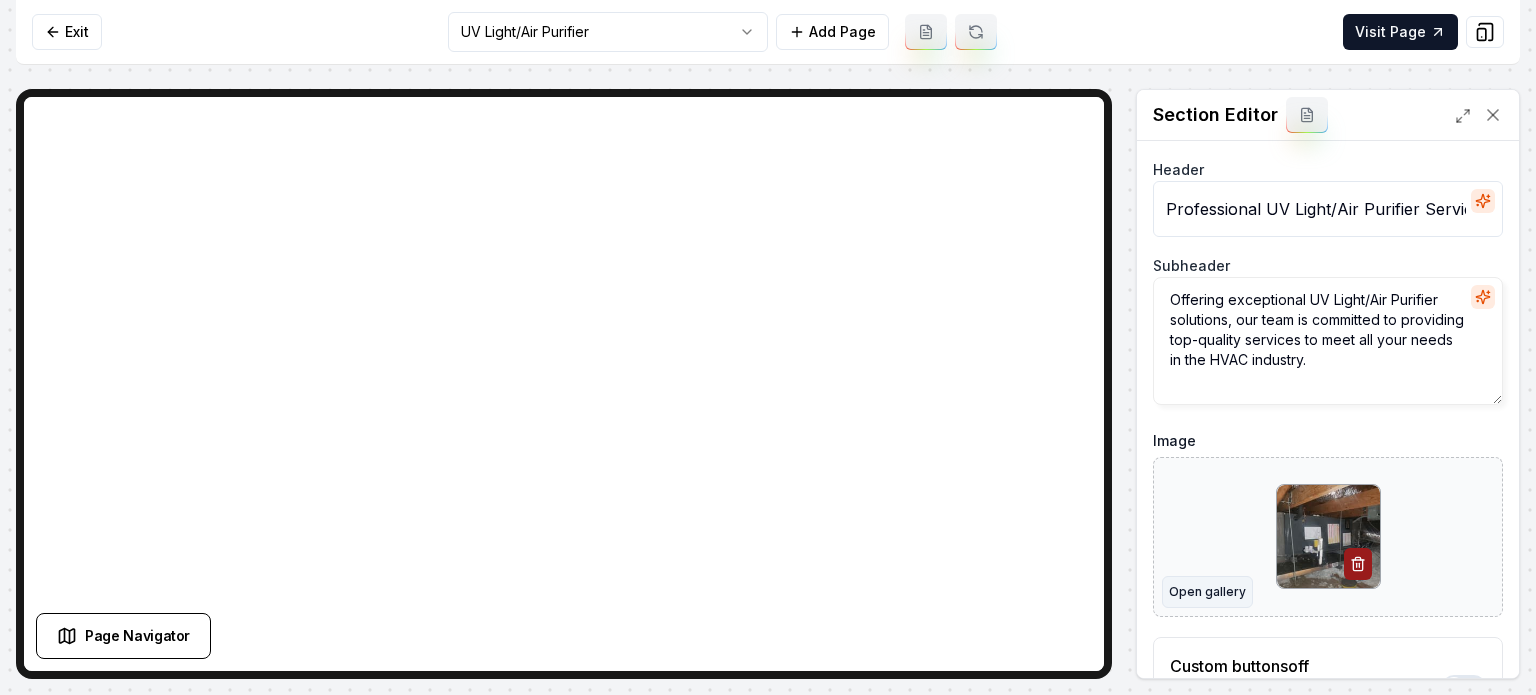click on "Open gallery" at bounding box center (1207, 592) 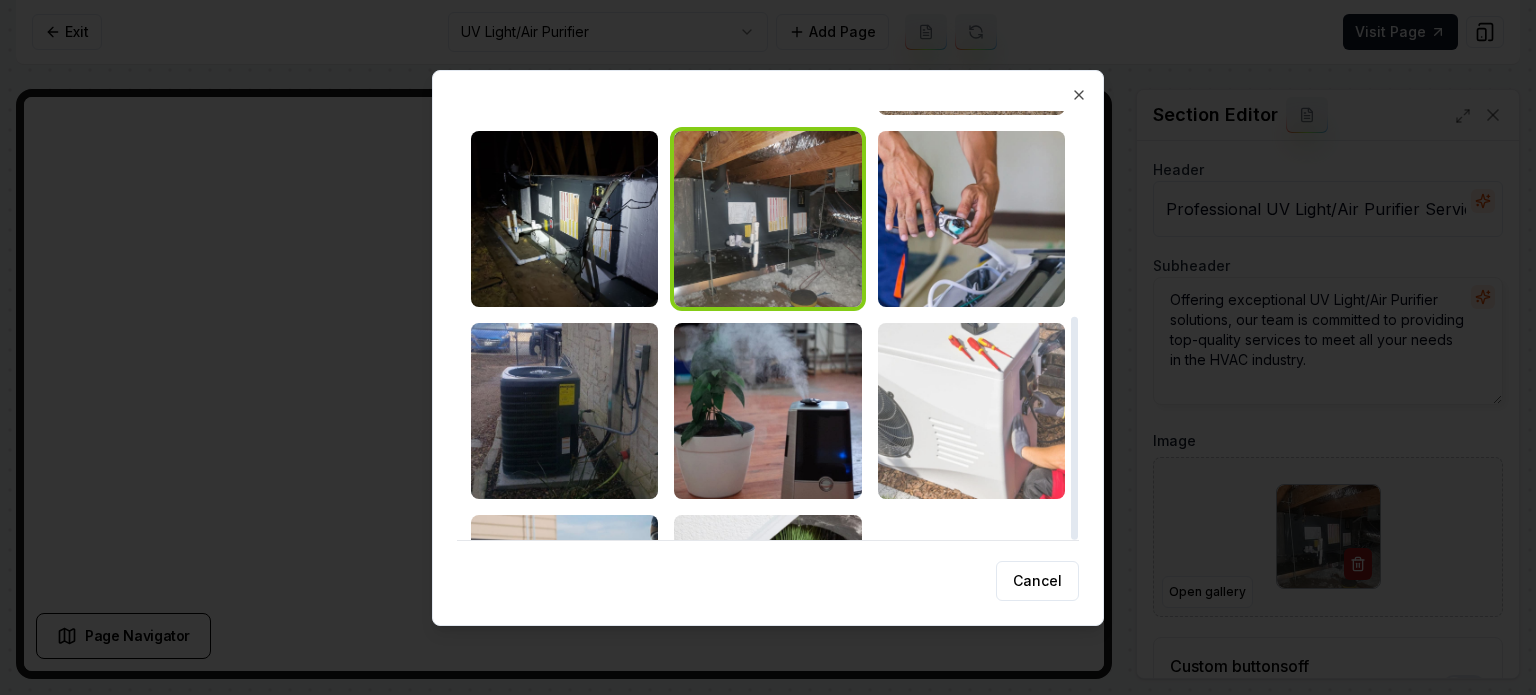 scroll, scrollTop: 394, scrollLeft: 0, axis: vertical 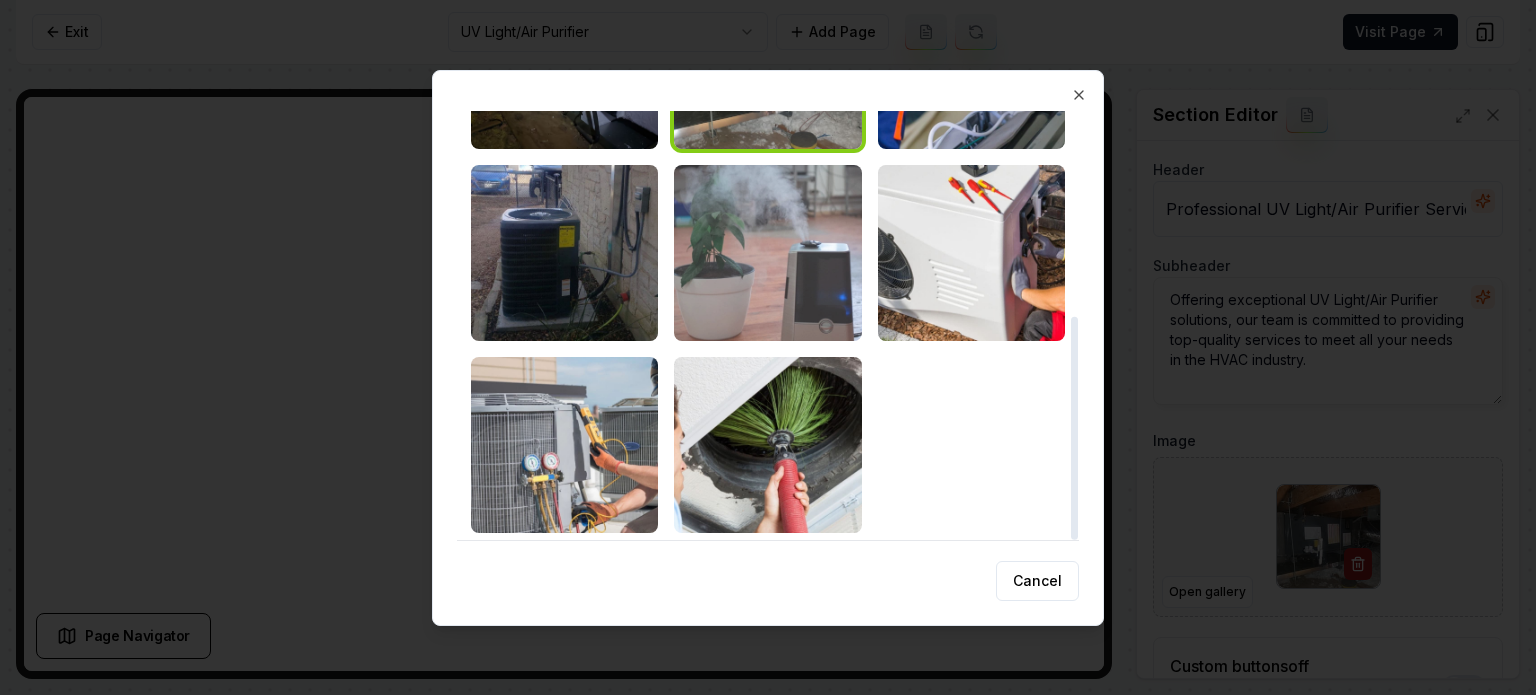 click at bounding box center (767, 253) 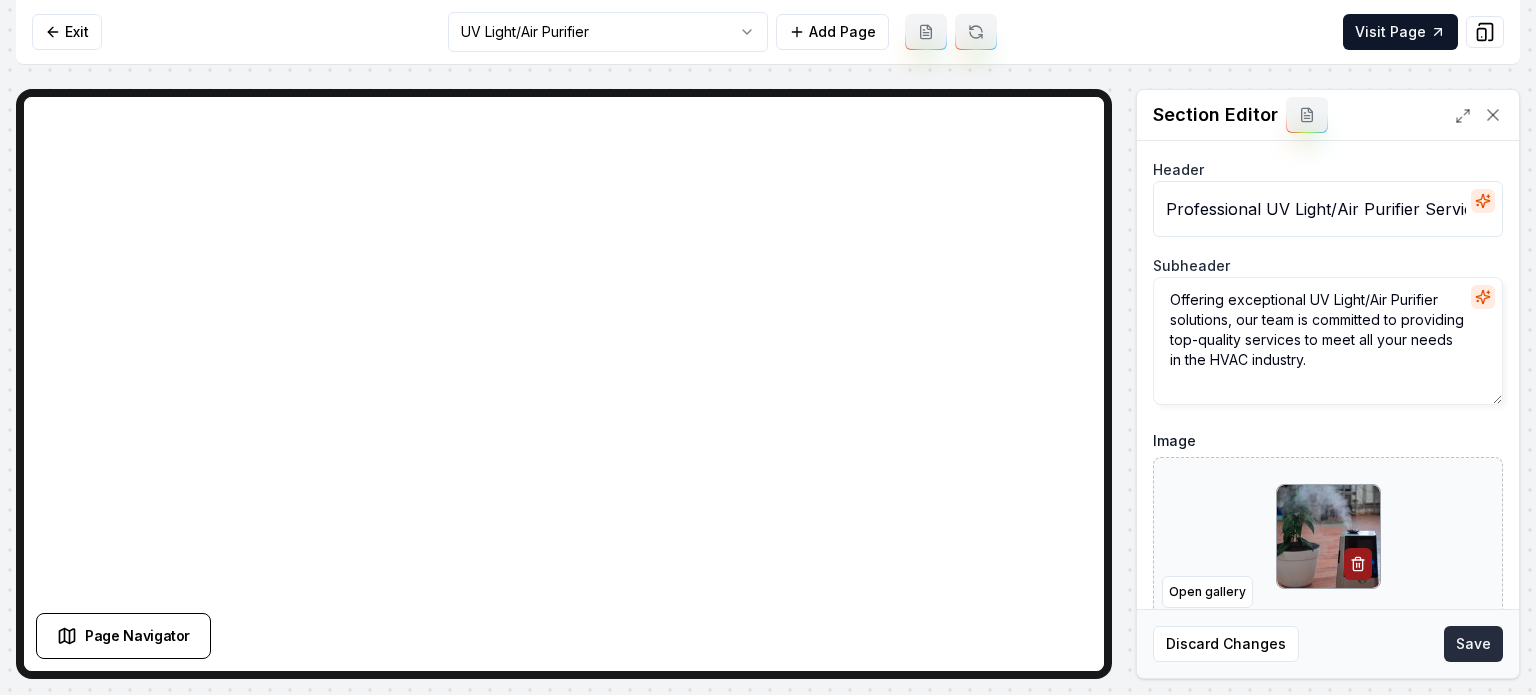 click on "Save" at bounding box center (1473, 644) 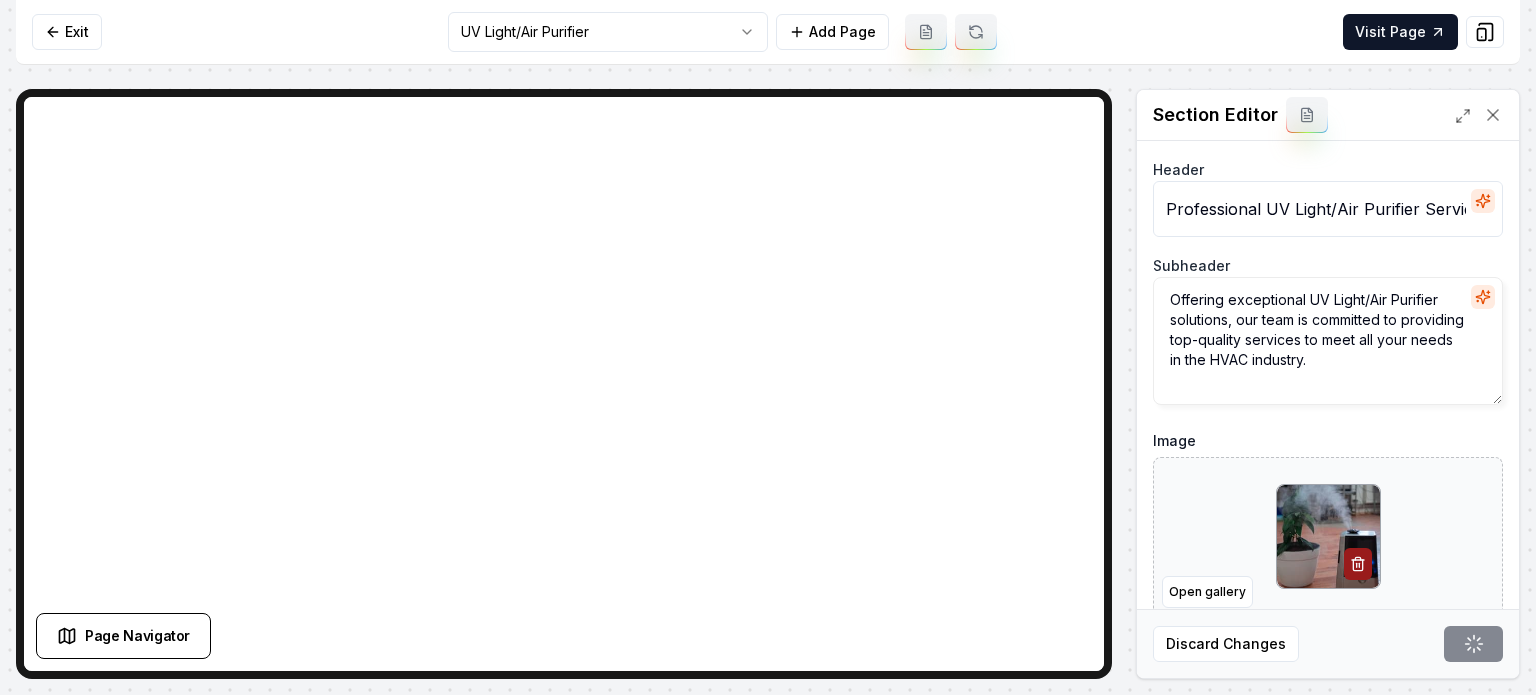 click on "Computer Required This feature is only available on a computer. Please switch to a computer to edit your site. Go back  Exit UV Light/Air Purifier Add Page Visit Page  Page Navigator Page Settings Section Editor Header Professional UV Light/Air Purifier Services Subheader Offering exceptional UV Light/Air Purifier solutions, our team is committed to providing top-quality services to meet all your needs in the HVAC industry. Image Open gallery Custom buttons  off Your buttons will be based on the goals you set up. Discard Changes Save /dashboard/sites/d25e82c8-853b-4d20-9fdd-40bc8bd9a777/pages/99c7865f-6ae4-4b94-967f-51a0f7910799" at bounding box center (768, 347) 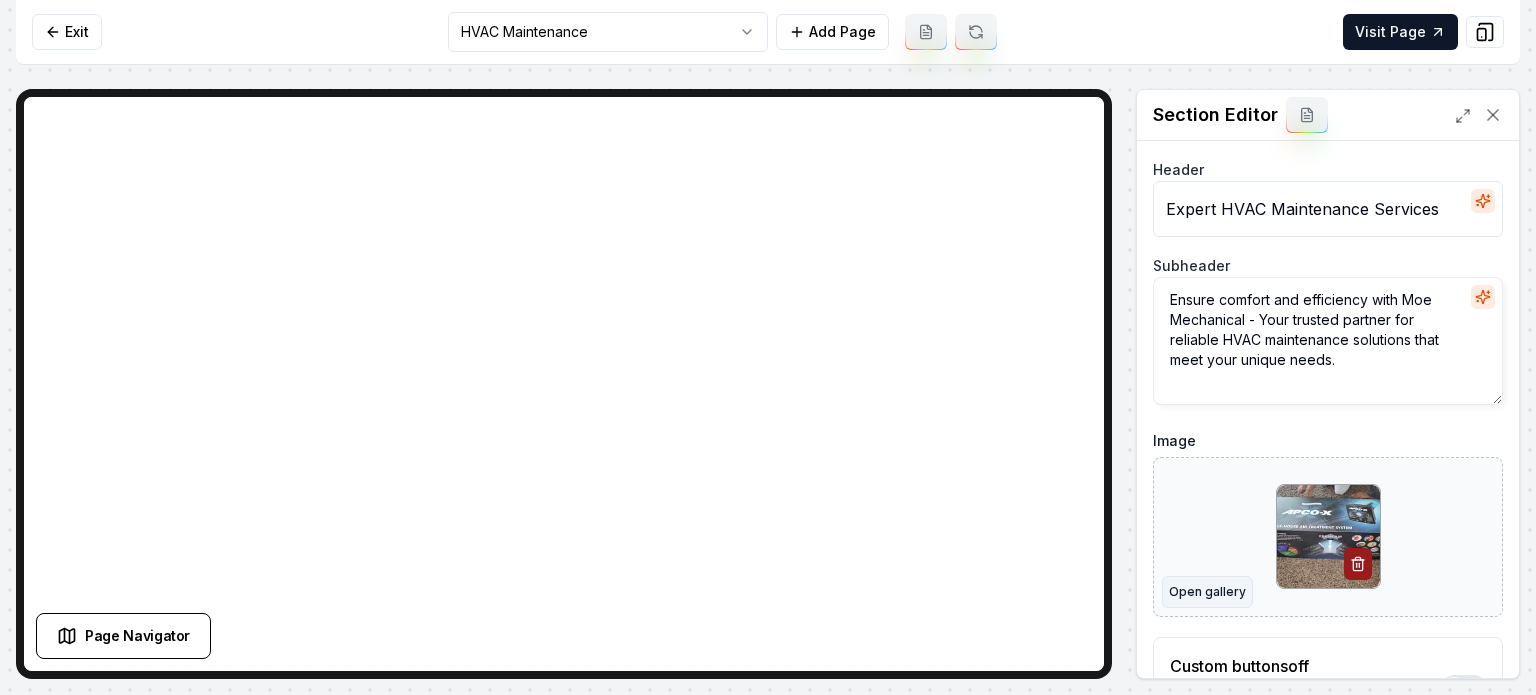 click on "Open gallery" at bounding box center (1207, 592) 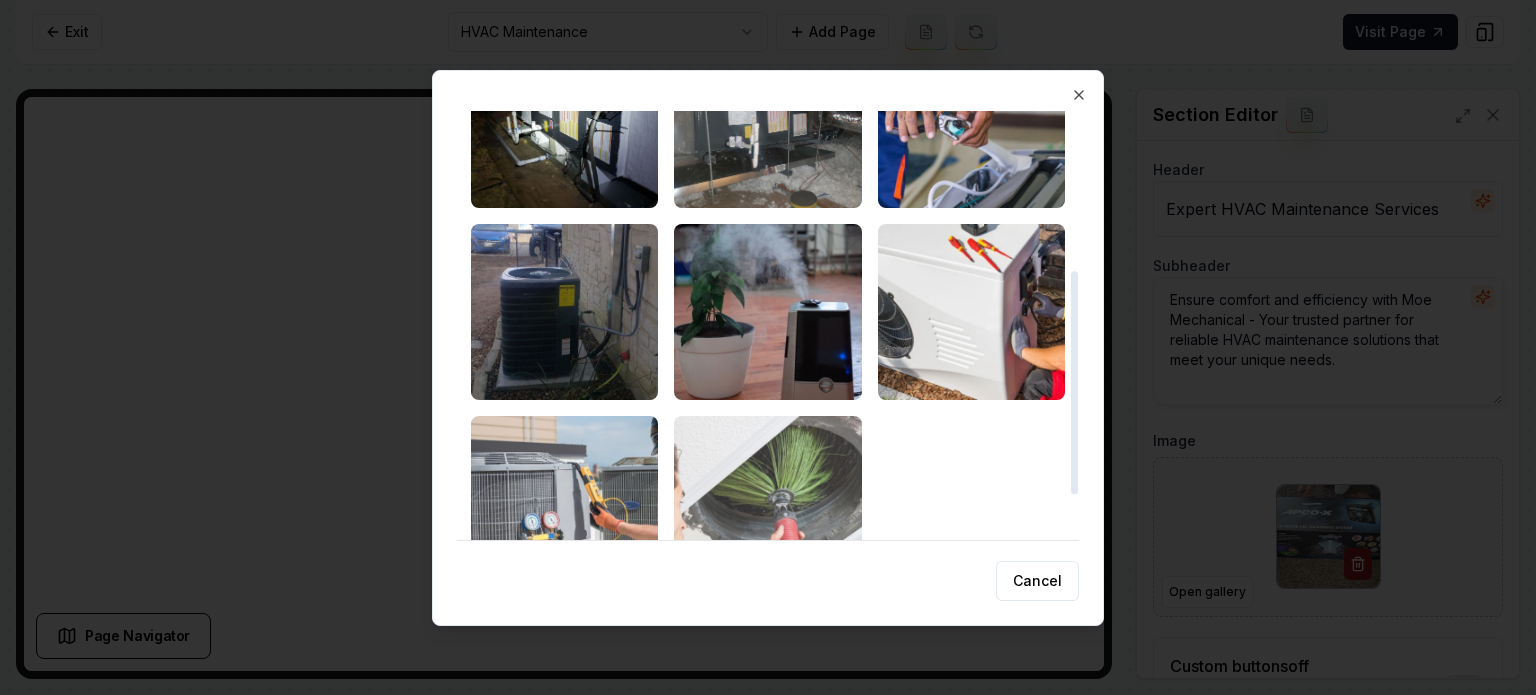 scroll, scrollTop: 394, scrollLeft: 0, axis: vertical 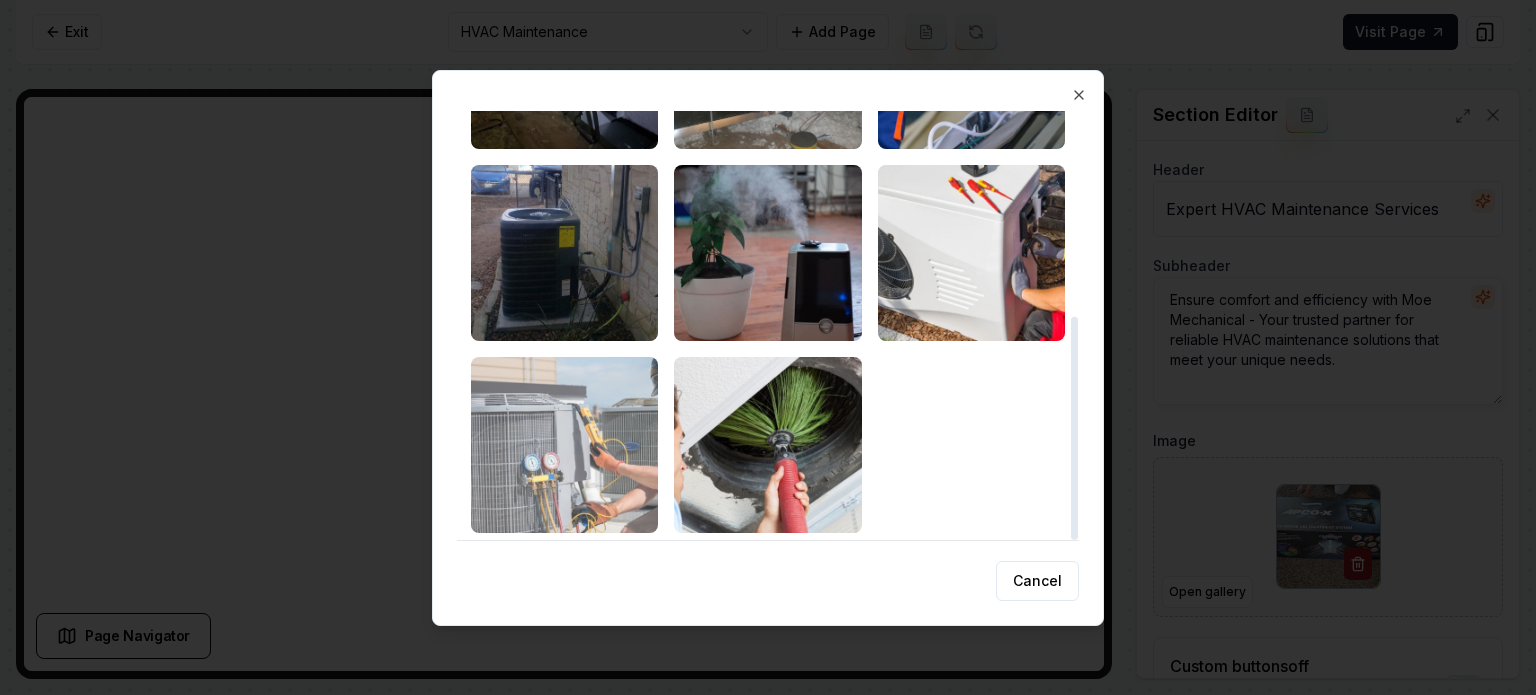 click at bounding box center [564, 445] 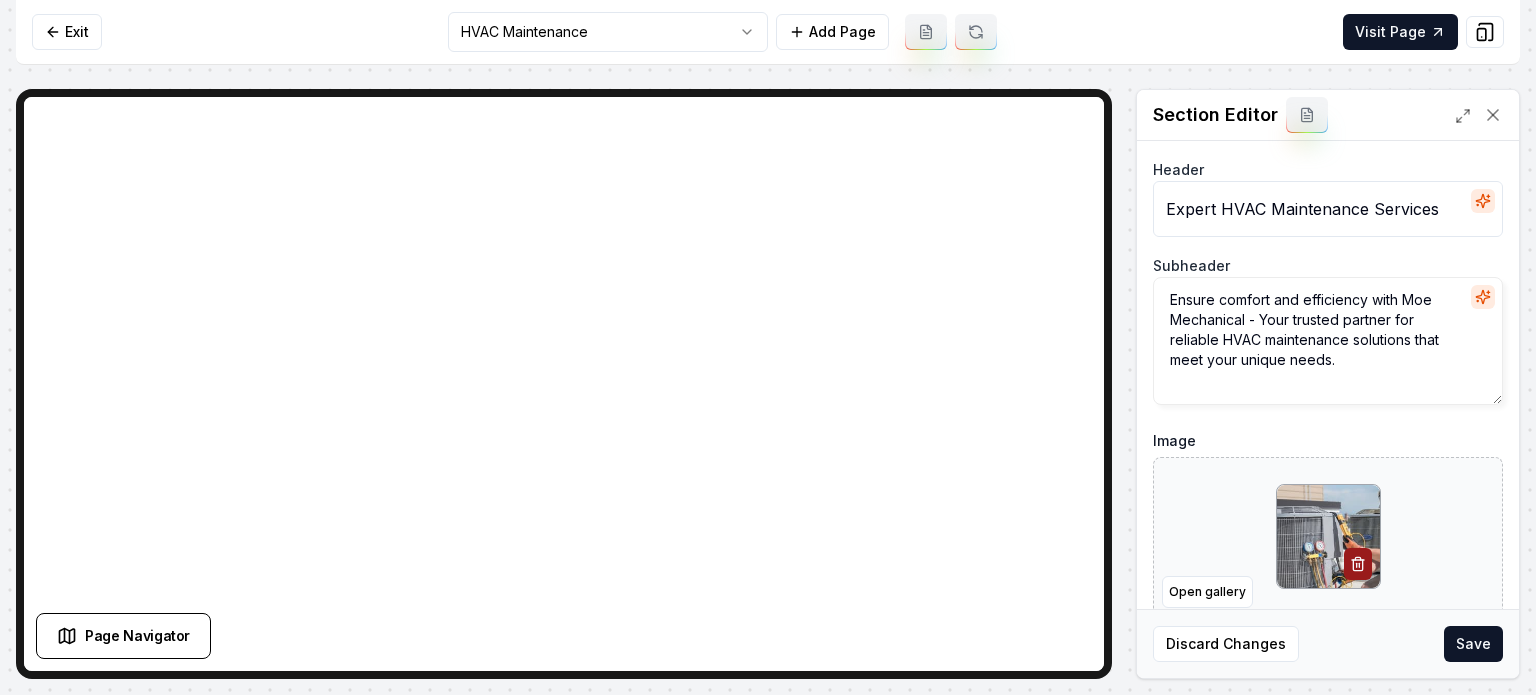 click on "Discard Changes Save" at bounding box center (1328, 643) 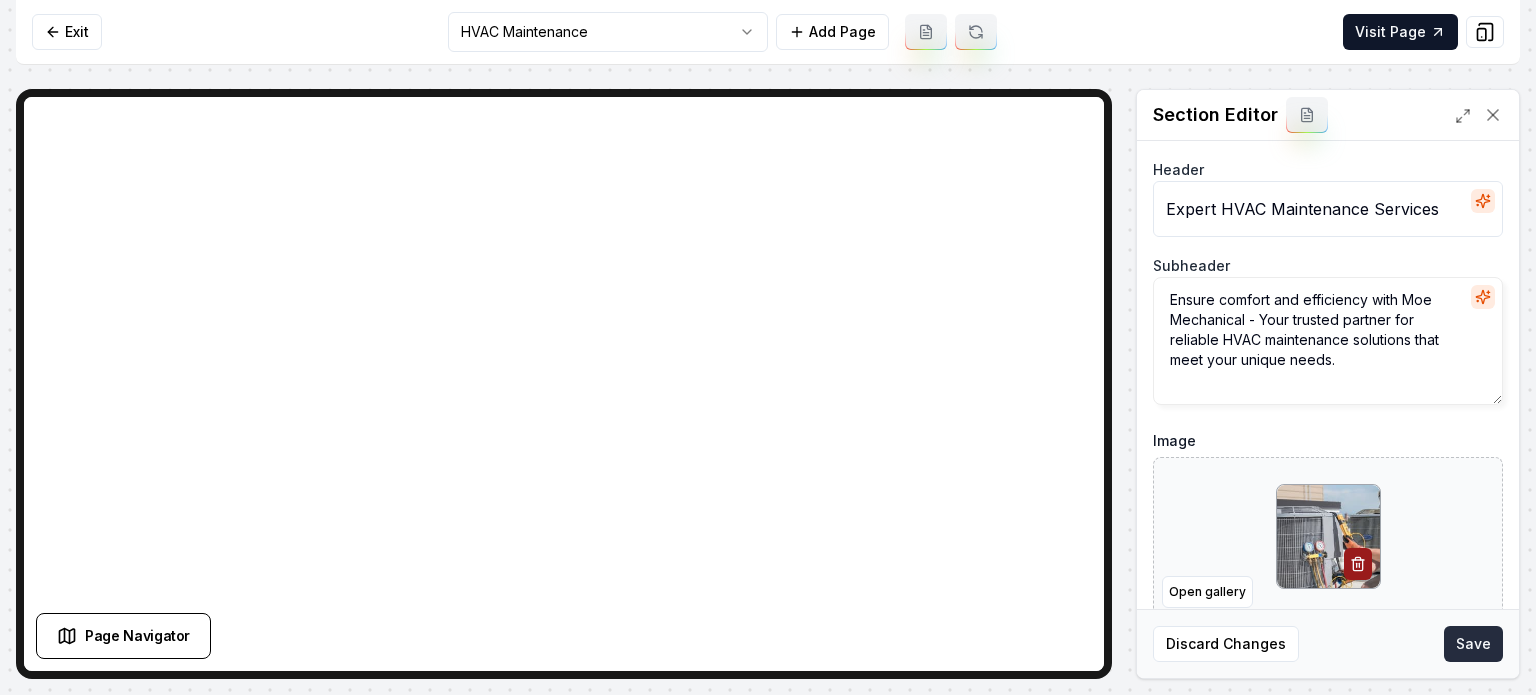 click on "Save" at bounding box center (1473, 644) 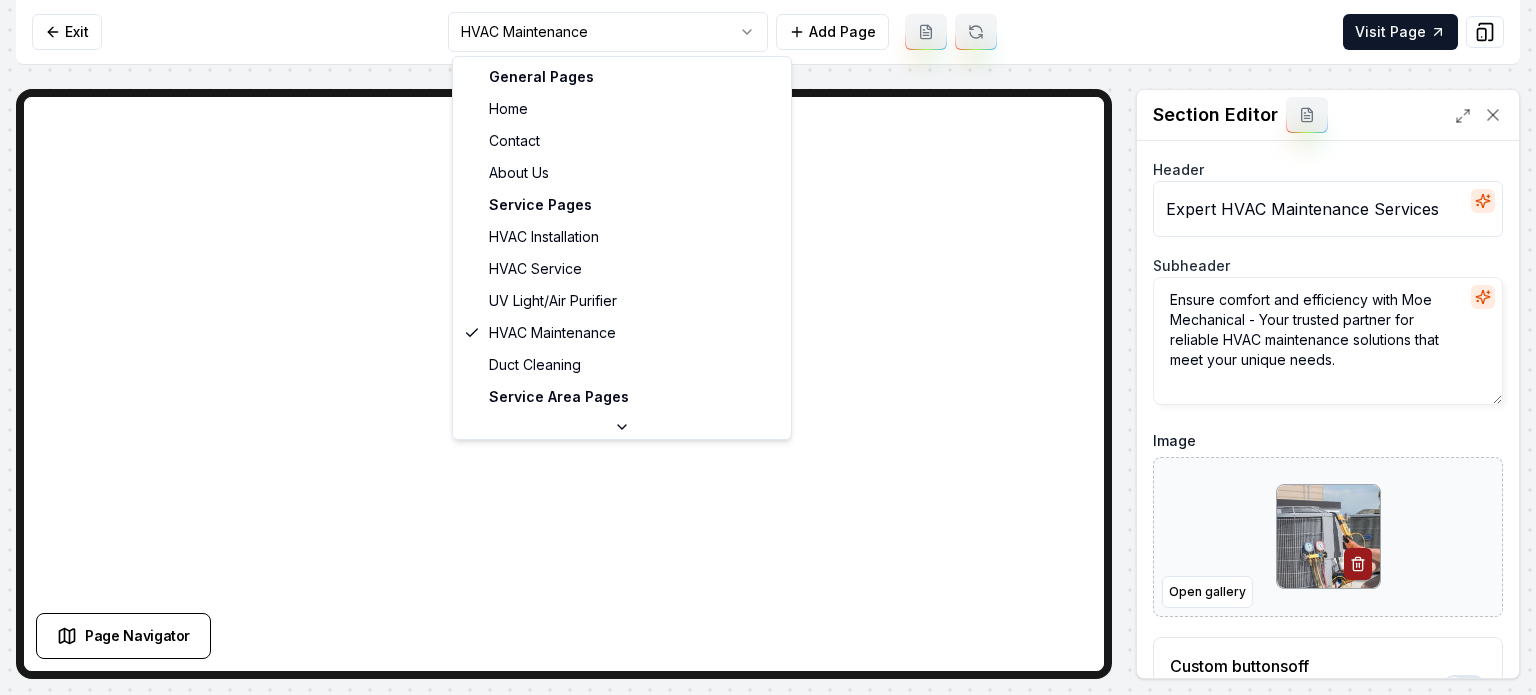 click on "Computer Required This feature is only available on a computer. Please switch to a computer to edit your site. Go back  Exit HVAC Maintenance Add Page Visit Page  Page Navigator Page Settings Section Editor Header Expert HVAC Maintenance Services Subheader Ensure comfort and efficiency with Moe Mechanical - Your trusted partner for reliable HVAC maintenance solutions that meet your unique needs. Image Open gallery Custom buttons  off Your buttons will be based on the goals you set up. Discard Changes Save /dashboard/sites/d25e82c8-853b-4d20-9fdd-40bc8bd9a777/pages/c9cbc920-0e55-478c-b66a-99e54ab33053 General Pages Home Contact About Us Service Pages HVAC Installation HVAC Service UV Light/Air Purifier HVAC Maintenance Duct Cleaning Service Area Pages Austin, TX San Antonio, TX Round Rock, TX Pflugerville, TX" at bounding box center [768, 347] 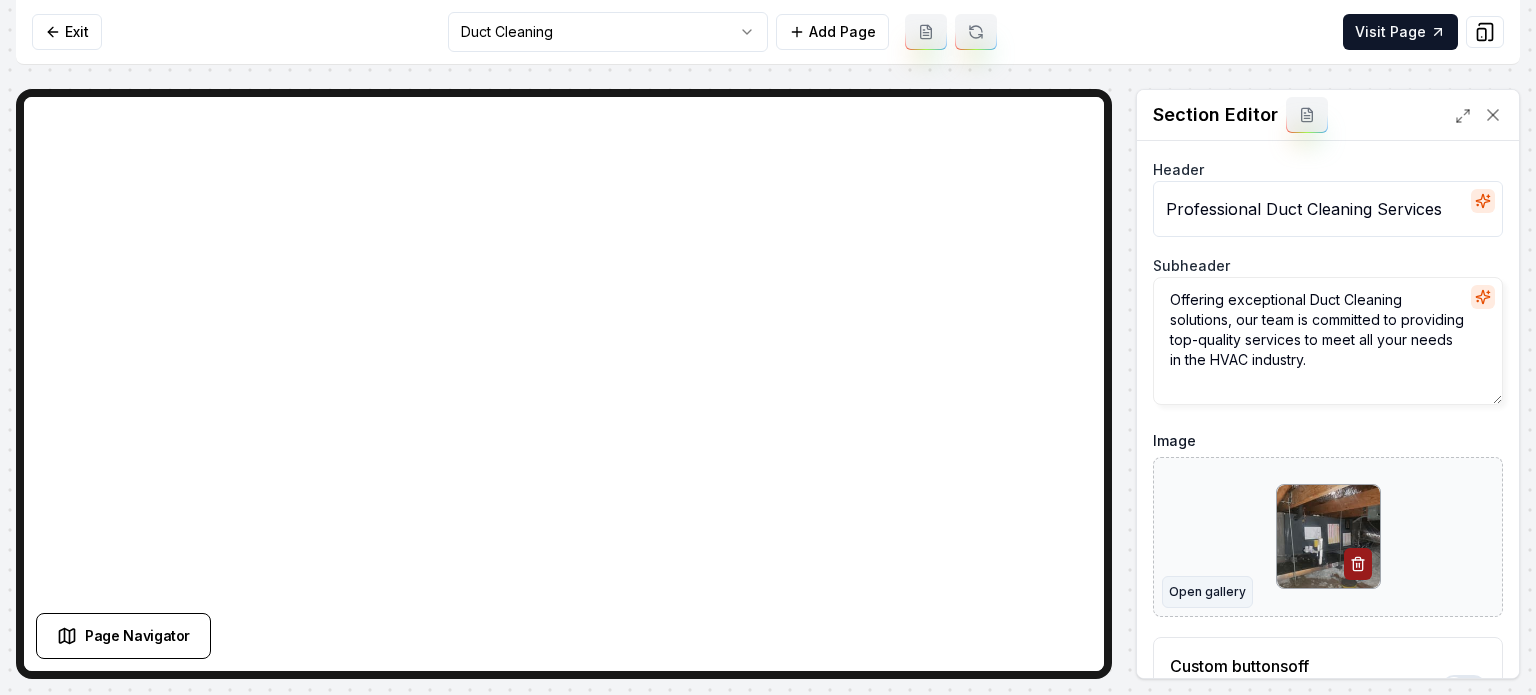 click on "Open gallery" at bounding box center [1207, 592] 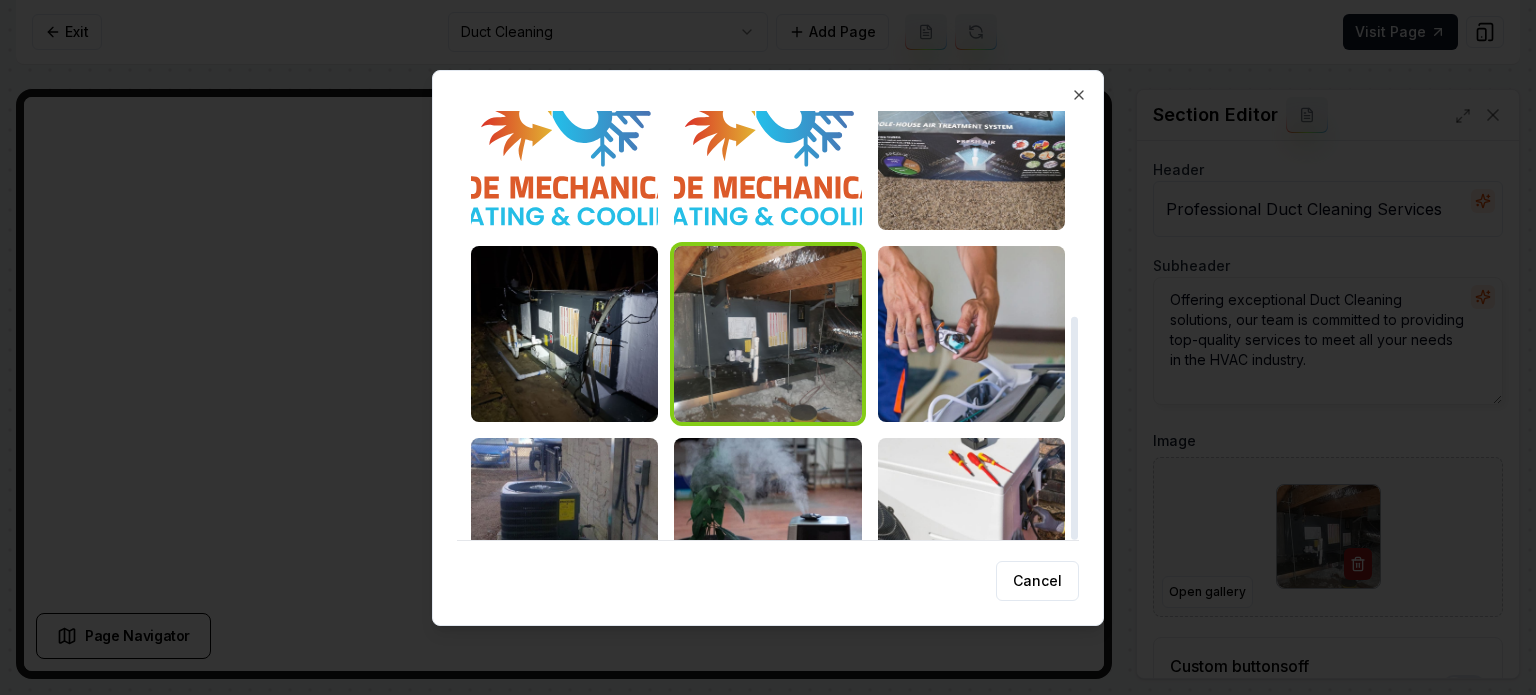 scroll, scrollTop: 394, scrollLeft: 0, axis: vertical 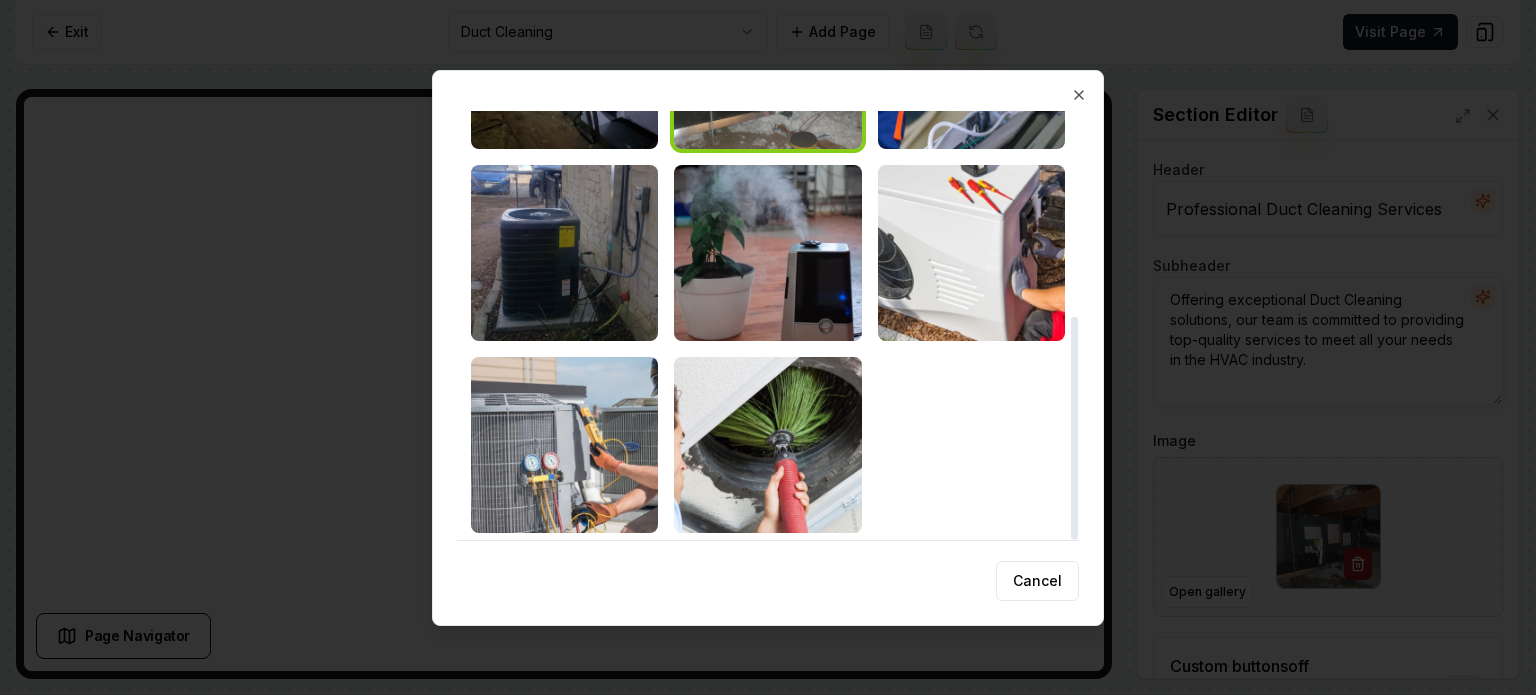 click at bounding box center (767, 445) 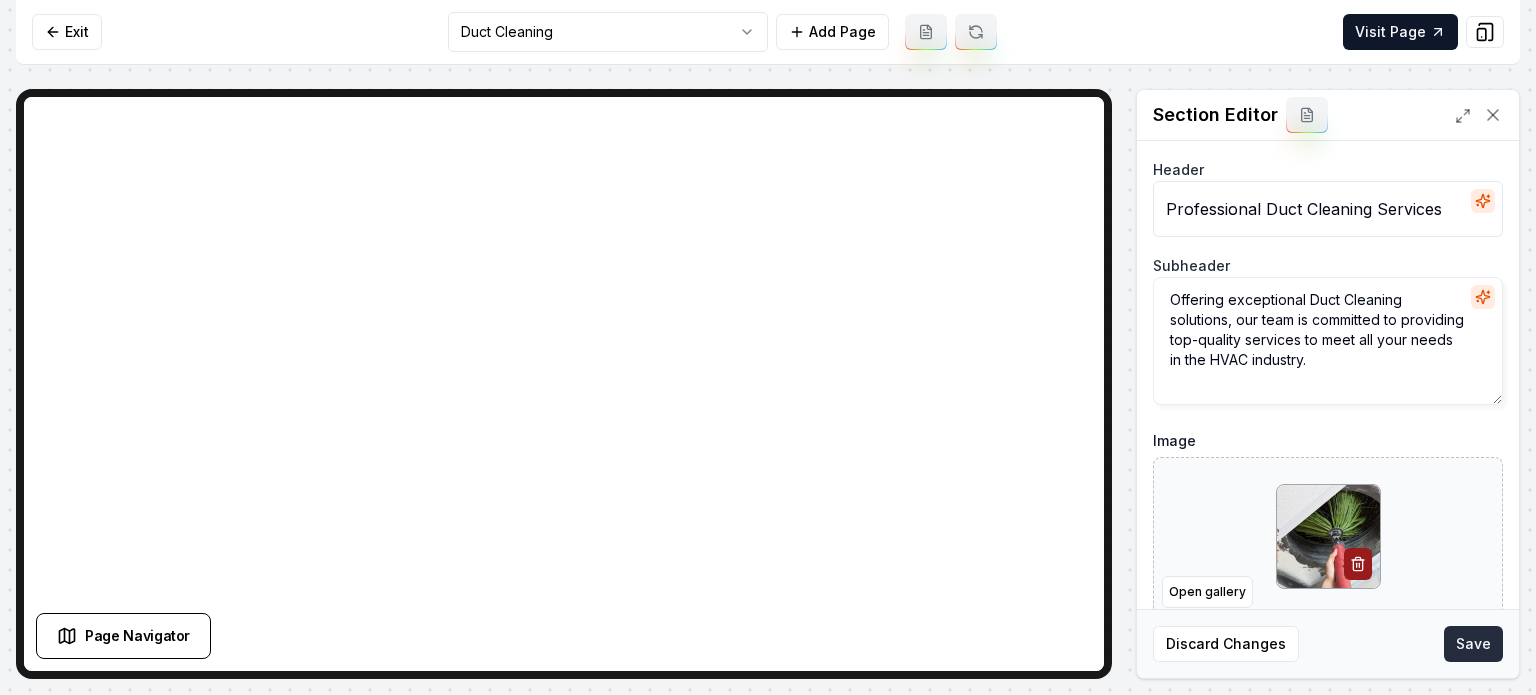 click on "Save" at bounding box center (1473, 644) 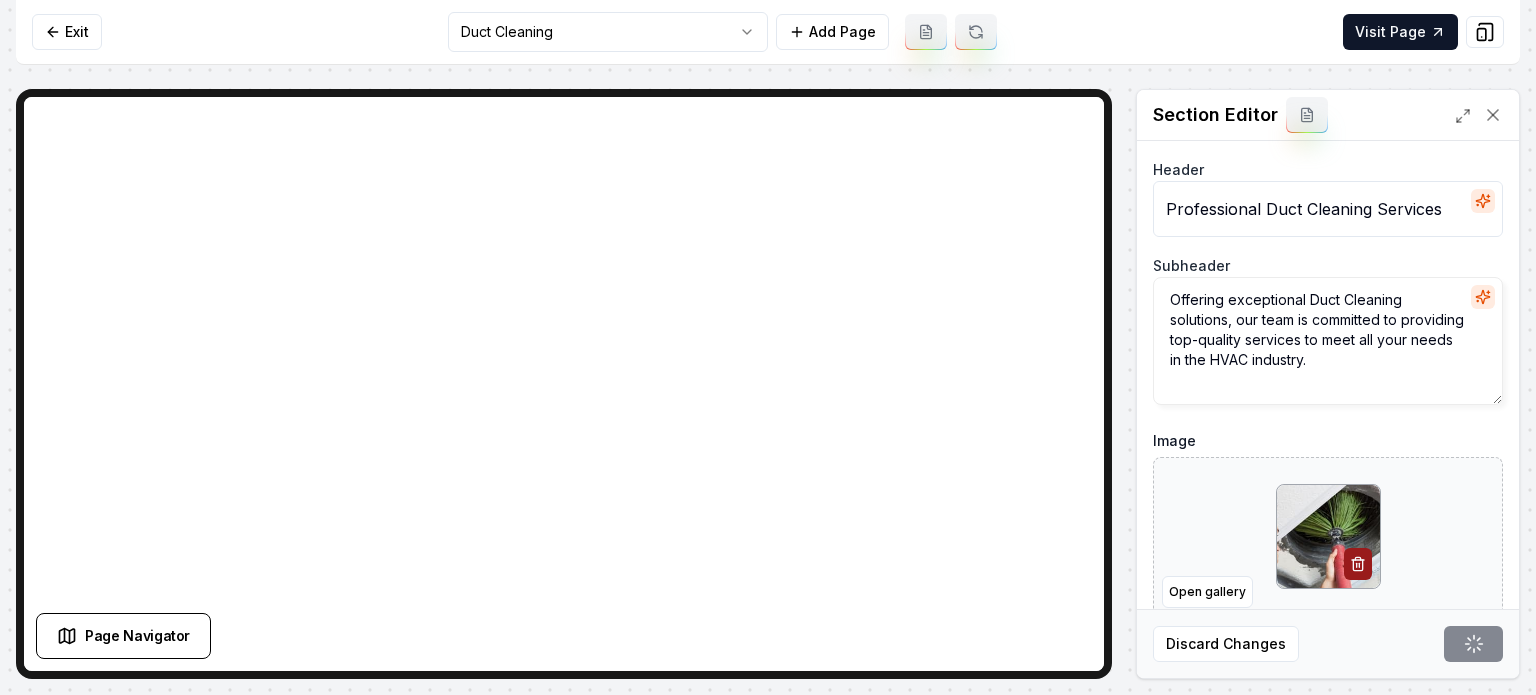 click on "Computer Required This feature is only available on a computer. Please switch to a computer to edit your site. Go back  Exit Duct Cleaning Add Page Visit Page  Page Navigator Page Settings Section Editor Header Professional Duct Cleaning Services Subheader Offering exceptional Duct Cleaning solutions, our team is committed to providing top-quality services to meet all your needs in the HVAC industry. Image Open gallery Custom buttons  off Your buttons will be based on the goals you set up. Discard Changes Save /dashboard/sites/d25e82c8-853b-4d20-9fdd-40bc8bd9a777/pages/c97fbb8e-8241-42a2-ae8e-c5bfc15b3d79" at bounding box center [768, 347] 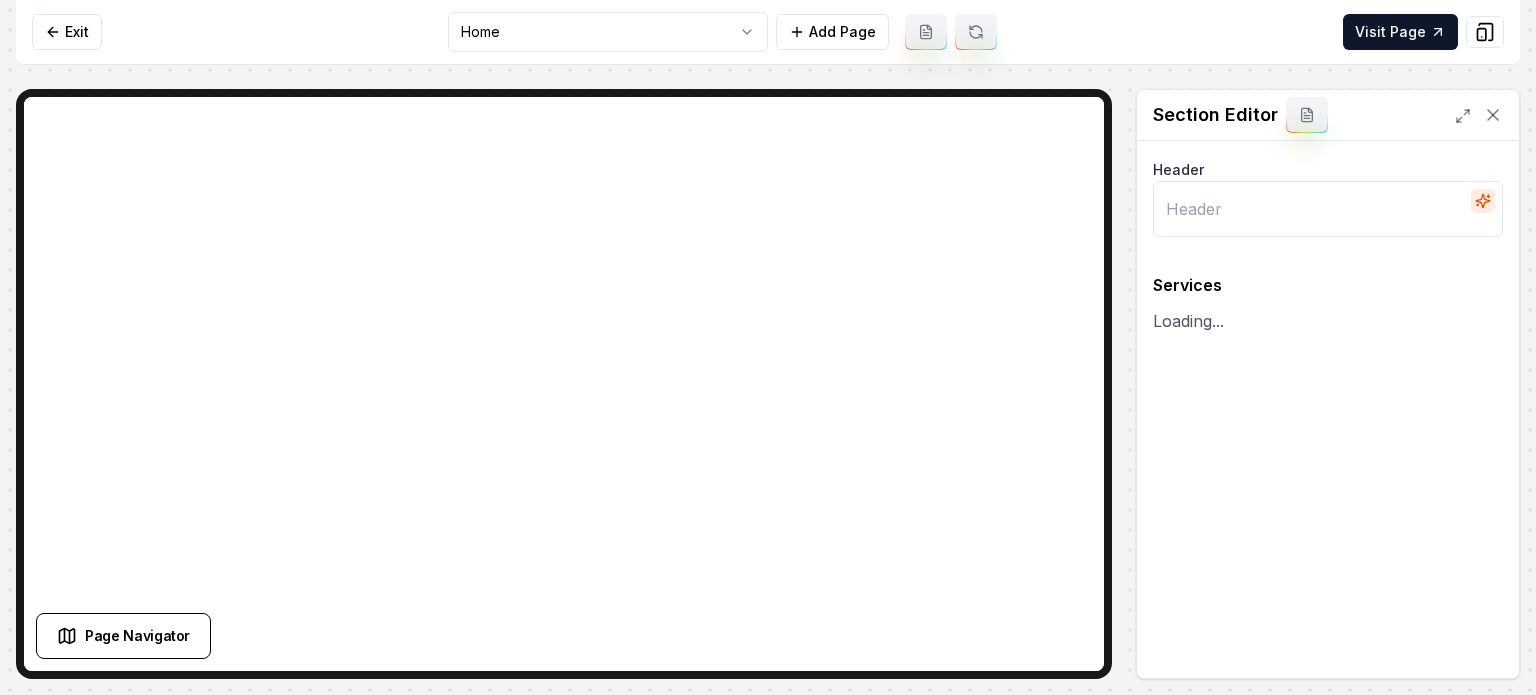 type on "Our HVAC Services" 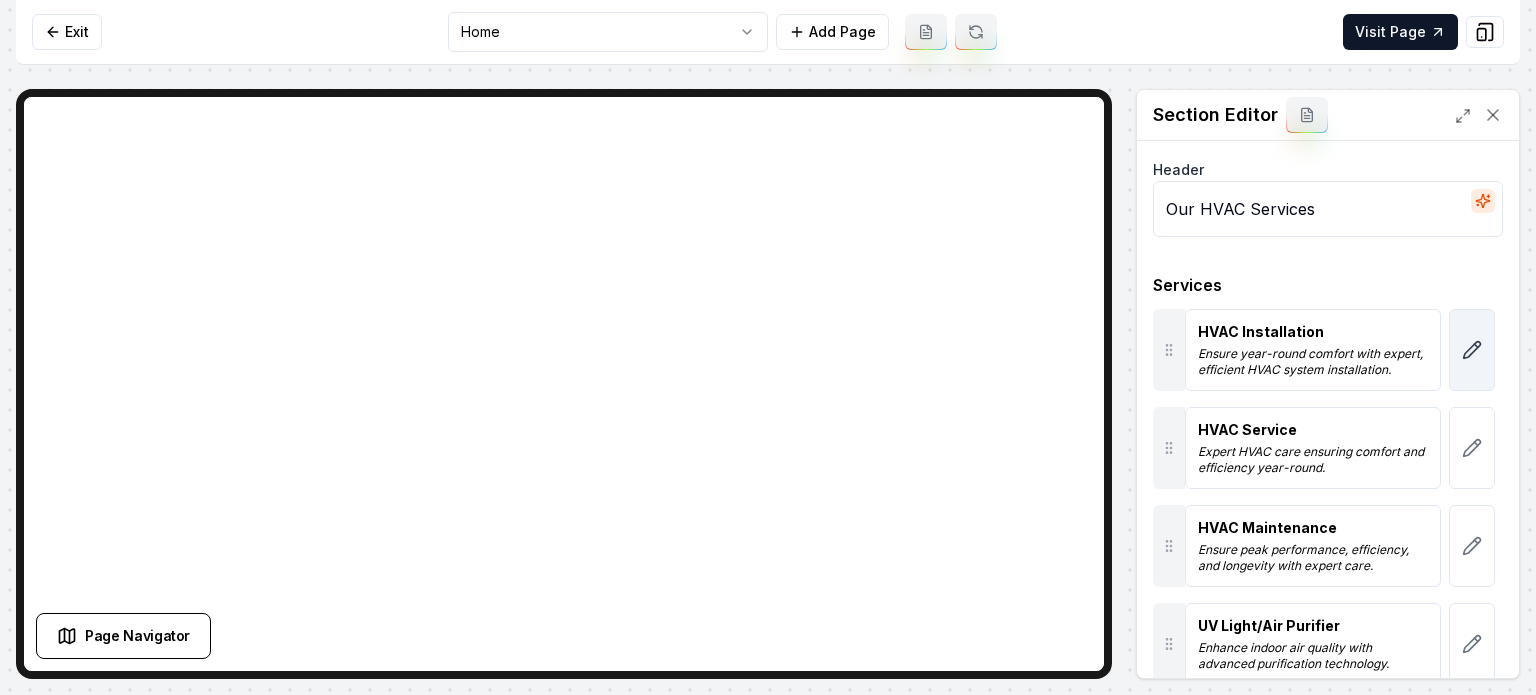 click 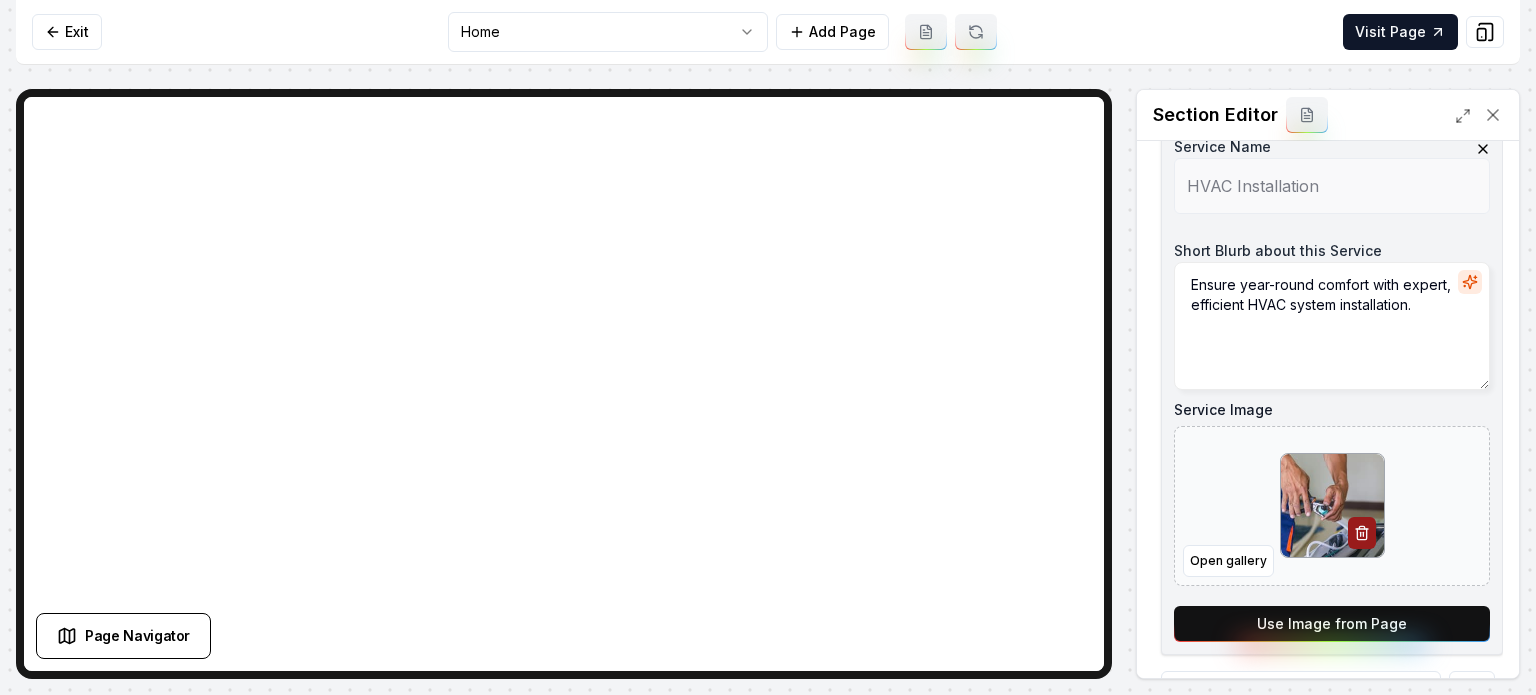 scroll, scrollTop: 400, scrollLeft: 0, axis: vertical 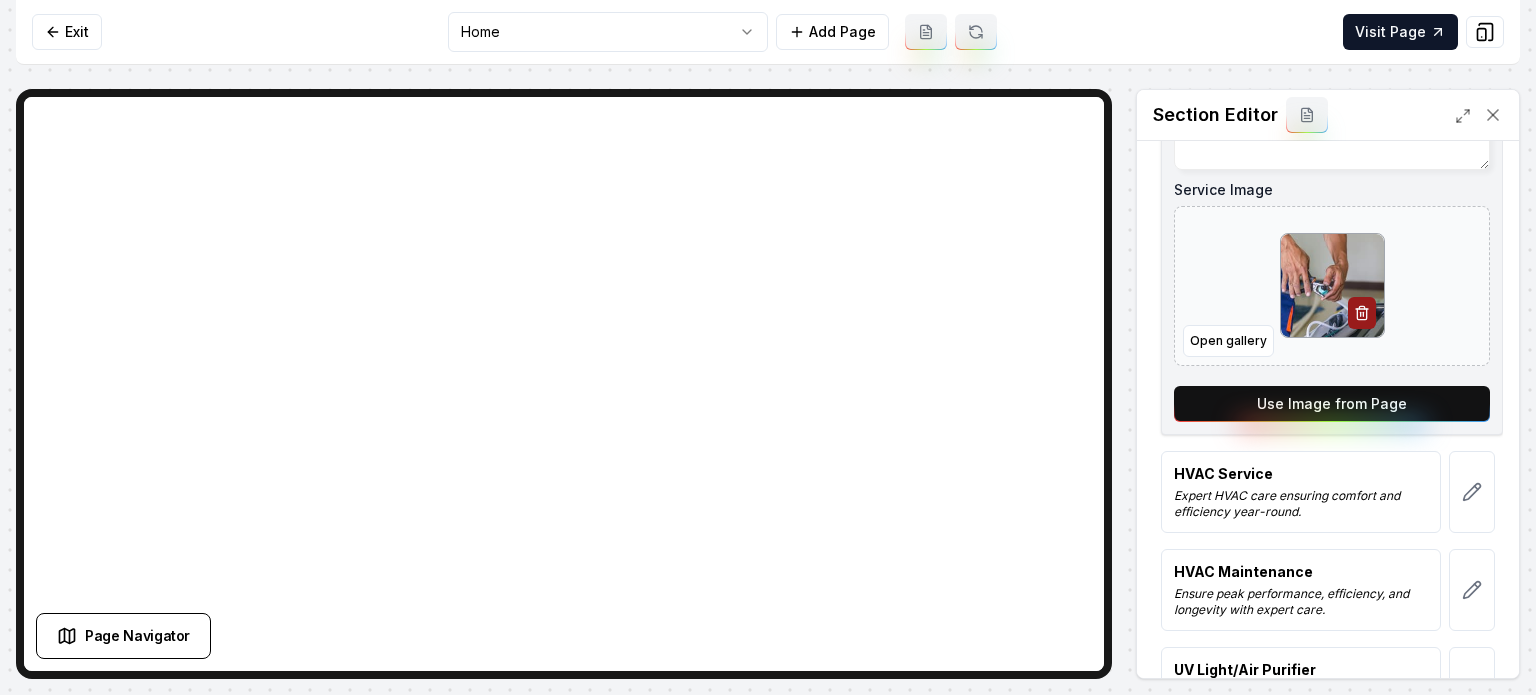 click on "Use Image from Page" at bounding box center [1332, 404] 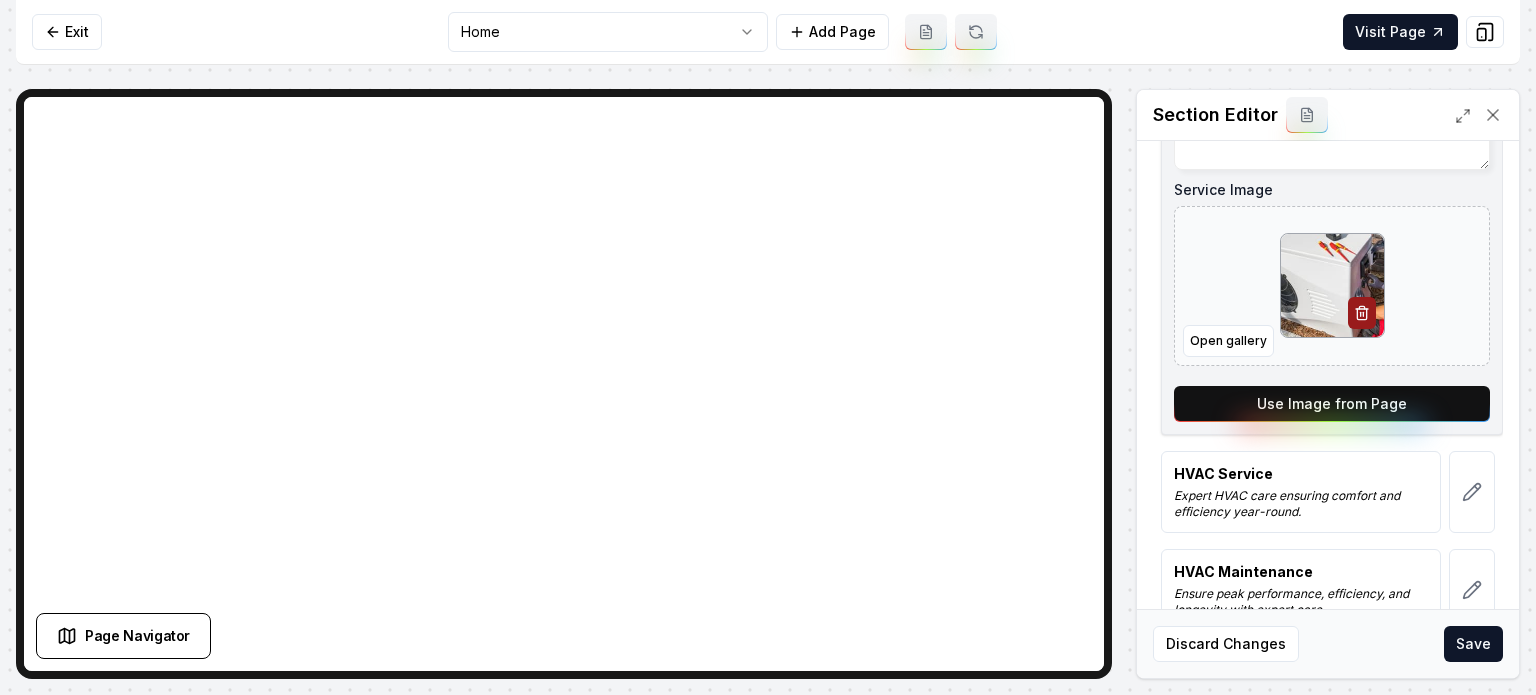 click on "Services Service Name HVAC Installation Short Blurb about this Service Ensure year-round comfort with expert, efficient HVAC system installation. Service Image Open gallery Use Image from Page HVAC Service Expert HVAC care ensuring comfort and efficiency year-round. HVAC Maintenance Ensure peak performance, efficiency, and longevity with expert care. UV Light/Air Purifier Enhance indoor air quality with advanced purification technology. Duct Cleaning Enhance air quality and system efficiency with our expert care.
To pick up a draggable item, press the space bar.
While dragging, use the arrow keys to move the item.
Press space again to drop the item in its new position, or press escape to cancel." at bounding box center (1328, 360) 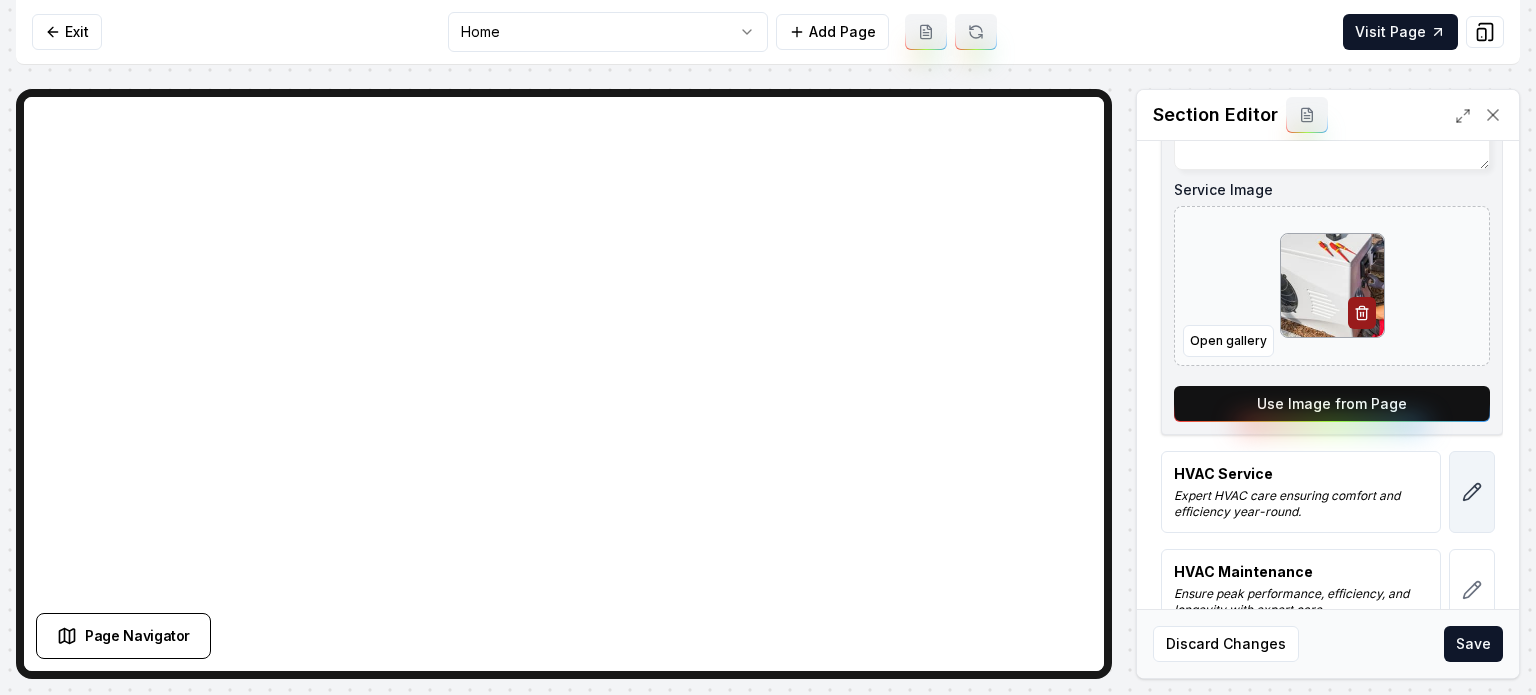 click at bounding box center (1472, 492) 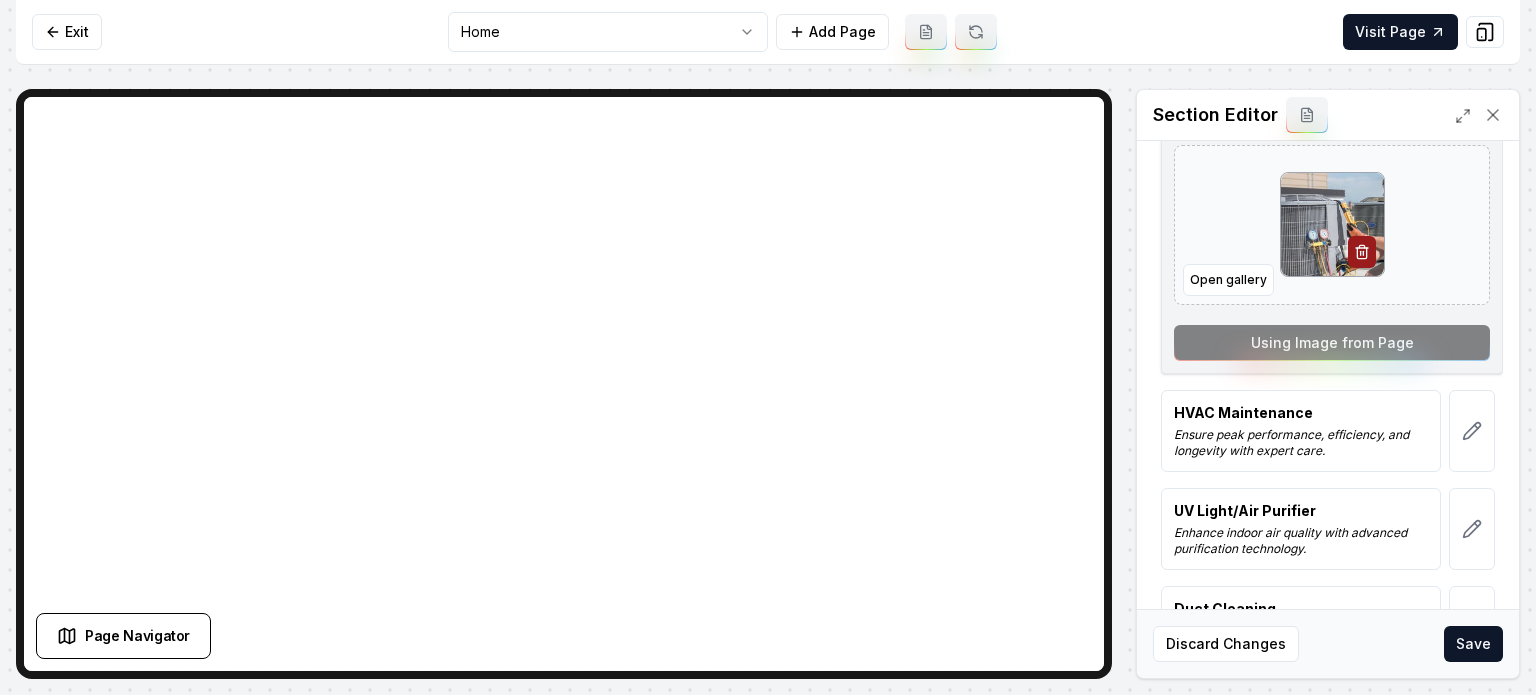 scroll, scrollTop: 638, scrollLeft: 0, axis: vertical 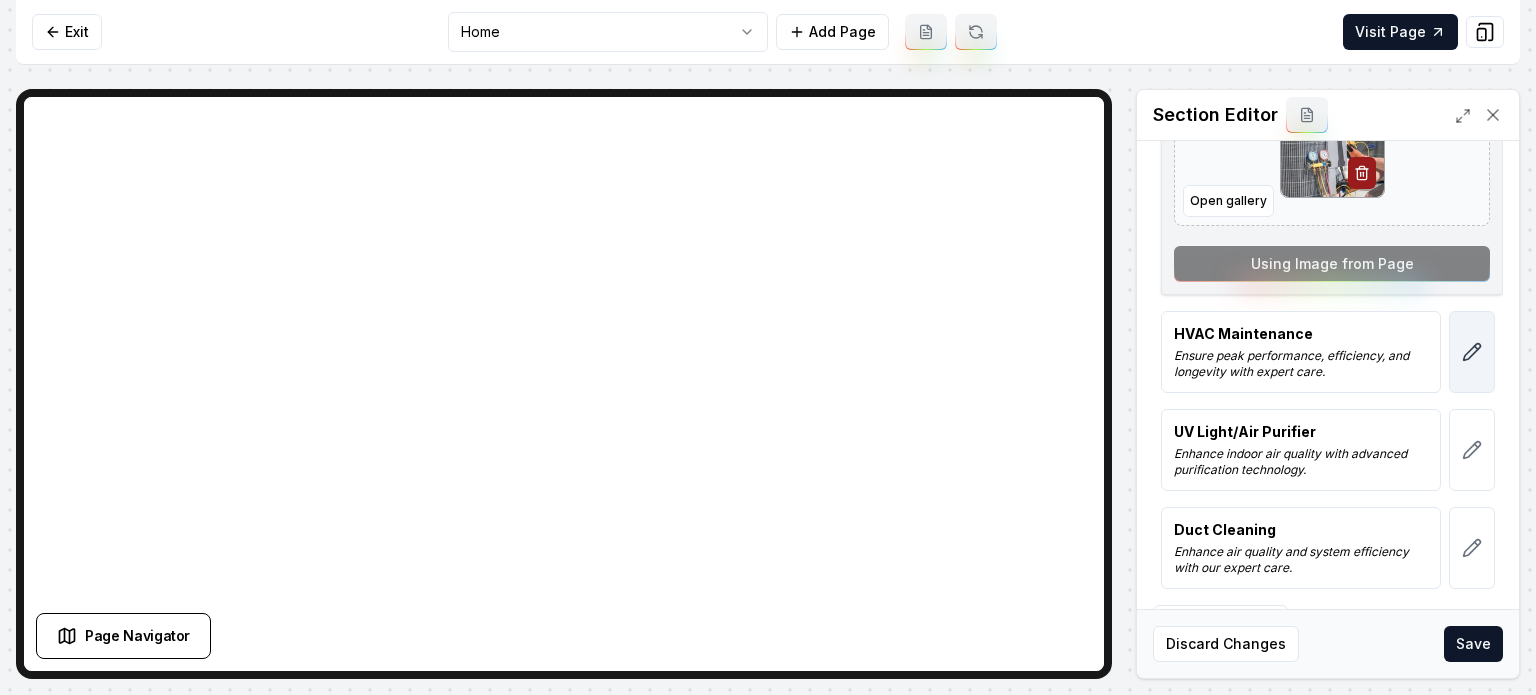 click at bounding box center (1472, 352) 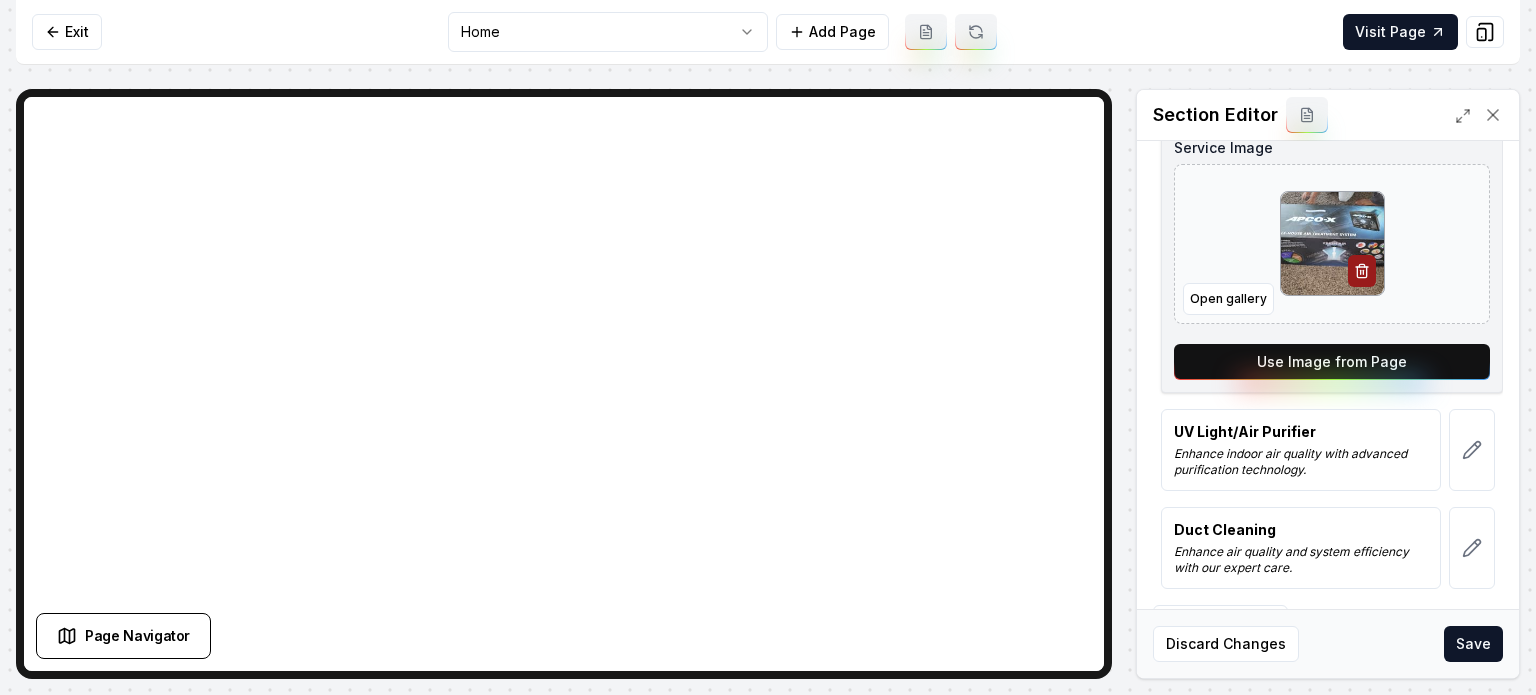 click on "Use Image from Page" at bounding box center [1332, 362] 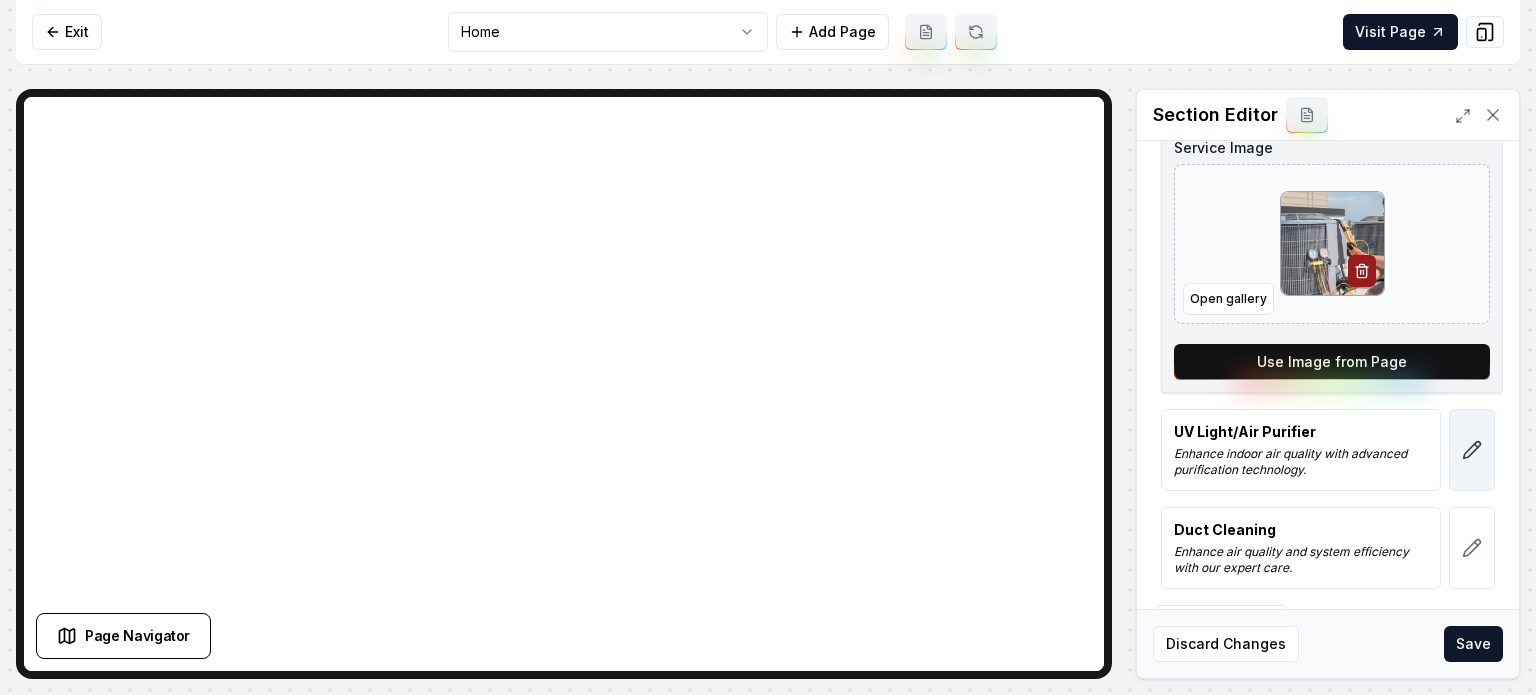 click at bounding box center (1472, 450) 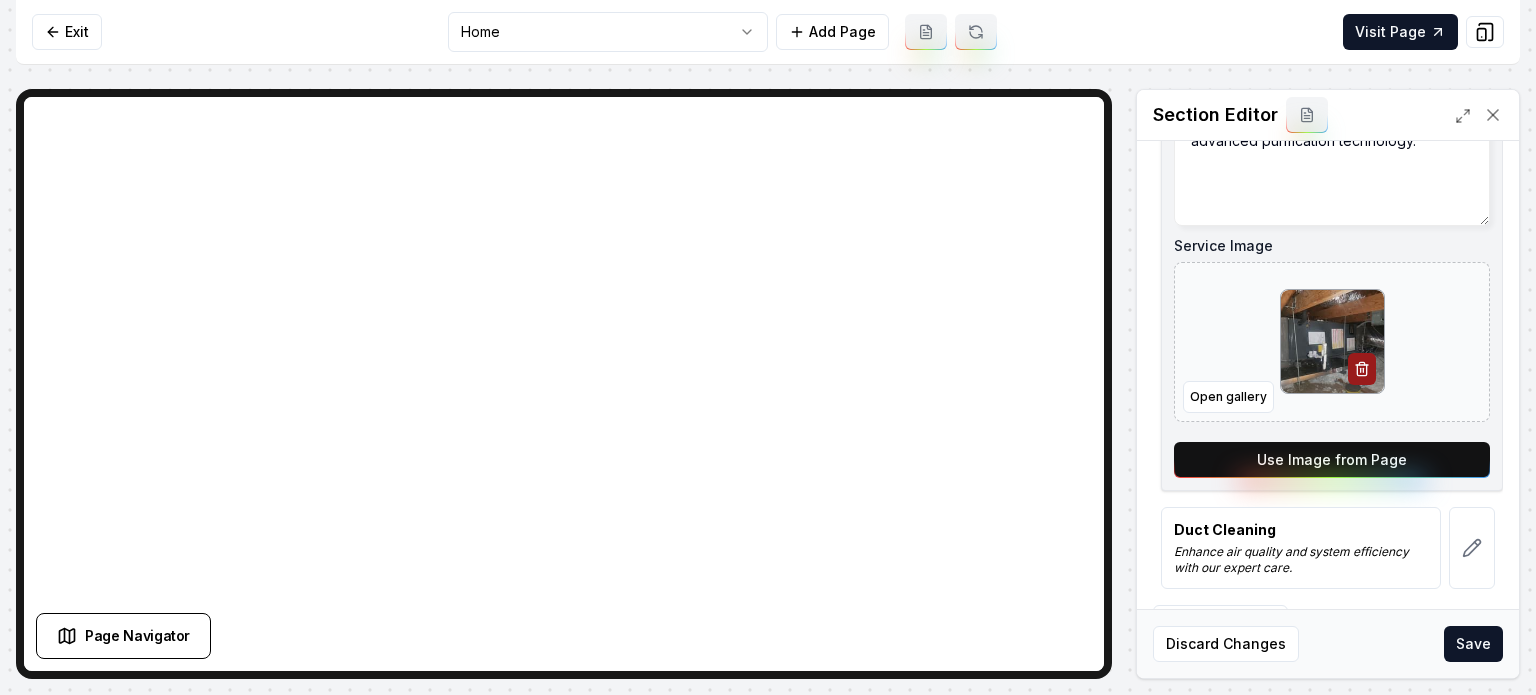 click on "Use Image from Page" at bounding box center (1332, 460) 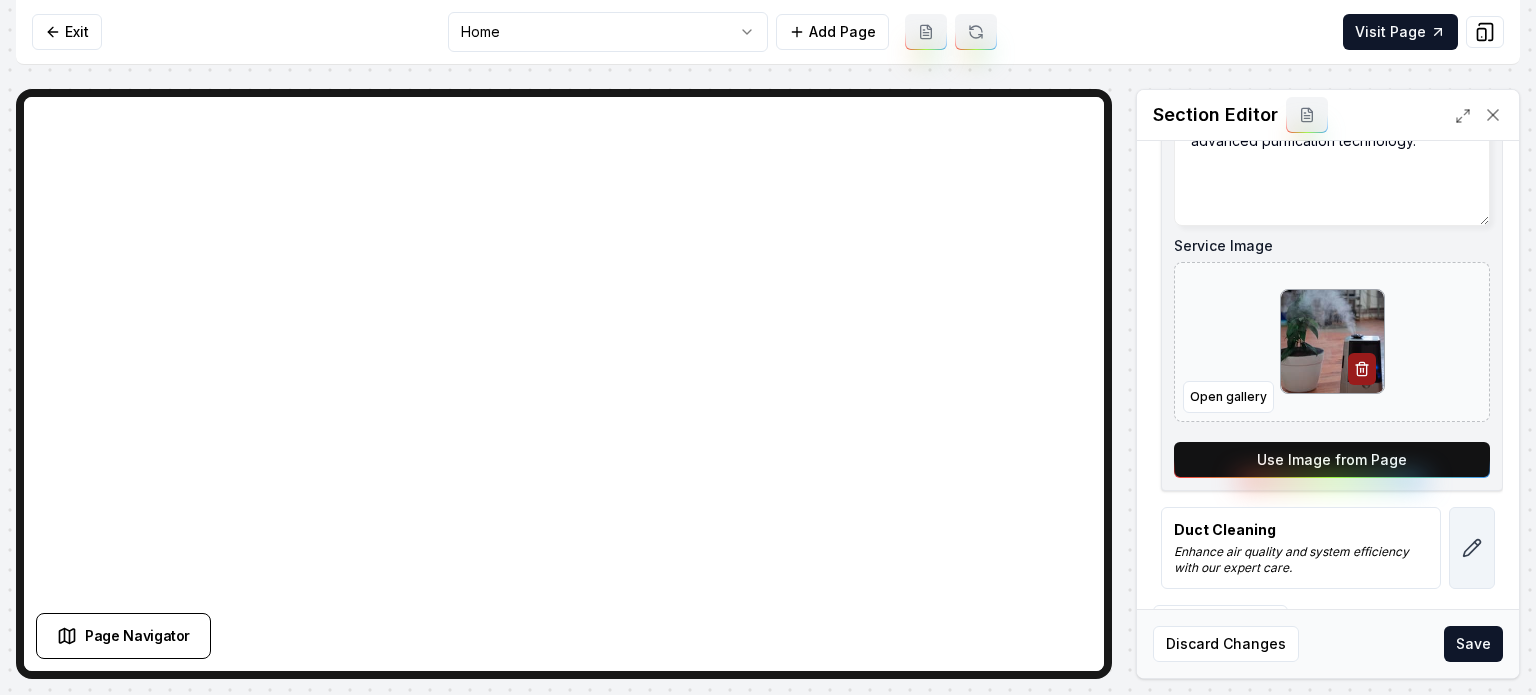 click 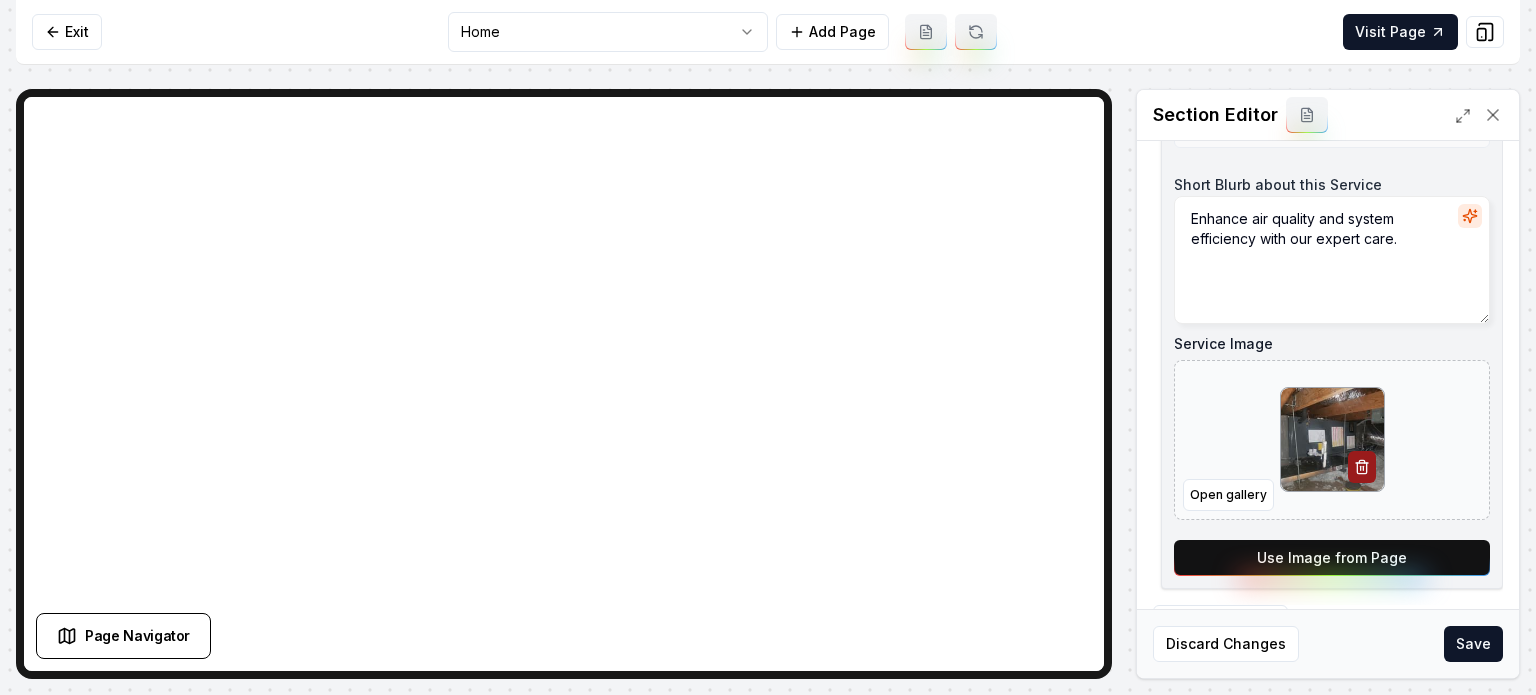 drag, startPoint x: 1438, startPoint y: 563, endPoint x: 1451, endPoint y: 619, distance: 57.48913 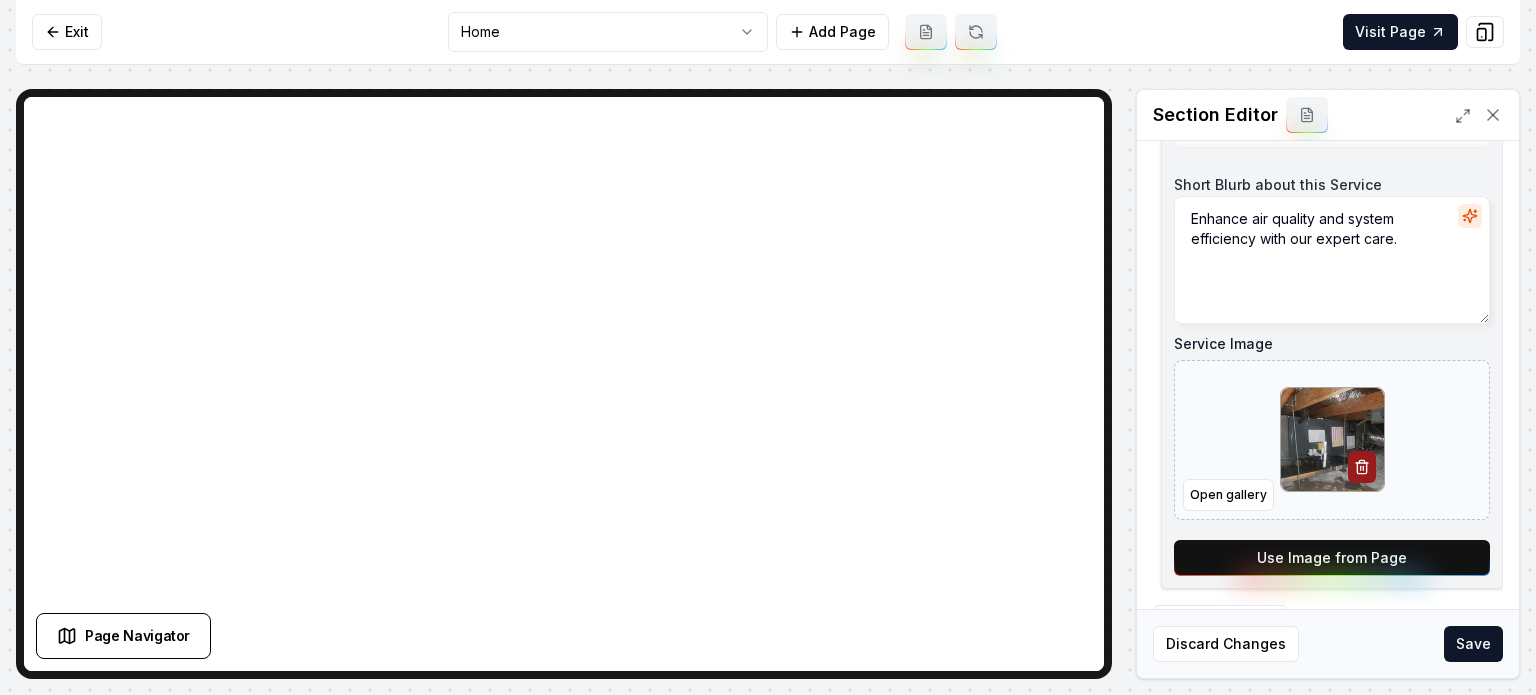 click on "Use Image from Page" at bounding box center [1332, 558] 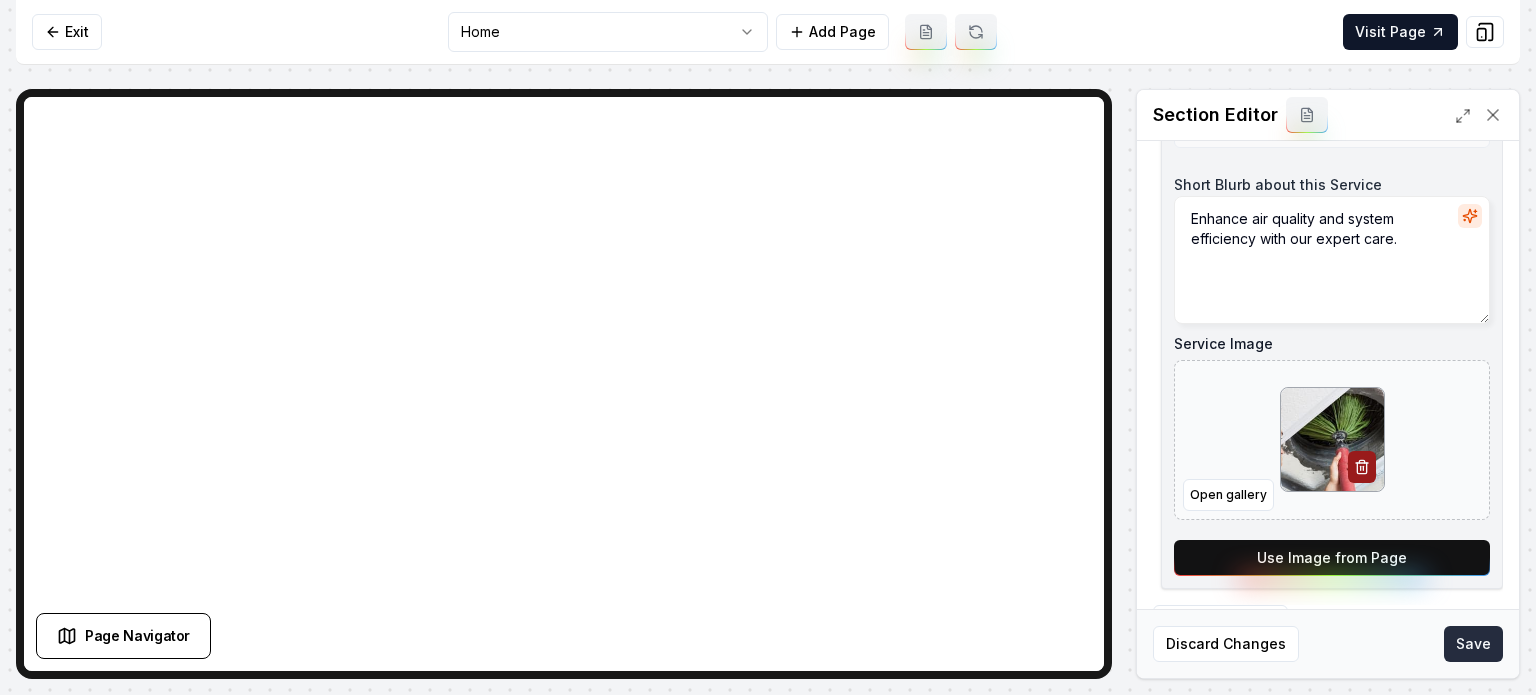 click on "Save" at bounding box center (1473, 644) 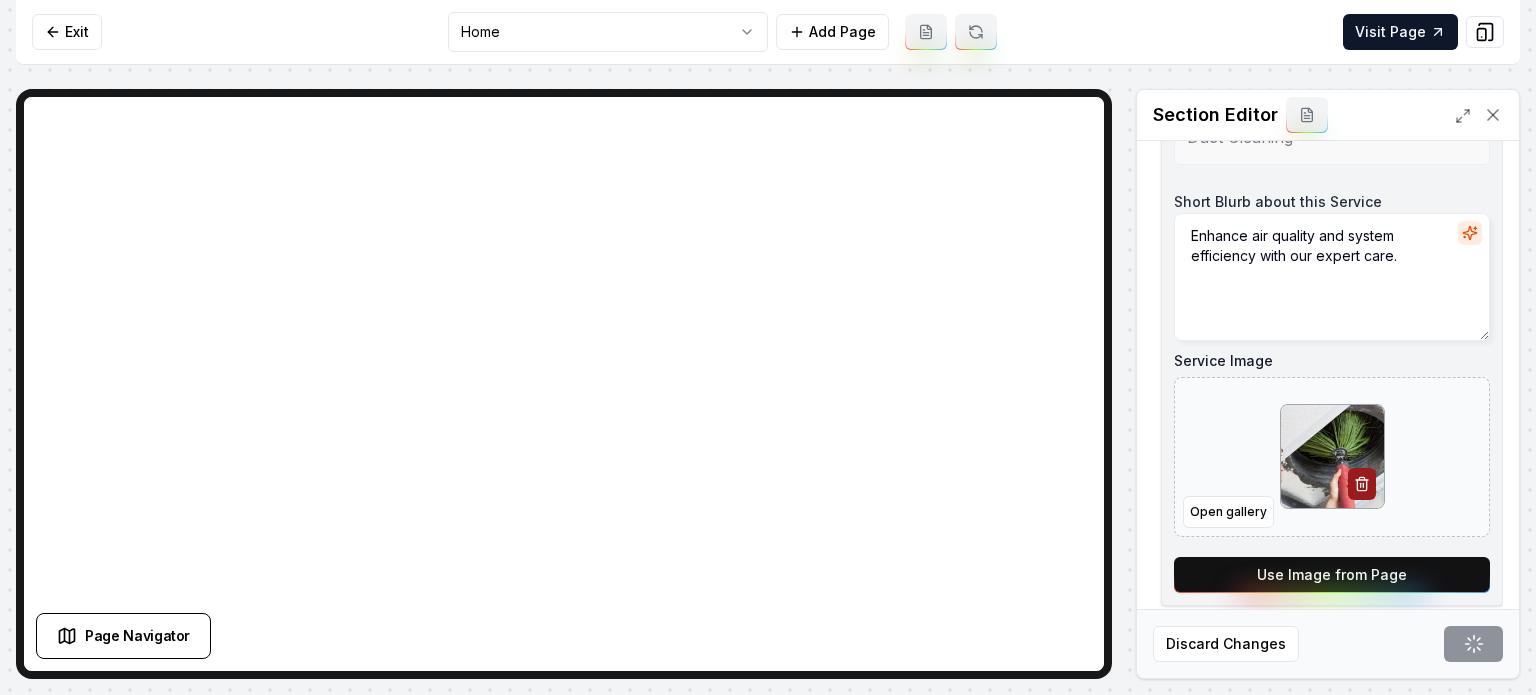 scroll, scrollTop: 618, scrollLeft: 0, axis: vertical 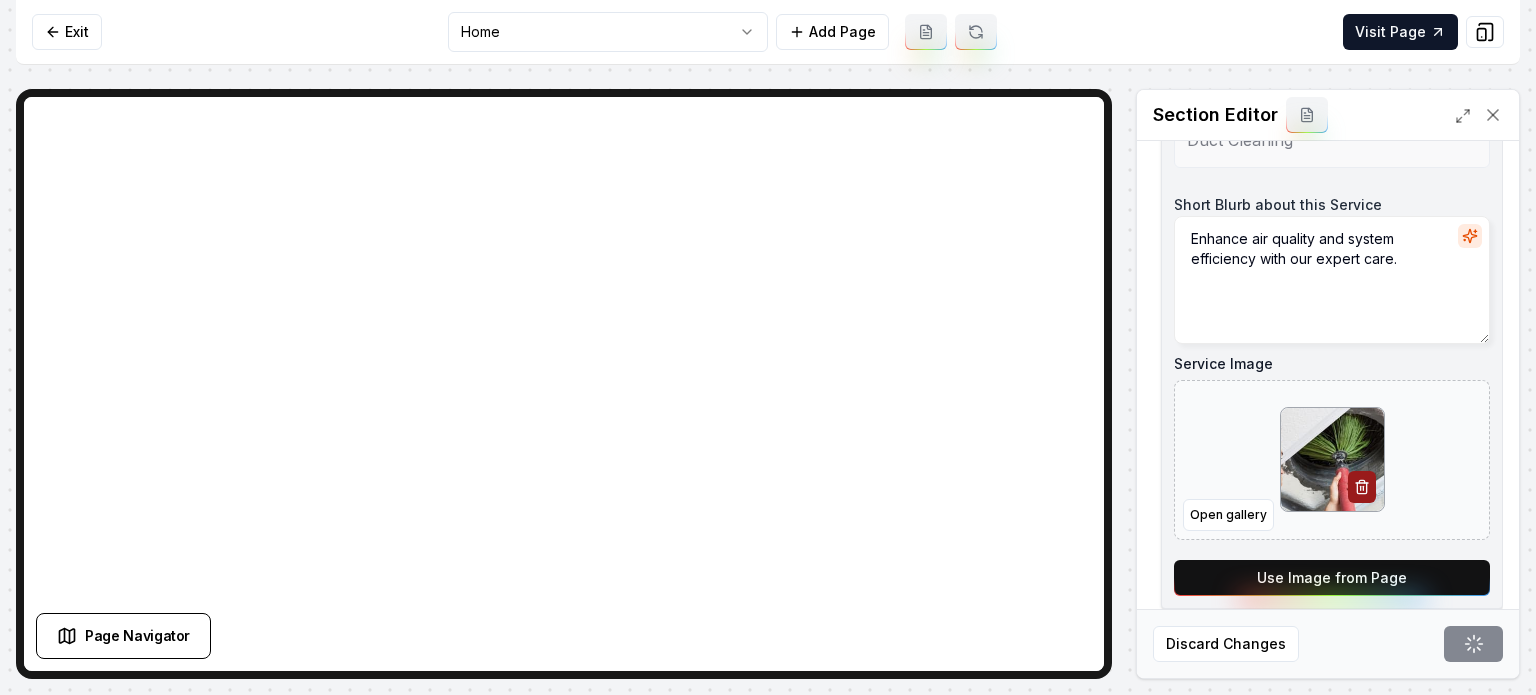 click on "Computer Required This feature is only available on a computer. Please switch to a computer to edit your site. Go back  Exit Home Add Page Visit Page  Page Navigator Page Settings Section Editor Header Our HVAC Services Services HVAC Installation Ensure year-round comfort with expert, efficient HVAC system installation. HVAC Service Expert HVAC care ensuring comfort and efficiency year-round. HVAC Maintenance Ensure peak performance, efficiency, and longevity with expert care. UV Light/Air Purifier Enhance indoor air quality with advanced purification technology. Service Name Duct Cleaning Short Blurb about this Service Enhance air quality and system efficiency with our expert care. Service Image Open gallery Use Image from Page
To pick up a draggable item, press the space bar.
While dragging, use the arrow keys to move the item.
Press space again to drop the item in its new position, or press escape to cancel.
Loading... Discard Changes Save" at bounding box center (768, 347) 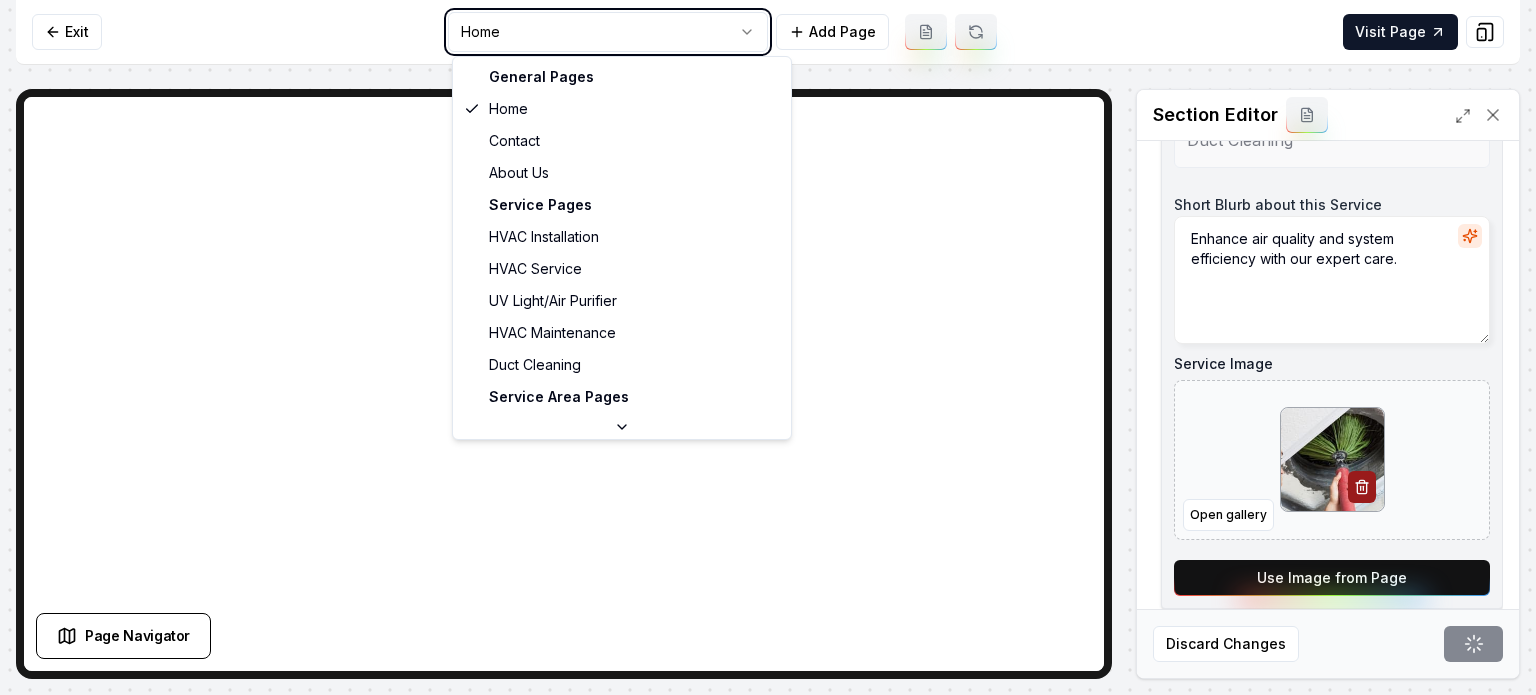 click on "Computer Required This feature is only available on a computer. Please switch to a computer to edit your site. Go back  Exit Home Add Page Visit Page  Page Navigator Page Settings Section Editor Header Our HVAC Services Services HVAC Installation Ensure year-round comfort with expert, efficient HVAC system installation. HVAC Service Expert HVAC care ensuring comfort and efficiency year-round. HVAC Maintenance Ensure peak performance, efficiency, and longevity with expert care. UV Light/Air Purifier Enhance indoor air quality with advanced purification technology. Service Name Duct Cleaning Short Blurb about this Service Enhance air quality and system efficiency with our expert care. Service Image Open gallery Use Image from Page
To pick up a draggable item, press the space bar.
While dragging, use the arrow keys to move the item.
Press space again to drop the item in its new position, or press escape to cancel.
Loading... Discard Changes Save General Pages Home Contact About Us Service Pages" at bounding box center [768, 347] 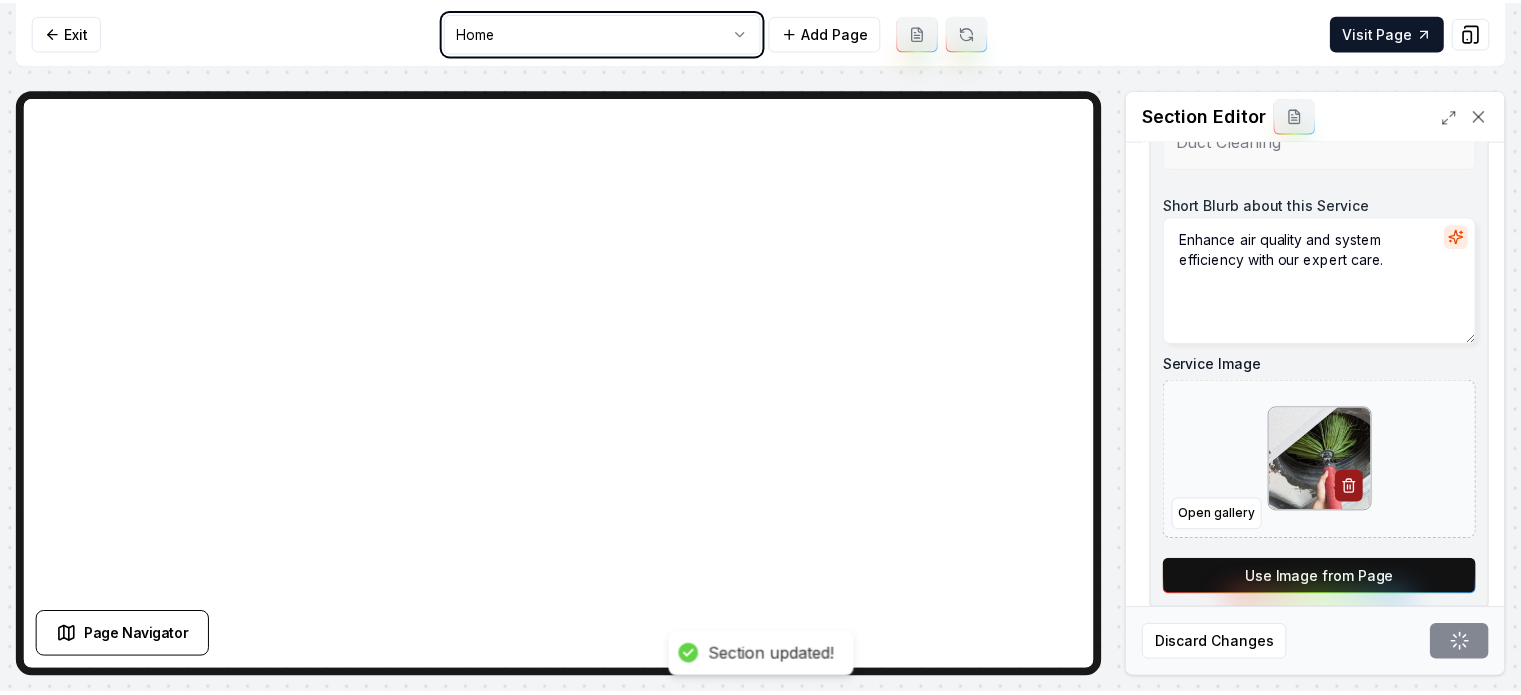 scroll, scrollTop: 194, scrollLeft: 0, axis: vertical 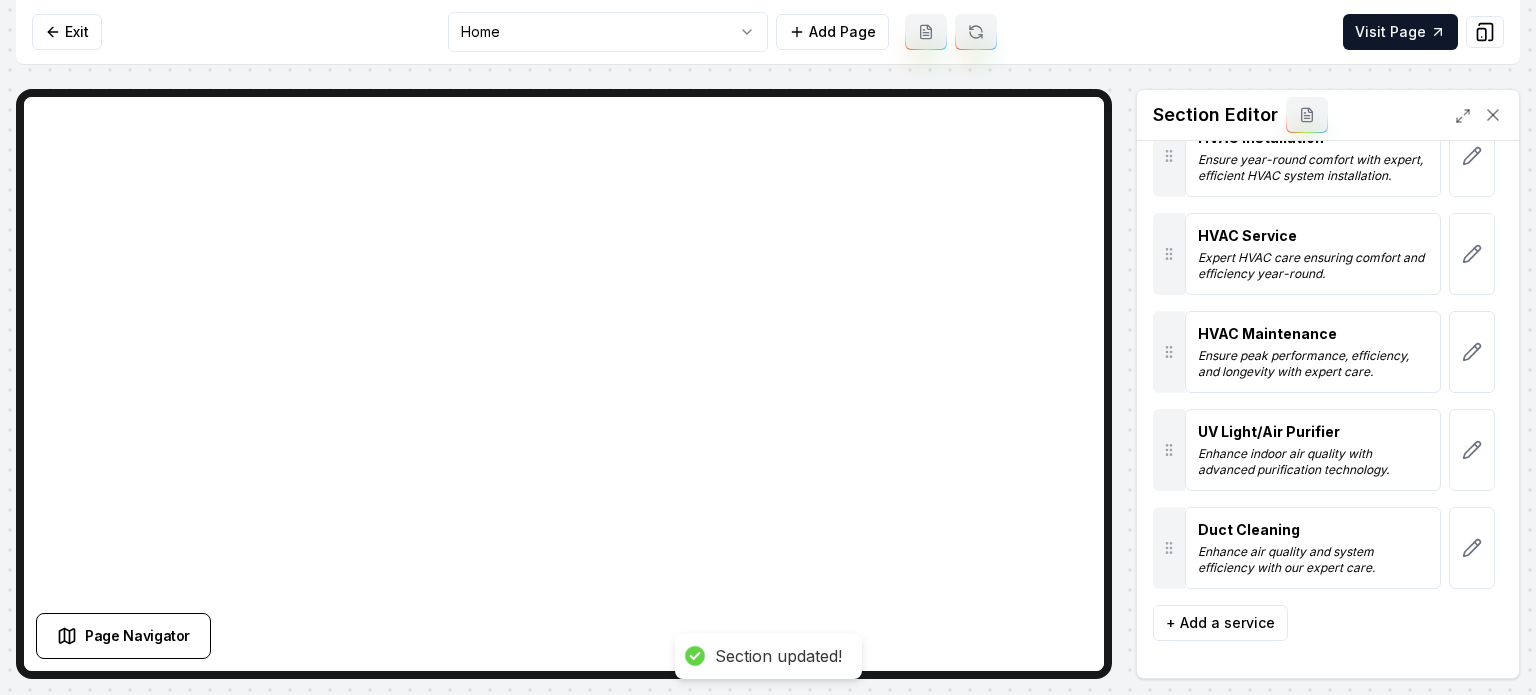 click on "Computer Required This feature is only available on a computer. Please switch to a computer to edit your site. Go back  Exit Home Add Page Visit Page  Page Navigator Page Settings Section Editor Header Our HVAC Services Services HVAC Installation Ensure year-round comfort with expert, efficient HVAC system installation. HVAC Service Expert HVAC care ensuring comfort and efficiency year-round. HVAC Maintenance Ensure peak performance, efficiency, and longevity with expert care. UV Light/Air Purifier Enhance indoor air quality with advanced purification technology. Duct Cleaning Enhance air quality and system efficiency with our expert care.
To pick up a draggable item, press the space bar.
While dragging, use the arrow keys to move the item.
Press space again to drop the item in its new position, or press escape to cancel.
+ Add a service Discard Changes Save Section updated! /dashboard/sites/d25e82c8-853b-4d20-9fdd-40bc8bd9a777/pages/476c3358-a8b0-4a1e-bcea-56dcea181df4" at bounding box center [768, 347] 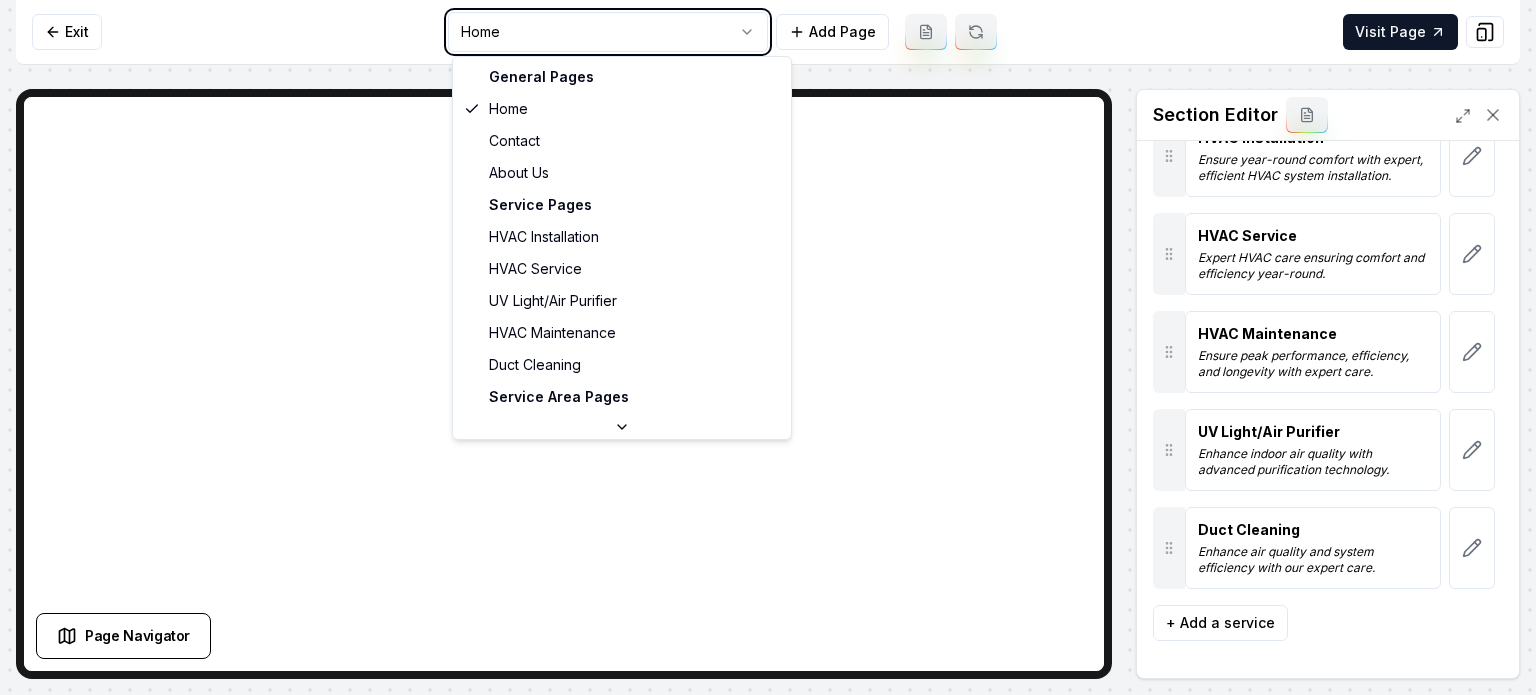 scroll, scrollTop: 0, scrollLeft: 0, axis: both 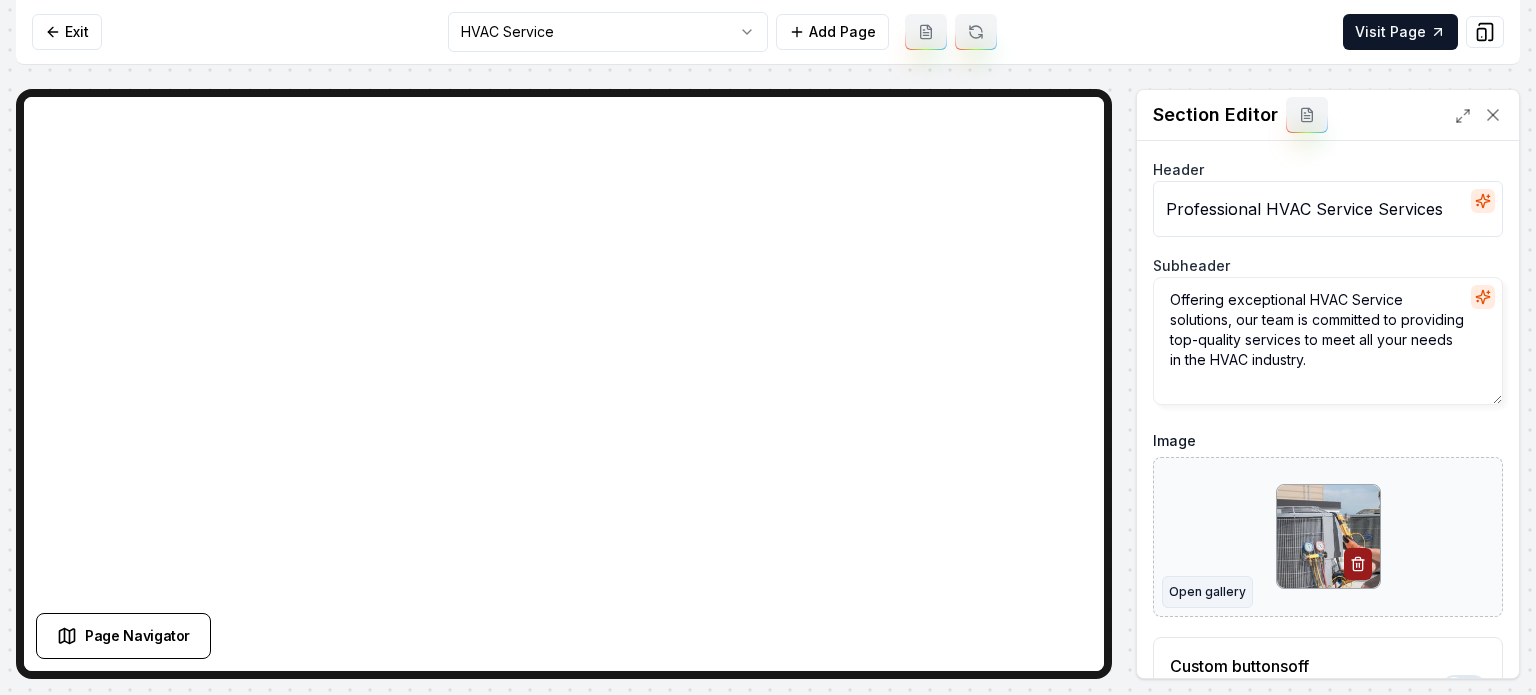 click on "Open gallery" at bounding box center [1207, 592] 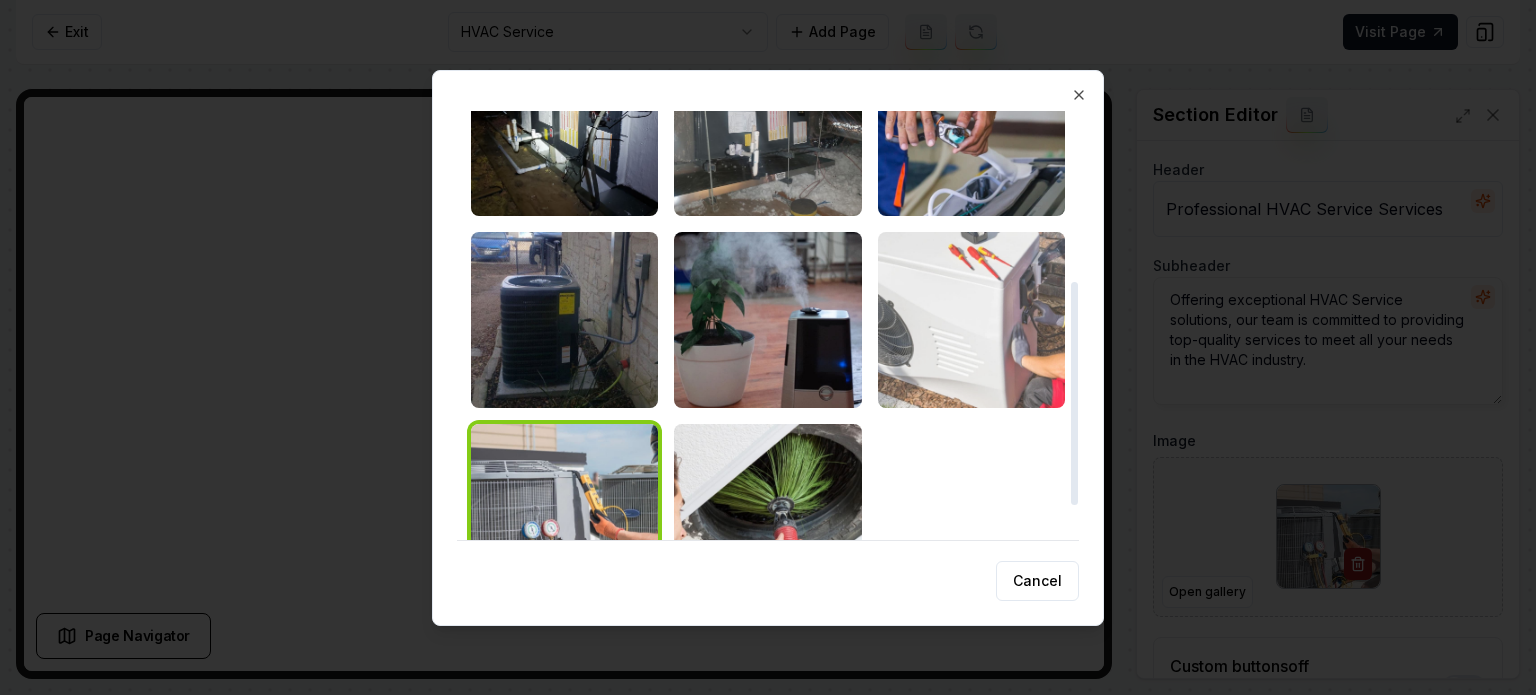 scroll, scrollTop: 294, scrollLeft: 0, axis: vertical 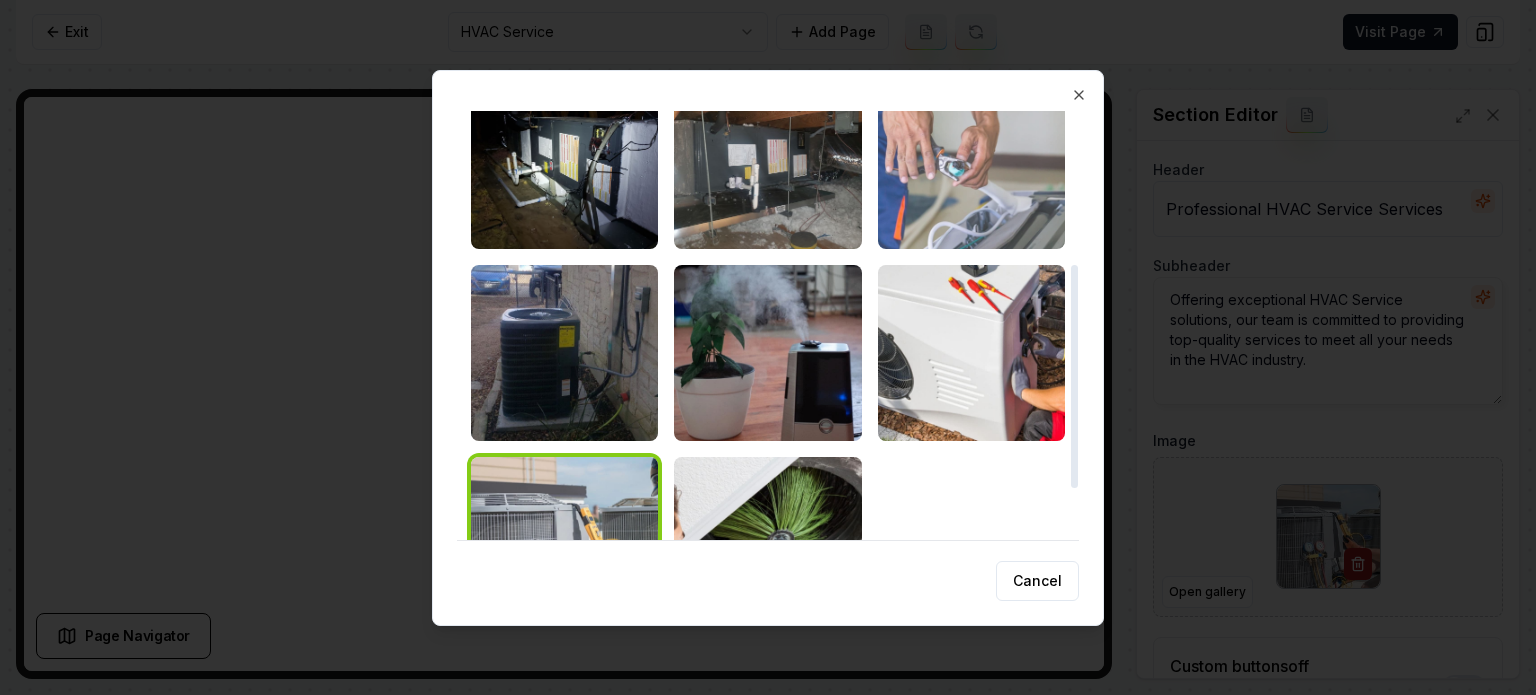 click at bounding box center [971, 161] 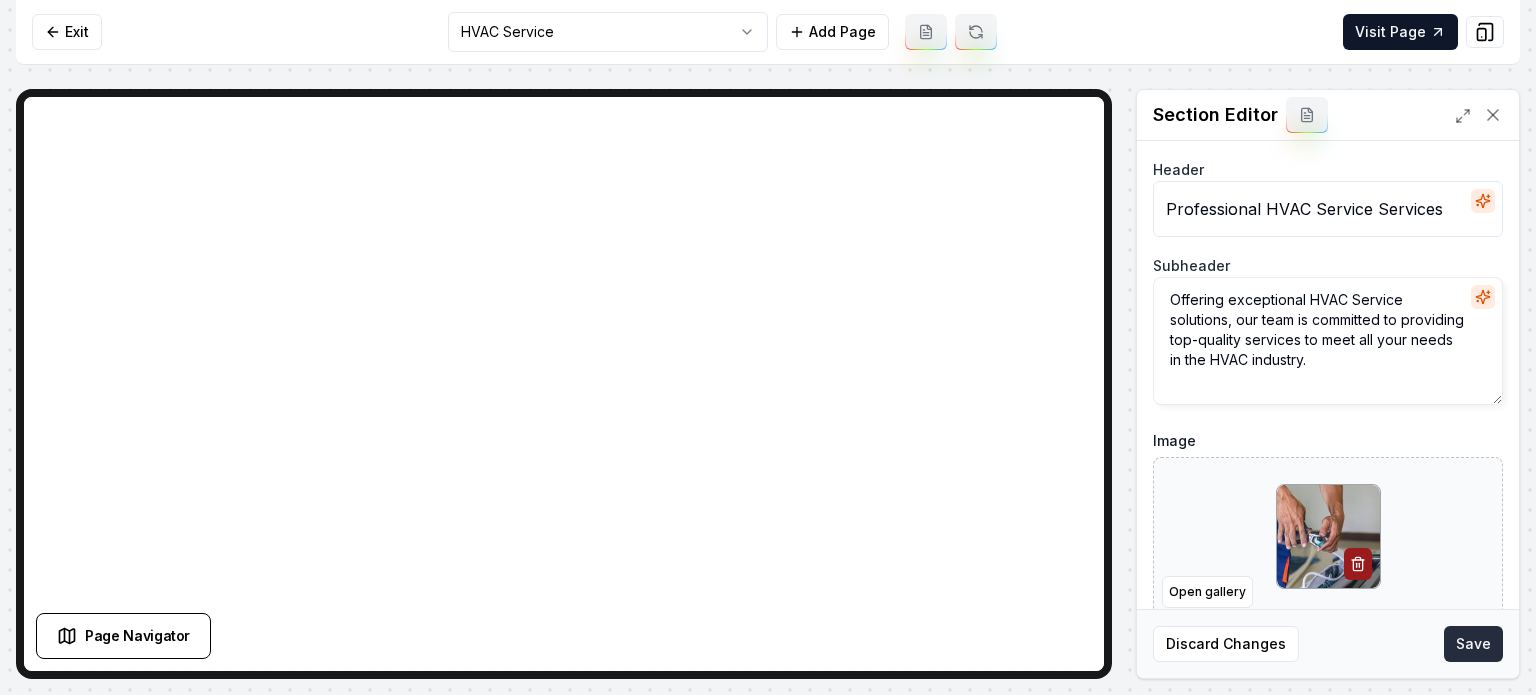 click on "Save" at bounding box center (1473, 644) 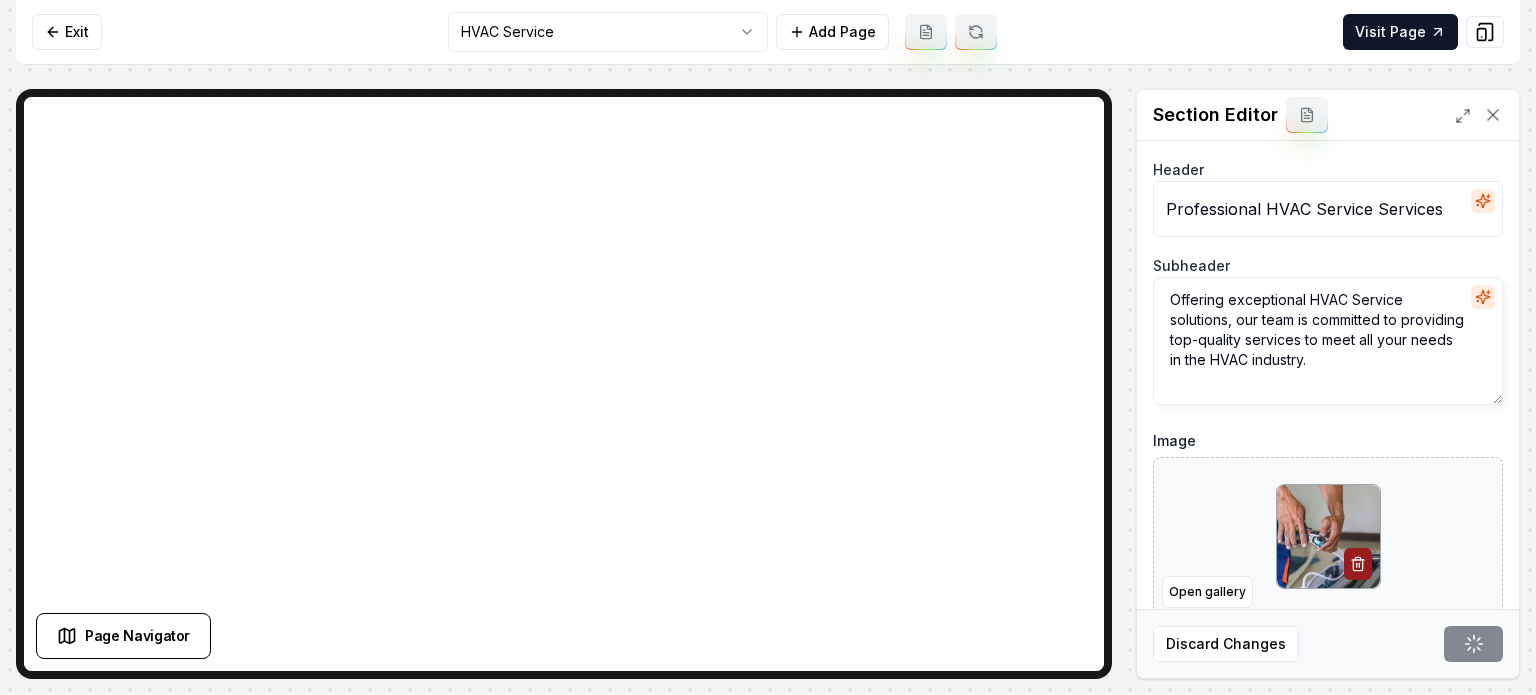 click on "Computer Required This feature is only available on a computer. Please switch to a computer to edit your site. Go back  Exit HVAC Service Add Page Visit Page  Page Navigator Page Settings Section Editor Header Professional HVAC Service Services Subheader Offering exceptional HVAC Service solutions, our team is committed to providing top-quality services to meet all your needs in the HVAC industry. Image Open gallery Custom buttons  off Your buttons will be based on the goals you set up. Discard Changes Save /dashboard/sites/d25e82c8-853b-4d20-9fdd-40bc8bd9a777/pages/8558f649-deb2-4365-9dc0-d2201fb3a455" at bounding box center (768, 347) 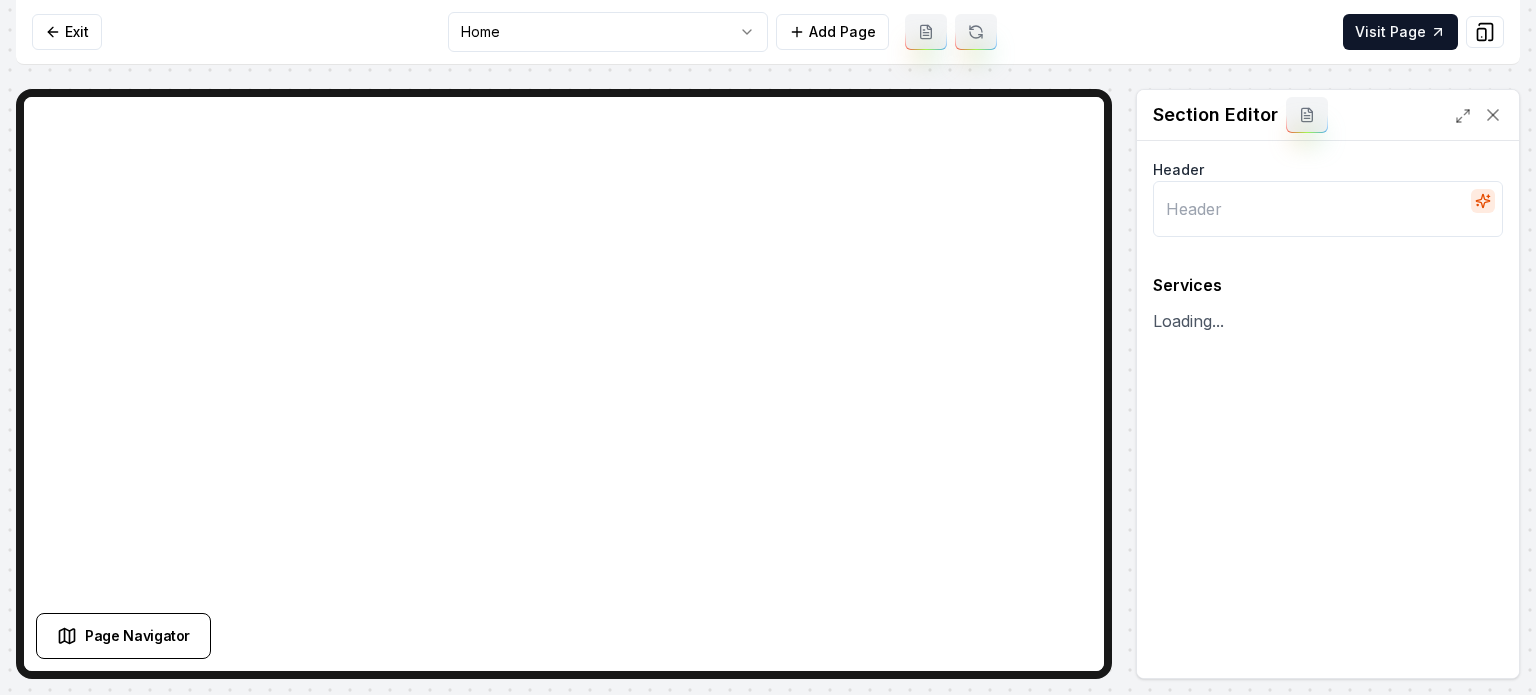 type on "Our HVAC Services" 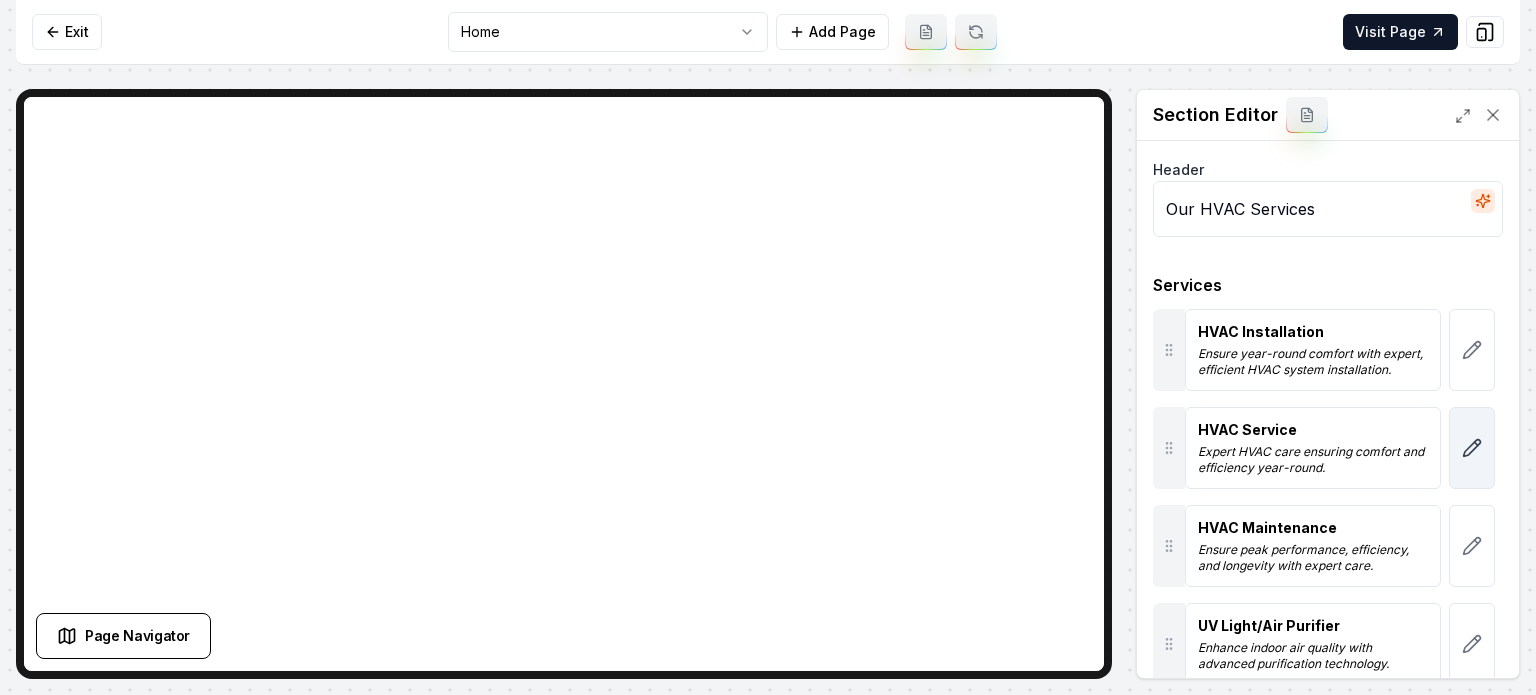 click at bounding box center (1472, 448) 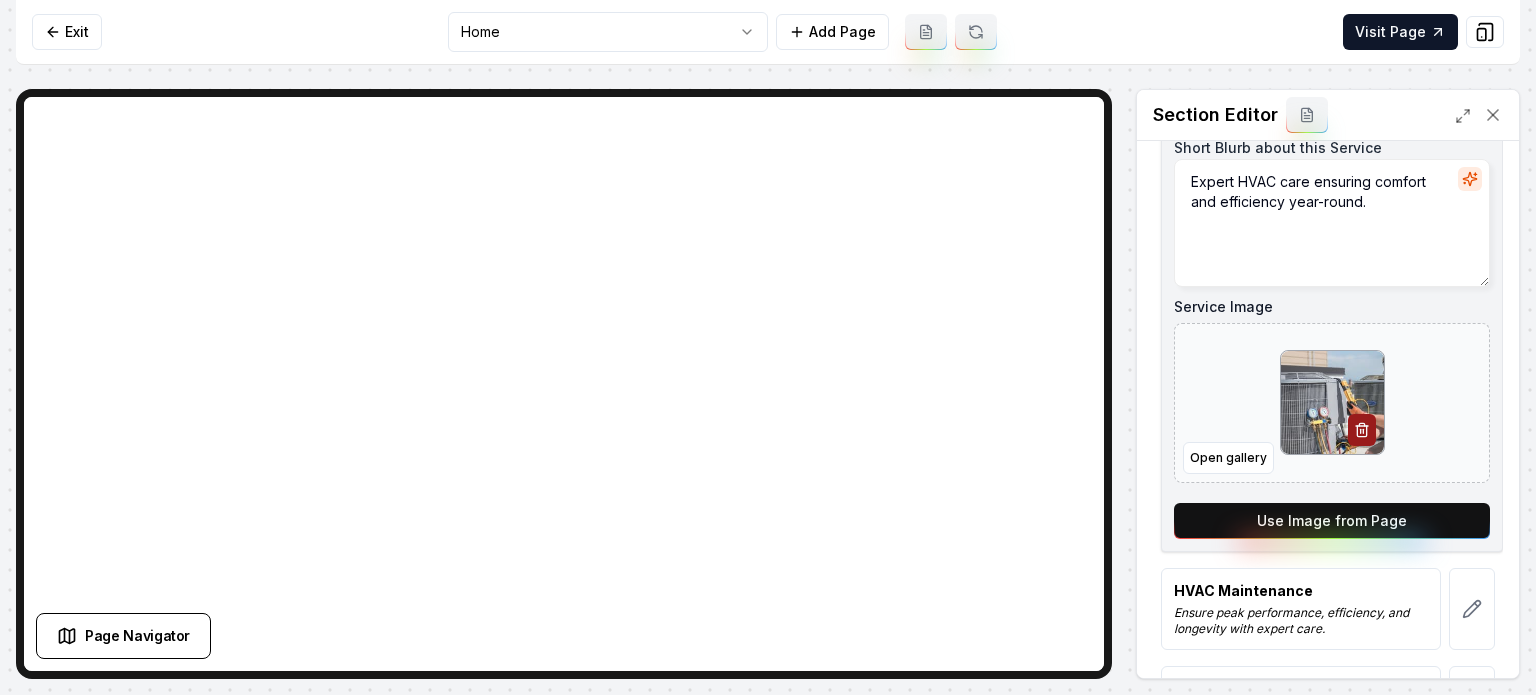 scroll, scrollTop: 400, scrollLeft: 0, axis: vertical 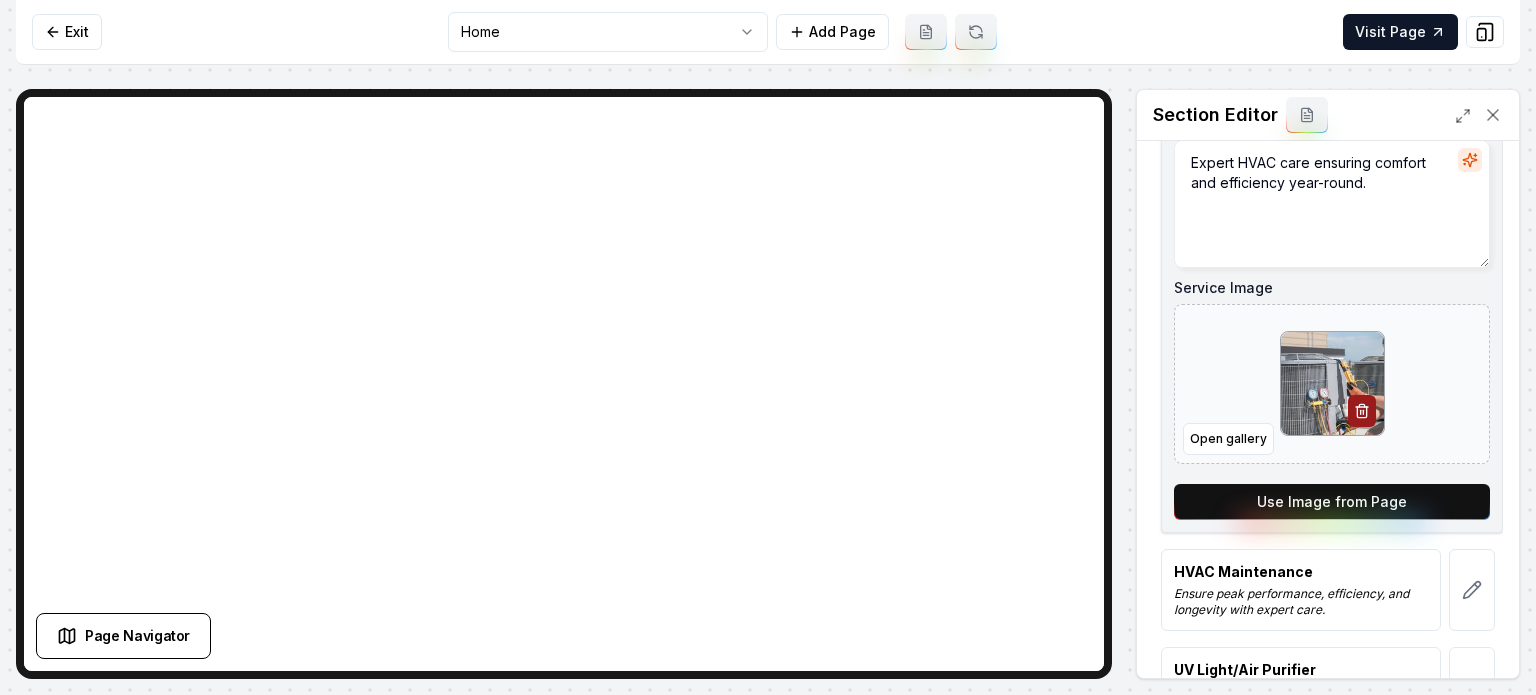 click on "Use Image from Page" at bounding box center (1332, 502) 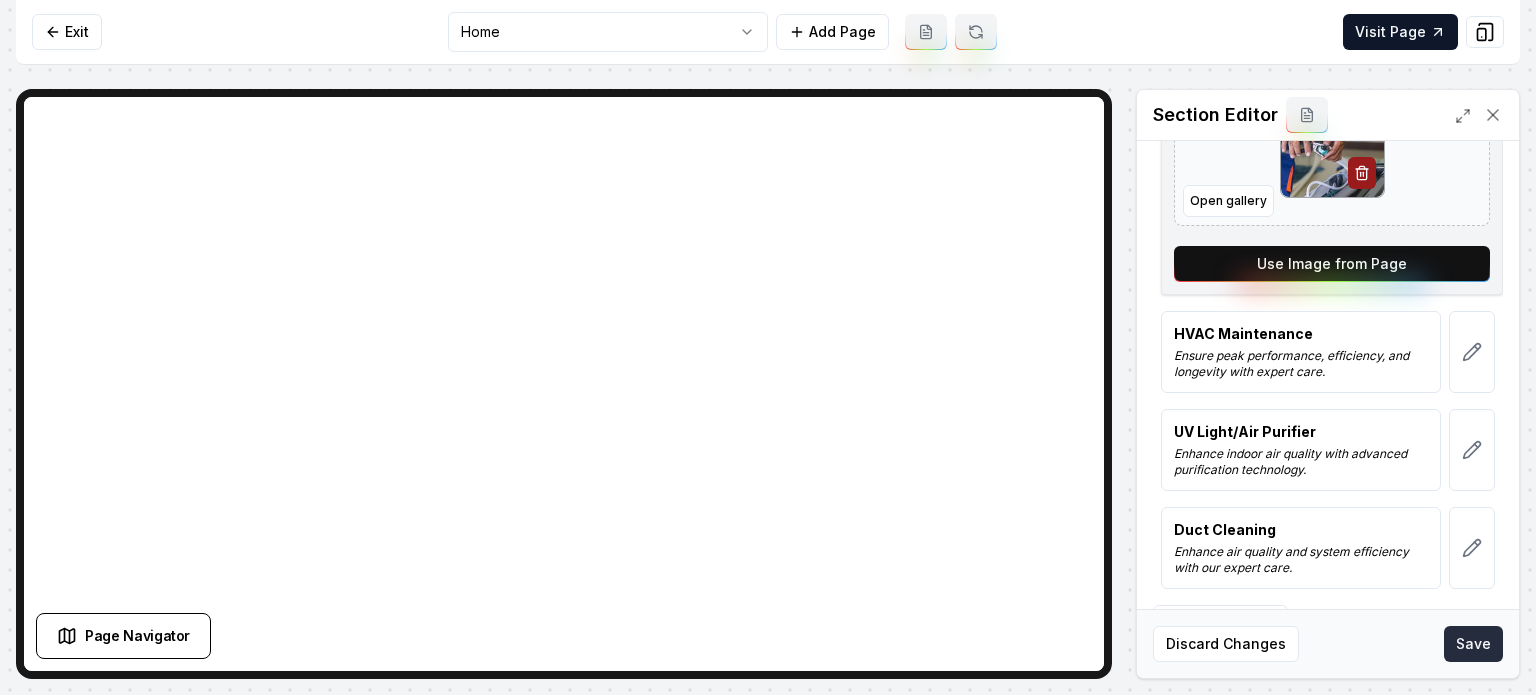 click on "Save" at bounding box center [1473, 644] 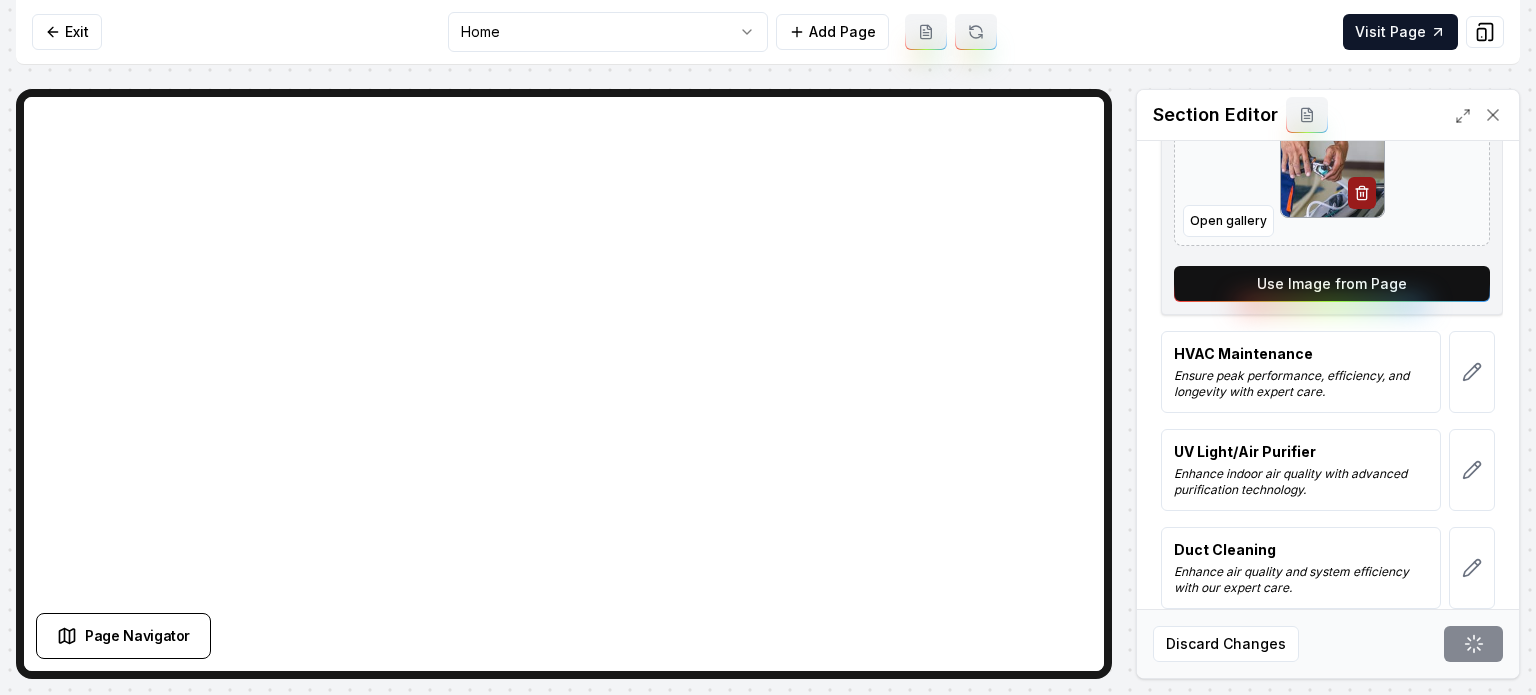 scroll, scrollTop: 194, scrollLeft: 0, axis: vertical 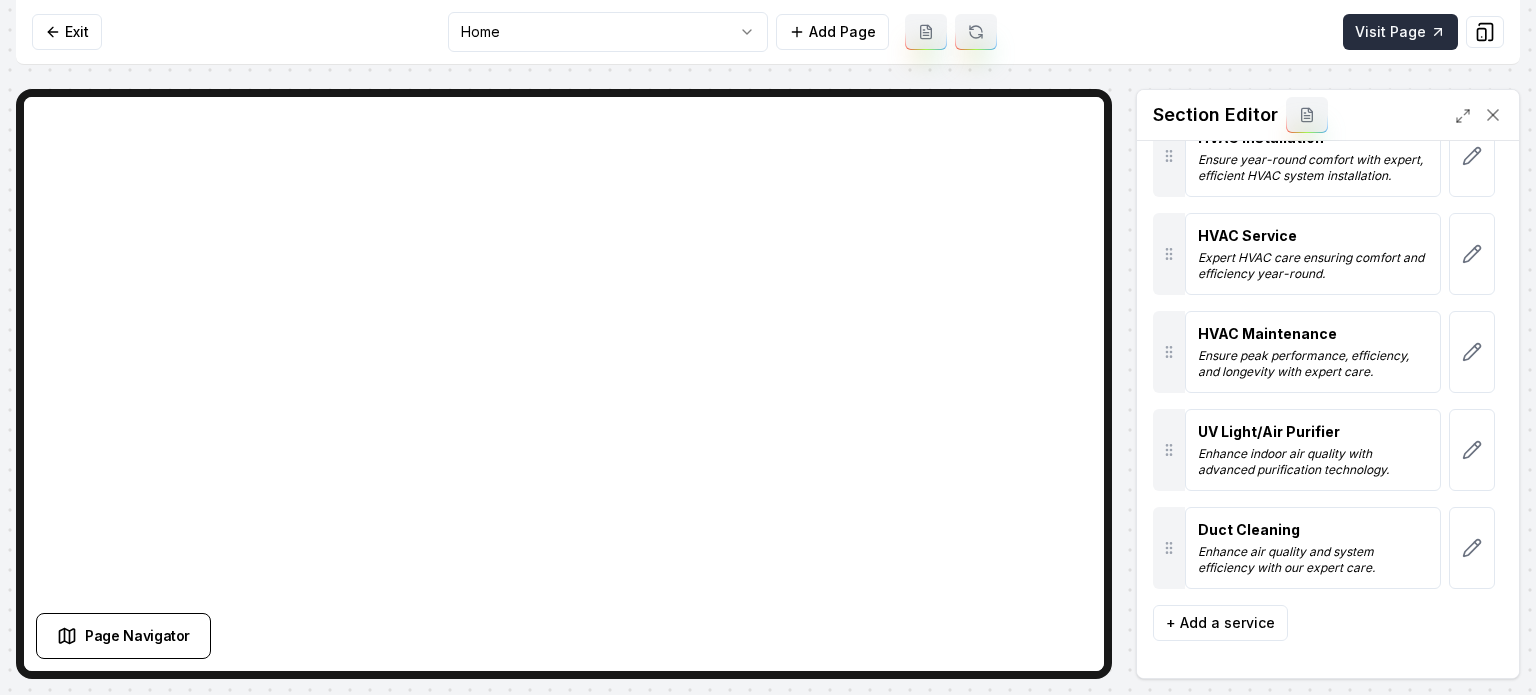 click on "Visit Page" at bounding box center [1400, 32] 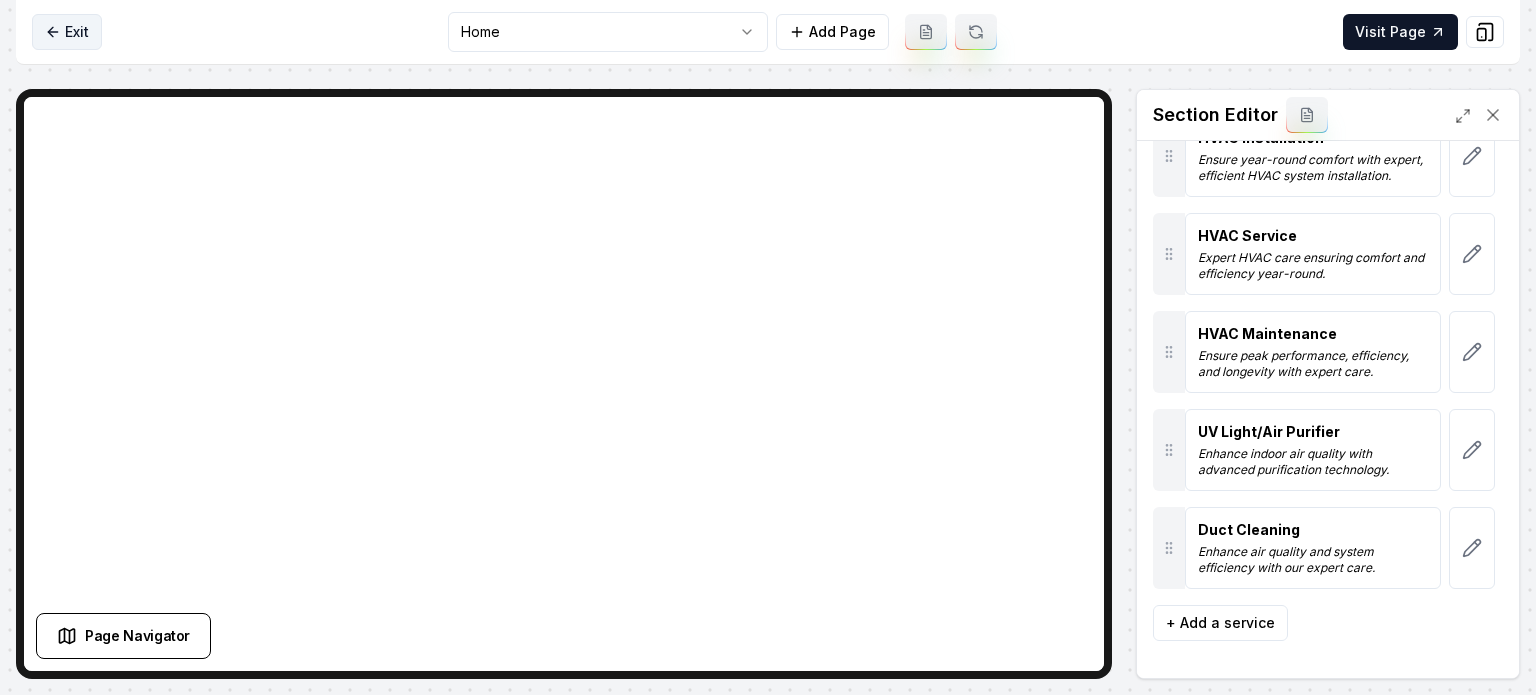 click on "Exit" at bounding box center (67, 32) 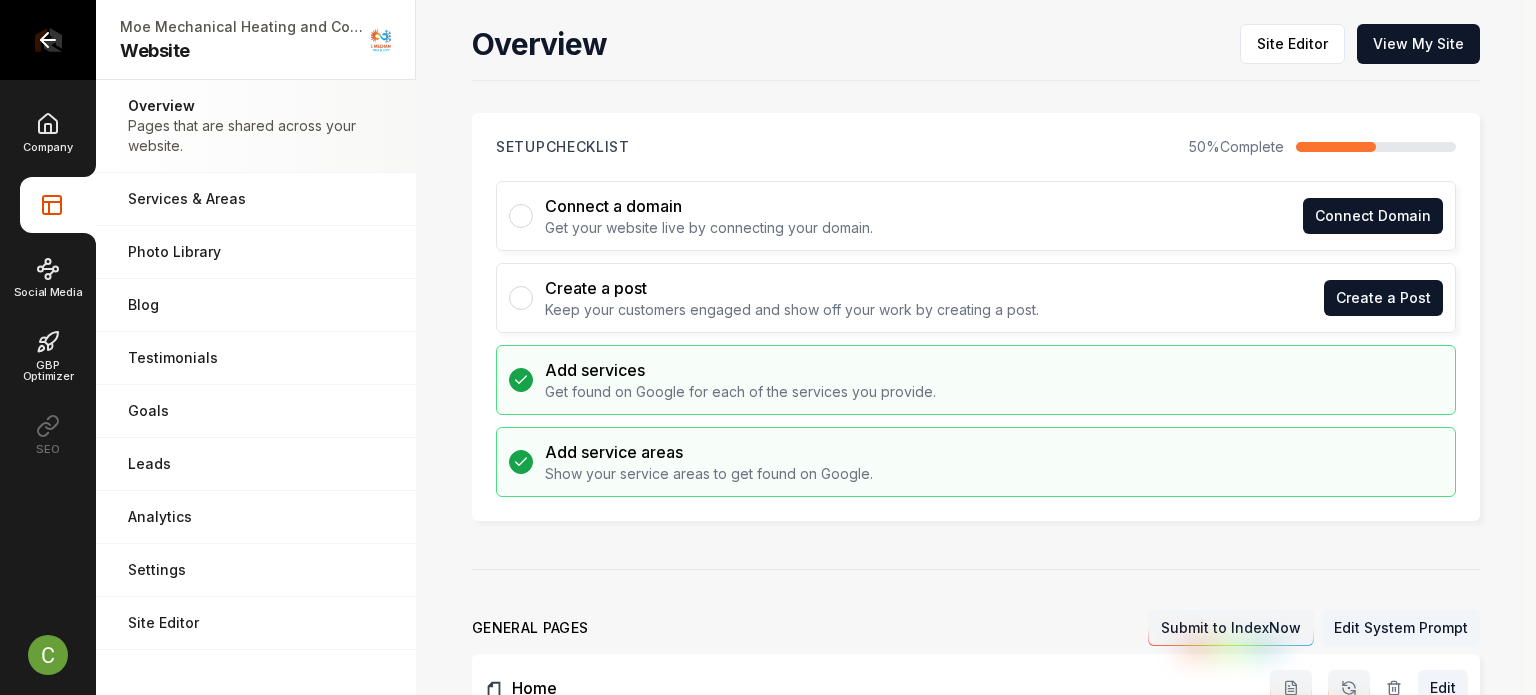 click at bounding box center (48, 40) 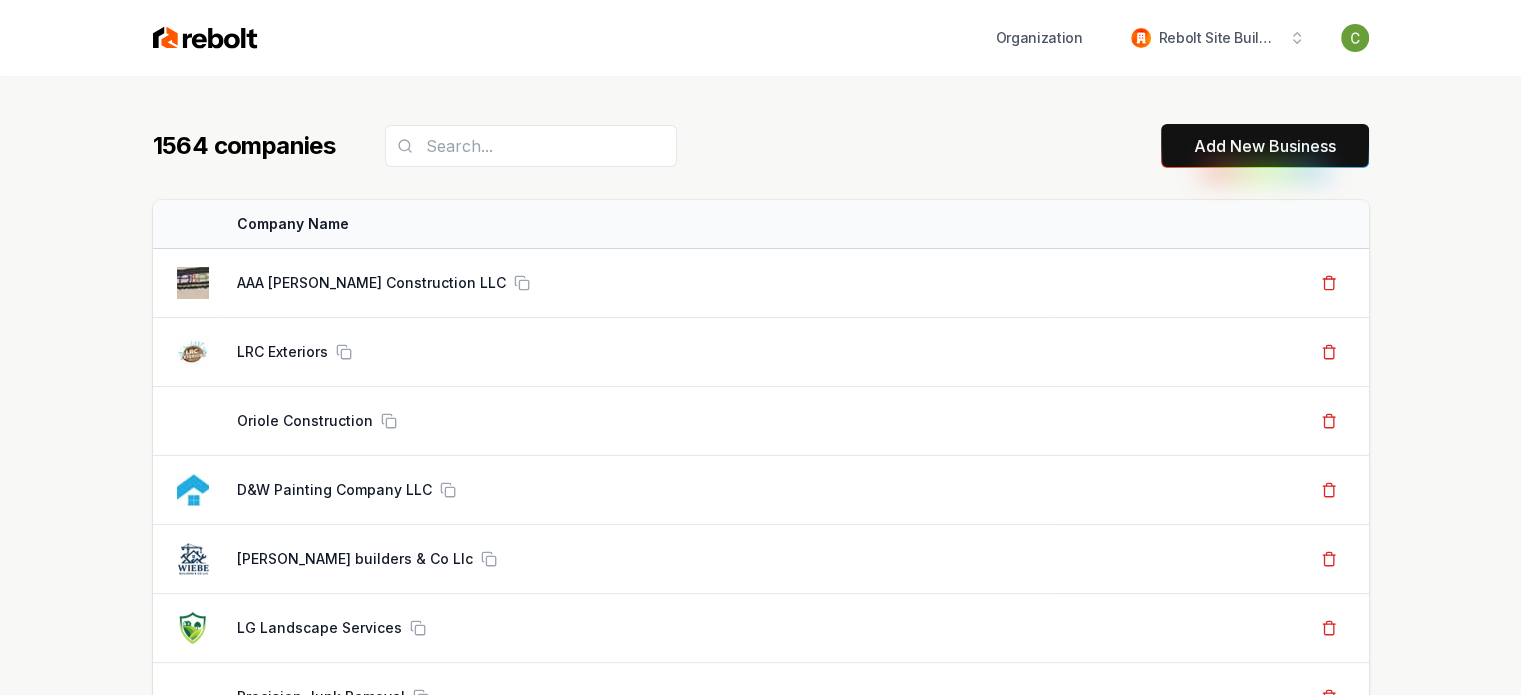 click on "Add New Business" at bounding box center [1265, 146] 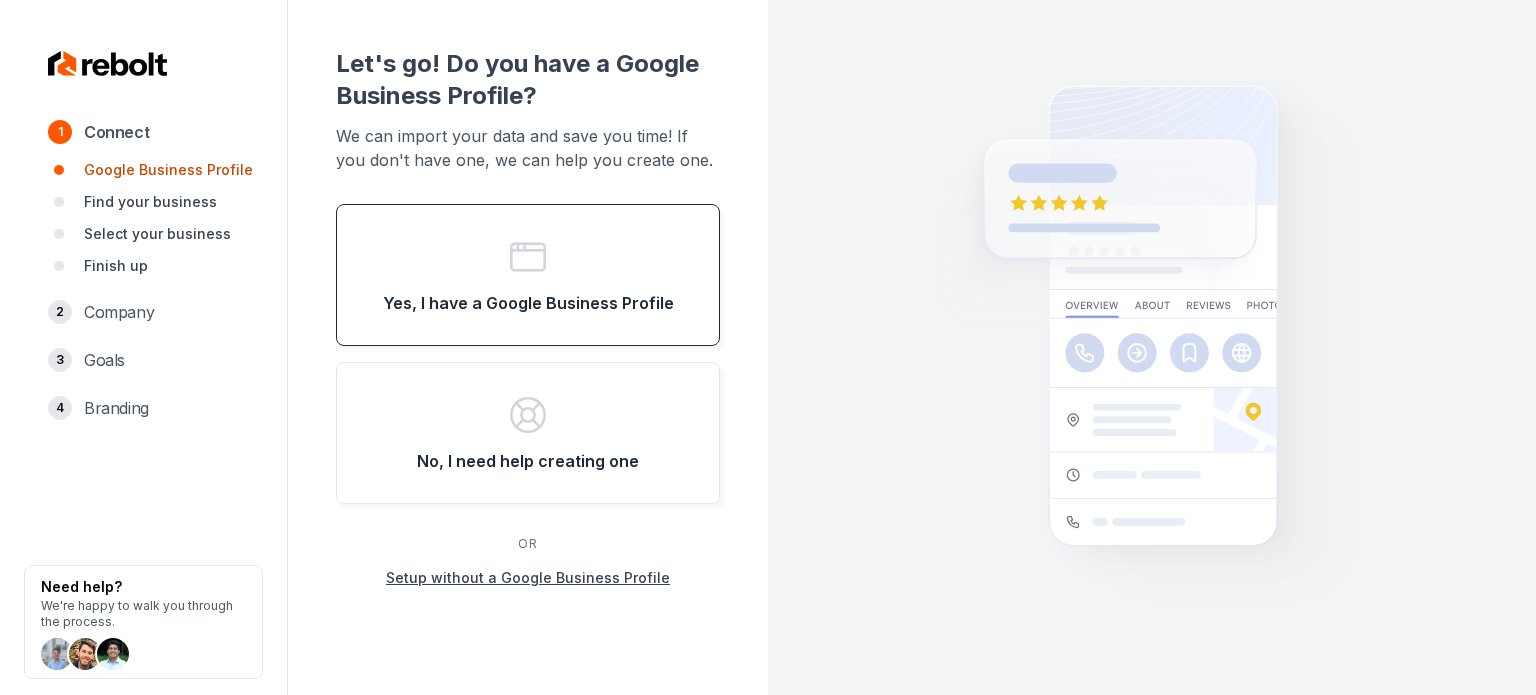 click 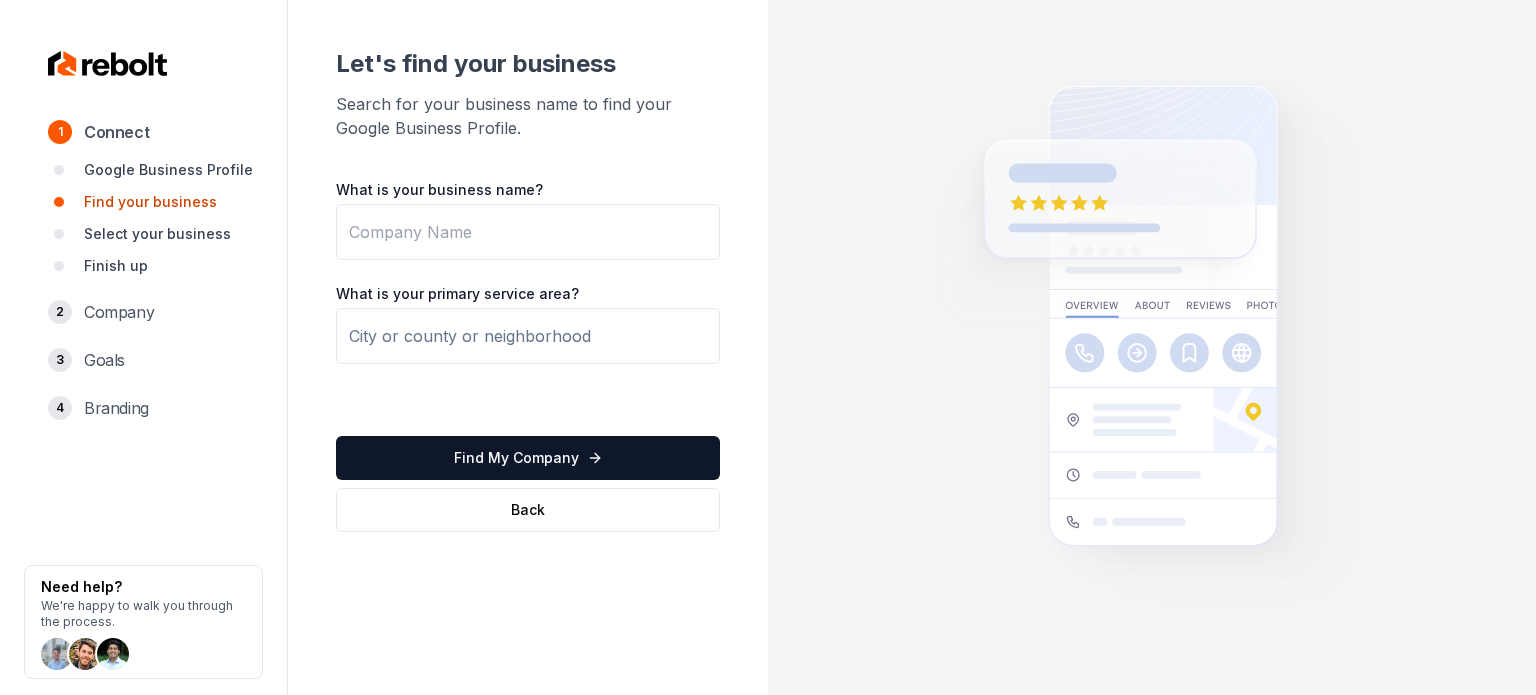 click on "What is your business name?" at bounding box center (528, 232) 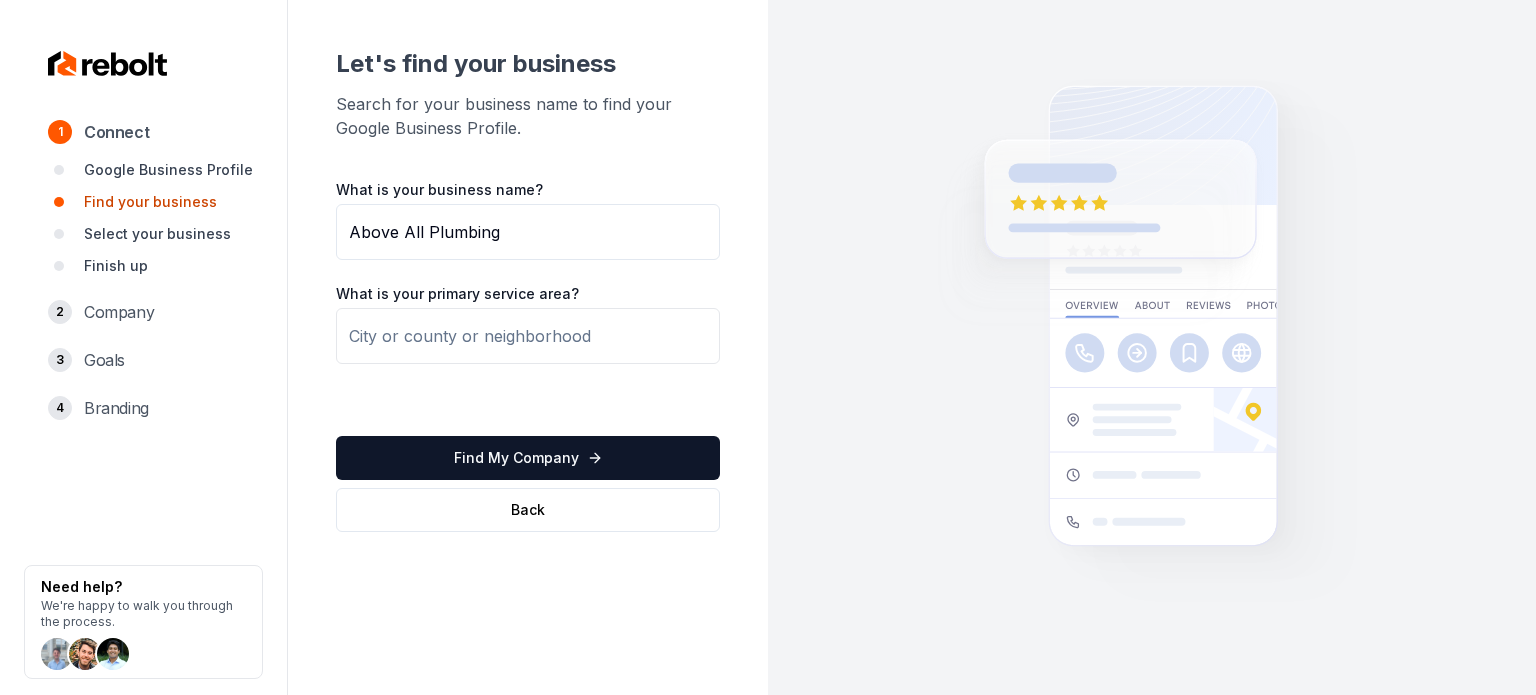 type on "Above All Plumbing" 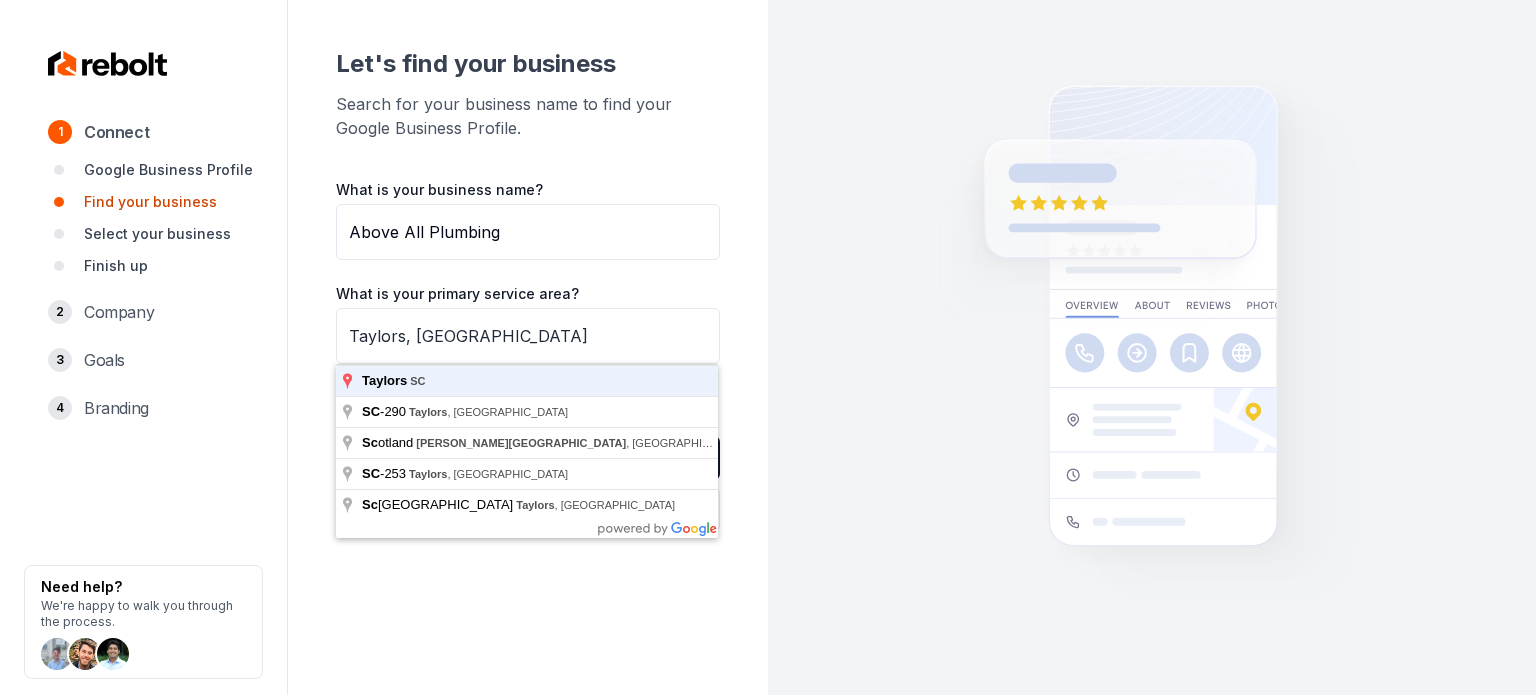 type on "Taylors, SC" 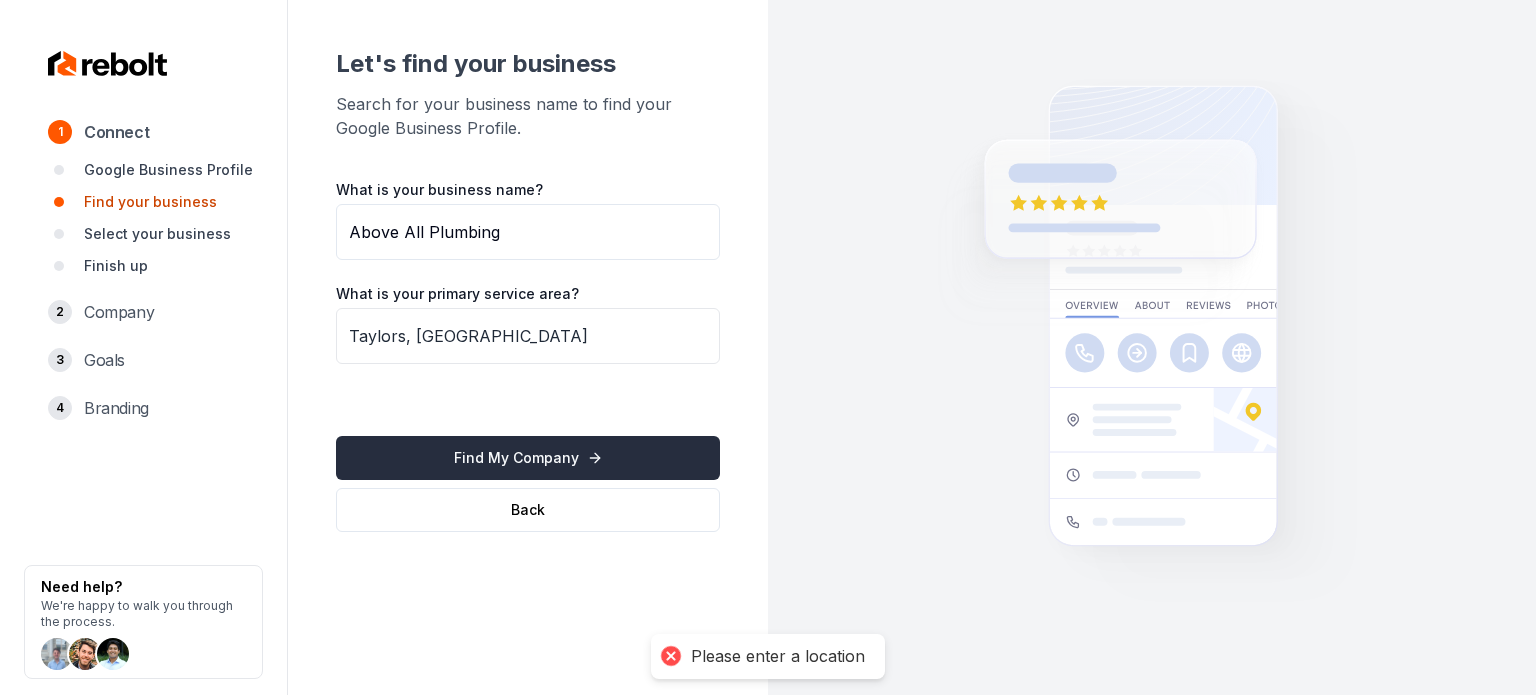 click on "Find My Company" at bounding box center (528, 458) 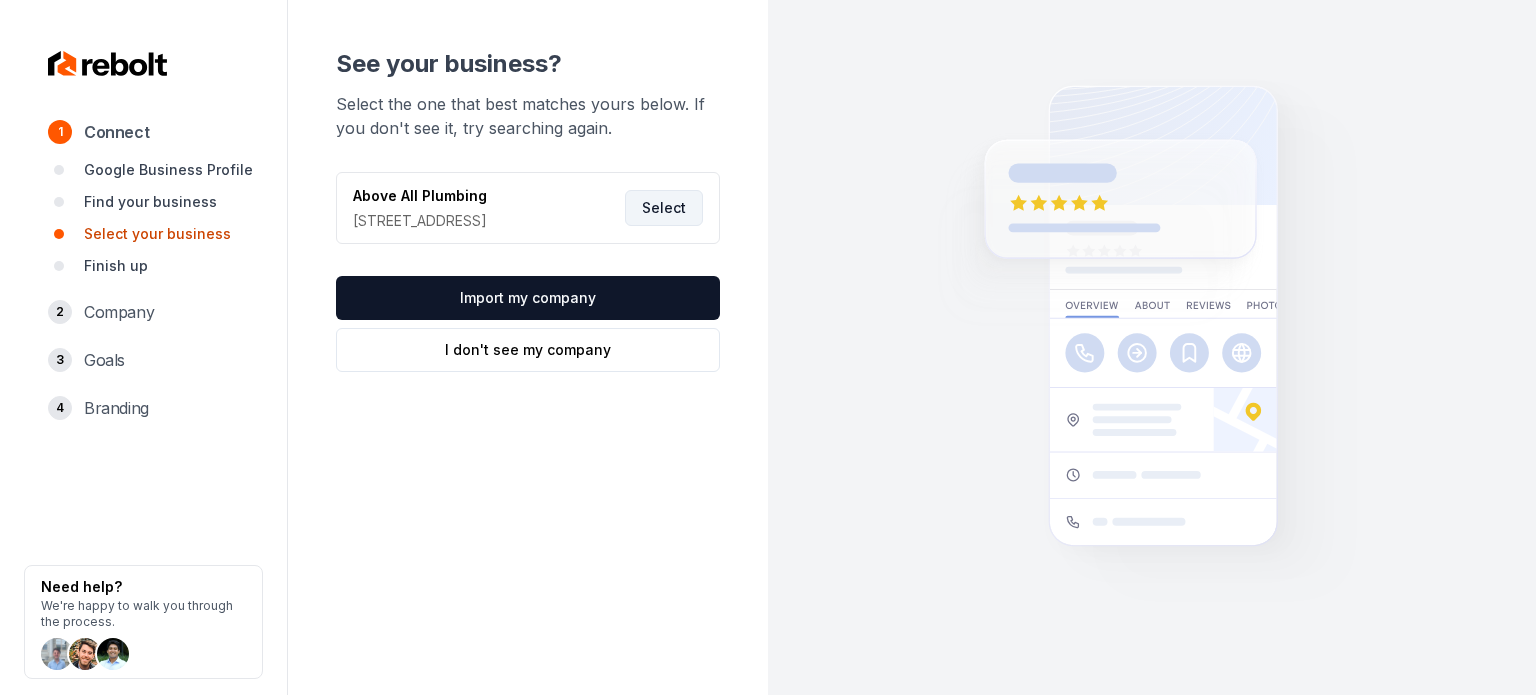 click on "Select" at bounding box center [664, 208] 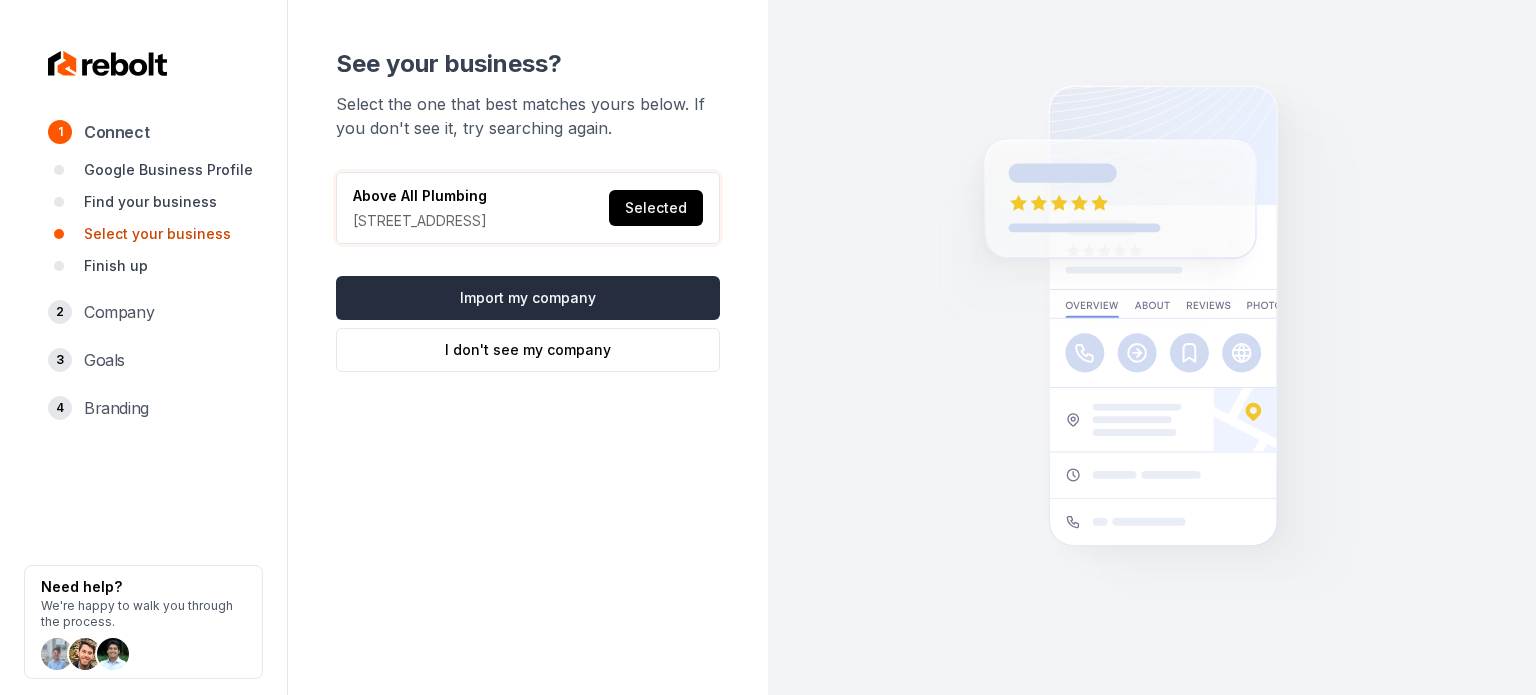 click on "Import my company" at bounding box center [528, 298] 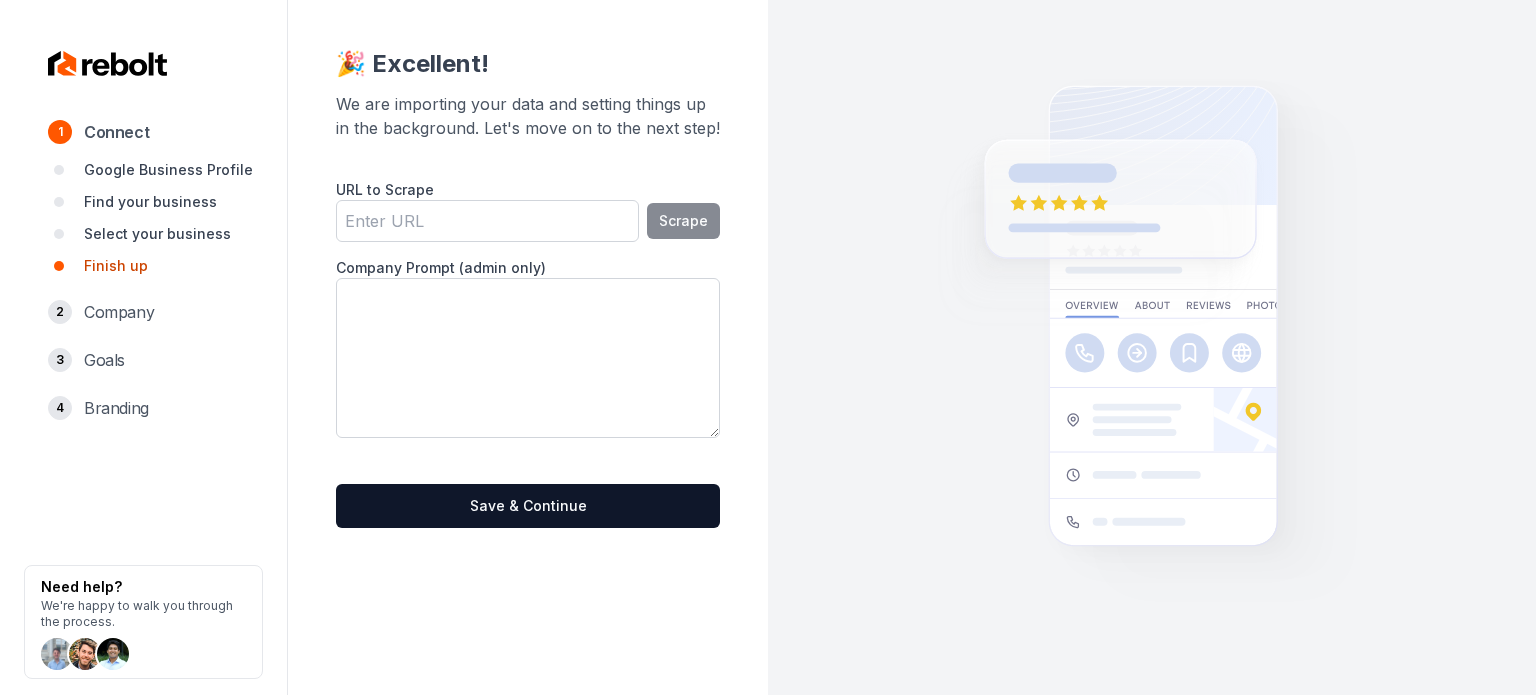 click at bounding box center (528, 358) 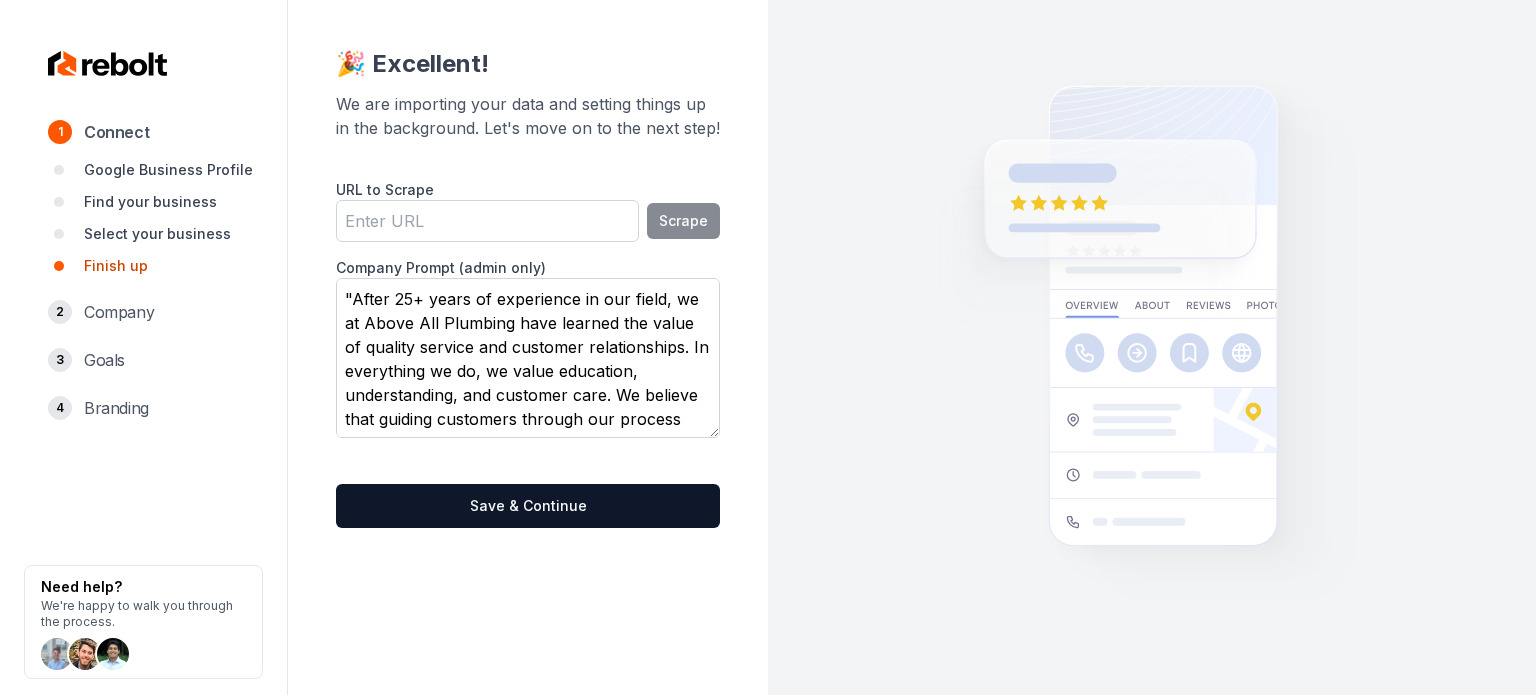 scroll, scrollTop: 231, scrollLeft: 0, axis: vertical 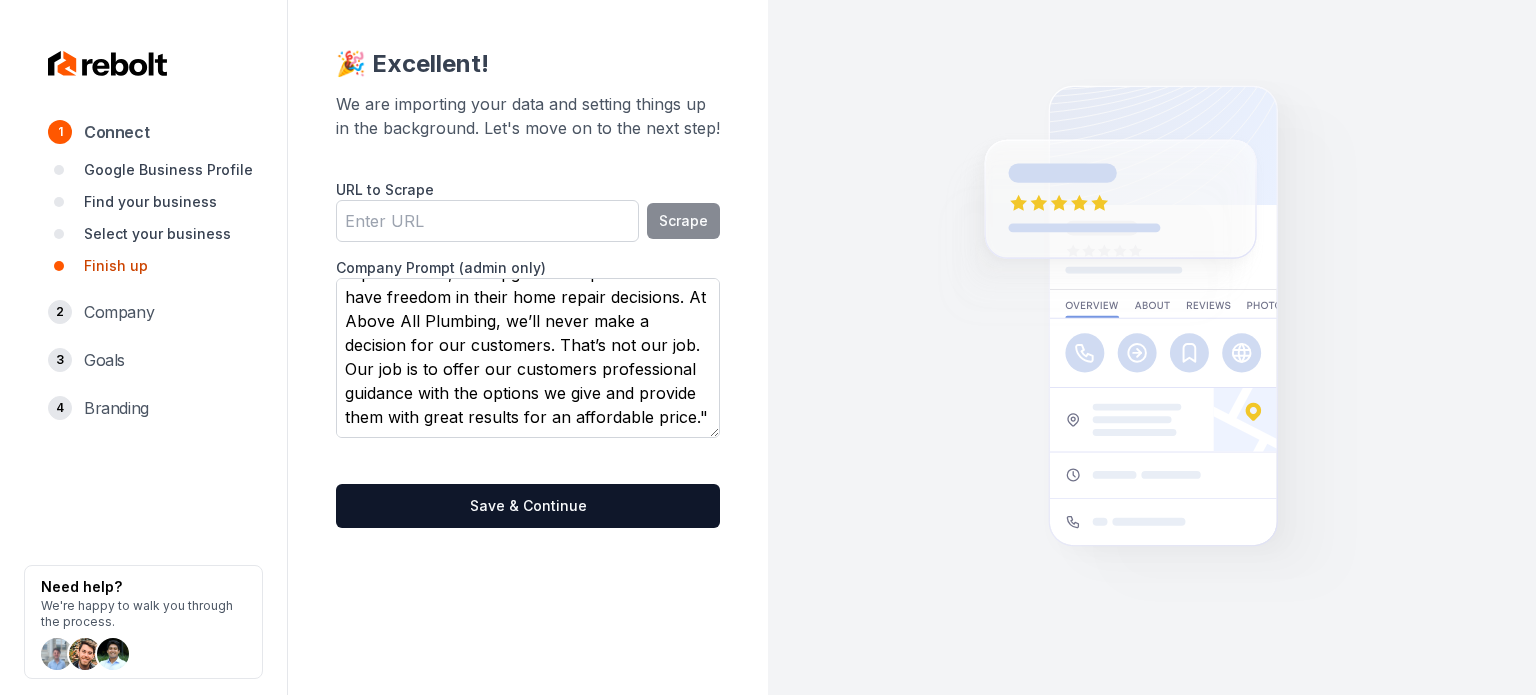 type on ""After 25+ years of experience in our field, we at Above All Plumbing have learned the value of quality service and customer relationships. In everything we do, we value education, understanding, and customer care. We believe that guiding customers through our process and giving them options for repairs, replacements, and upgrades empower them to have freedom in their home repair decisions. At Above All Plumbing, we’ll never make a decision for our customers. That’s not our job. Our job is to offer our customers professional guidance with the options we give and provide them with great results for an affordable price."" 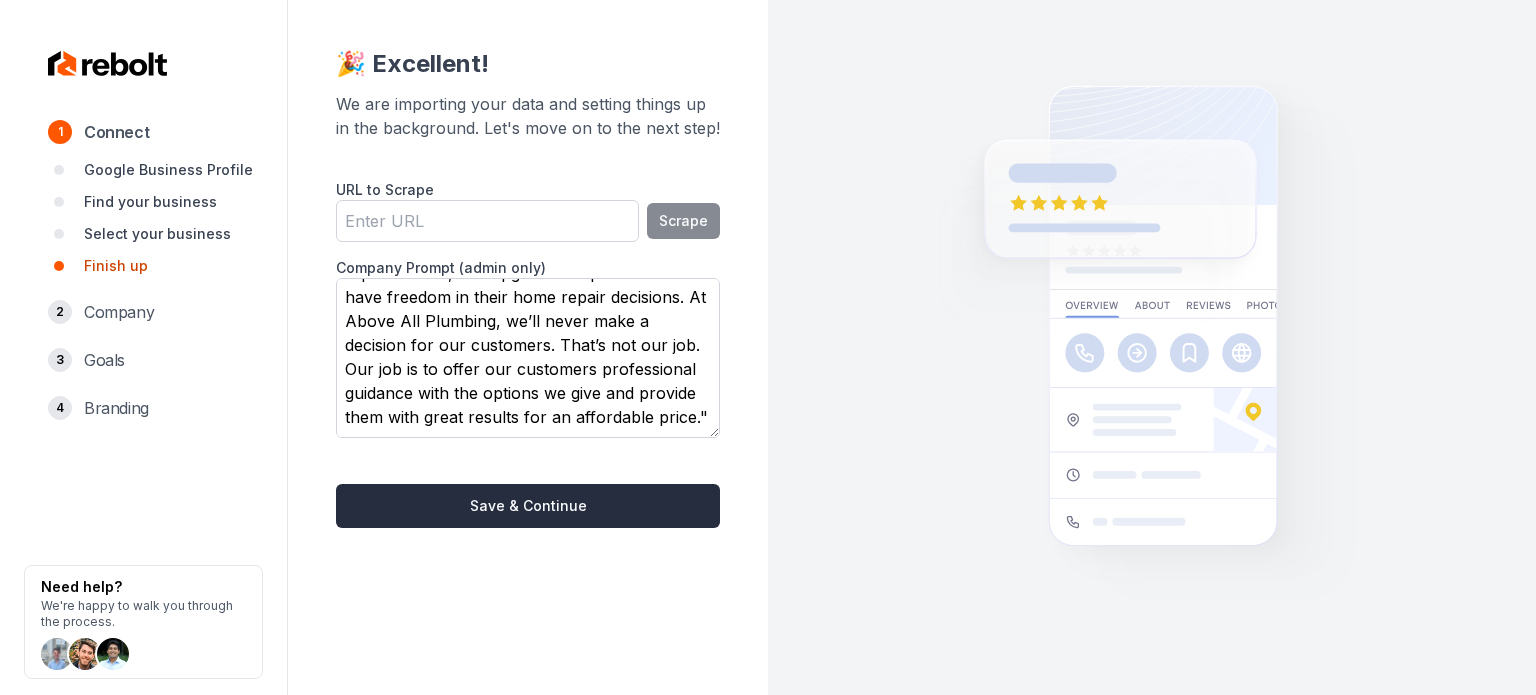 click on "Save & Continue" at bounding box center [528, 506] 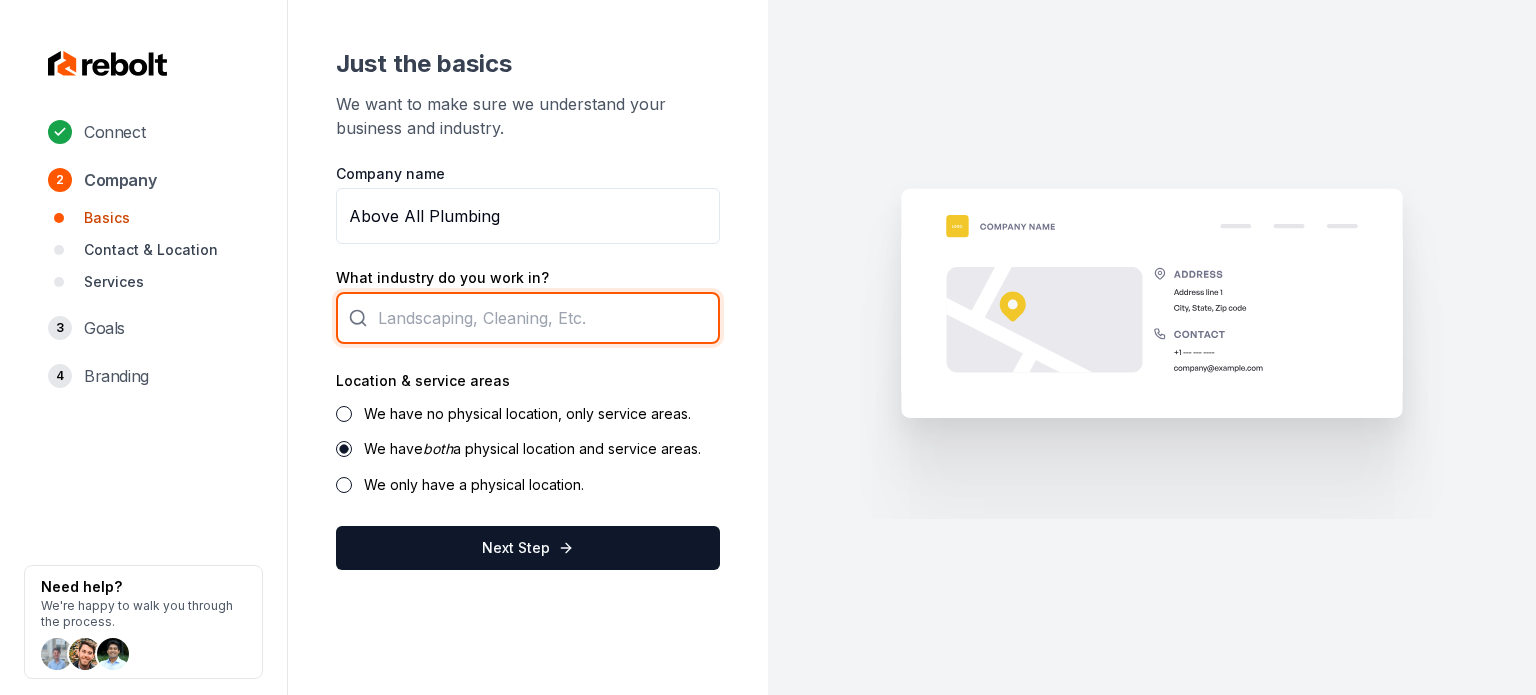 click at bounding box center [528, 318] 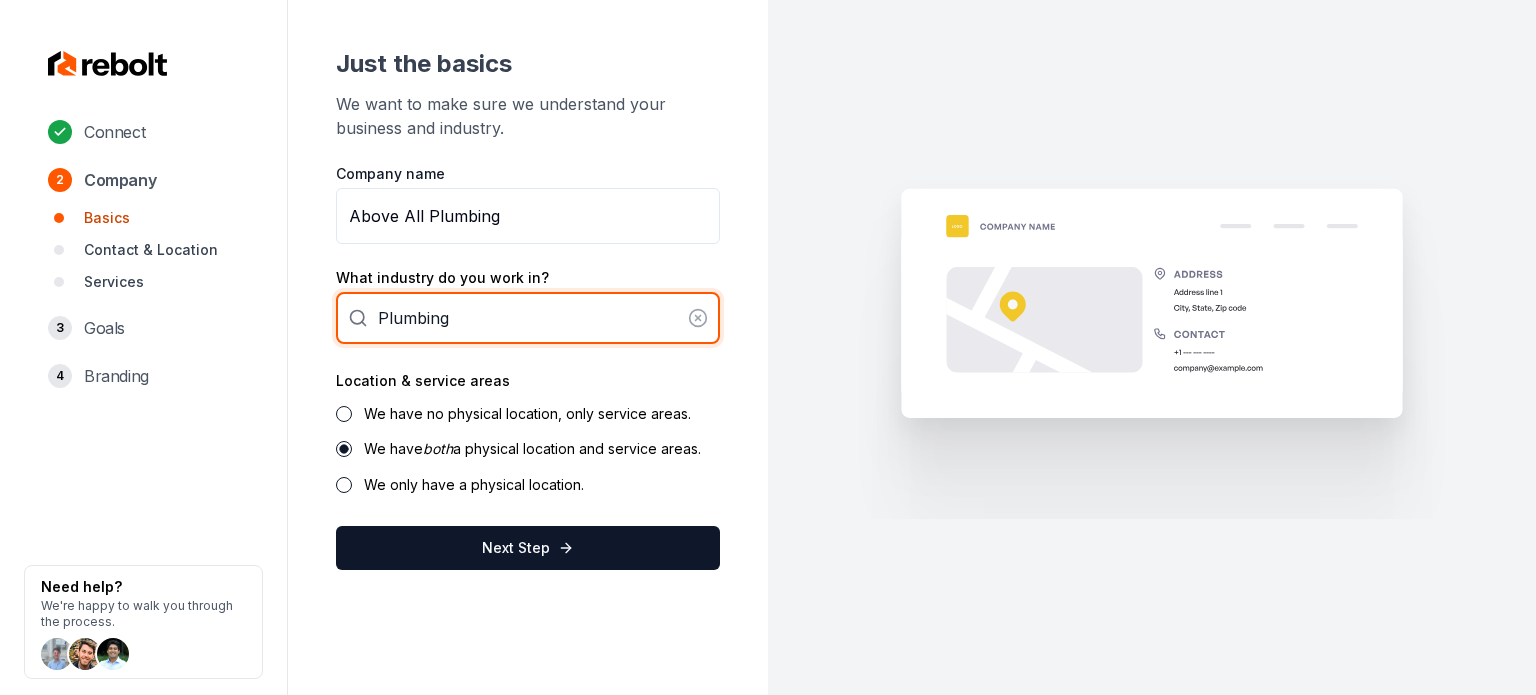 type on "Plumbing" 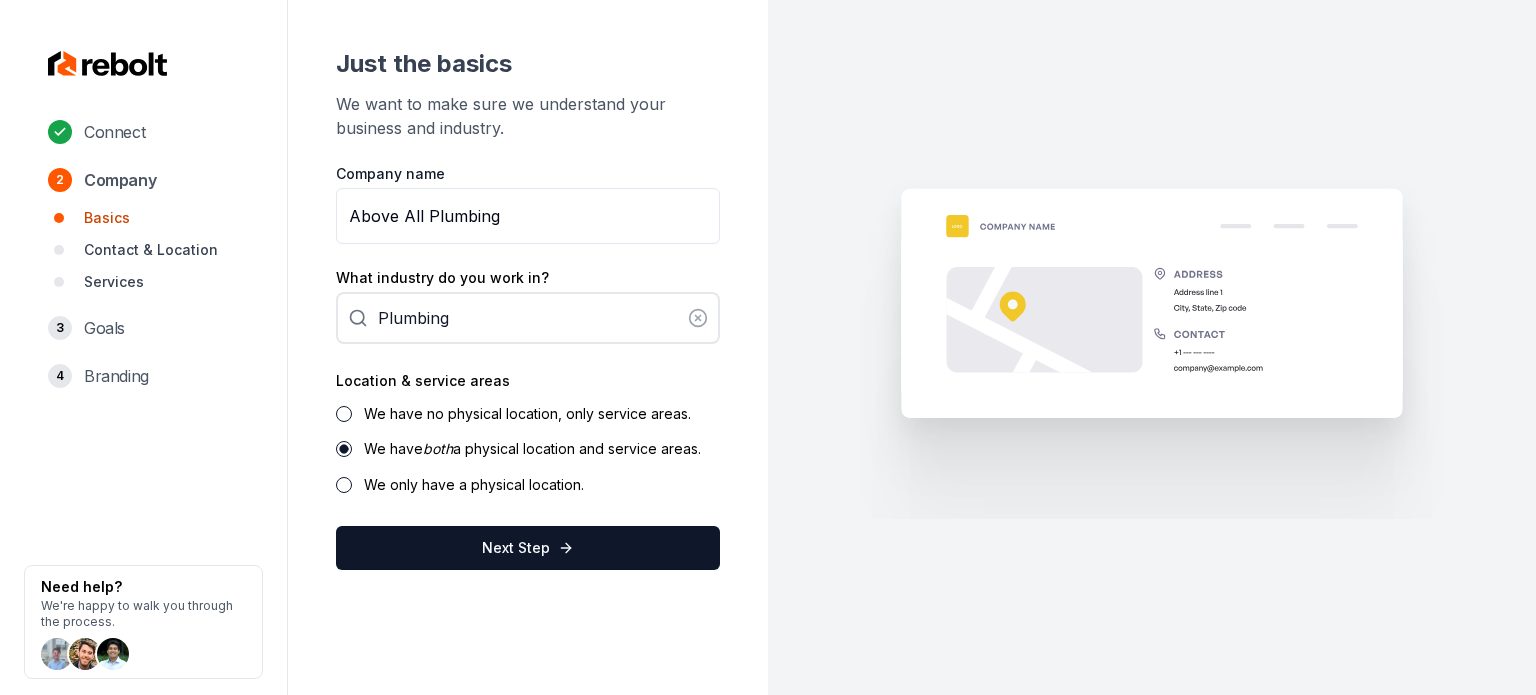 click on "We have no physical location, only service areas." at bounding box center [527, 413] 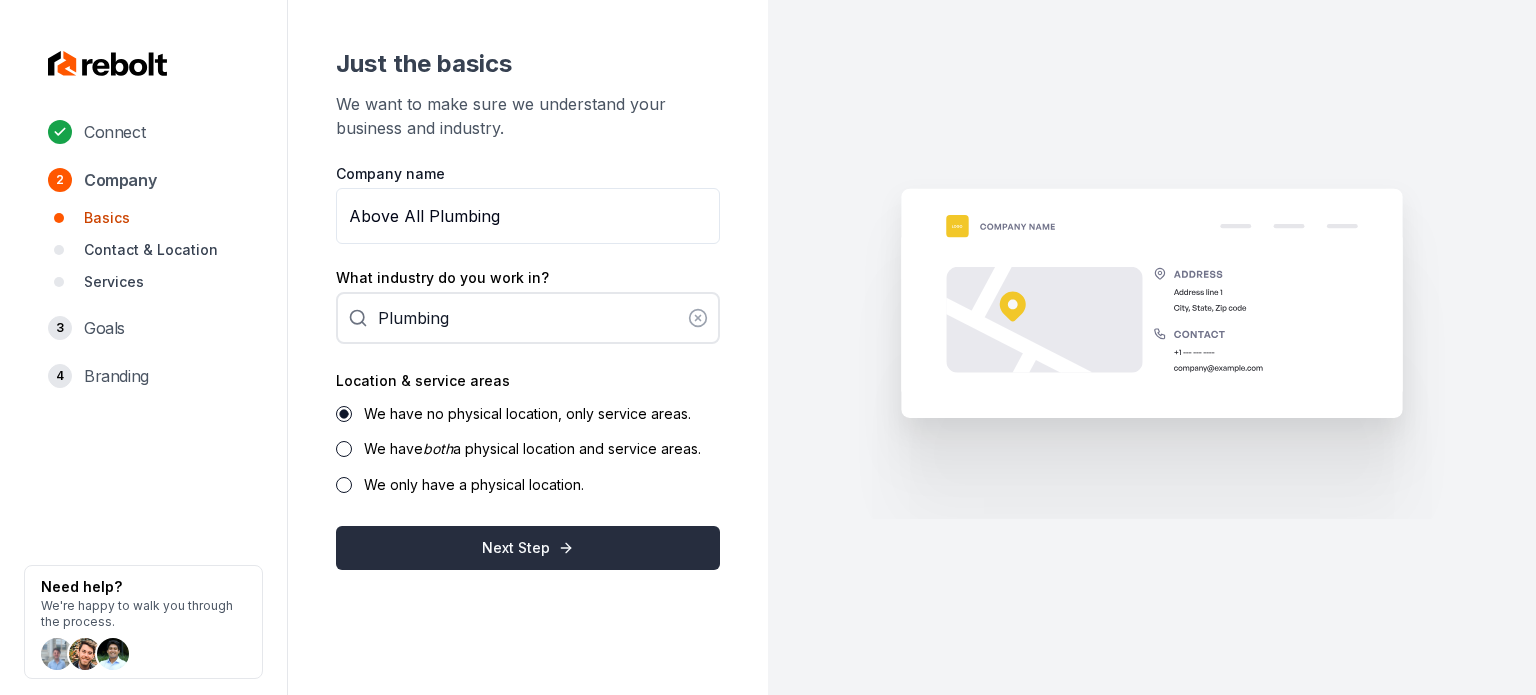 click 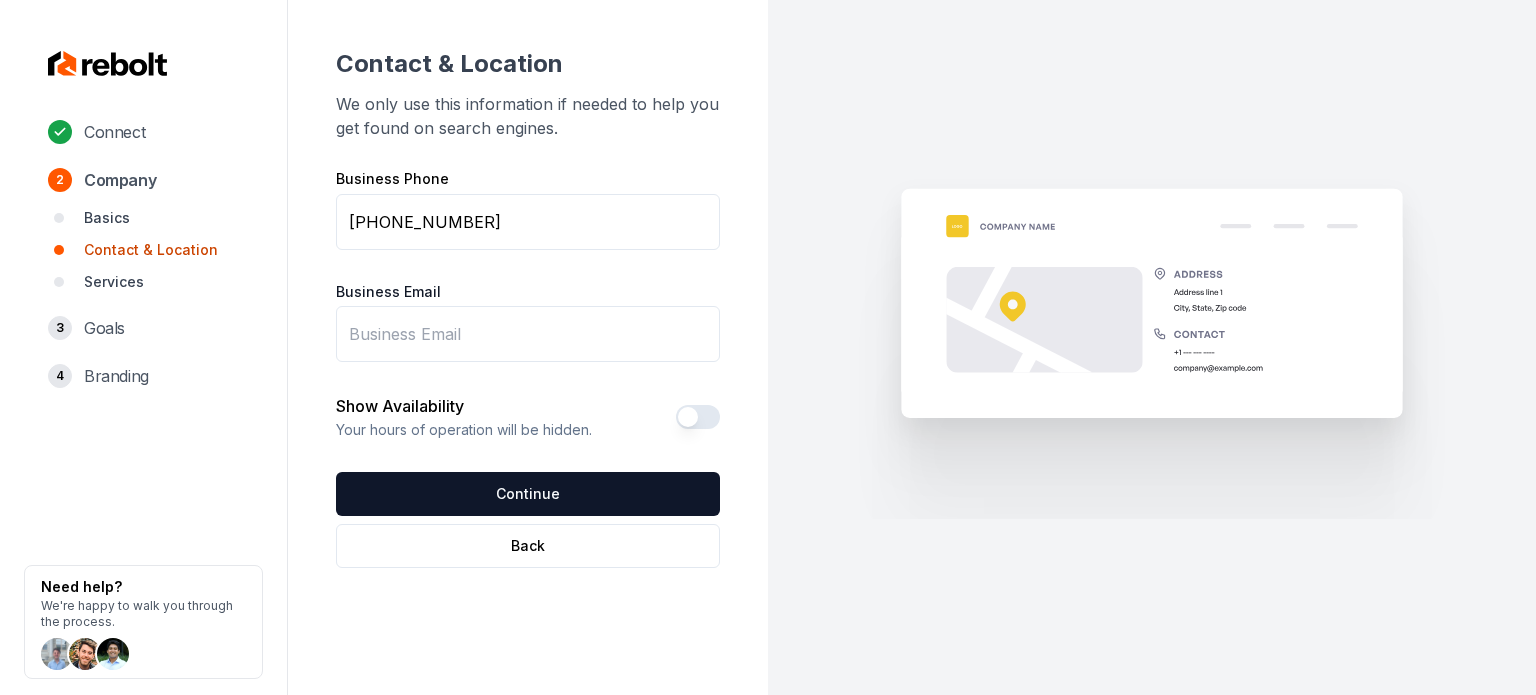 click on "Business Email" at bounding box center (528, 334) 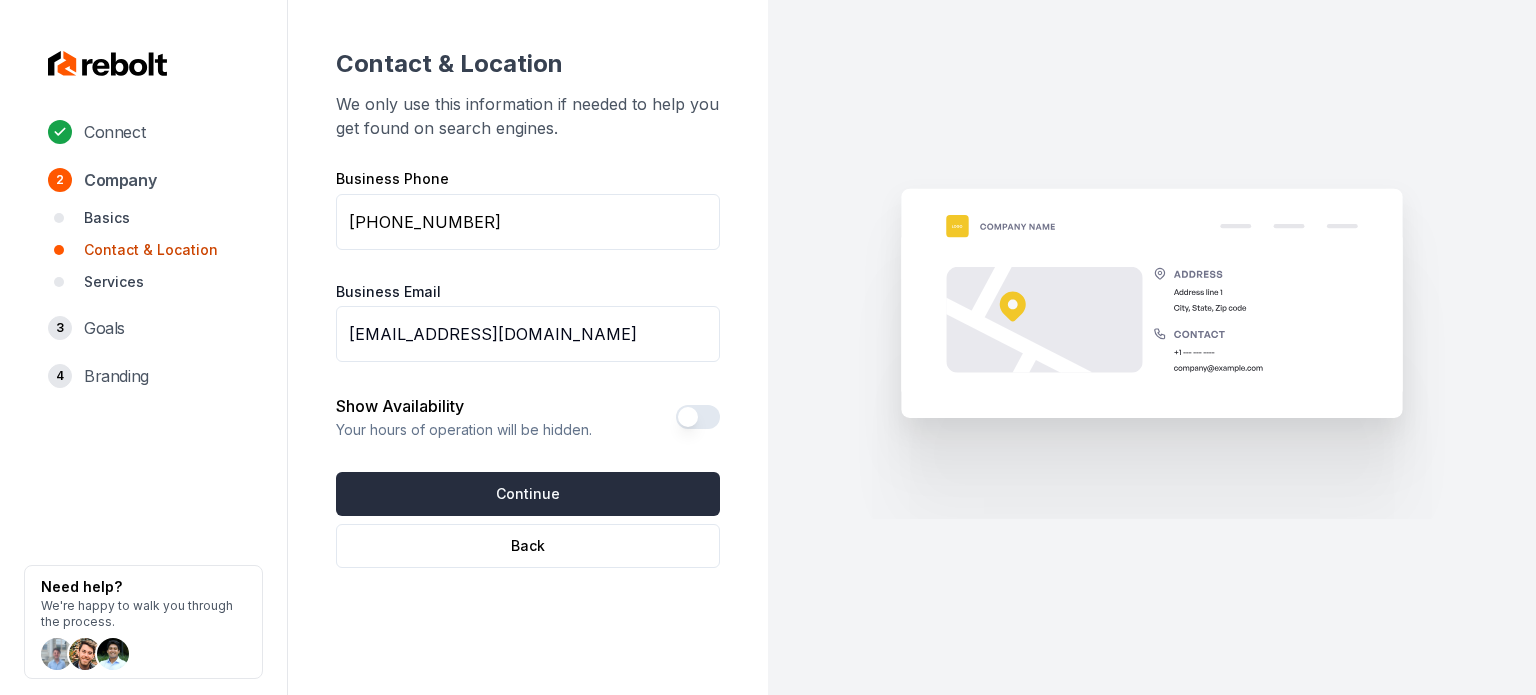 type on "4aboveallplumbing@gmail.com" 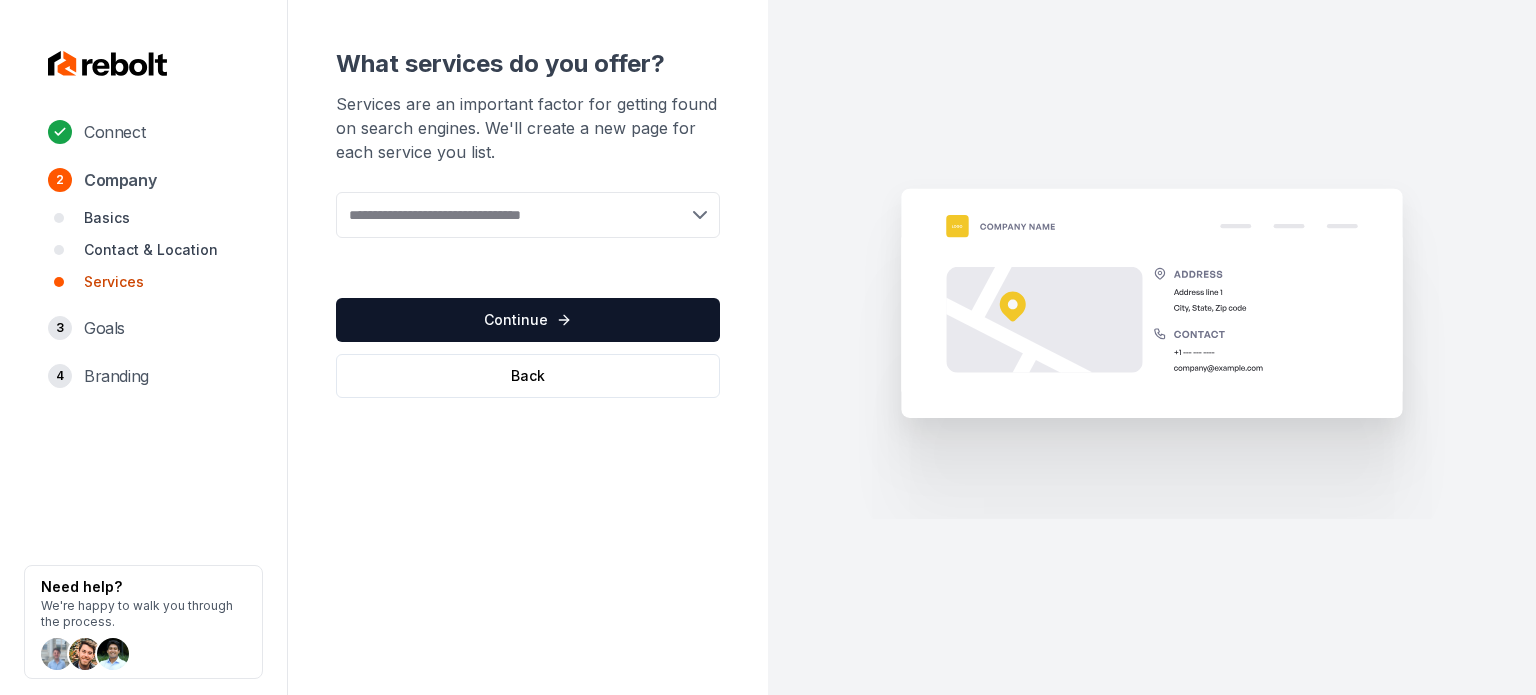 click at bounding box center (528, 215) 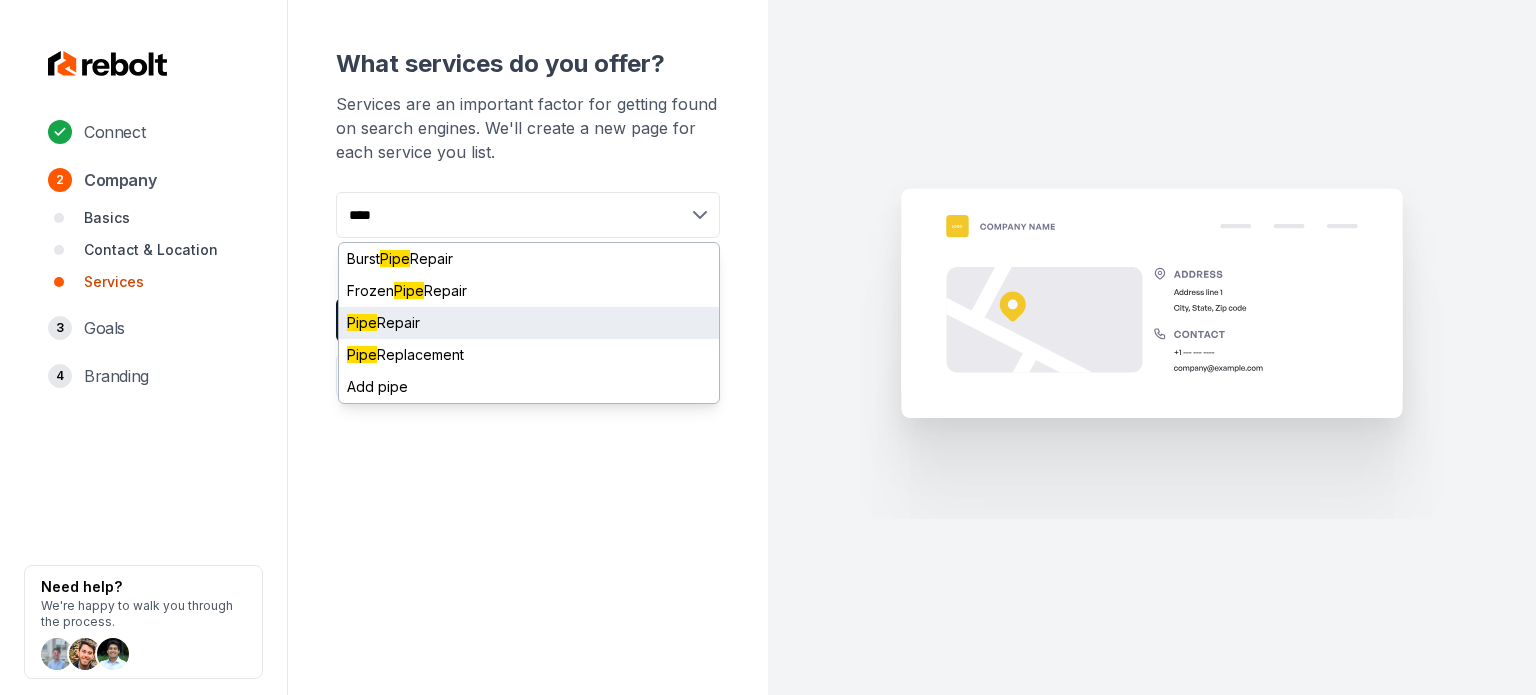 type on "****" 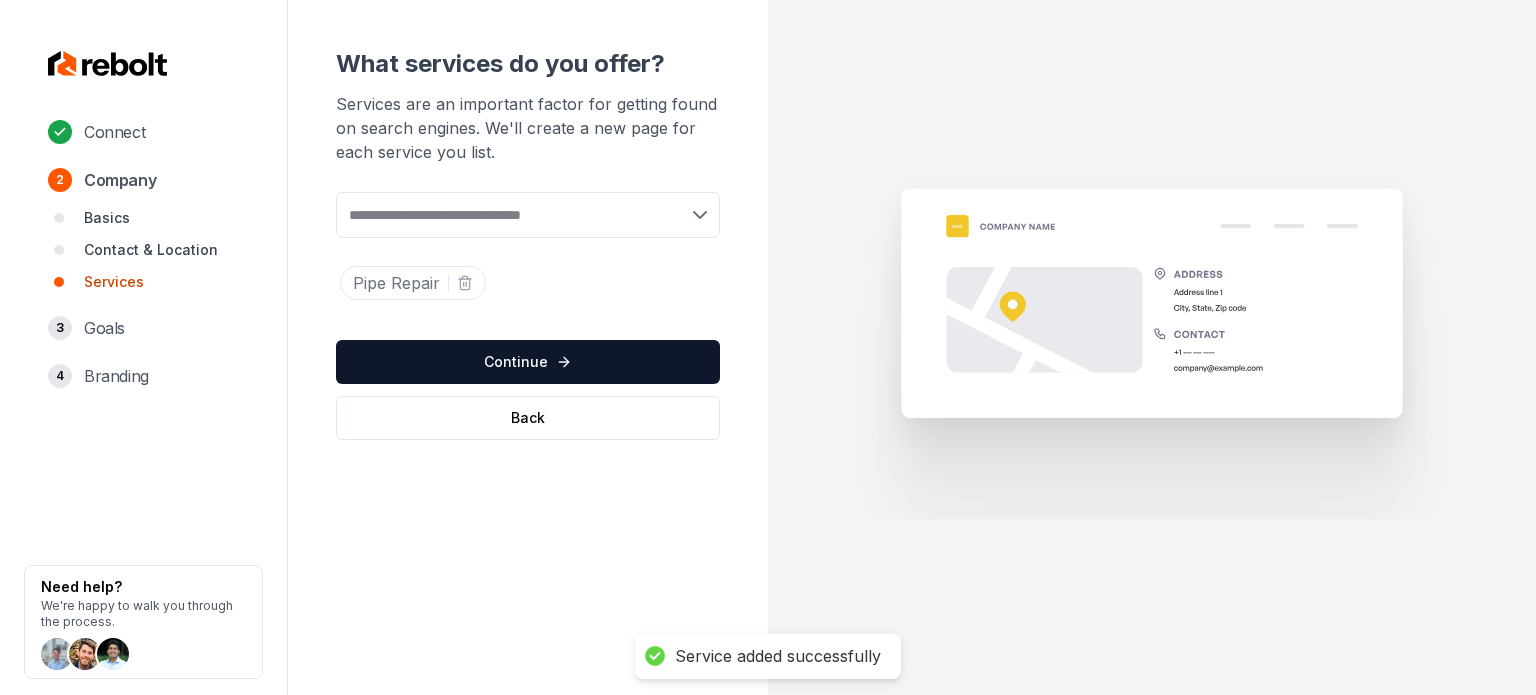 click at bounding box center (528, 215) 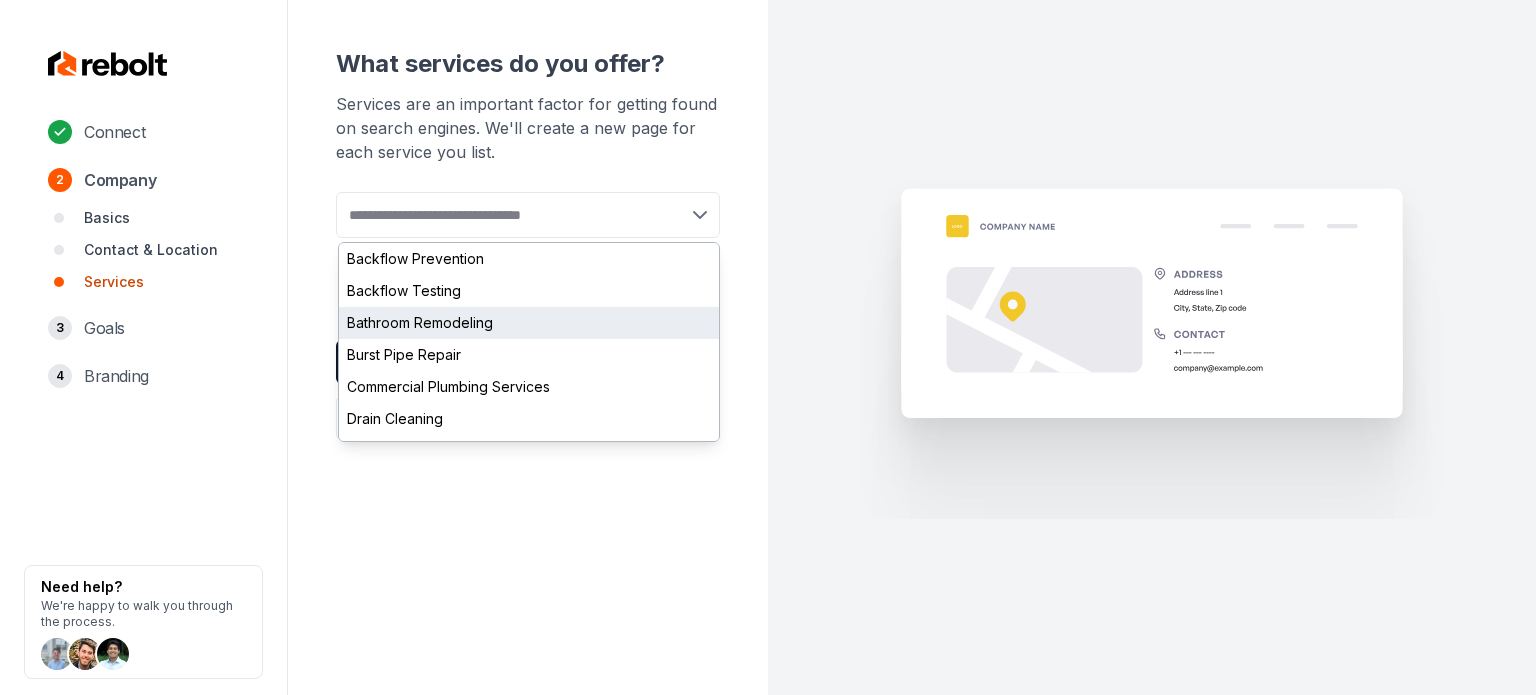 click on "Bathroom Remodeling" at bounding box center (529, 323) 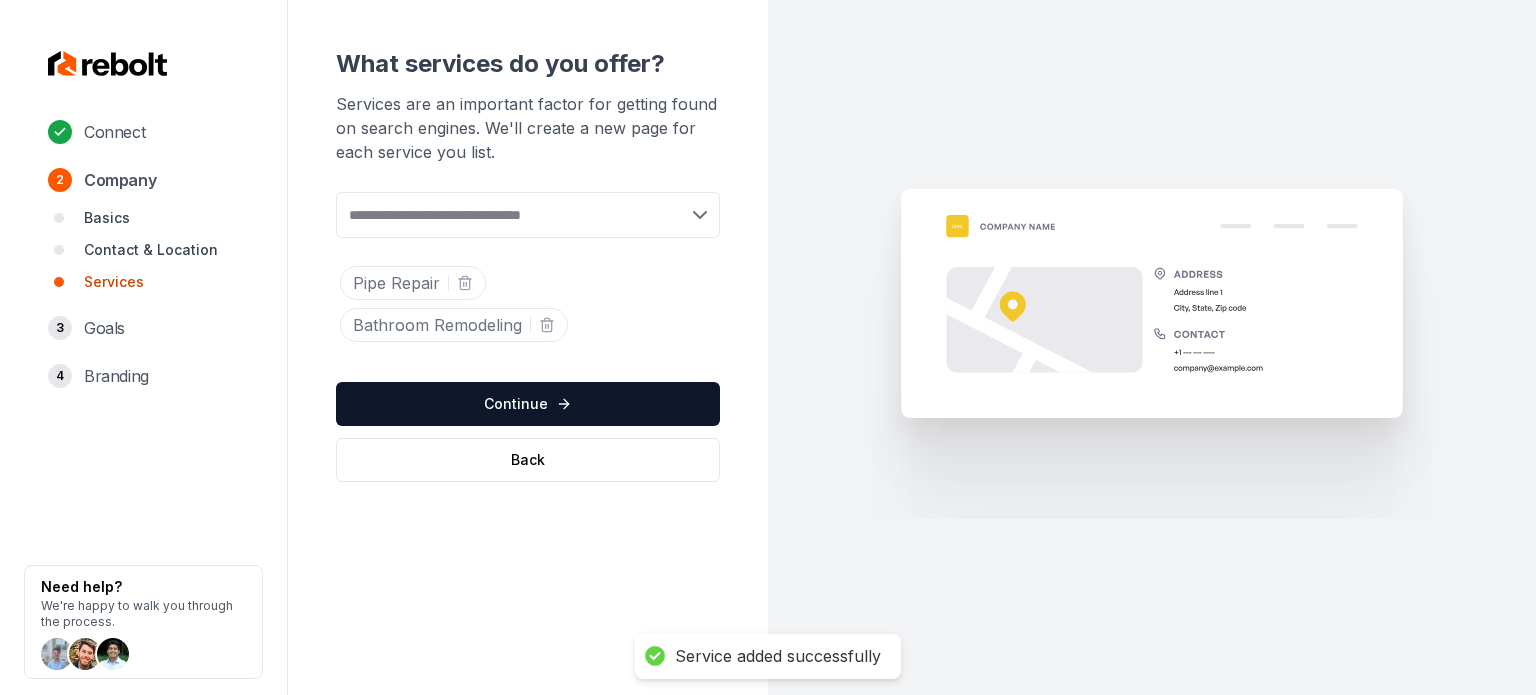 click at bounding box center [528, 215] 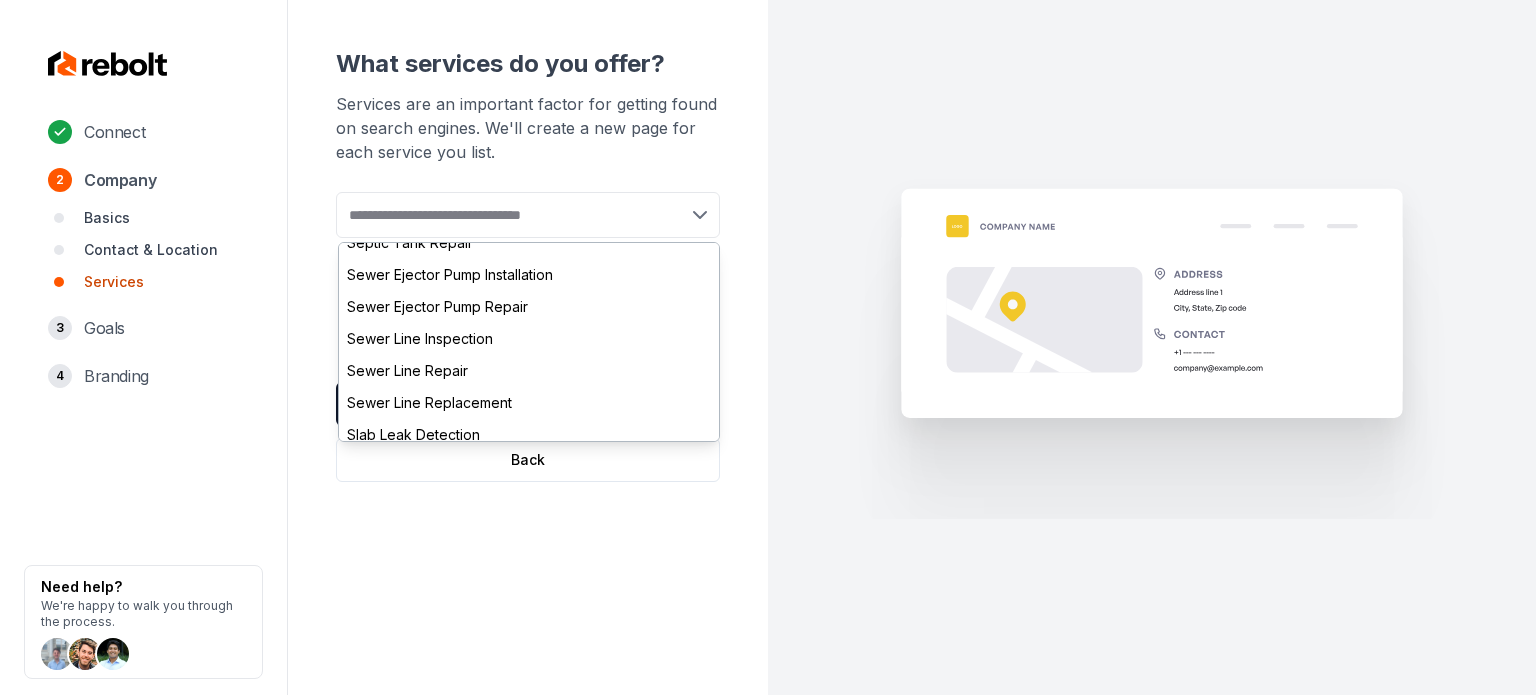 scroll, scrollTop: 900, scrollLeft: 0, axis: vertical 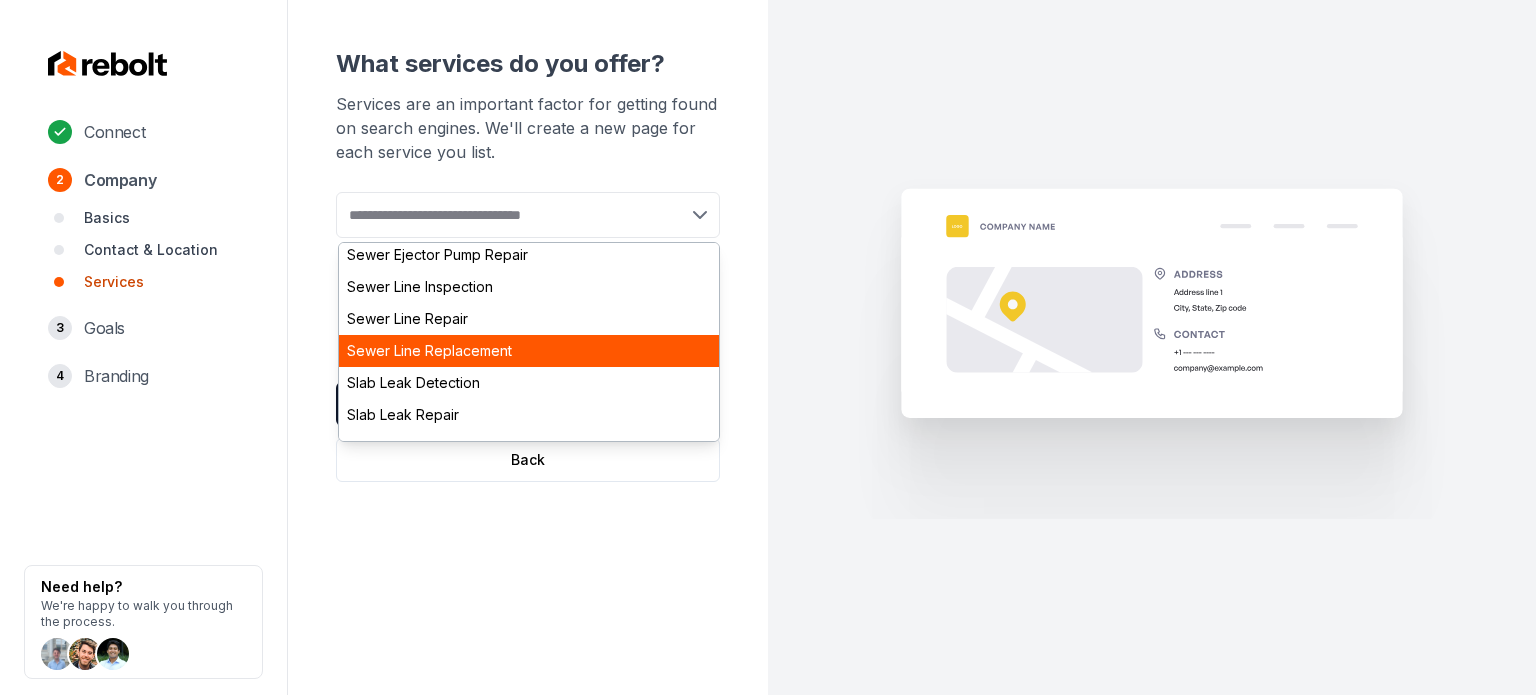 click on "Sewer Line Replacement" at bounding box center (529, 351) 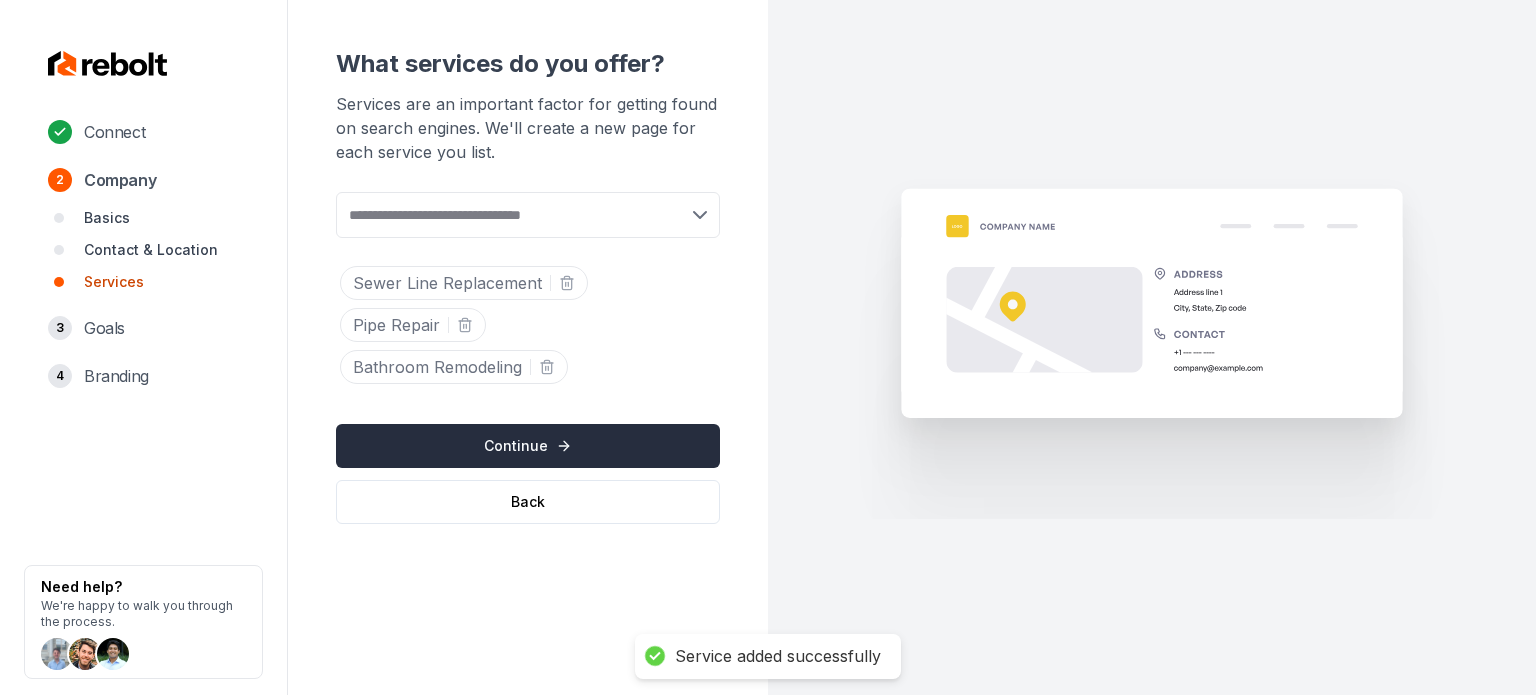 click on "Continue" at bounding box center [528, 446] 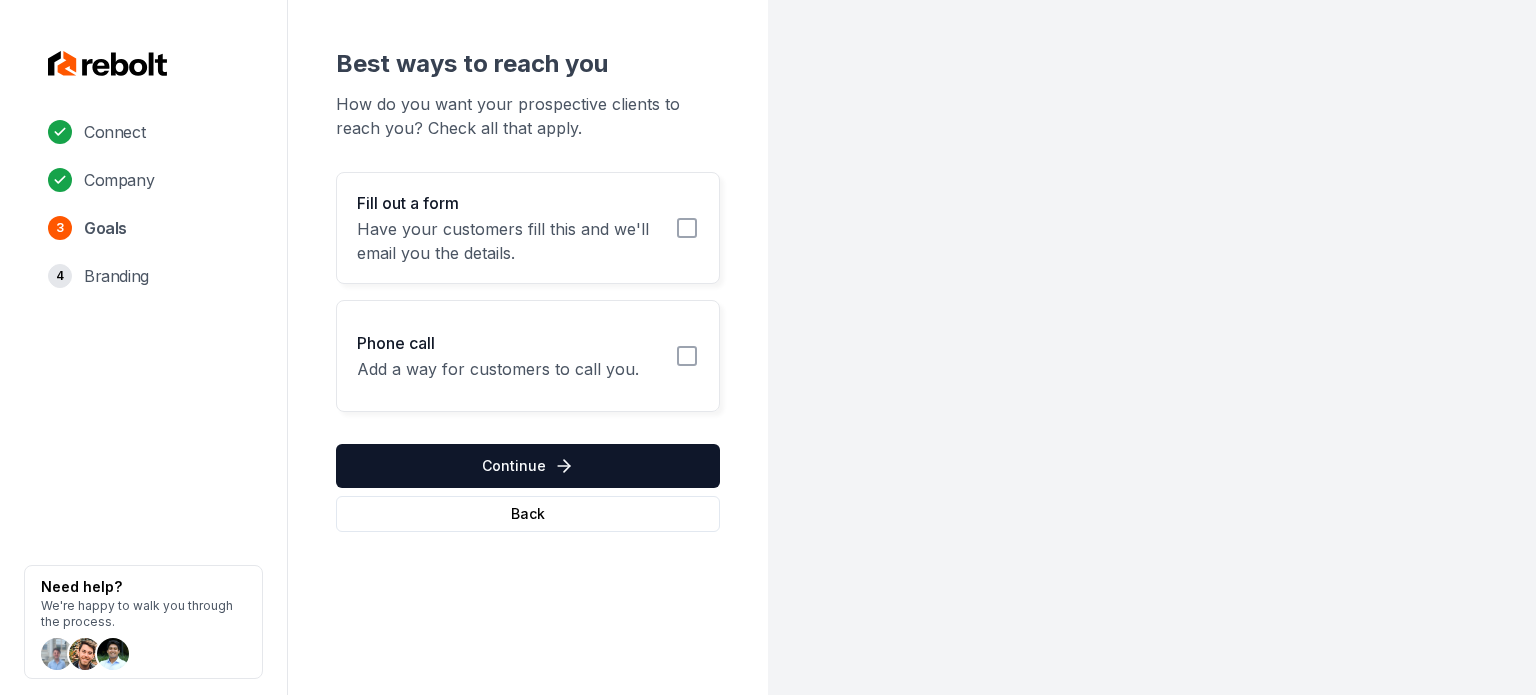 click 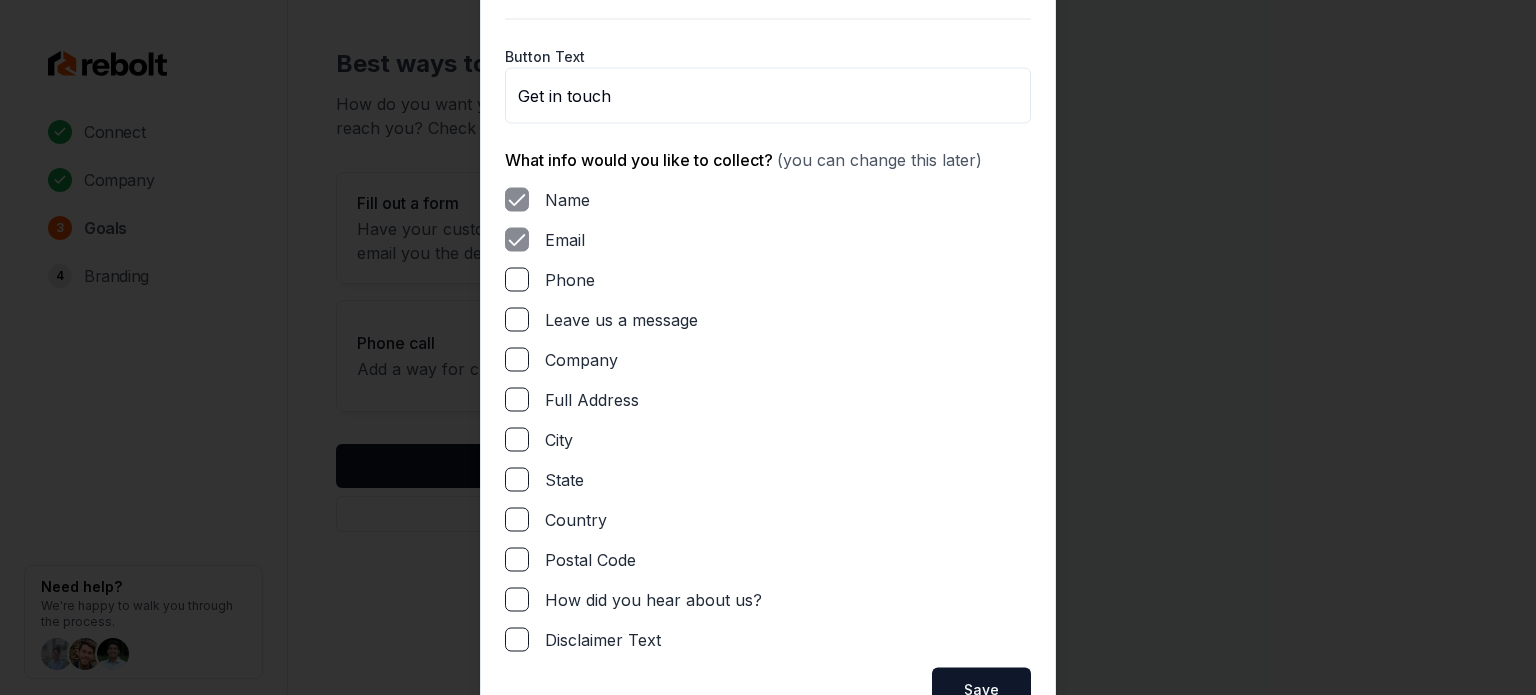 click on "Leave us a message" at bounding box center [517, 319] 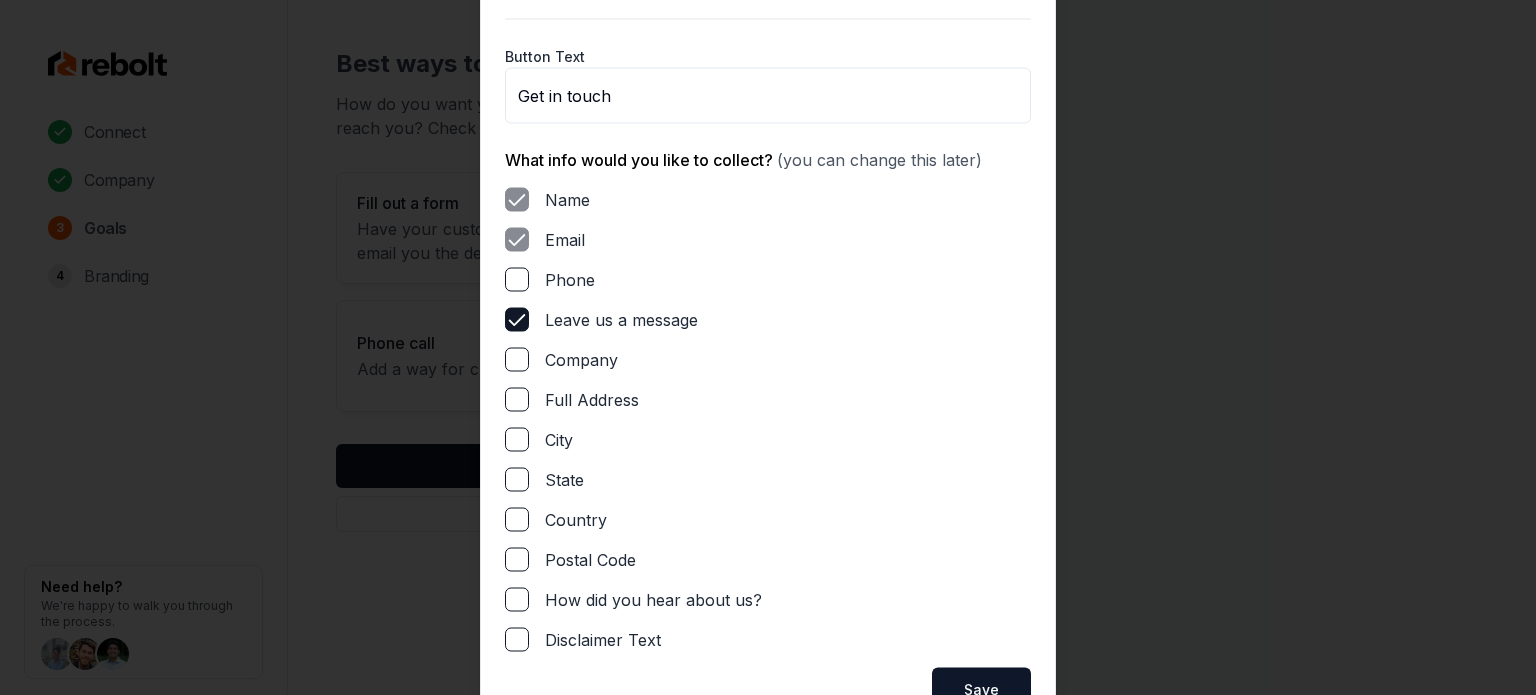 click on "Phone" at bounding box center [517, 279] 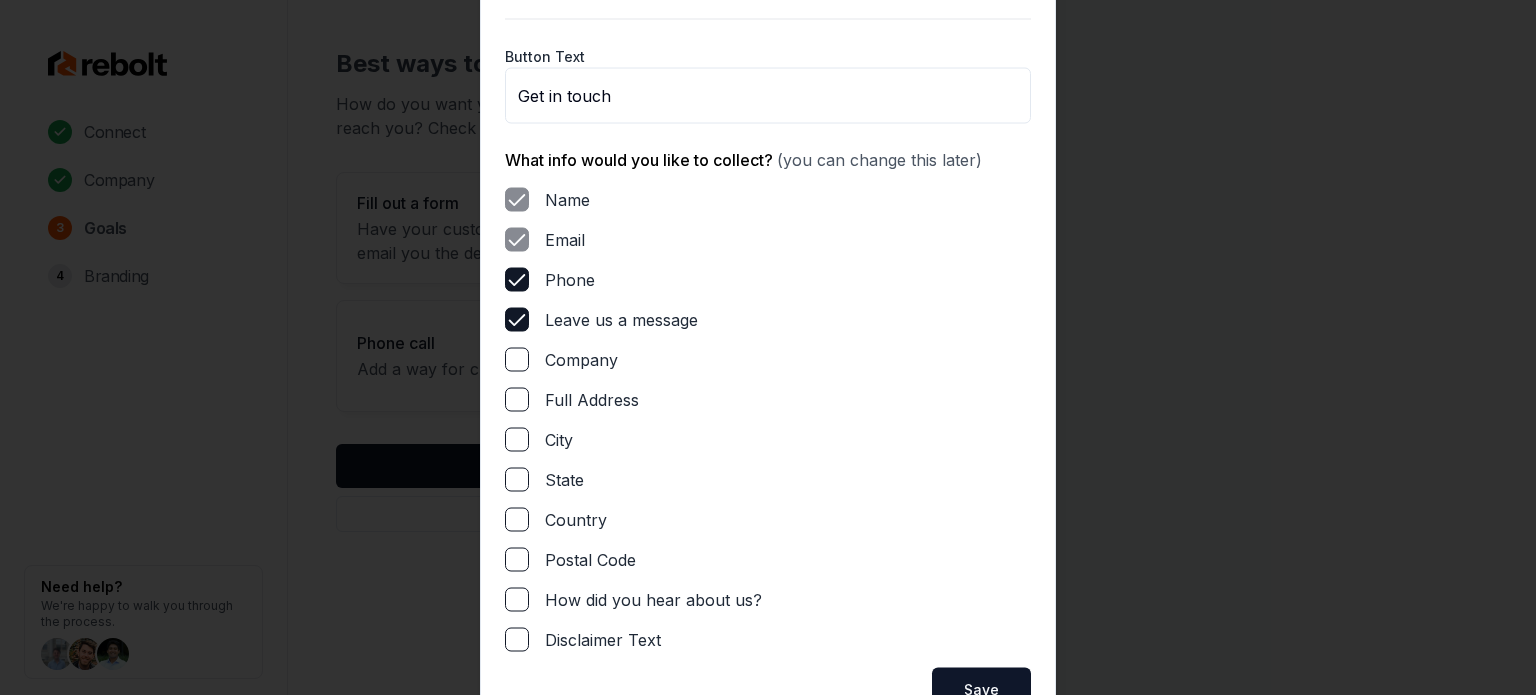 click on "Name Email Phone Leave us a message Company Full Address City State Country Postal Code How did you hear about us? Disclaimer Text" at bounding box center (768, 419) 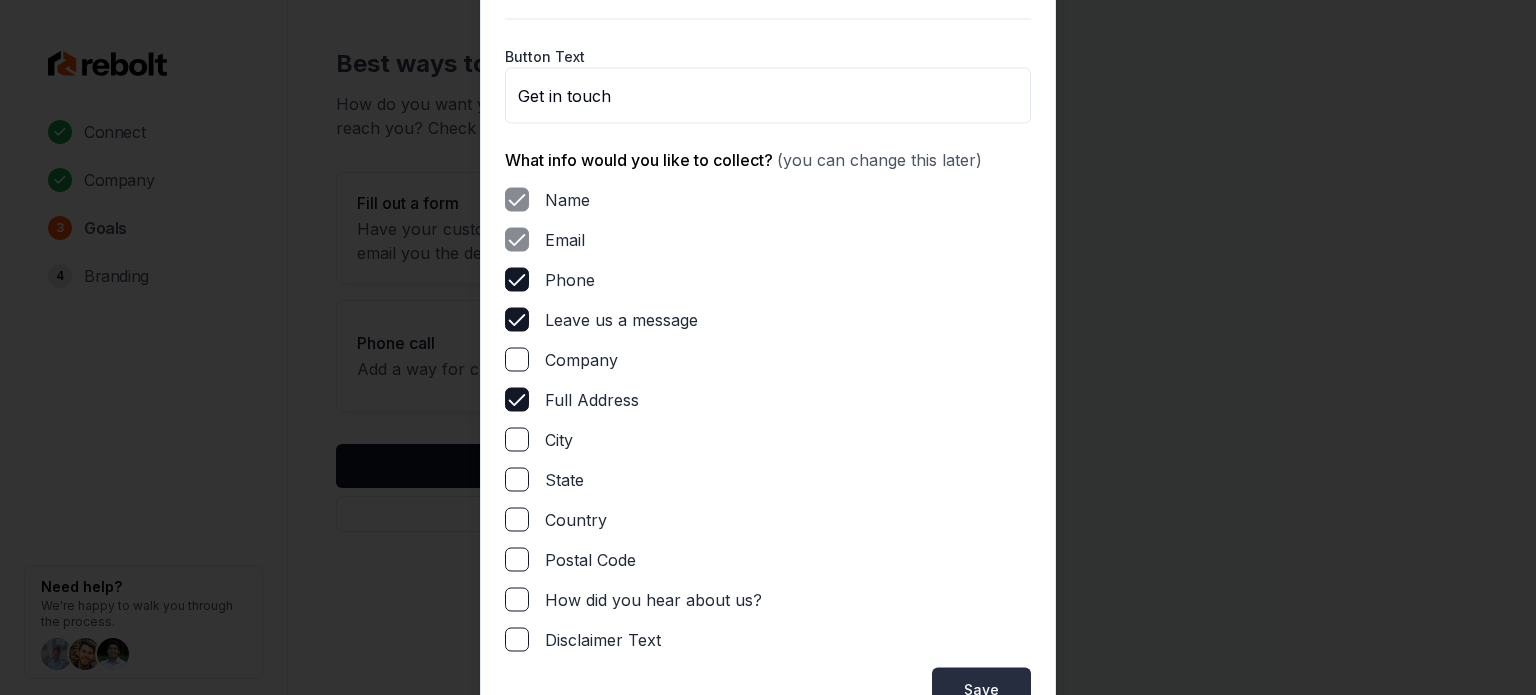 click on "Save" at bounding box center [981, 689] 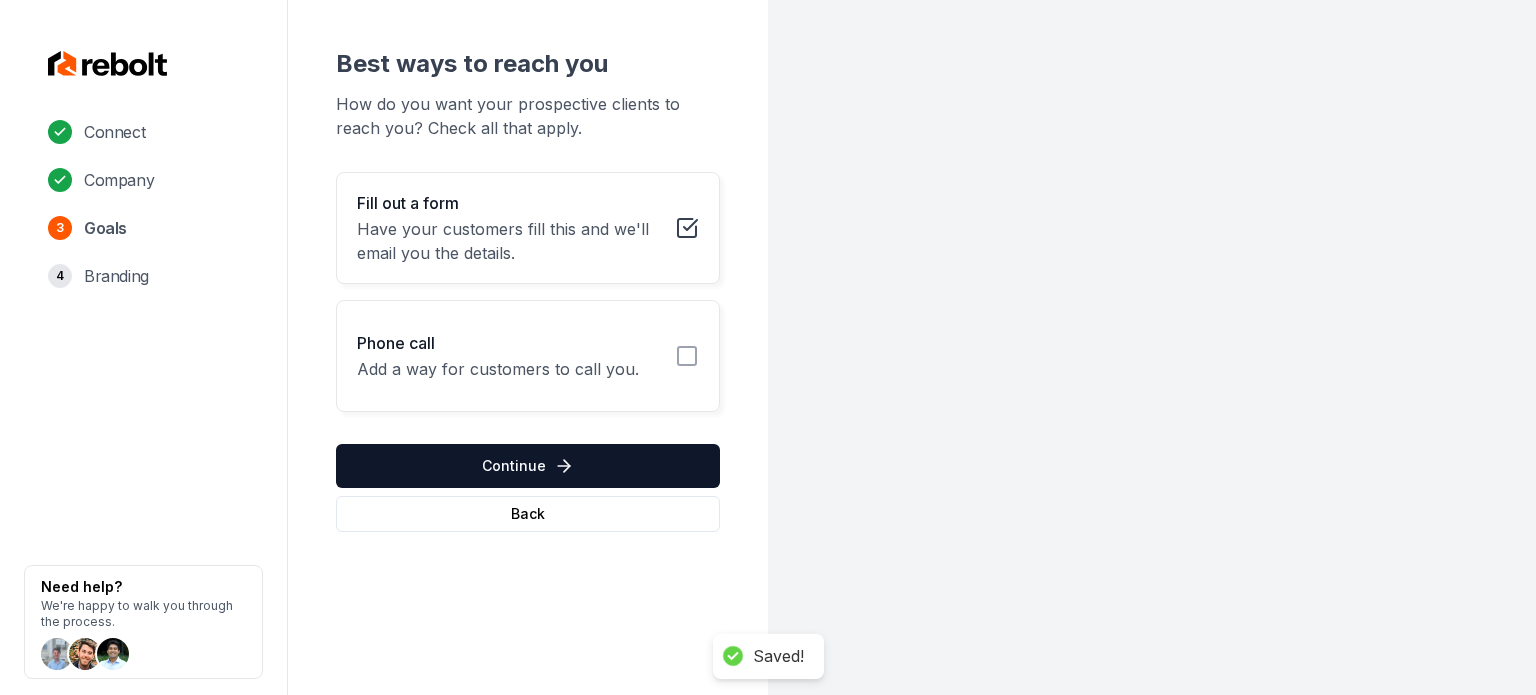 click 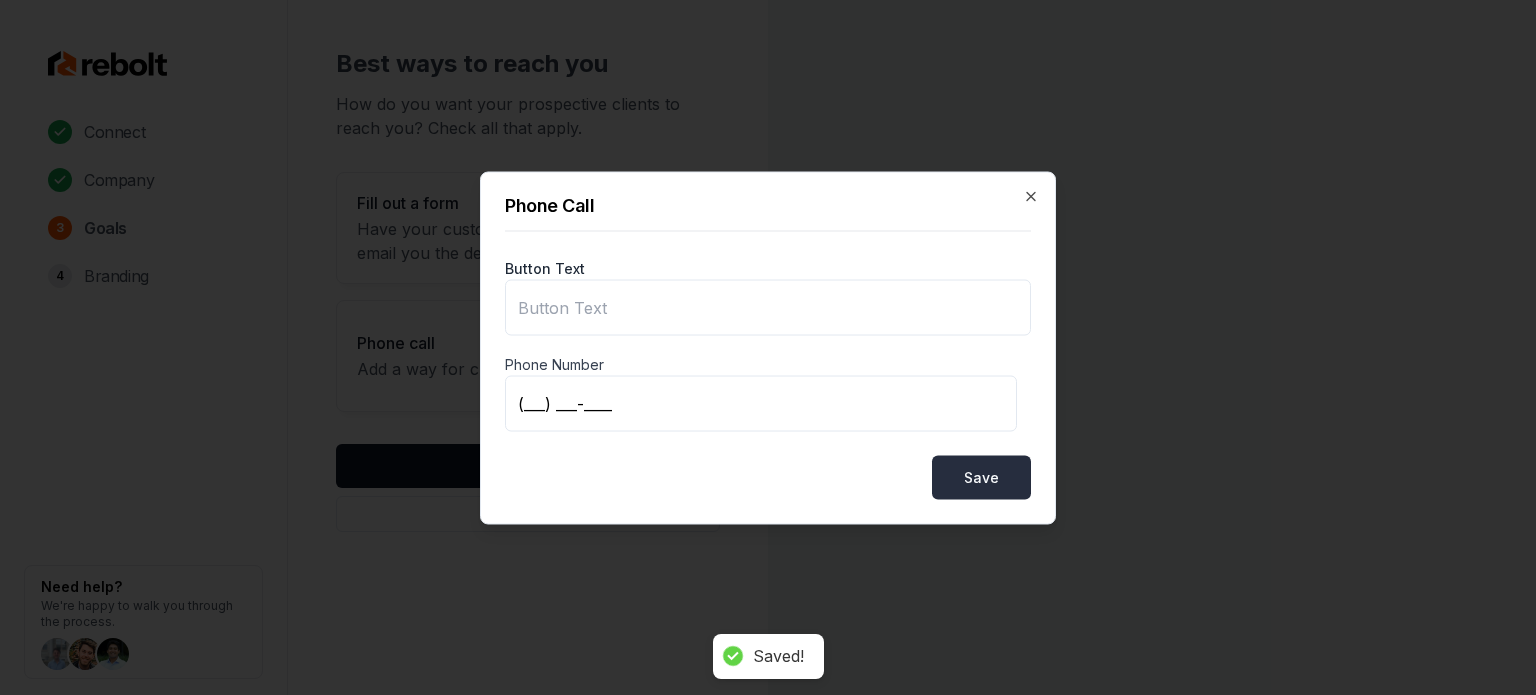 type on "Call us" 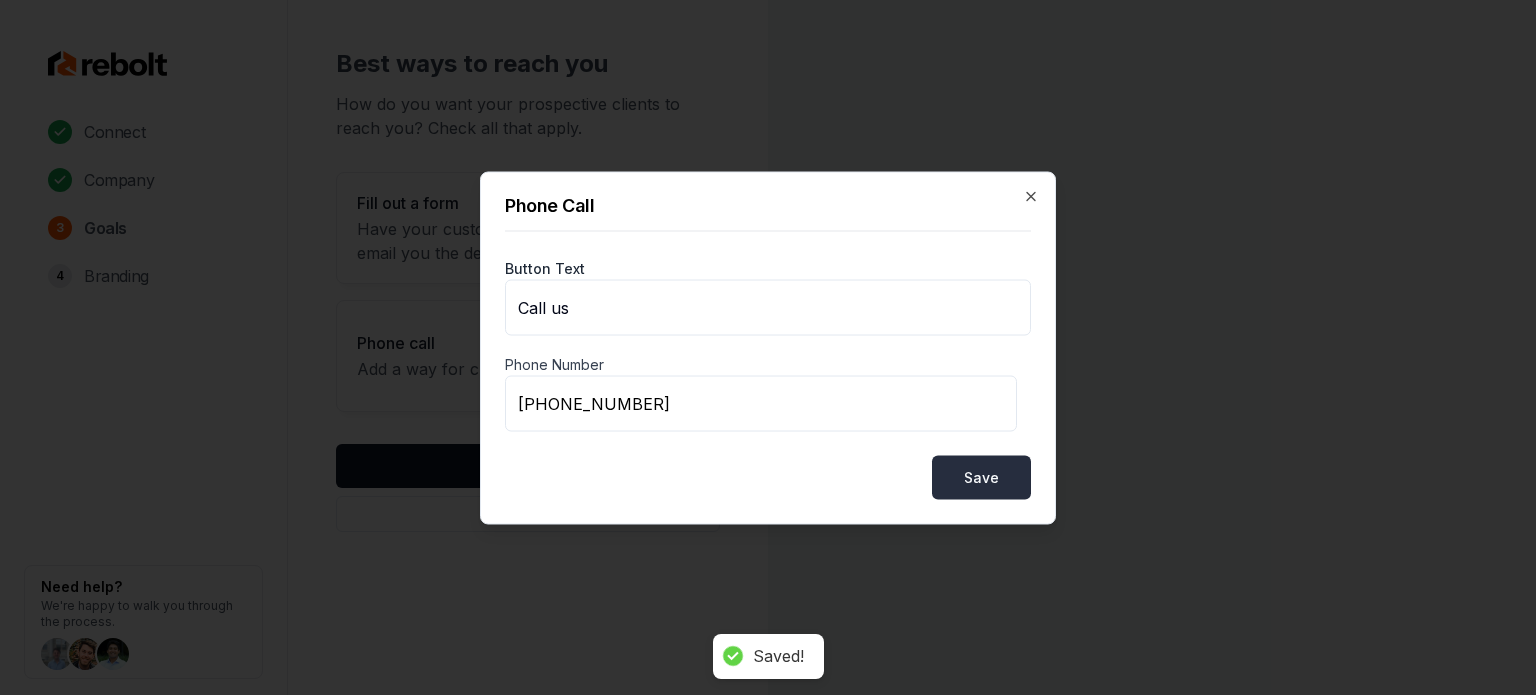 click on "Save" at bounding box center [981, 477] 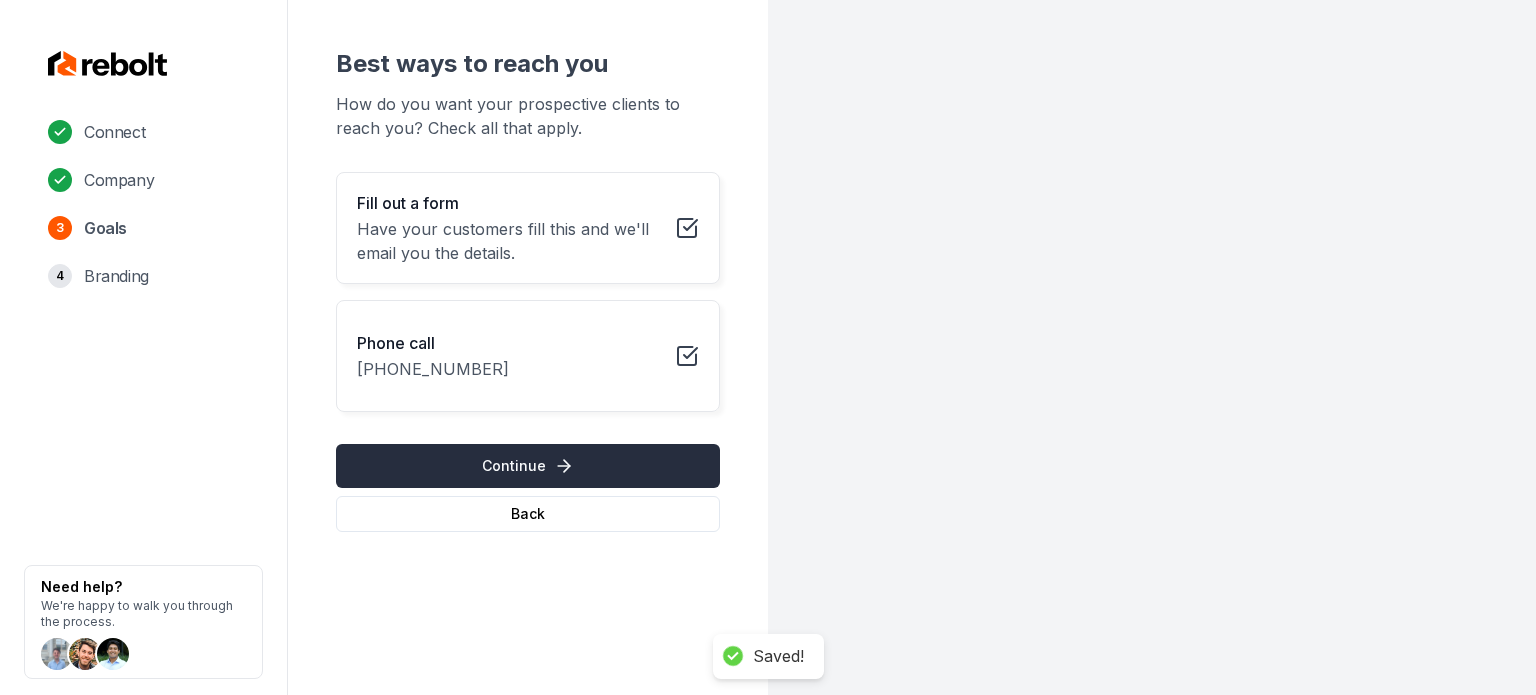 click on "Continue" at bounding box center [528, 466] 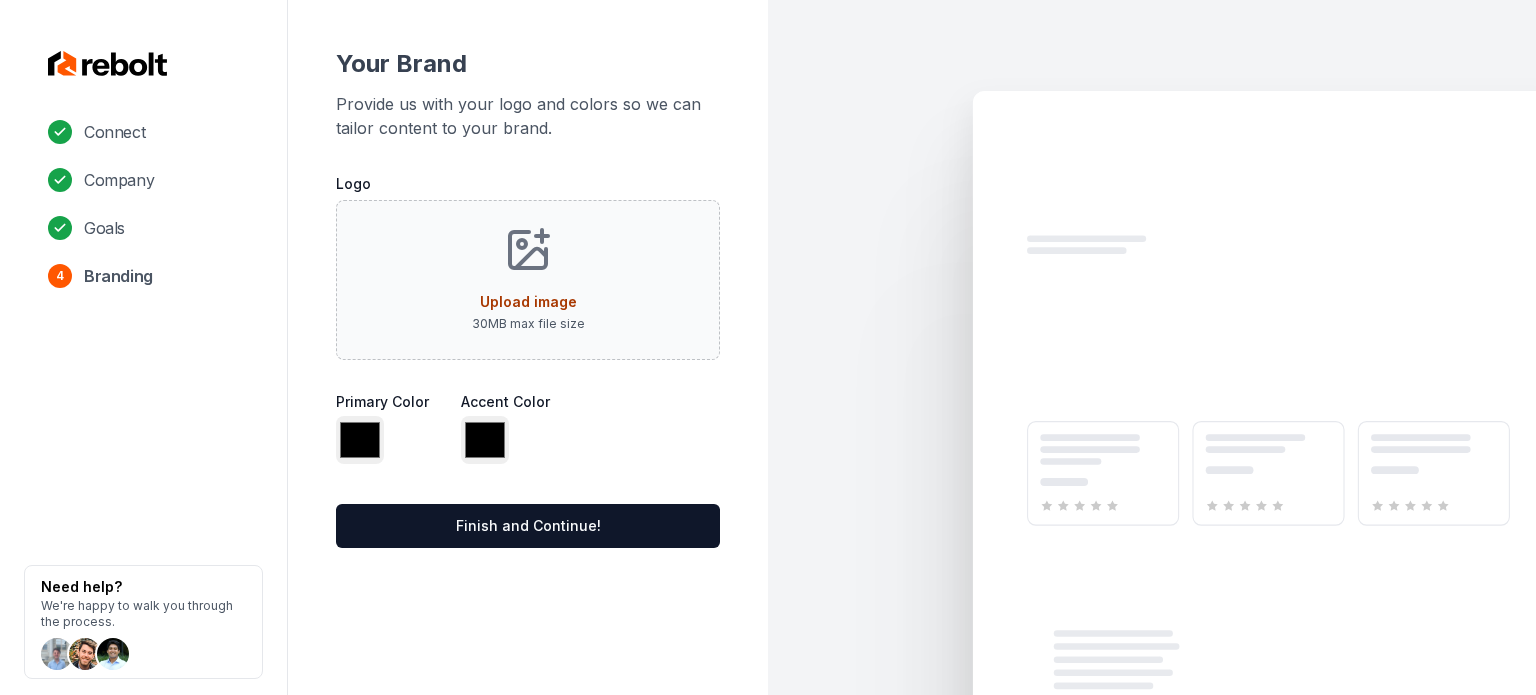 type on "*******" 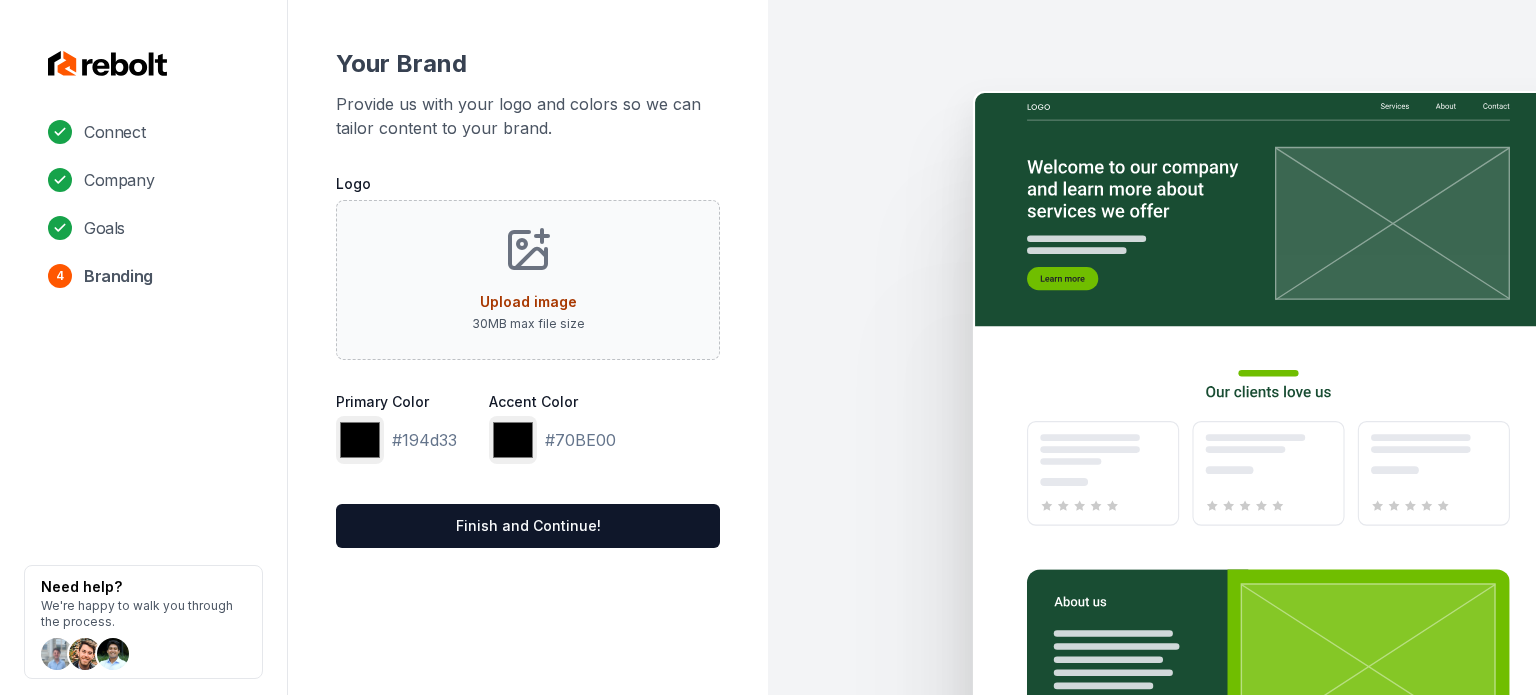drag, startPoint x: 476, startPoint y: 153, endPoint x: 552, endPoint y: 7, distance: 164.59648 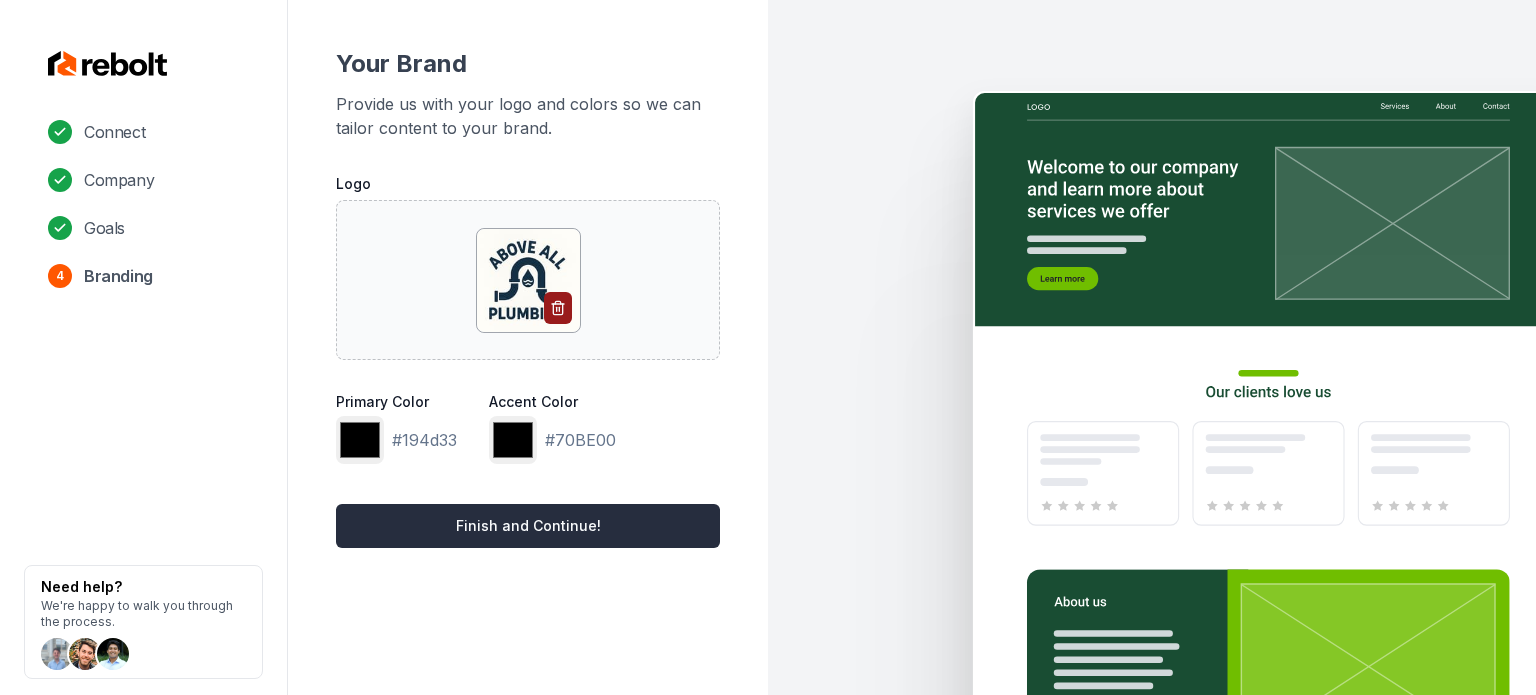 click on "Finish and Continue!" at bounding box center [528, 526] 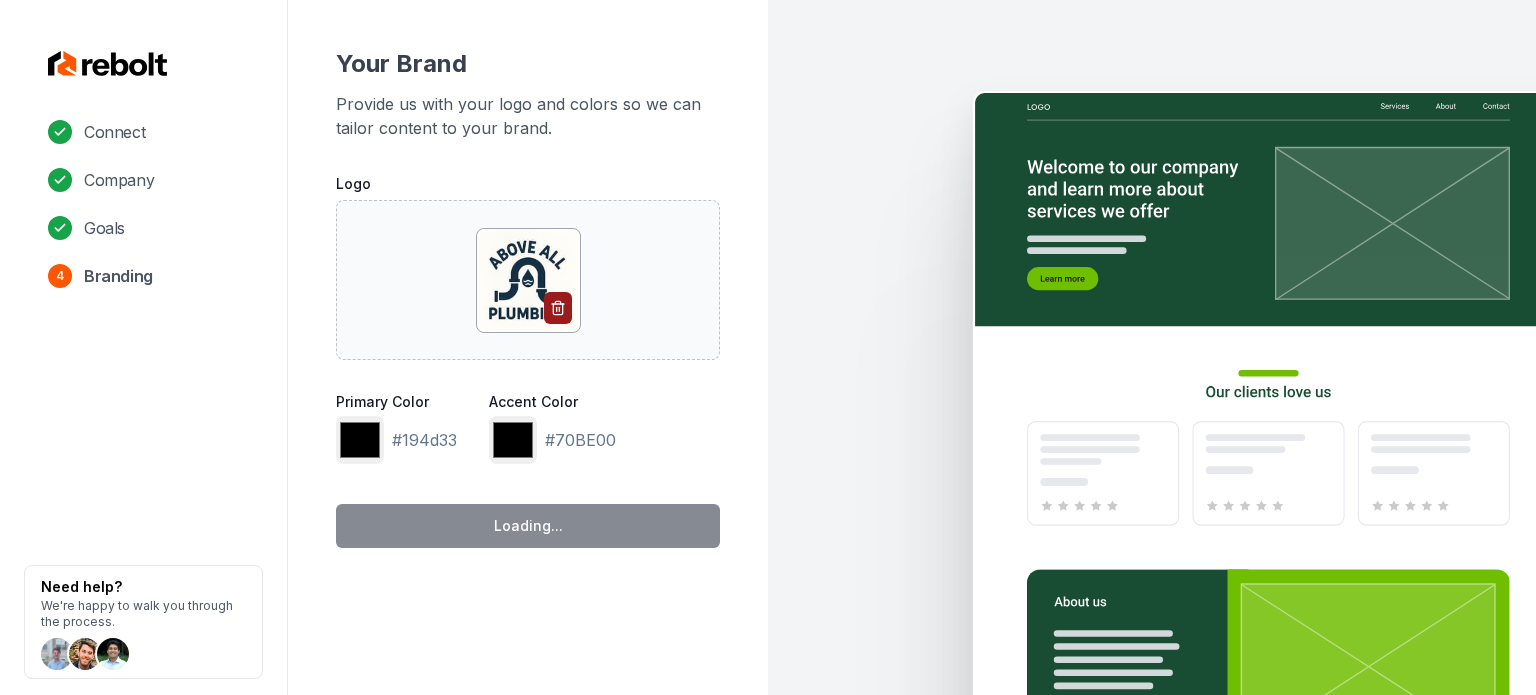 type on "*******" 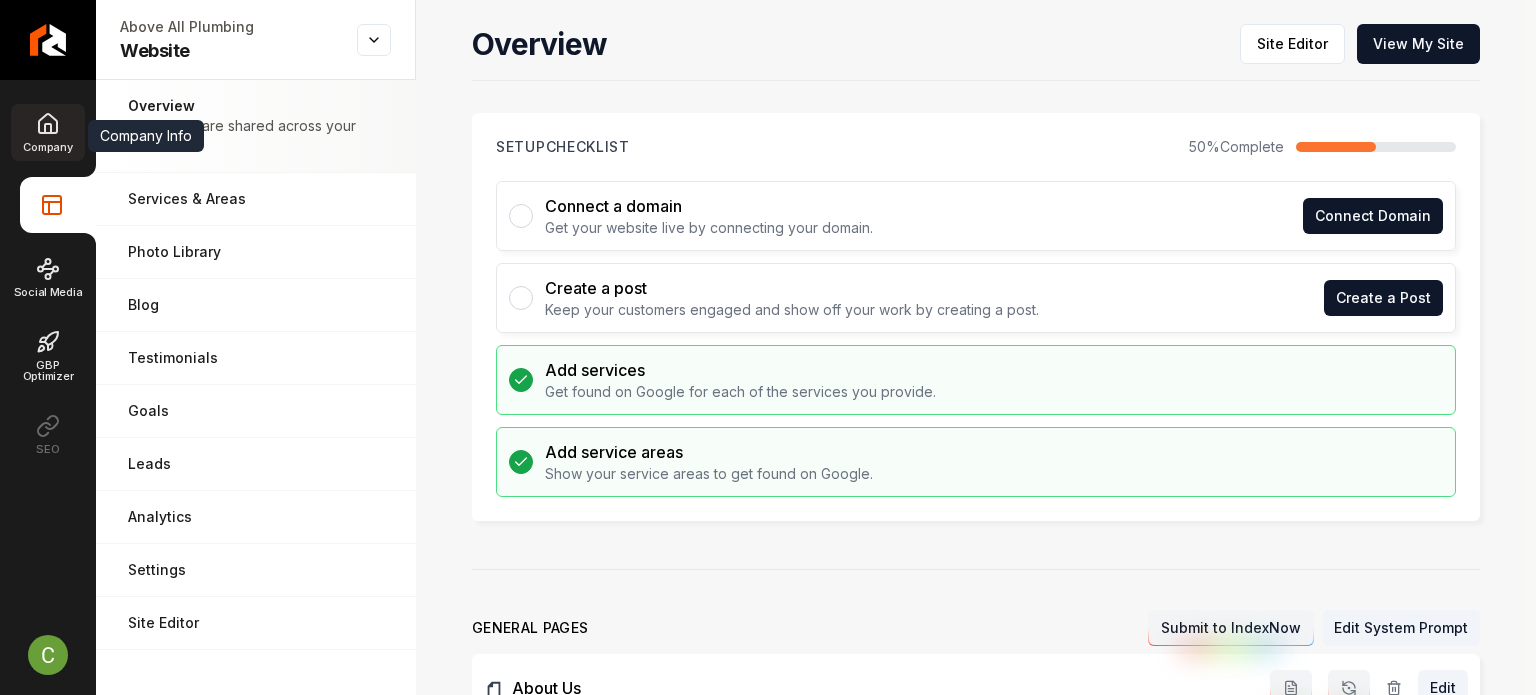 click on "Company" at bounding box center (47, 132) 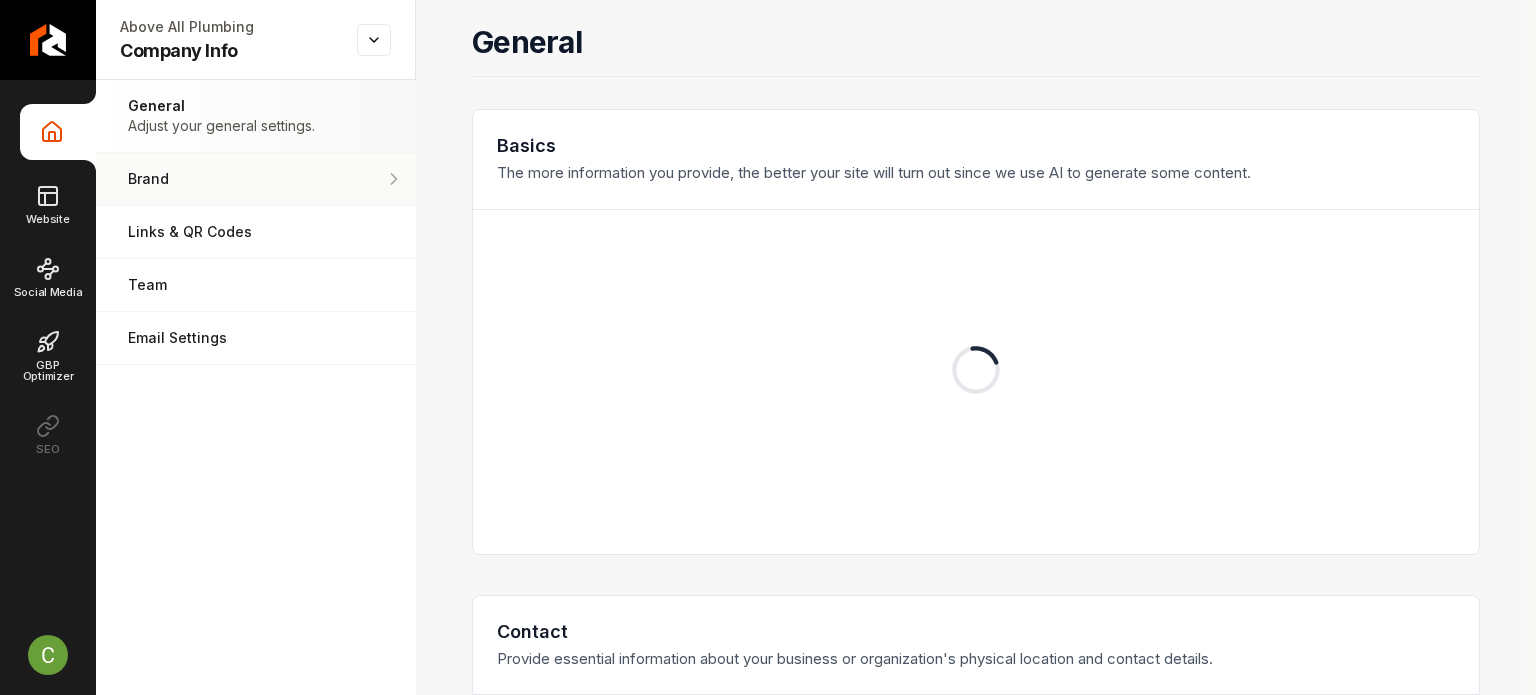 click on "Brand Manage the styles and colors of your business." at bounding box center [256, 179] 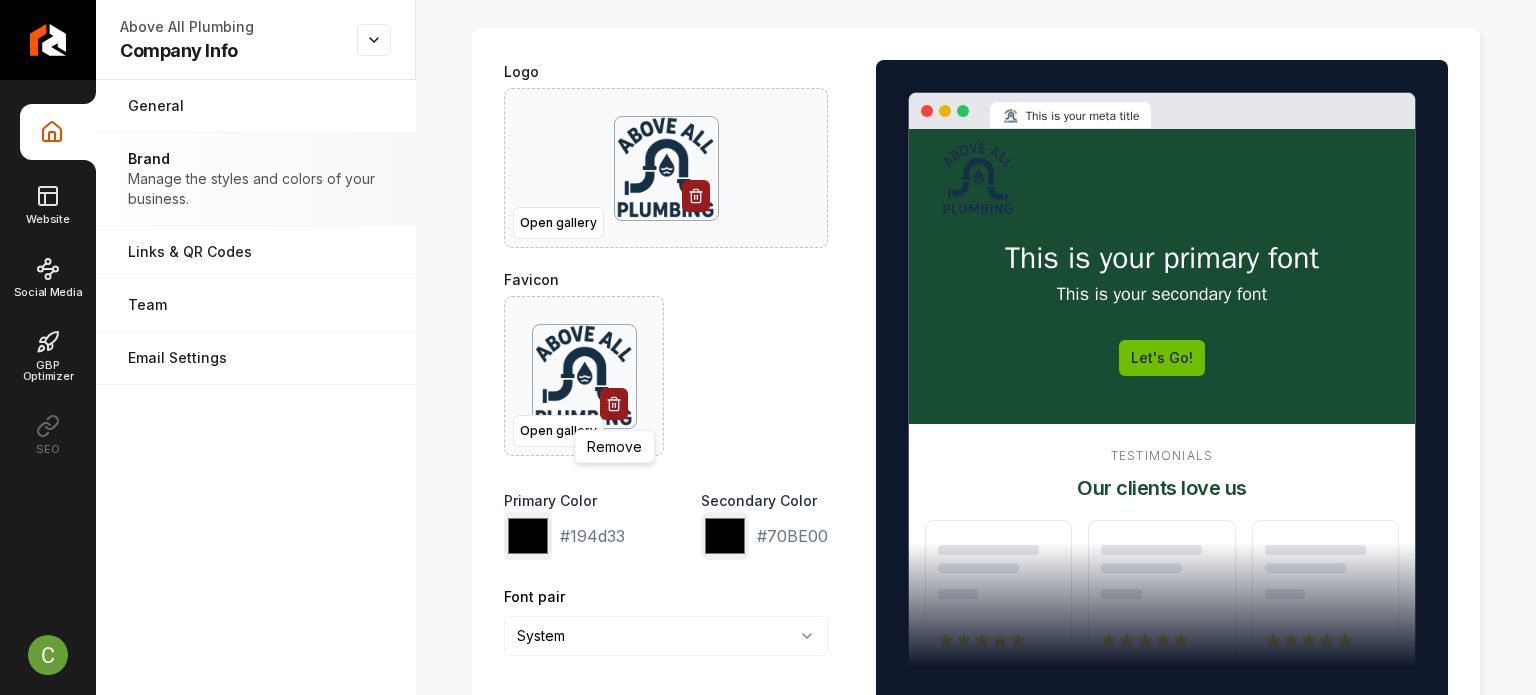 scroll, scrollTop: 75, scrollLeft: 0, axis: vertical 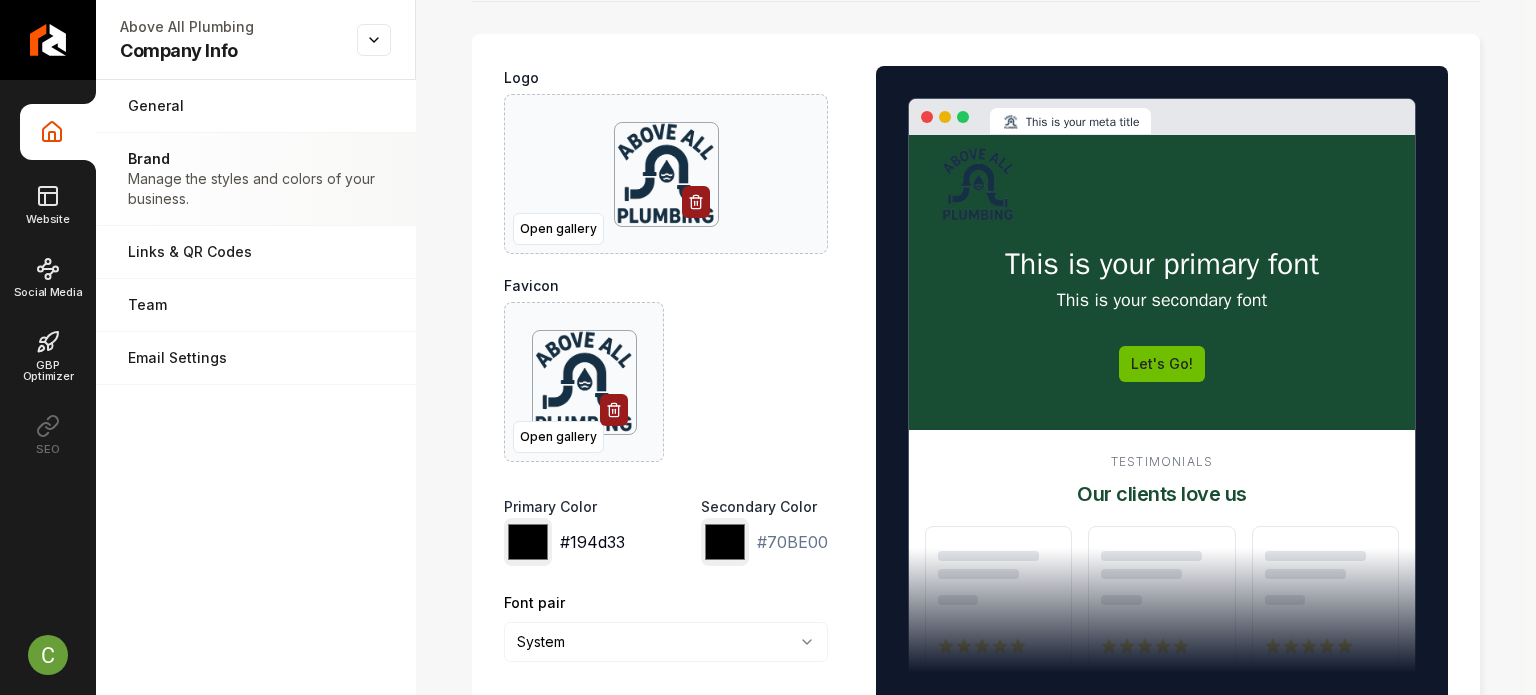 click on "*******" at bounding box center [528, 542] 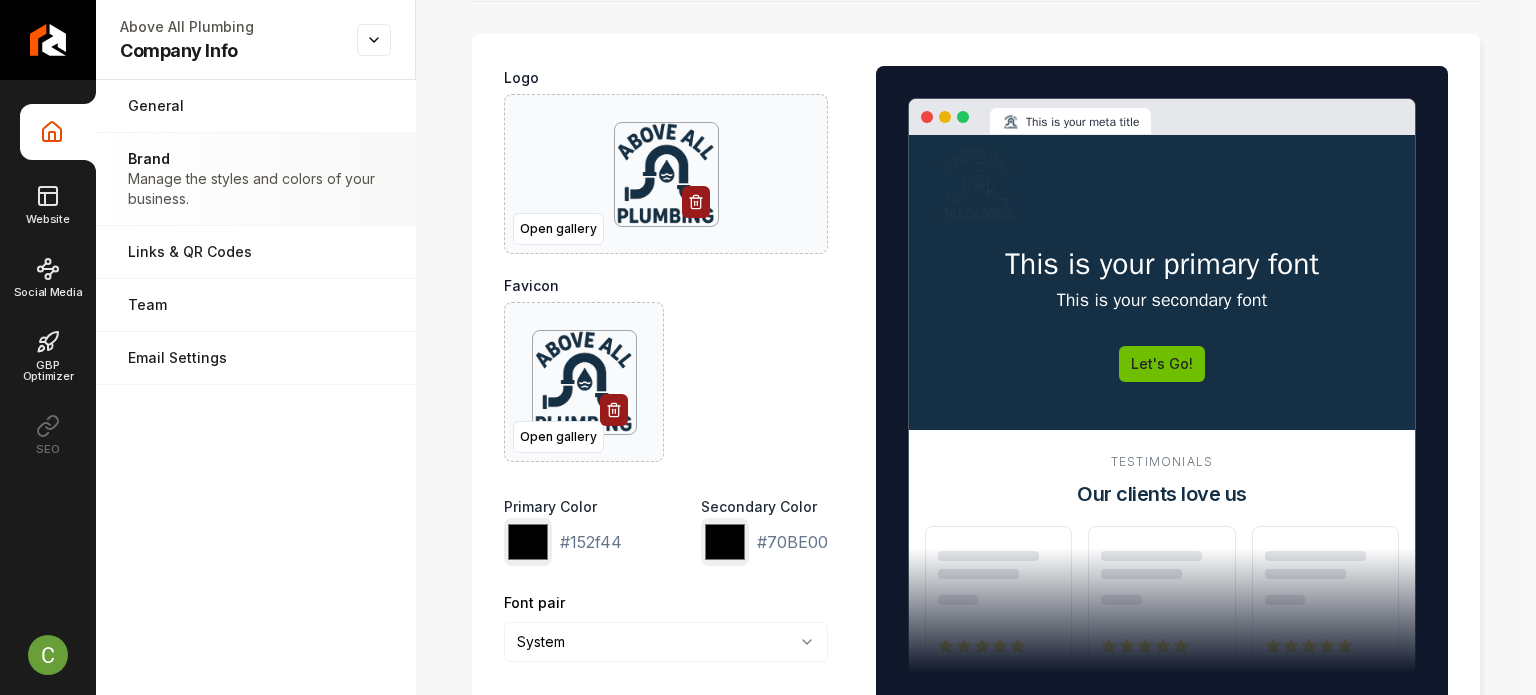 type on "*******" 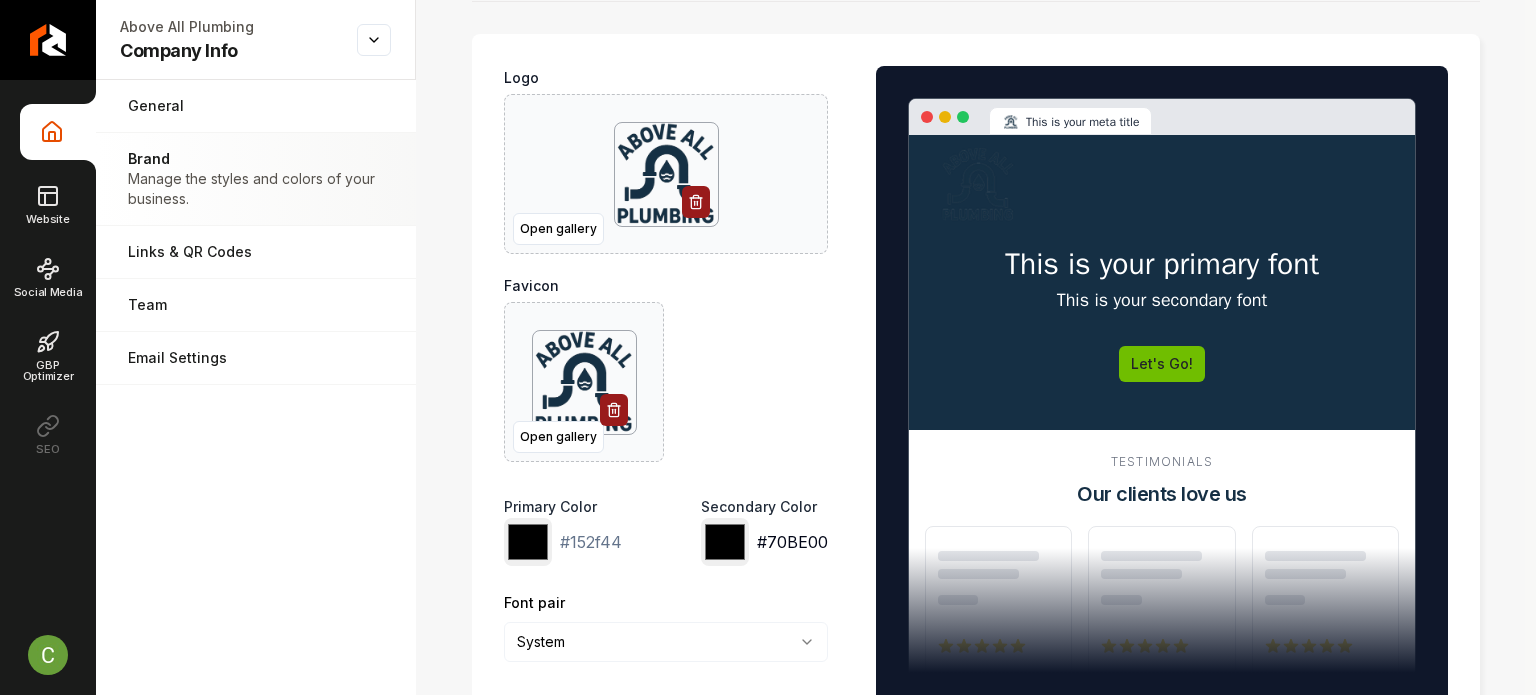 click on "*******" at bounding box center [725, 542] 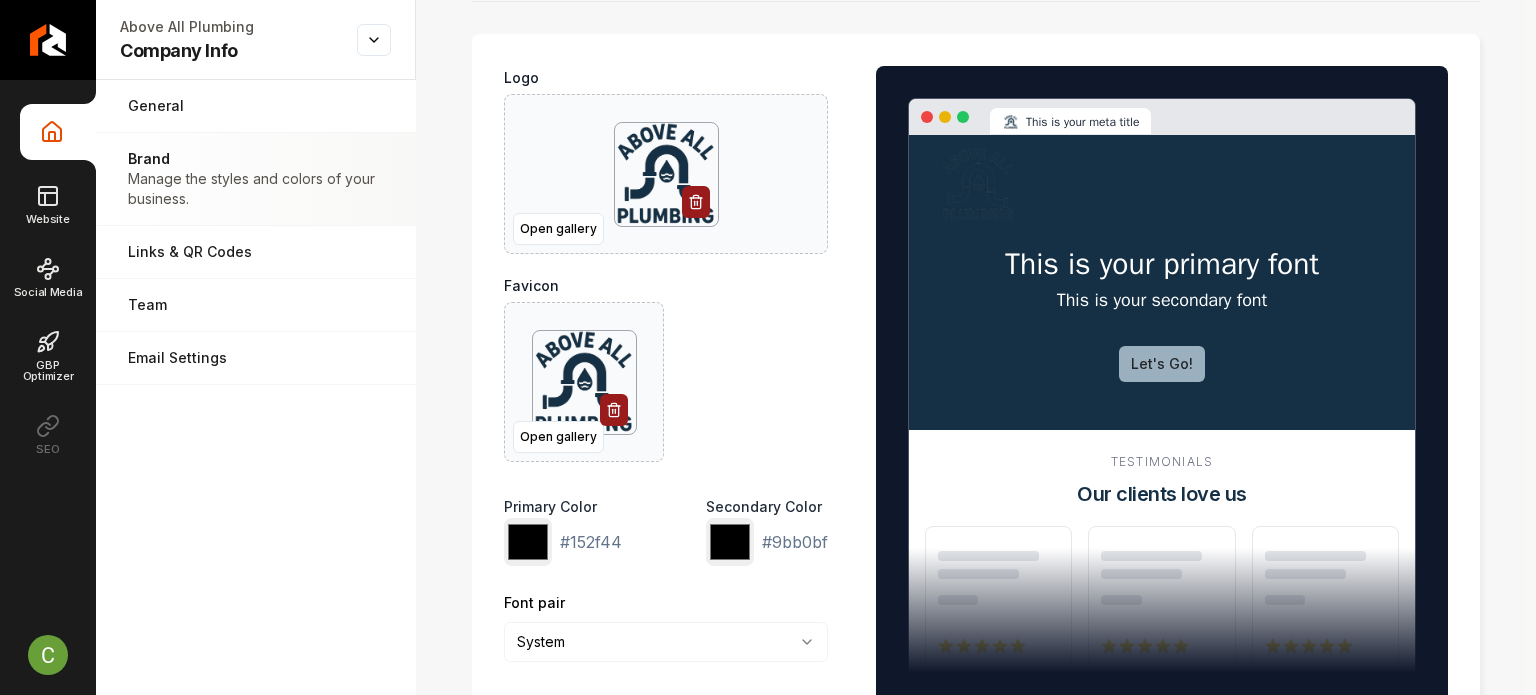 type on "*******" 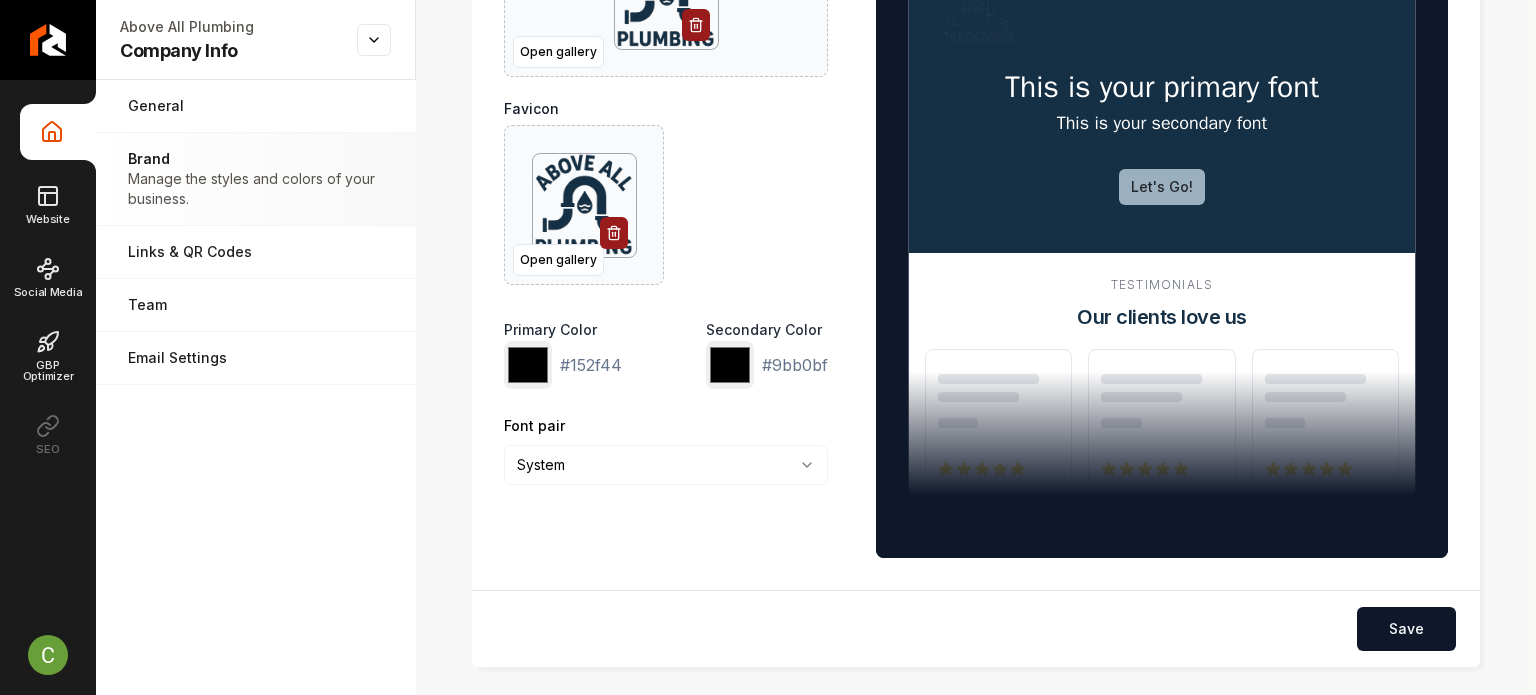 scroll, scrollTop: 375, scrollLeft: 0, axis: vertical 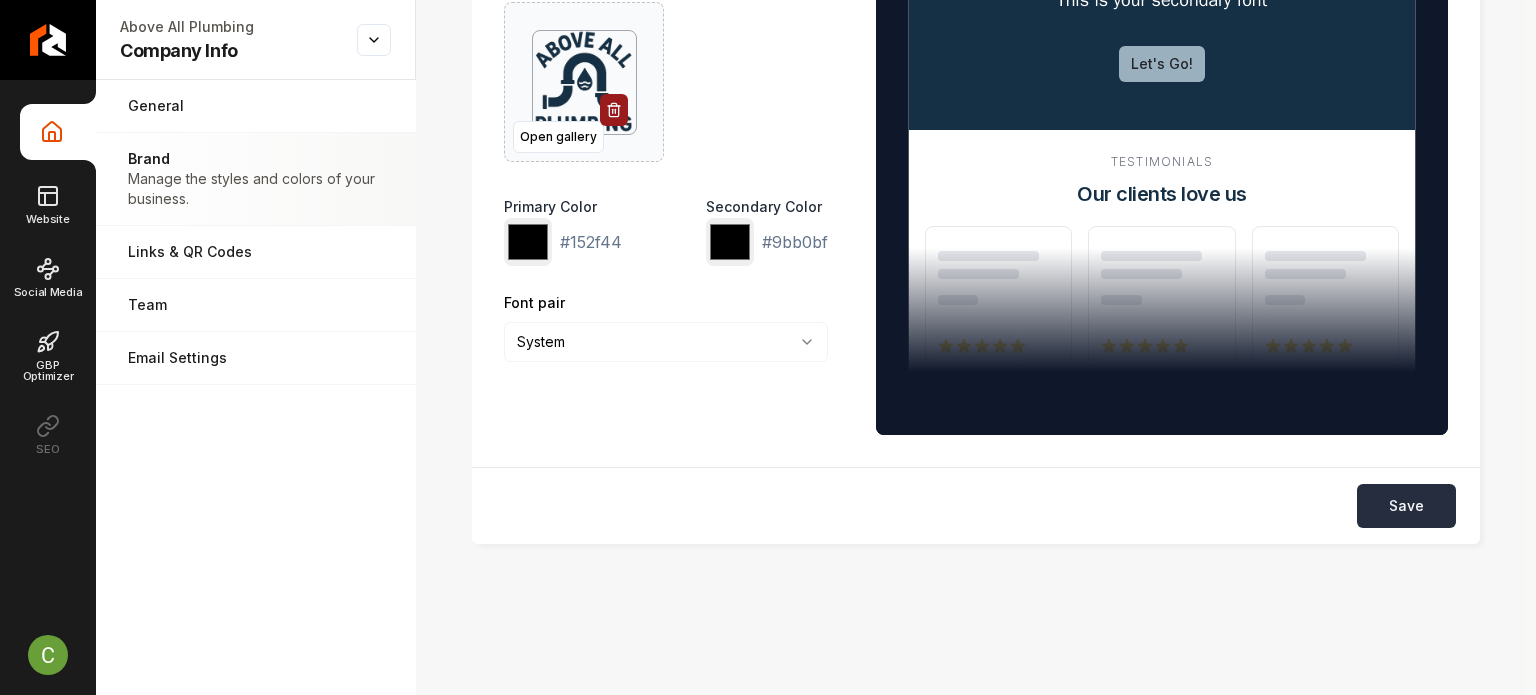 click on "Save" at bounding box center [976, 505] 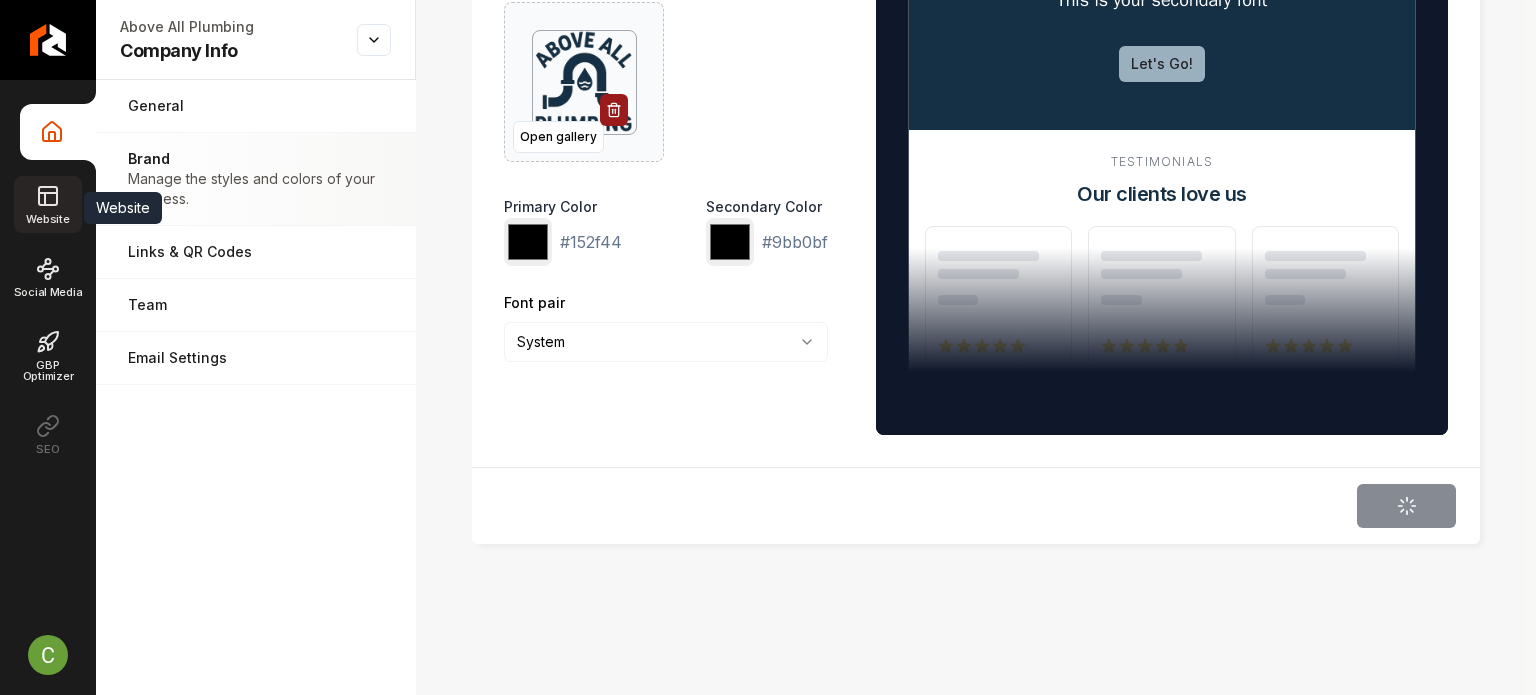 click on "Website" at bounding box center (47, 204) 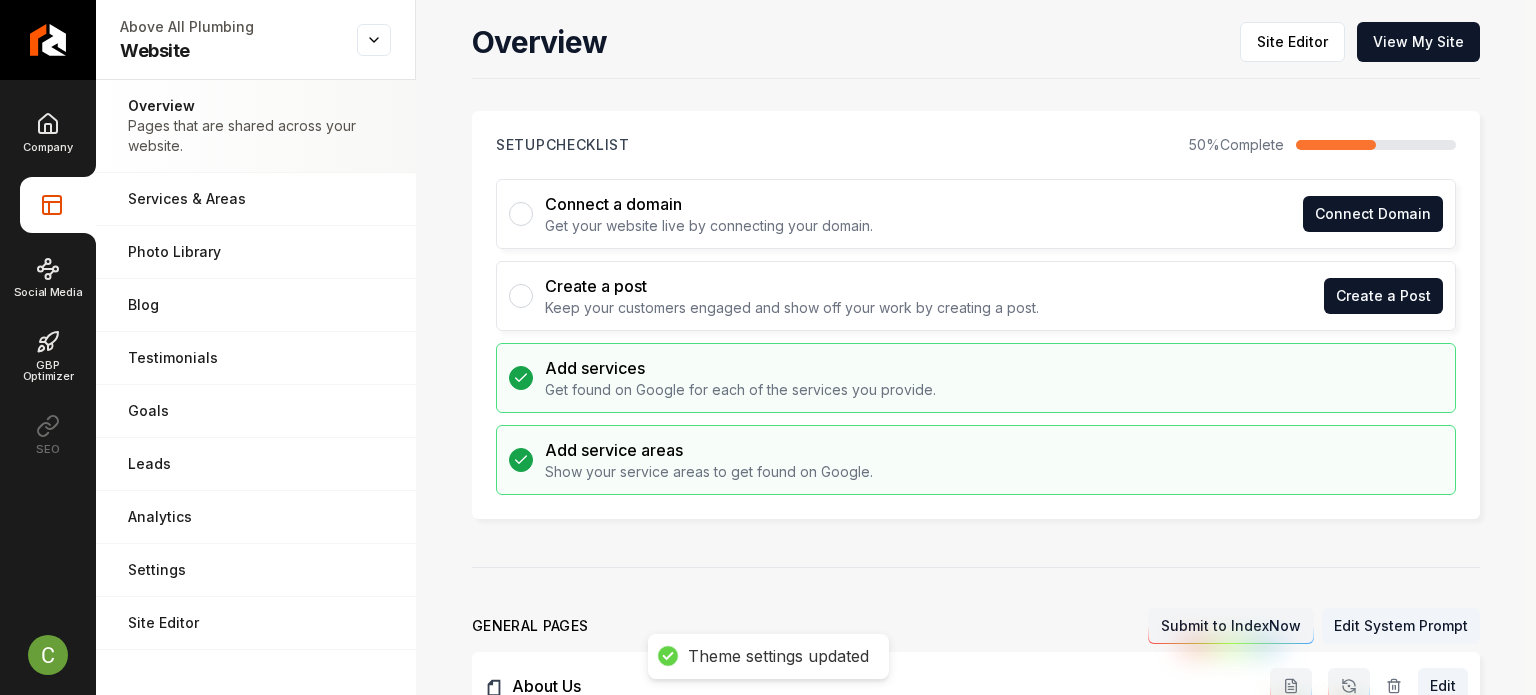 scroll, scrollTop: 0, scrollLeft: 0, axis: both 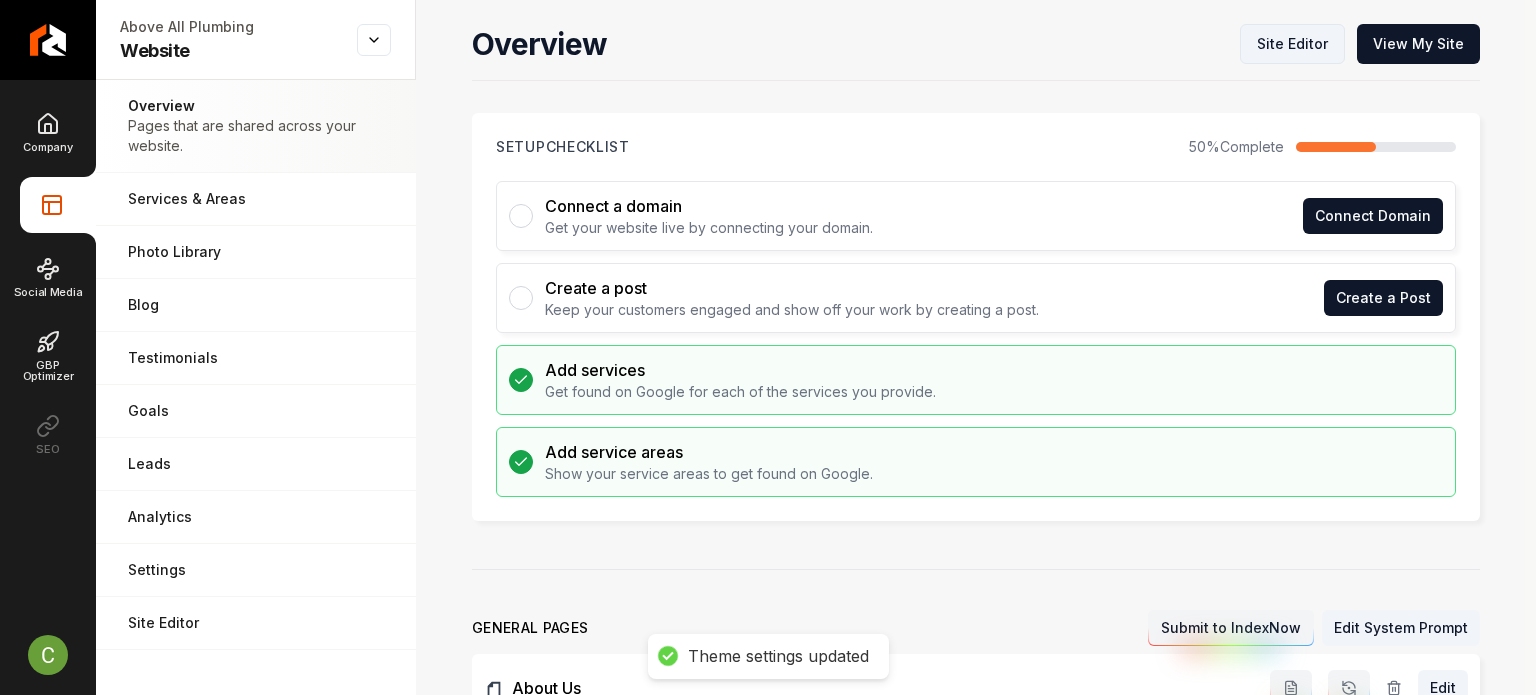 click on "Site Editor" at bounding box center (1292, 44) 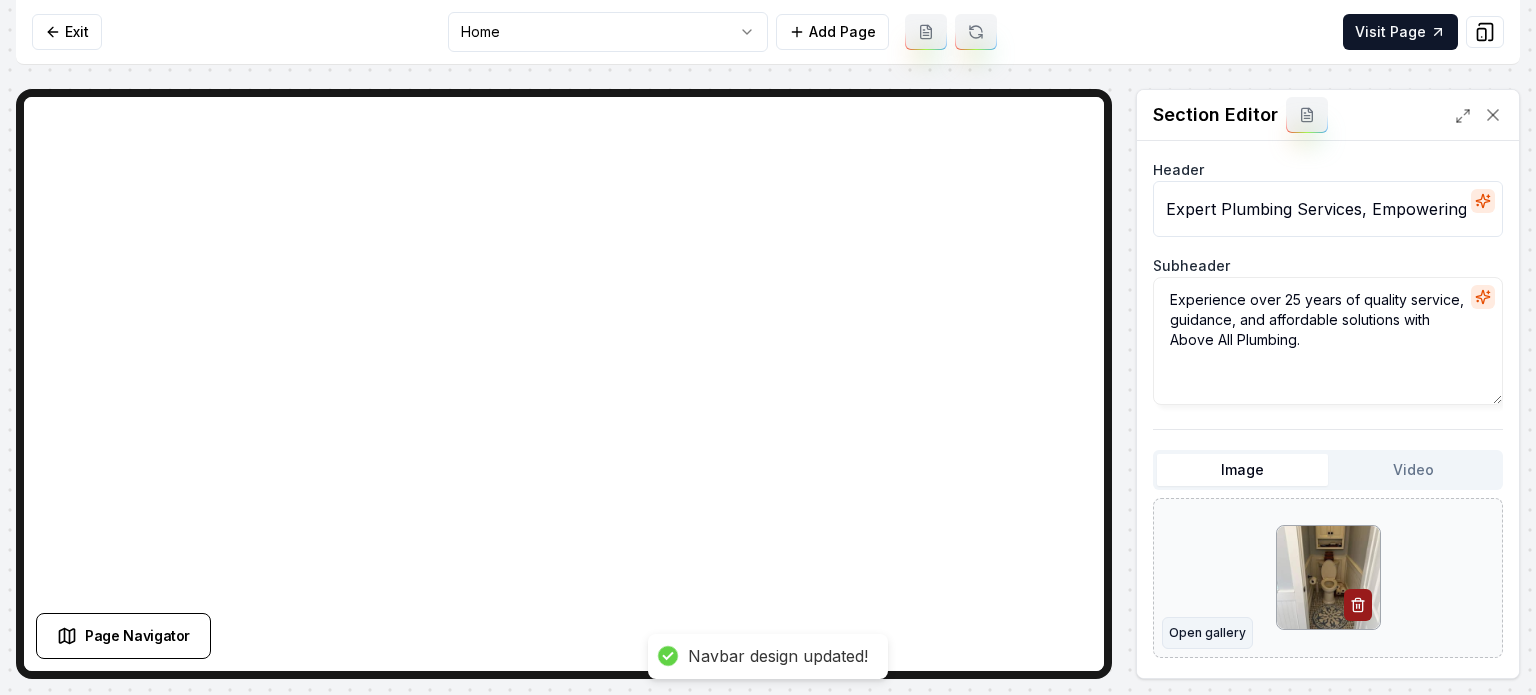 click on "Open gallery" at bounding box center [1207, 633] 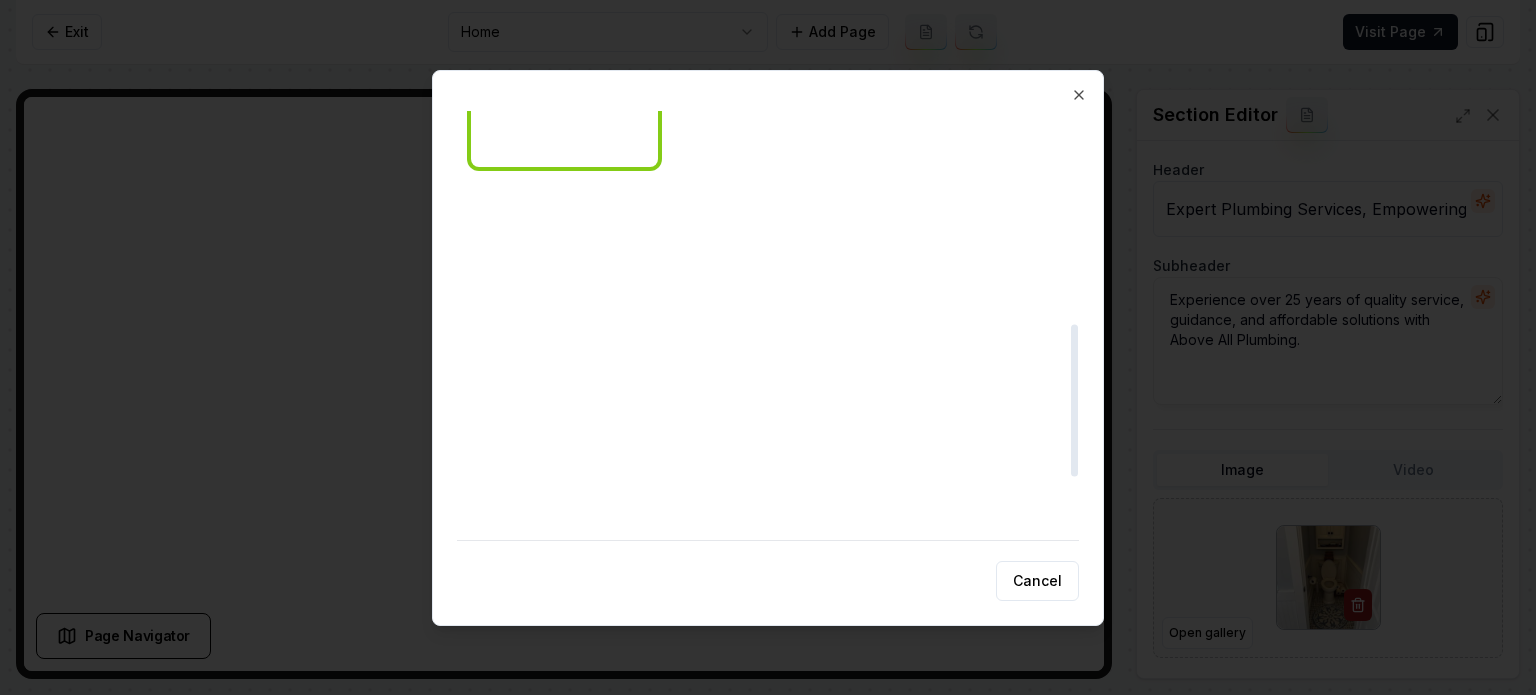 scroll, scrollTop: 600, scrollLeft: 0, axis: vertical 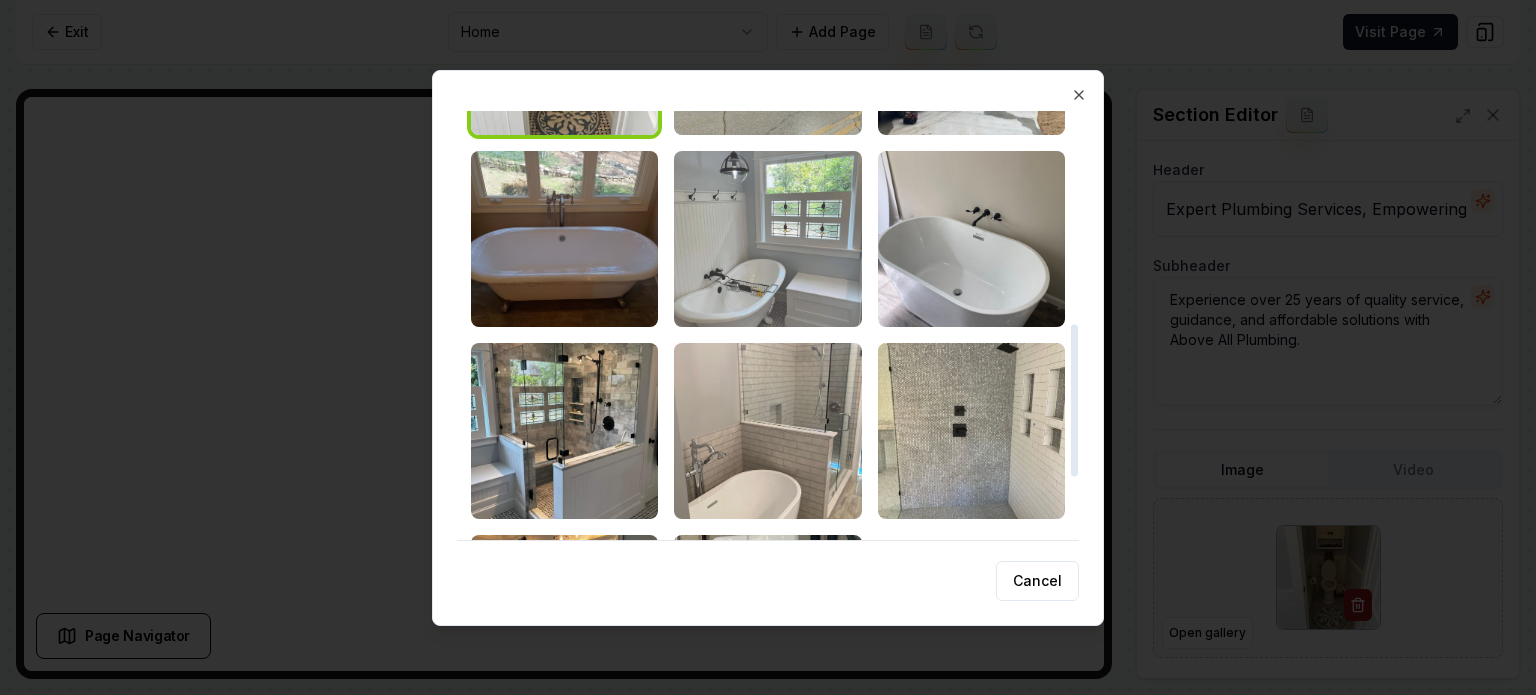 click at bounding box center [767, 239] 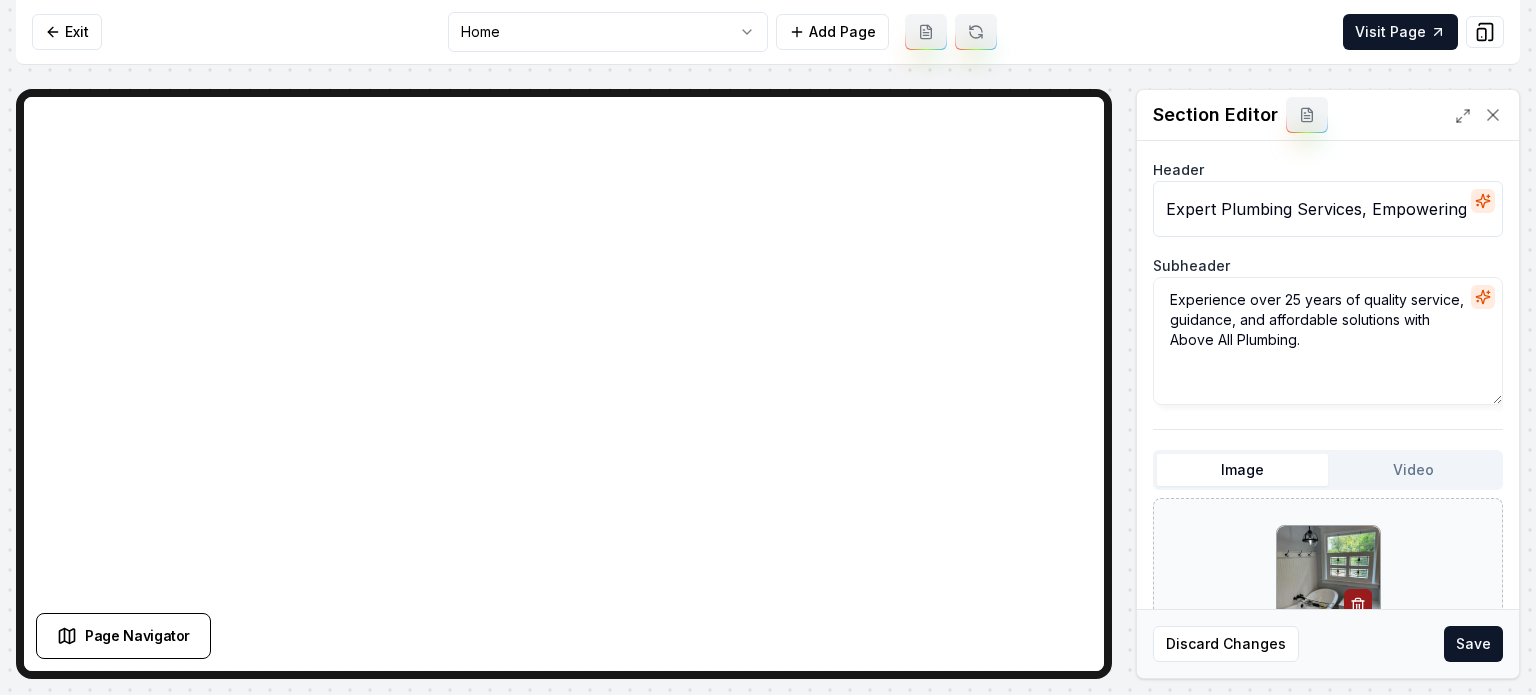 click on "Save" at bounding box center (1473, 644) 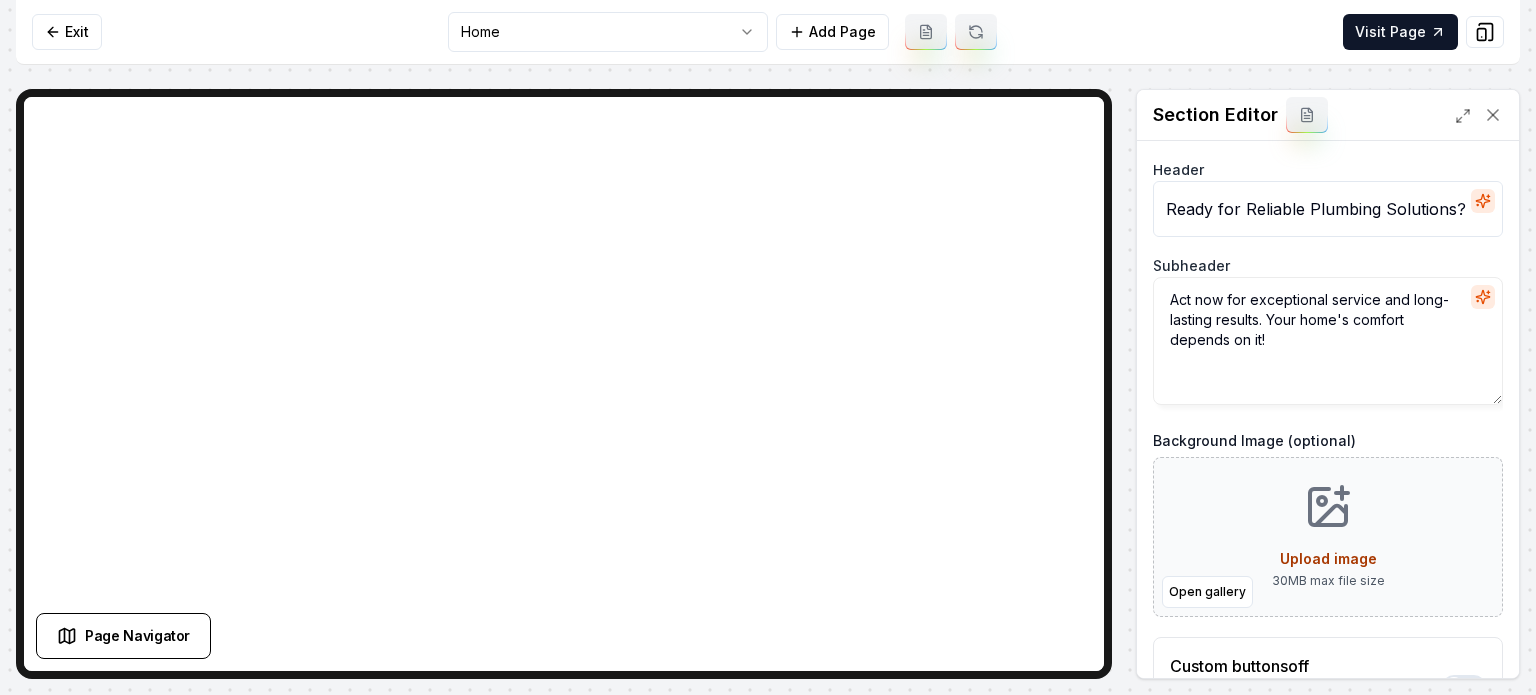 scroll, scrollTop: 161, scrollLeft: 0, axis: vertical 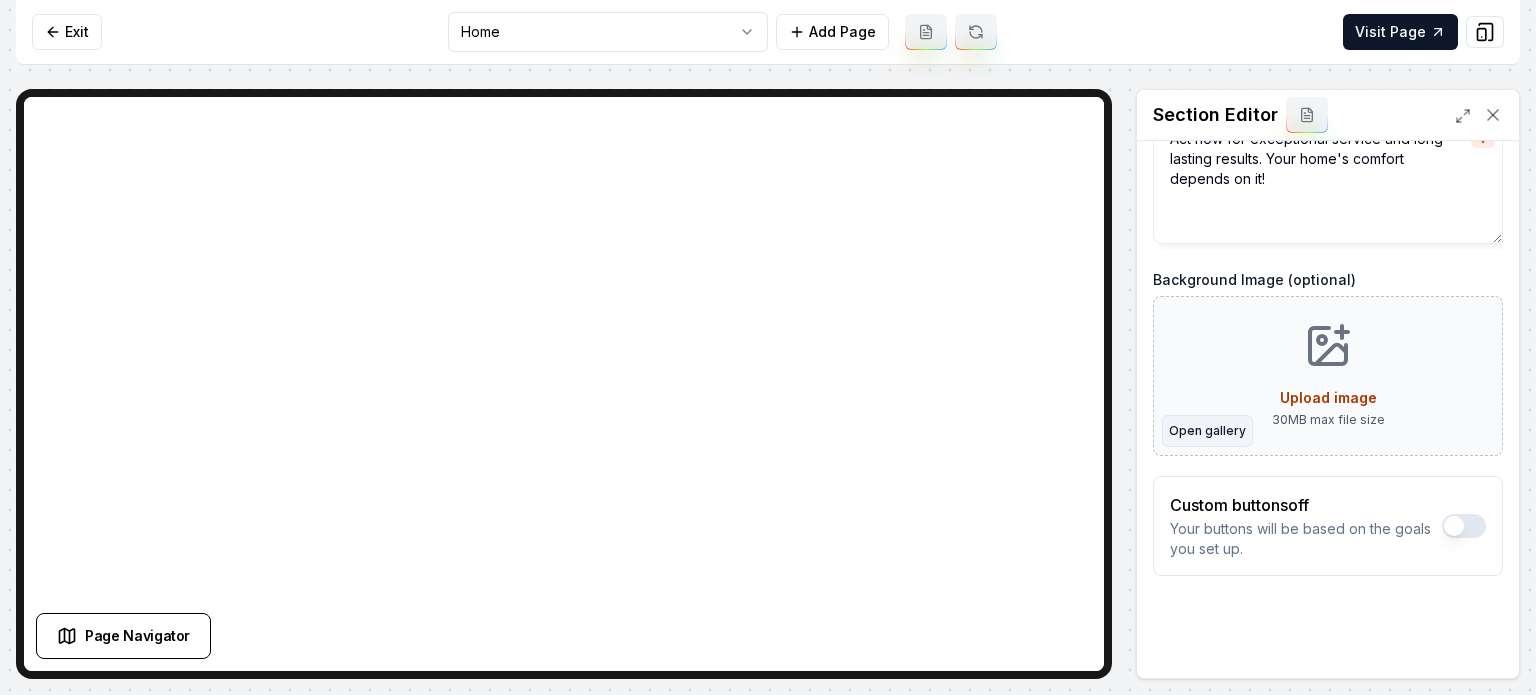click on "Open gallery" at bounding box center [1207, 431] 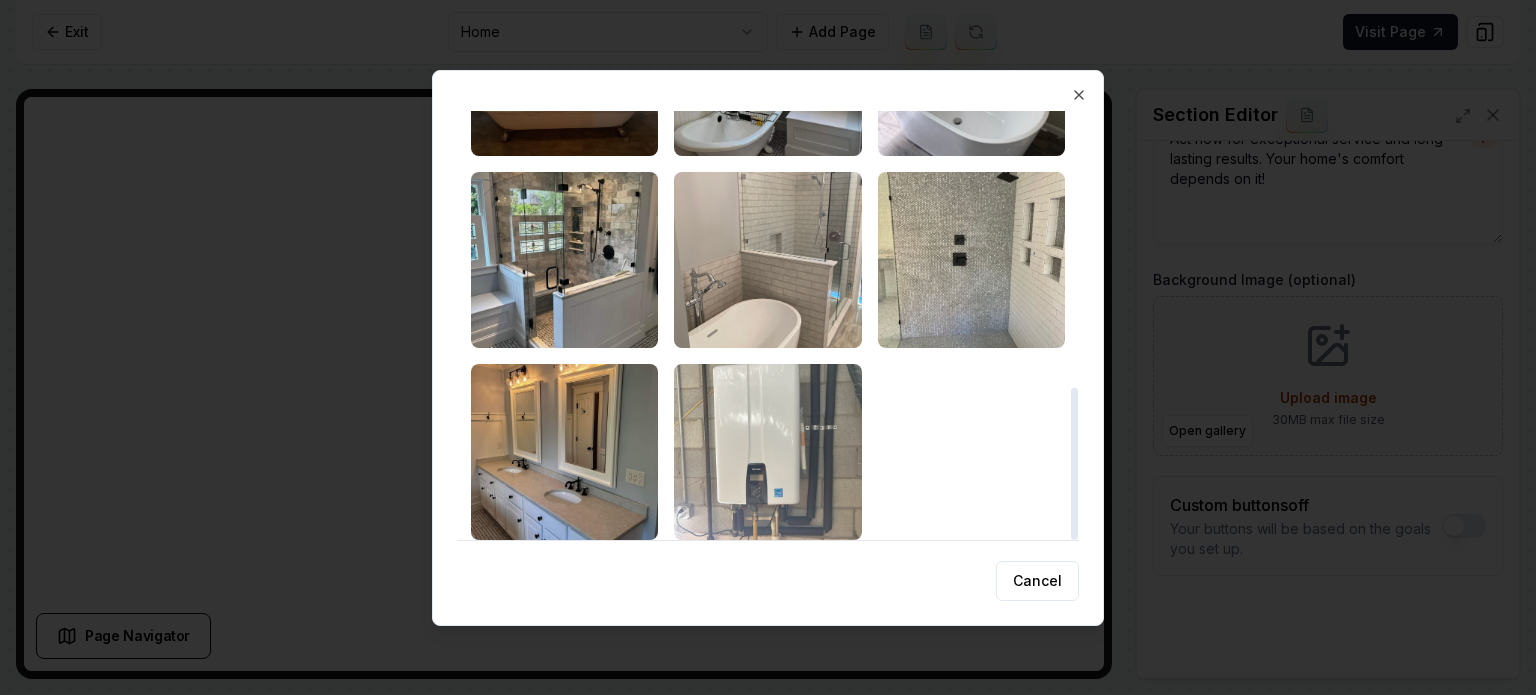 scroll, scrollTop: 778, scrollLeft: 0, axis: vertical 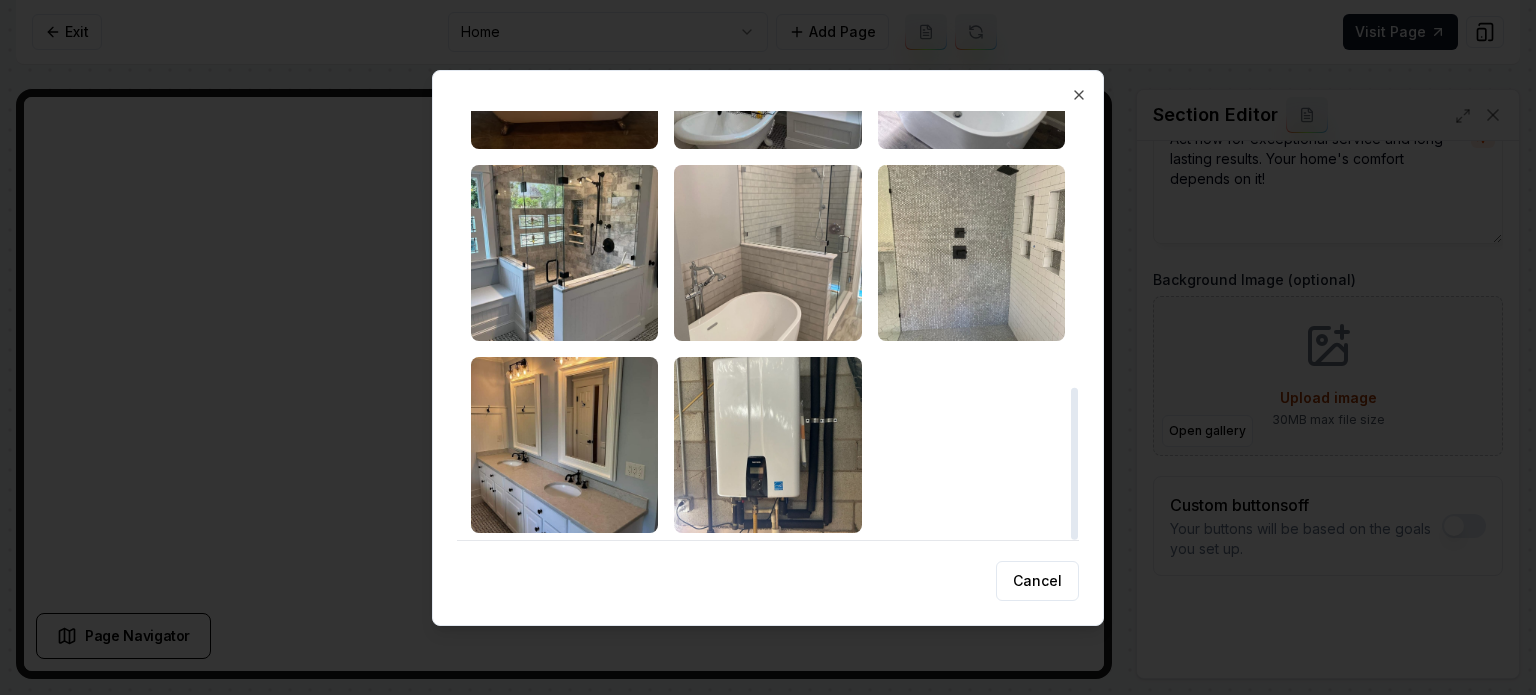 click at bounding box center [564, 445] 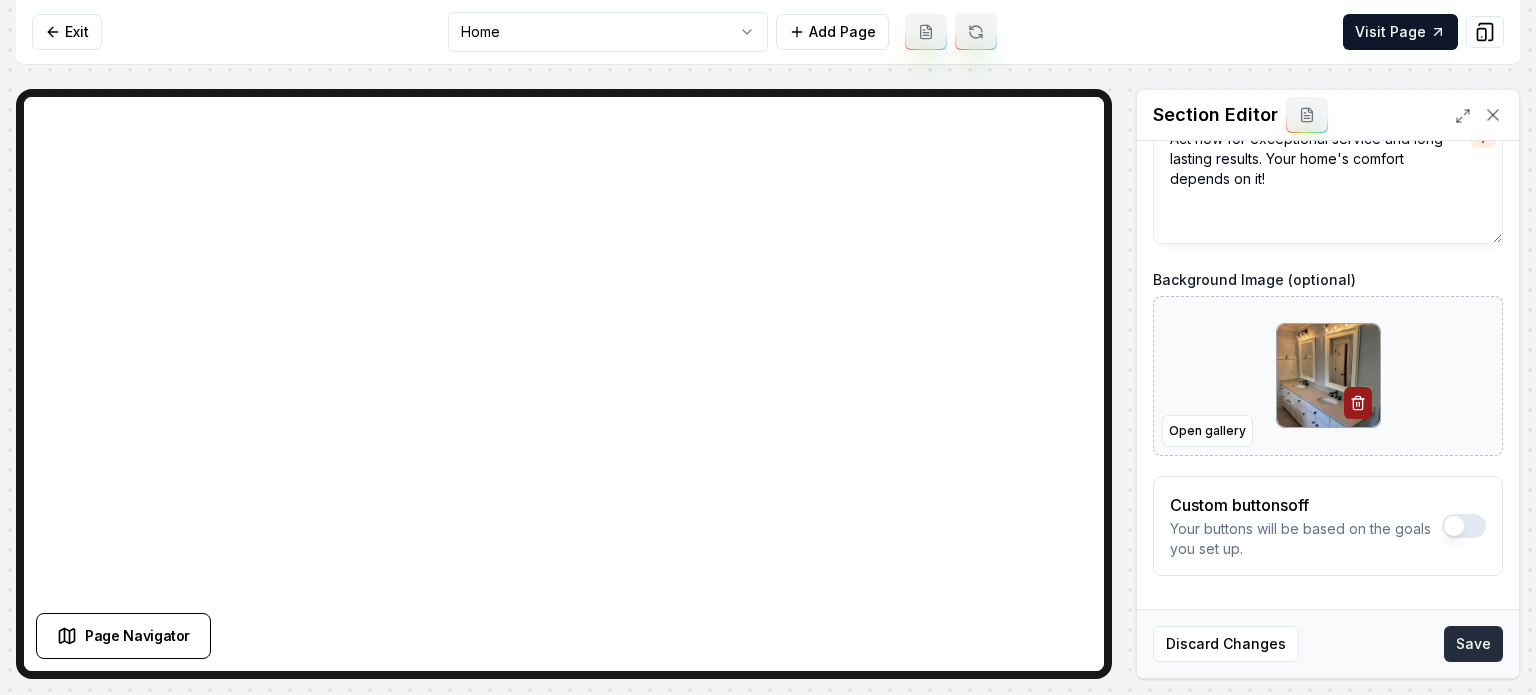 click on "Save" at bounding box center [1473, 644] 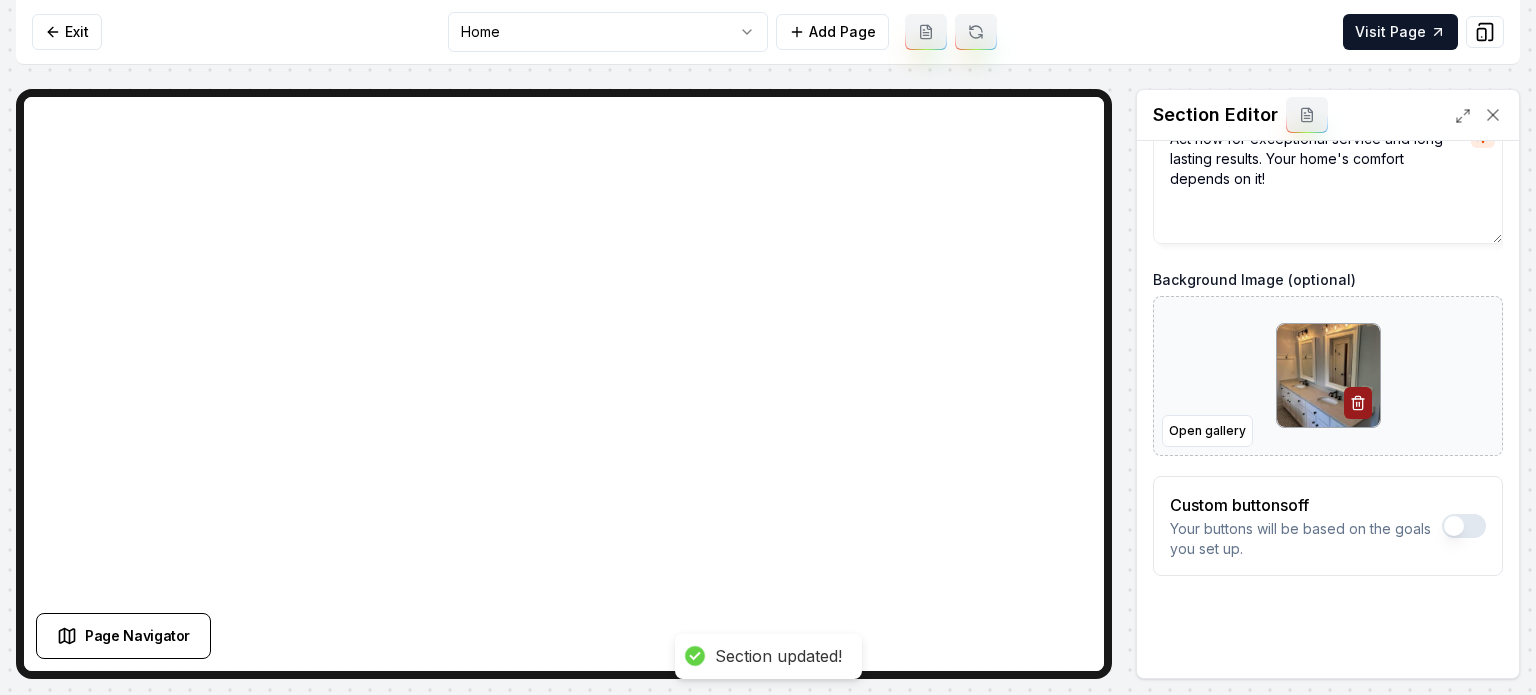 click on "Computer Required This feature is only available on a computer. Please switch to a computer to edit your site. Go back  Exit Home Add Page Visit Page  Page Navigator Page Settings Section Editor Header Ready for Reliable Plumbing Solutions? Subheader Act now for exceptional service and long-lasting results. Your home's comfort depends on it! Background Image (optional) Open gallery Custom buttons  off Your buttons will be based on the goals you set up. Discard Changes Save Section updated! /dashboard/sites/9760a91f-9f65-46ce-844d-b86d1883aece/pages/5ff6b7c2-b82b-4a58-a8e3-bf8852b9c510" at bounding box center [768, 347] 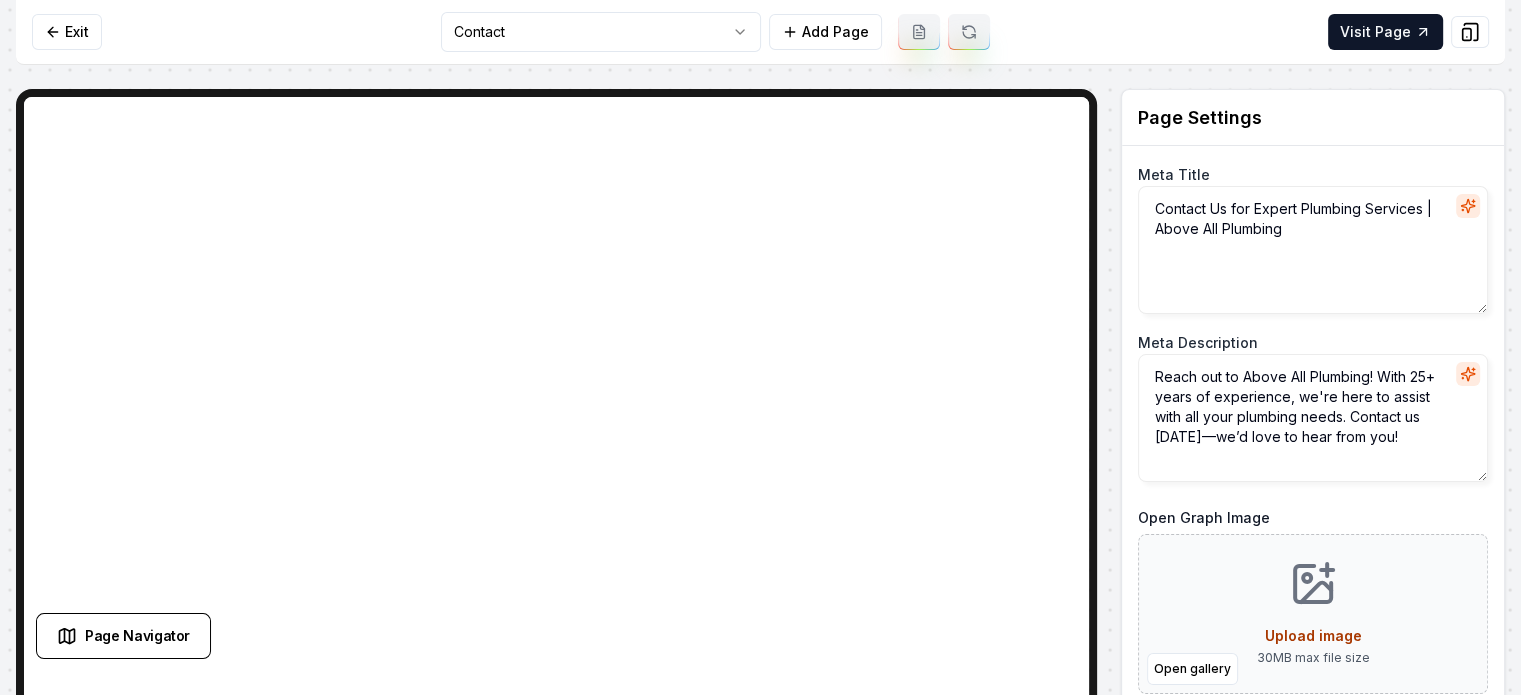 click on "Computer Required This feature is only available on a computer. Please switch to a computer to edit your site. Go back  Exit Contact Add Page Visit Page  Page Navigator Page Settings Meta Title Contact Us for Expert Plumbing Services | Above All Plumbing Meta Description Reach out to Above All Plumbing! With 25+ years of experience, we're here to assist with all your plumbing needs. Contact us today—we’d love to hear from you! Open Graph Image Open gallery Upload image 30  MB max file size URL Slug contact-us Discard Changes Save Section Editor Unsupported section type /dashboard/sites/9760a91f-9f65-46ce-844d-b86d1883aece/pages/9f0173e9-d6c3-4a05-8d63-3452e0b10778" at bounding box center (760, 347) 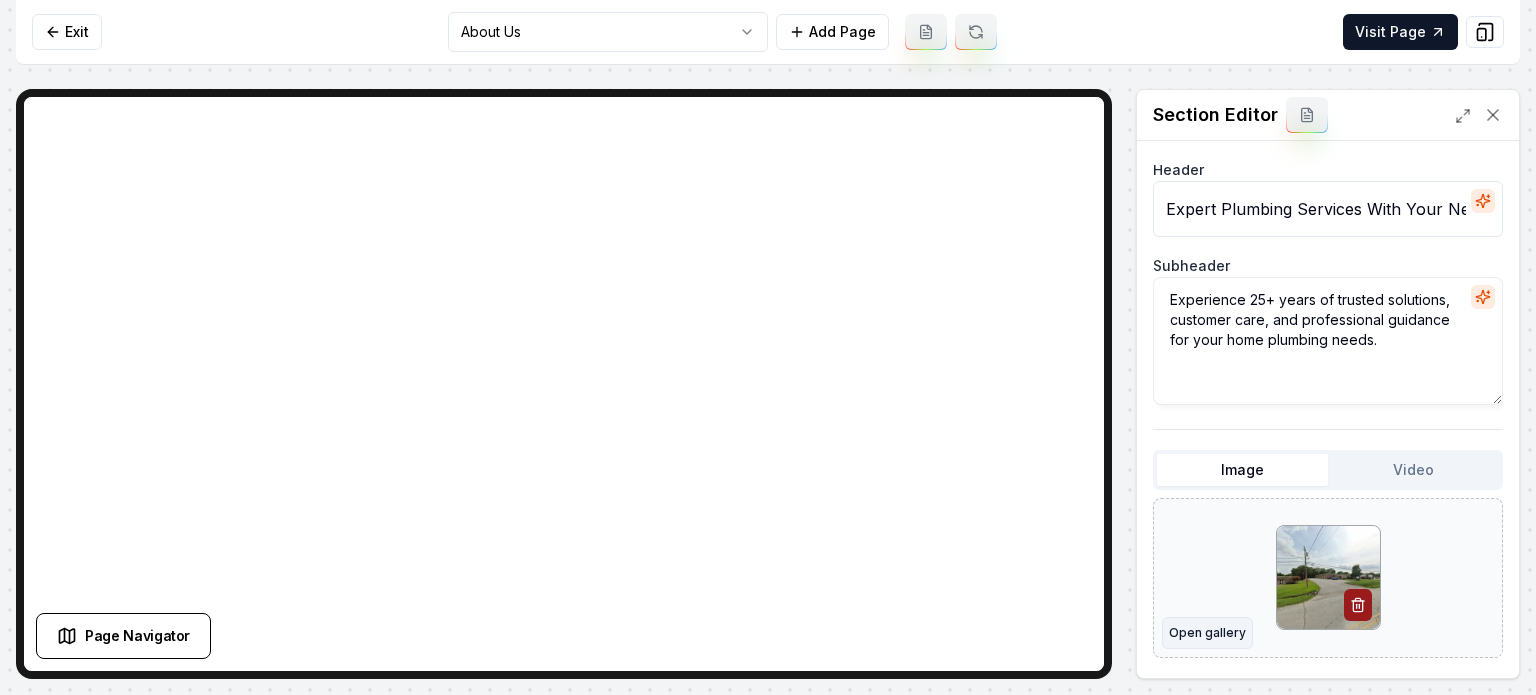 click on "Open gallery" at bounding box center (1207, 633) 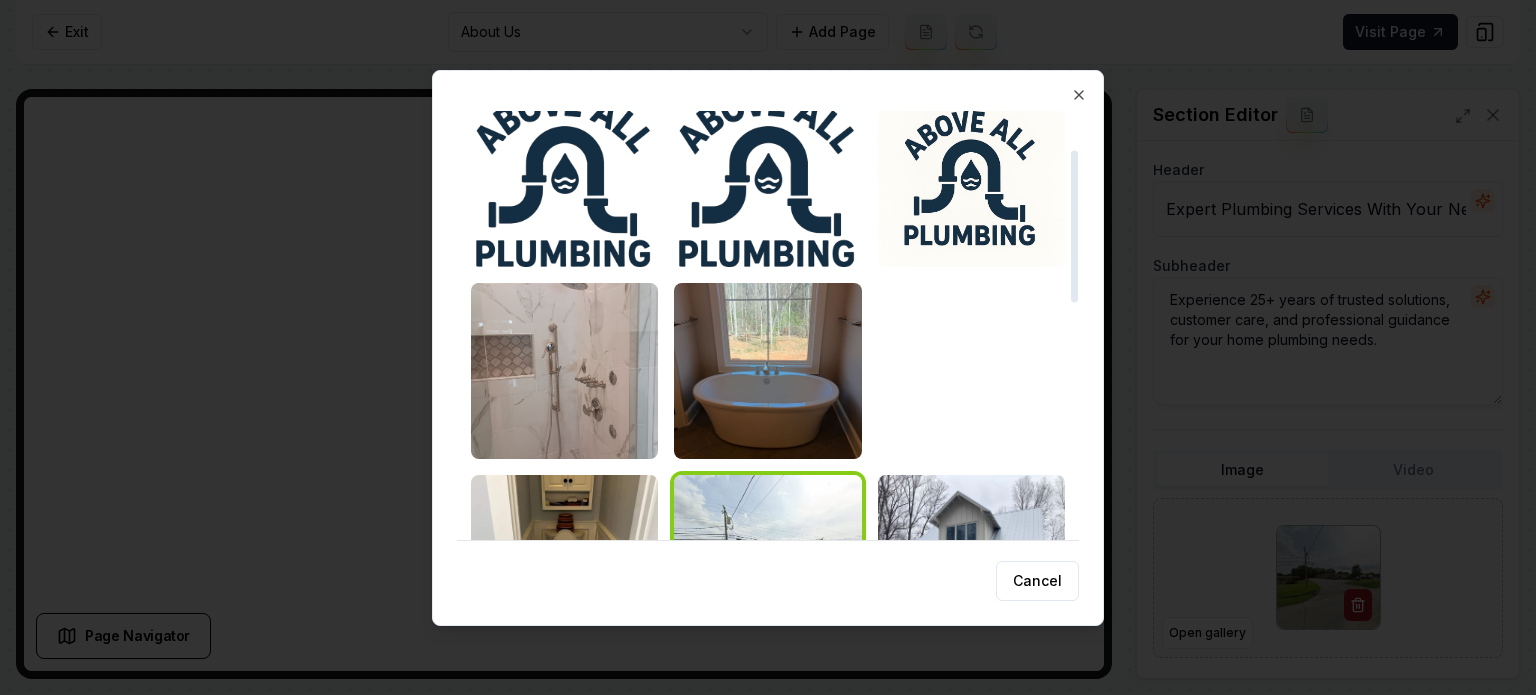 scroll, scrollTop: 200, scrollLeft: 0, axis: vertical 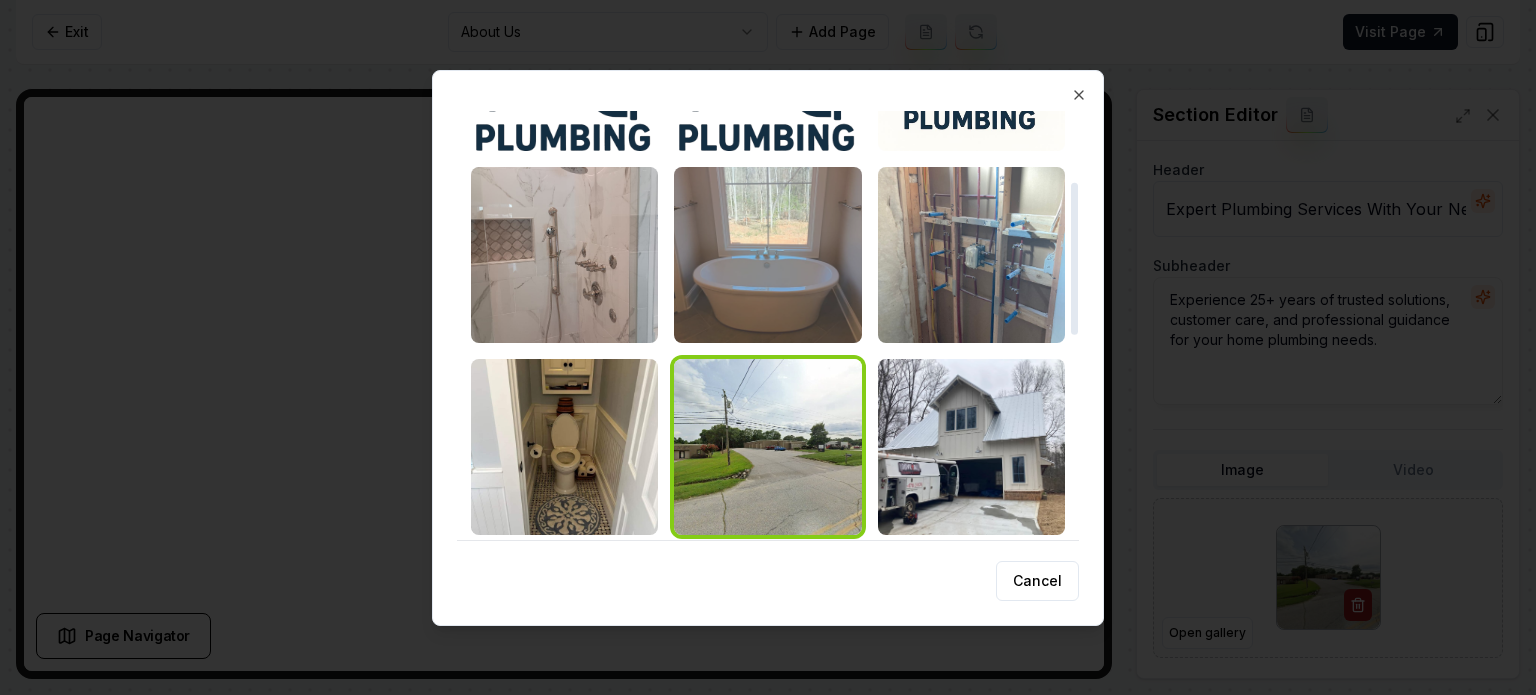 click at bounding box center [767, 255] 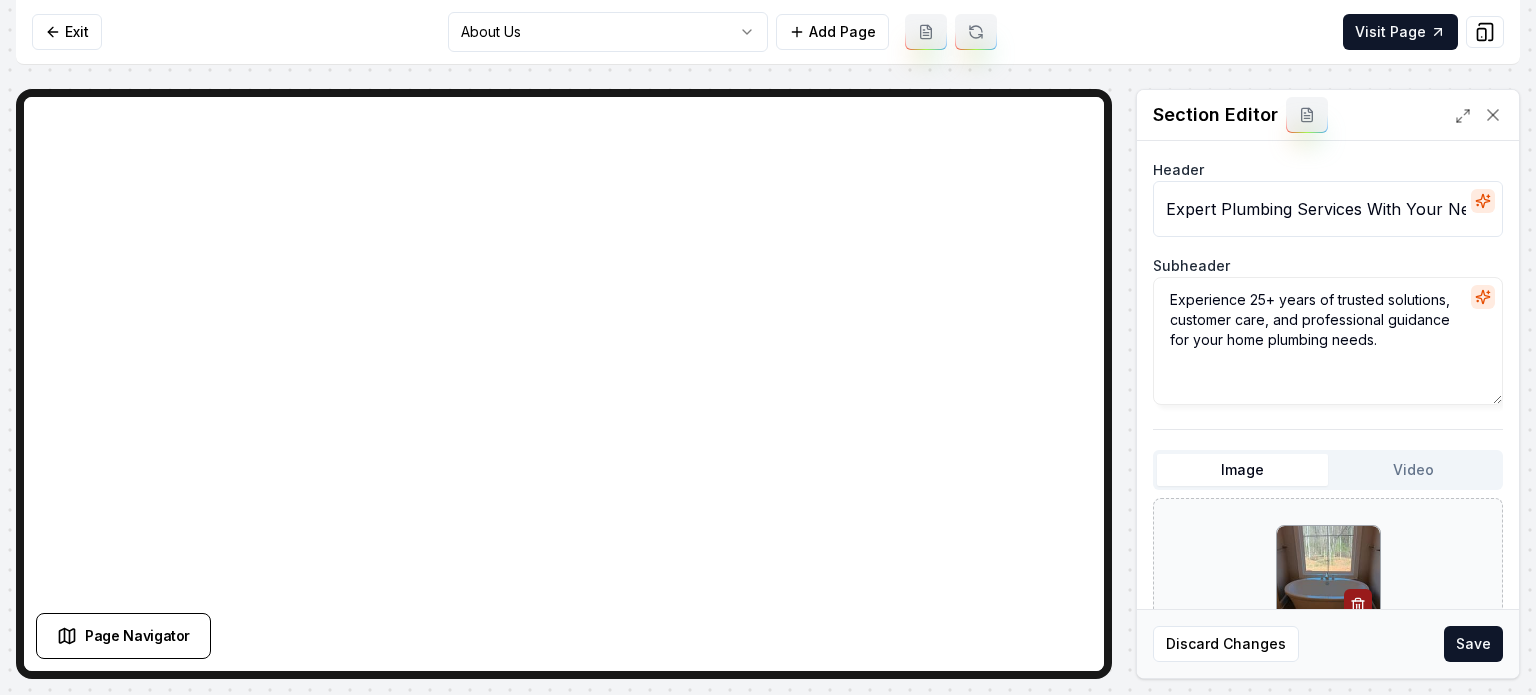 click on "Save" at bounding box center (1473, 644) 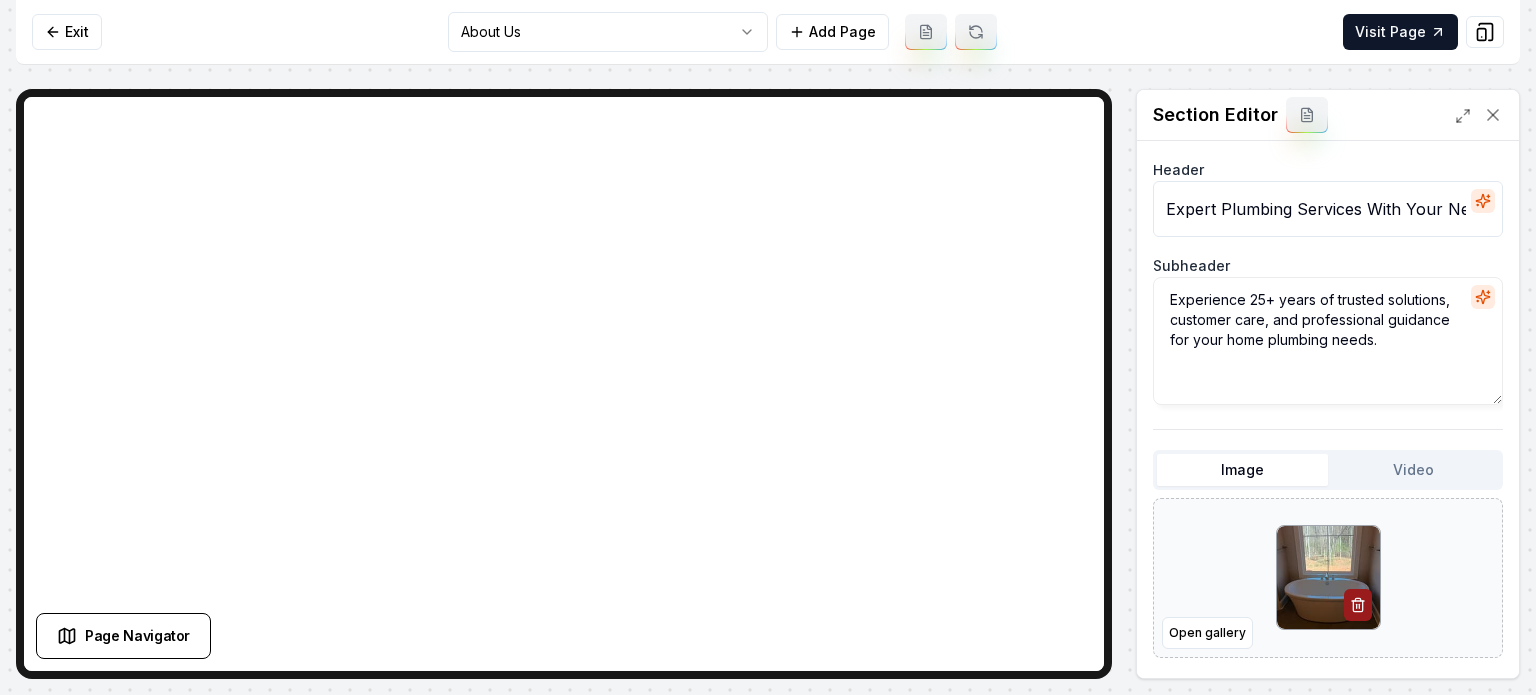 click on "Computer Required This feature is only available on a computer. Please switch to a computer to edit your site. Go back  Exit About Us Add Page Visit Page  Page Navigator Page Settings Section Editor Header Expert Plumbing Services With Your Needs in Mind Subheader Experience 25+ years of trusted solutions, customer care, and professional guidance for your home plumbing needs. Image Video Open gallery Custom buttons  off Your buttons will be based on the goals you set up. Discard Changes Save /dashboard/sites/9760a91f-9f65-46ce-844d-b86d1883aece/pages/c57c6d5c-1100-43c8-8ebd-ec6a15c6401f" at bounding box center [768, 347] 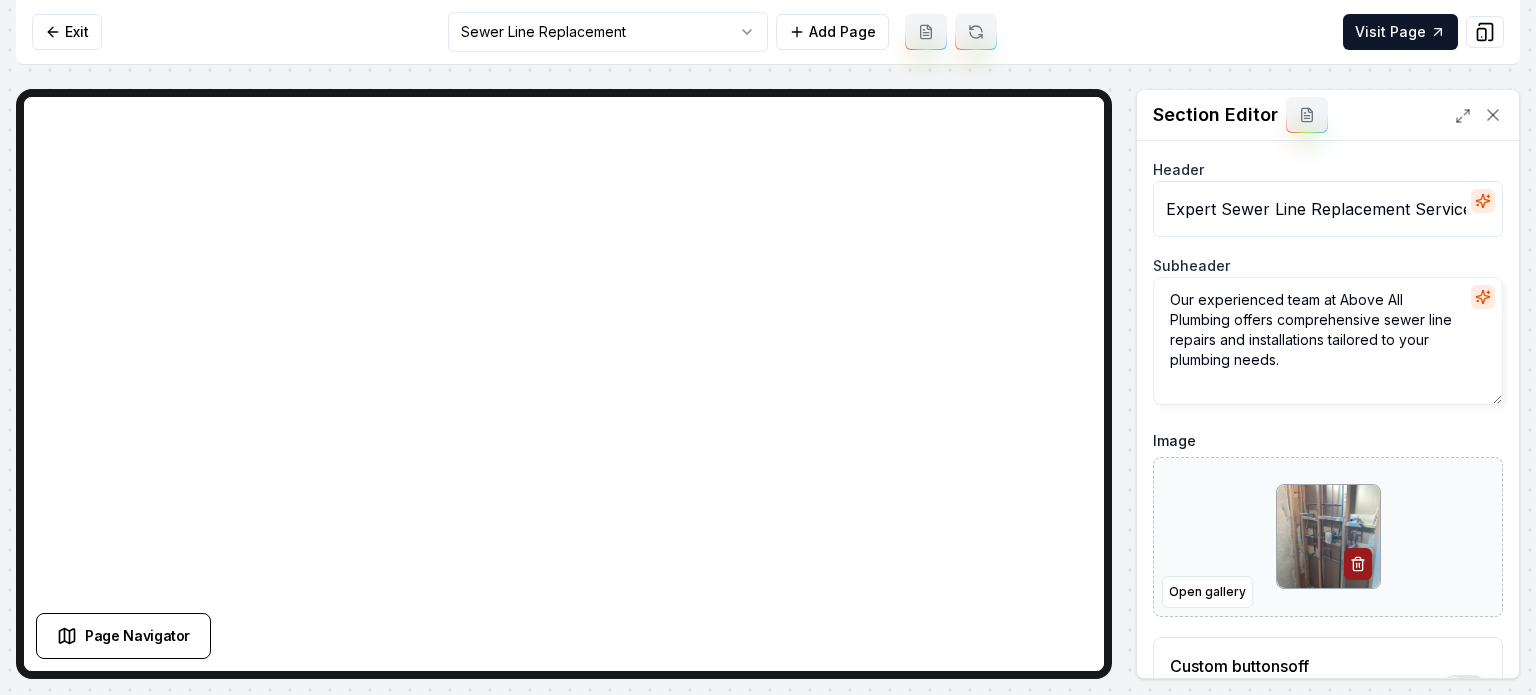 click on "Computer Required This feature is only available on a computer. Please switch to a computer to edit your site. Go back  Exit Sewer Line Replacement Add Page Visit Page  Page Navigator Page Settings Section Editor Header Expert Sewer Line Replacement Services Subheader Our experienced team at Above All Plumbing offers comprehensive sewer line repairs and installations tailored to your plumbing needs. Image Open gallery Custom buttons  off Your buttons will be based on the goals you set up. Discard Changes Save /dashboard/sites/9760a91f-9f65-46ce-844d-b86d1883aece/pages/8344b09e-31eb-4701-b637-269910de12b3" at bounding box center (768, 347) 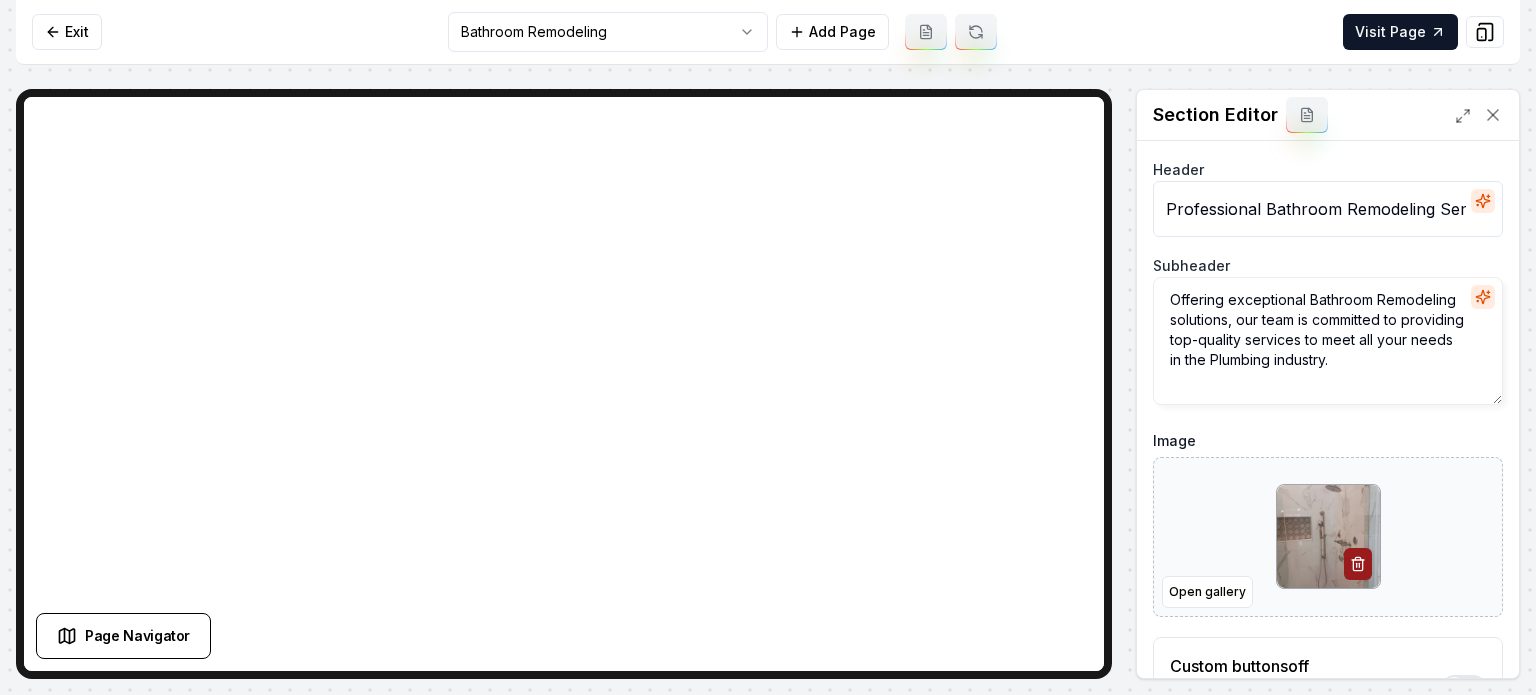 click on "Computer Required This feature is only available on a computer. Please switch to a computer to edit your site. Go back  Exit Bathroom Remodeling Add Page Visit Page  Page Navigator Page Settings Section Editor Header Professional Bathroom Remodeling Services Subheader Offering exceptional Bathroom Remodeling solutions, our team is committed to providing top-quality services to meet all your needs in the Plumbing industry. Image Open gallery Custom buttons  off Your buttons will be based on the goals you set up. Discard Changes Save /dashboard/sites/9760a91f-9f65-46ce-844d-b86d1883aece/pages/7e31f973-15d8-4995-b9bc-db30b3000ef1" at bounding box center [768, 347] 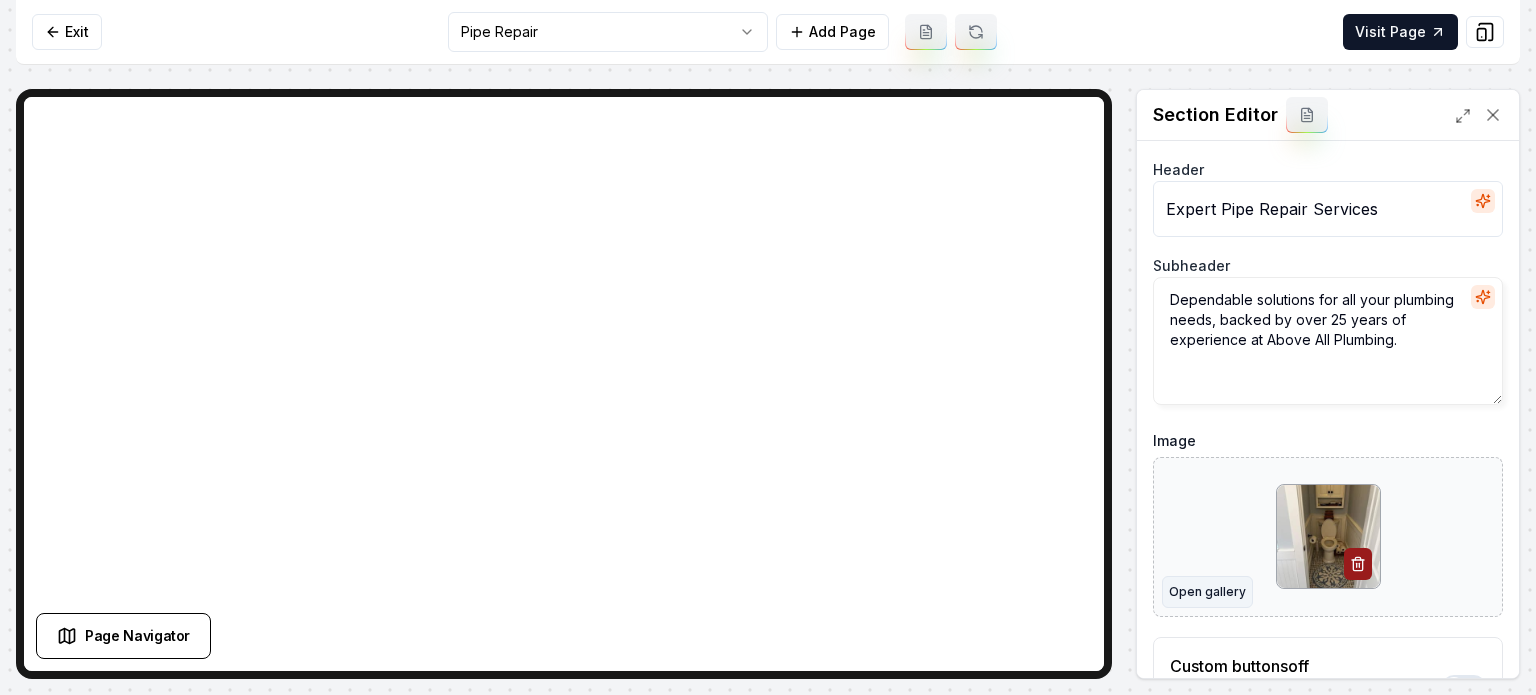 click on "Open gallery" at bounding box center (1207, 592) 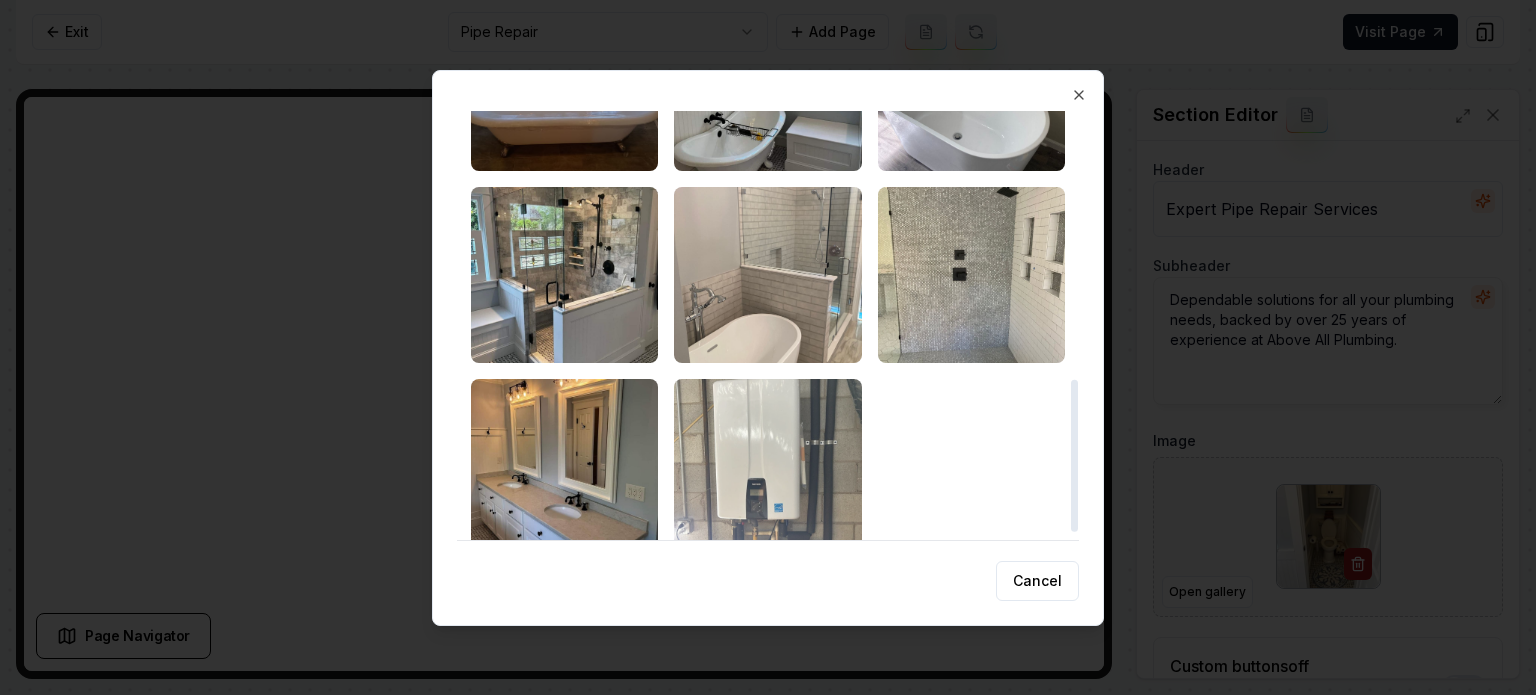 scroll, scrollTop: 778, scrollLeft: 0, axis: vertical 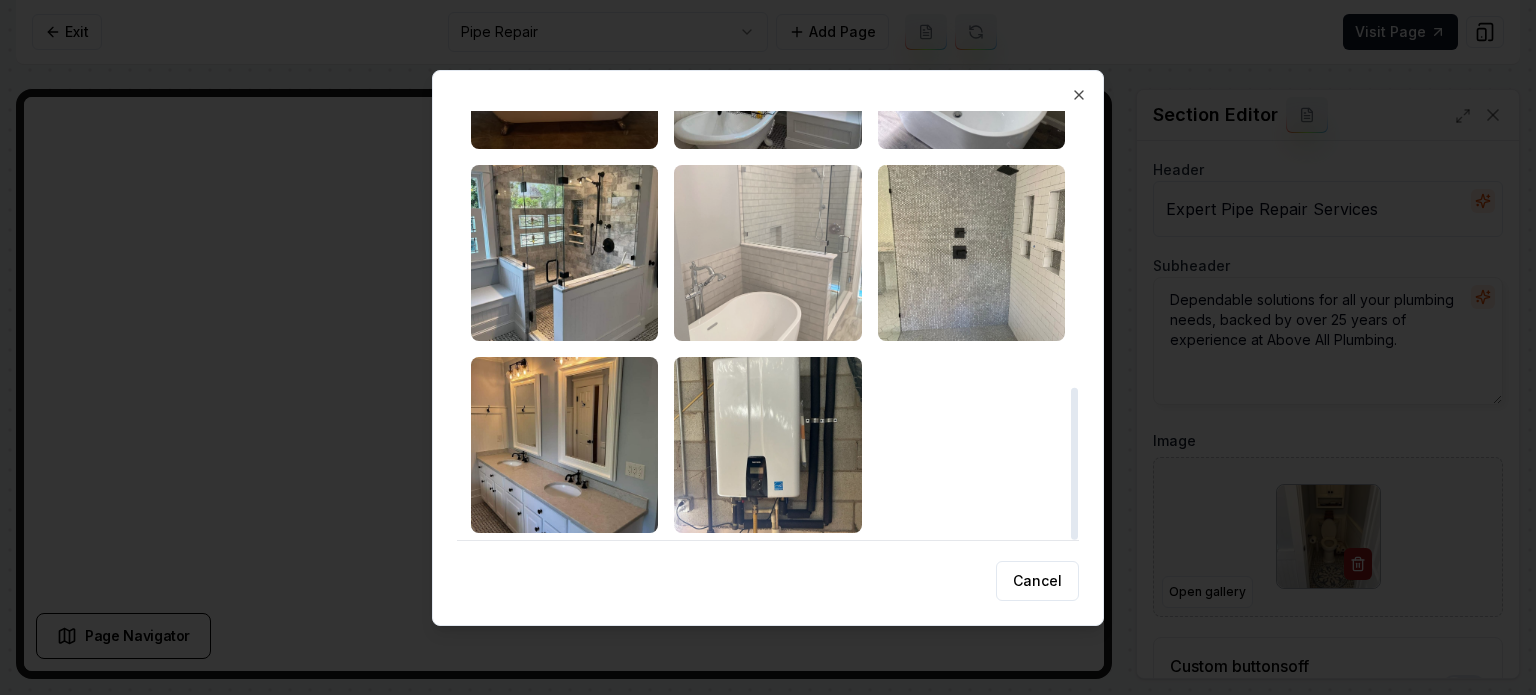 click at bounding box center [767, 253] 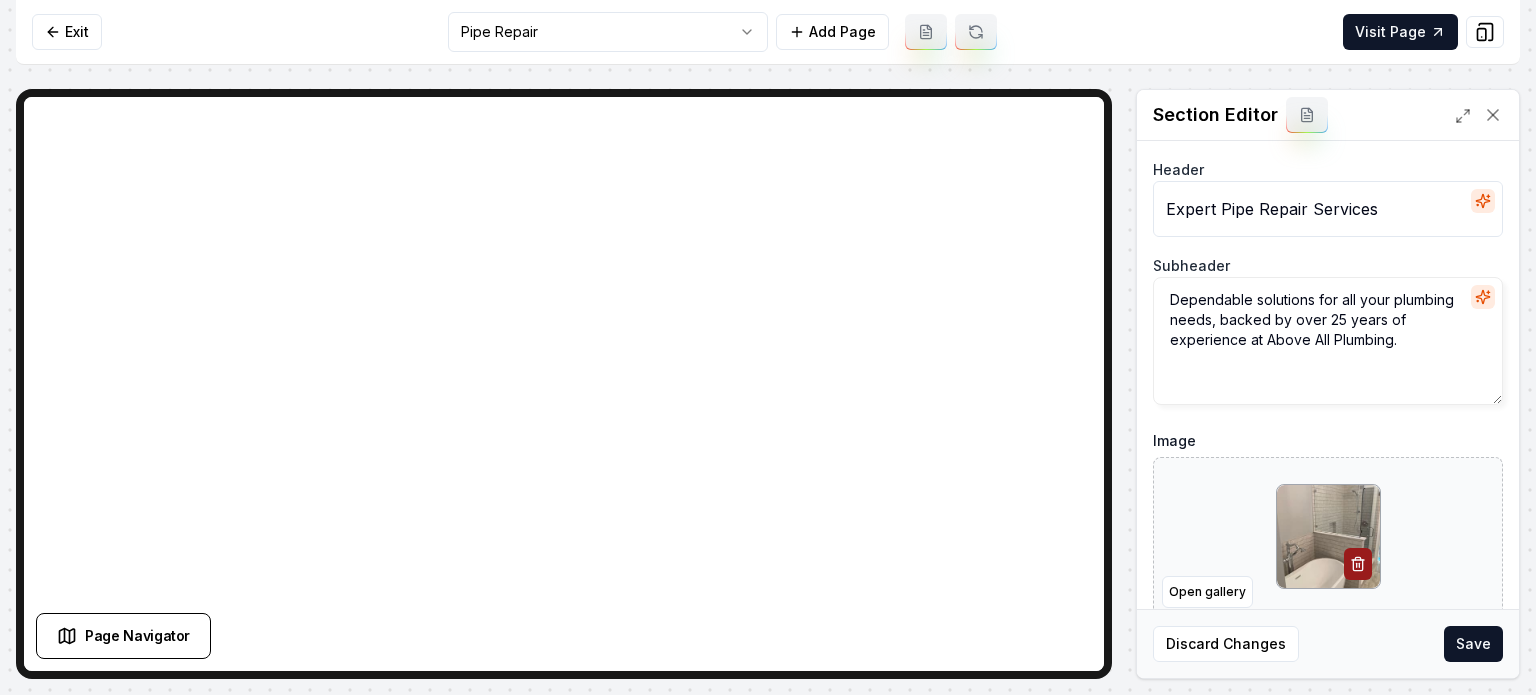 click on "Save" at bounding box center (1473, 644) 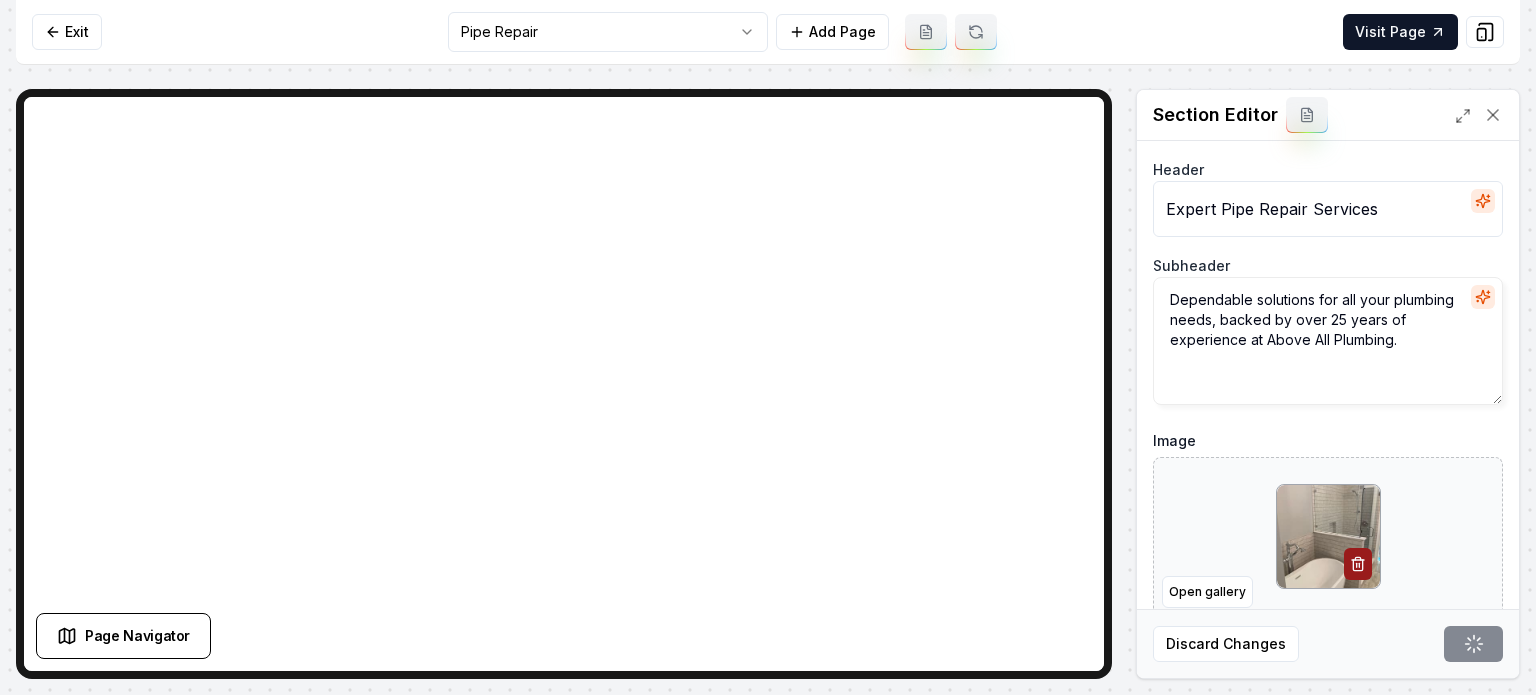click on "Computer Required This feature is only available on a computer. Please switch to a computer to edit your site. Go back  Exit Pipe Repair Add Page Visit Page  Page Navigator Page Settings Section Editor Header Expert Pipe Repair Services Subheader Dependable solutions for all your plumbing needs, backed by over 25 years of experience at Above All Plumbing. Image Open gallery Custom buttons  off Your buttons will be based on the goals you set up. Discard Changes Save /dashboard/sites/9760a91f-9f65-46ce-844d-b86d1883aece/pages/312bc0d5-5f9b-4ccc-bbc6-928f3e0ad1c7" at bounding box center (768, 347) 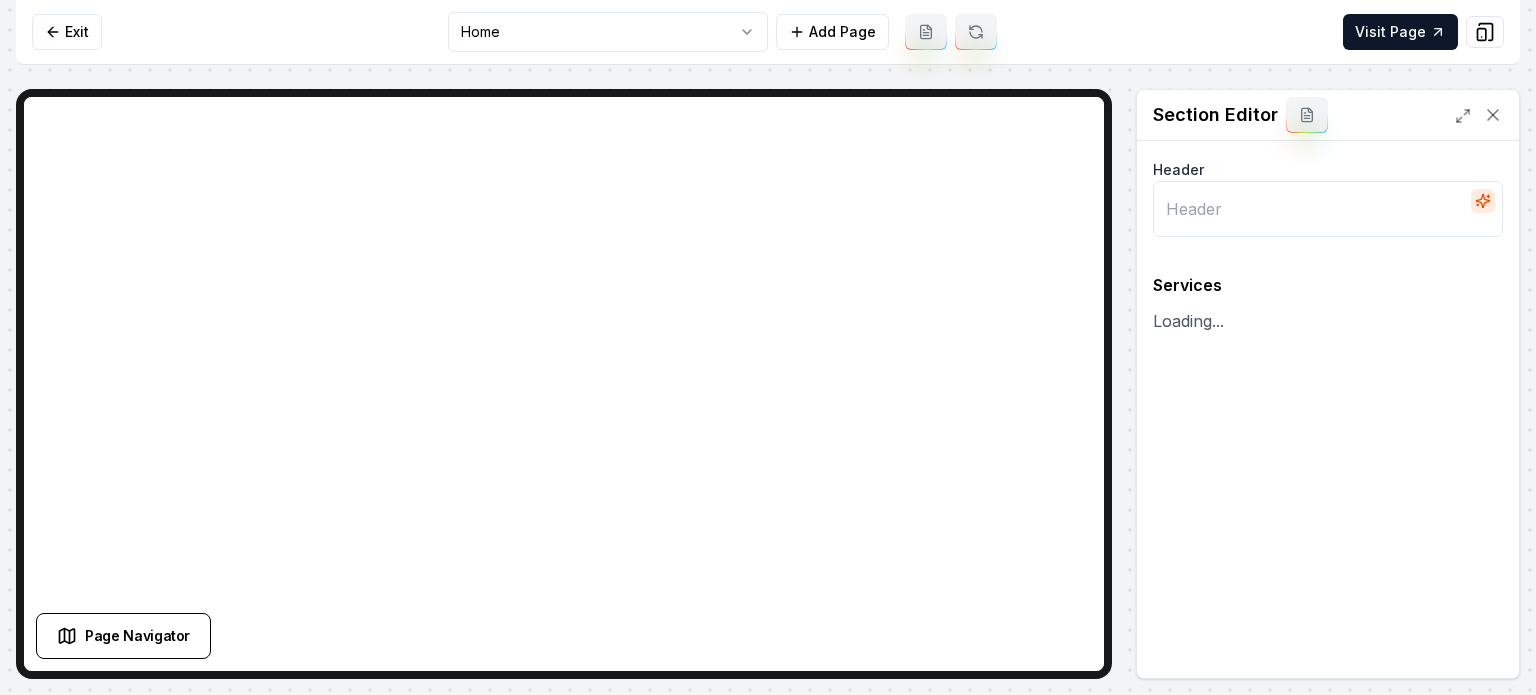 type on "Comprehensive Plumbing Solutions" 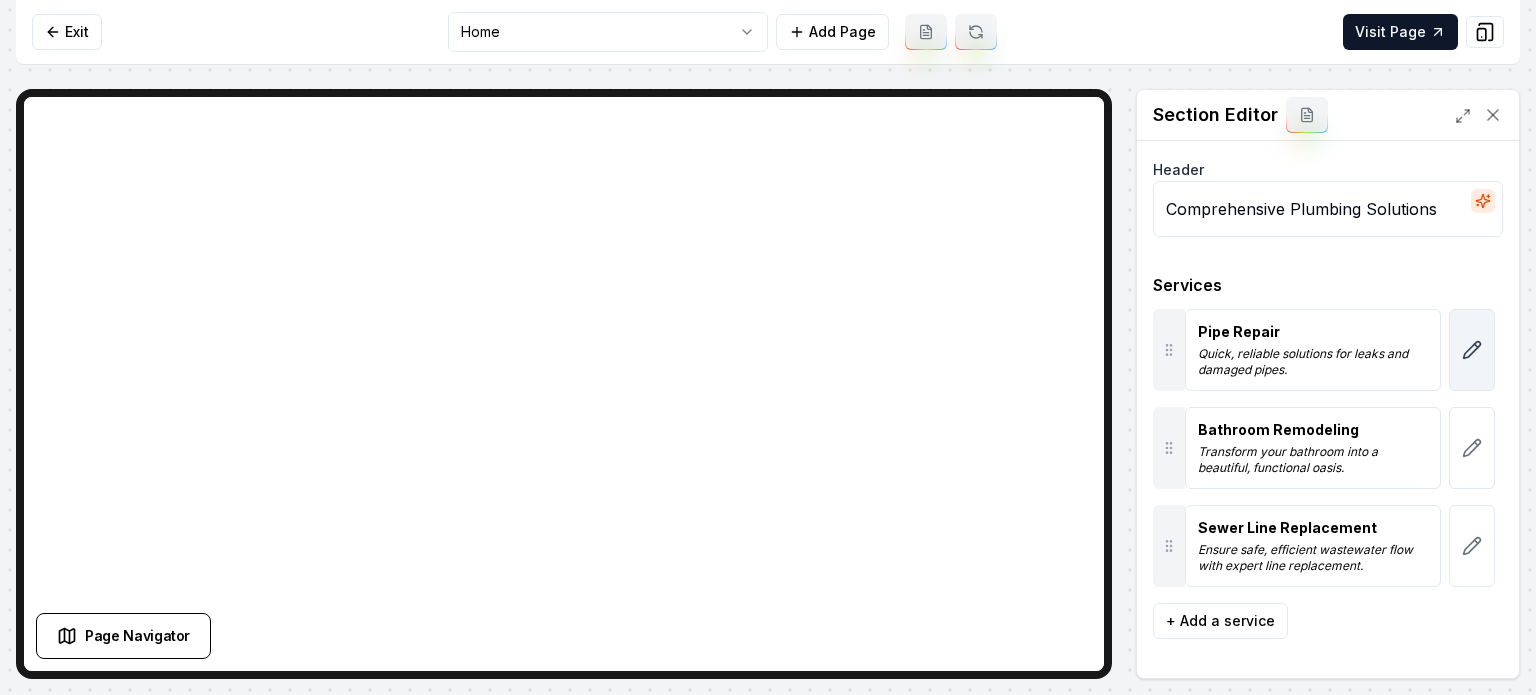 click at bounding box center (1472, 350) 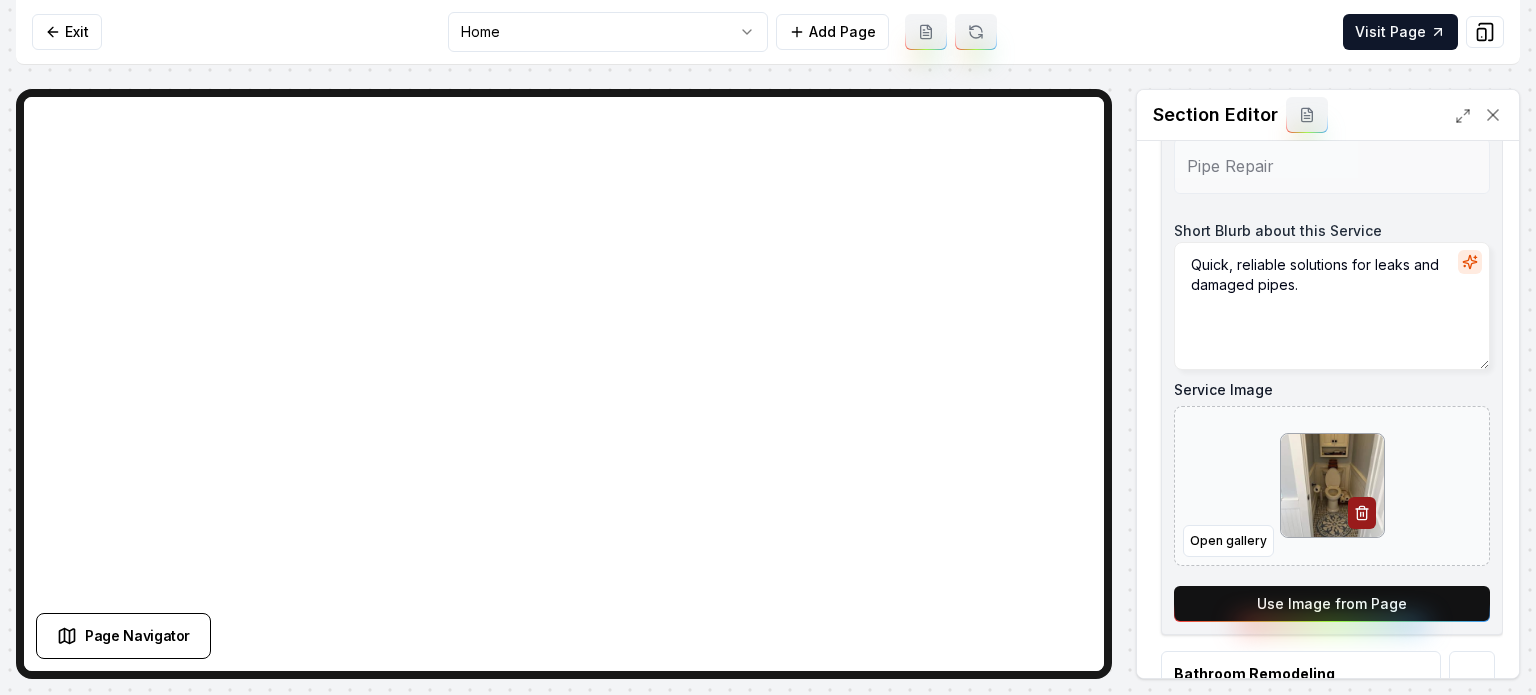 click on "Use Image from Page" at bounding box center (1332, 604) 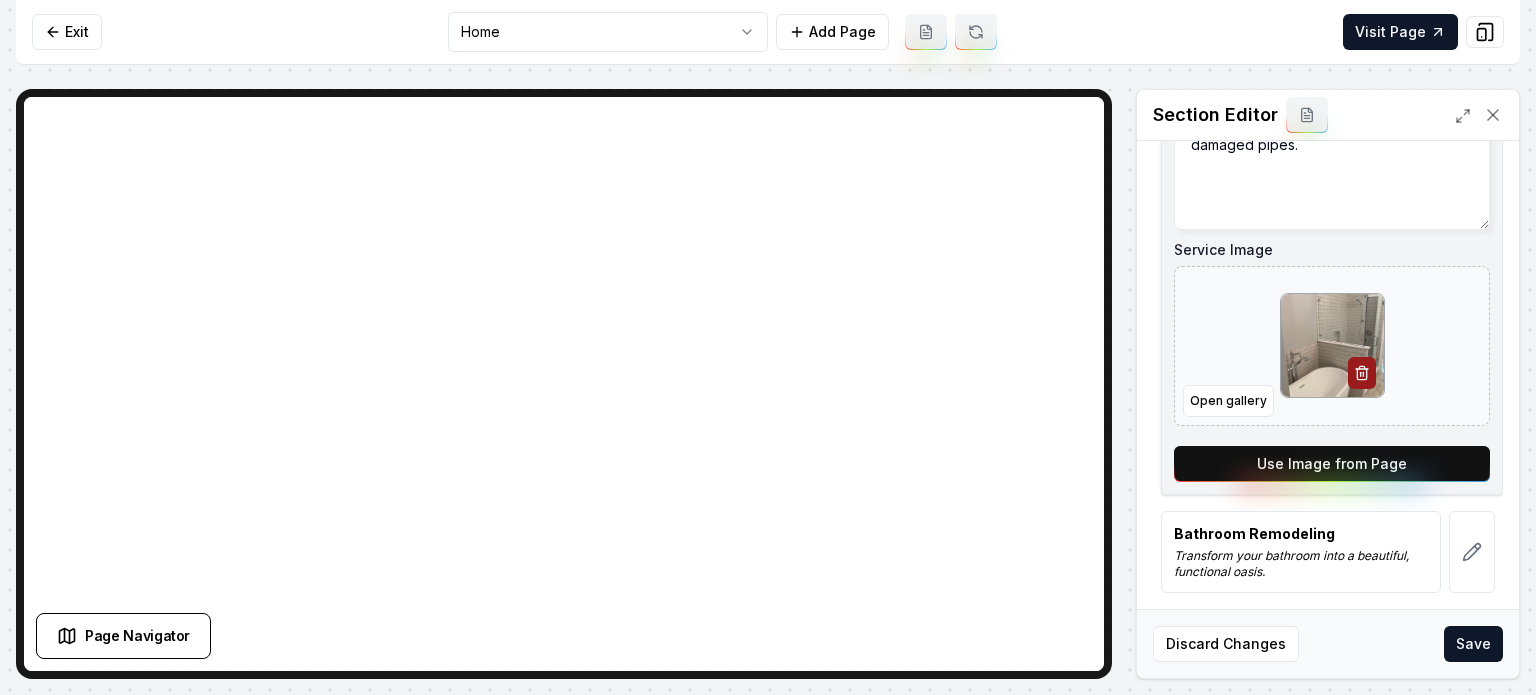 scroll, scrollTop: 443, scrollLeft: 0, axis: vertical 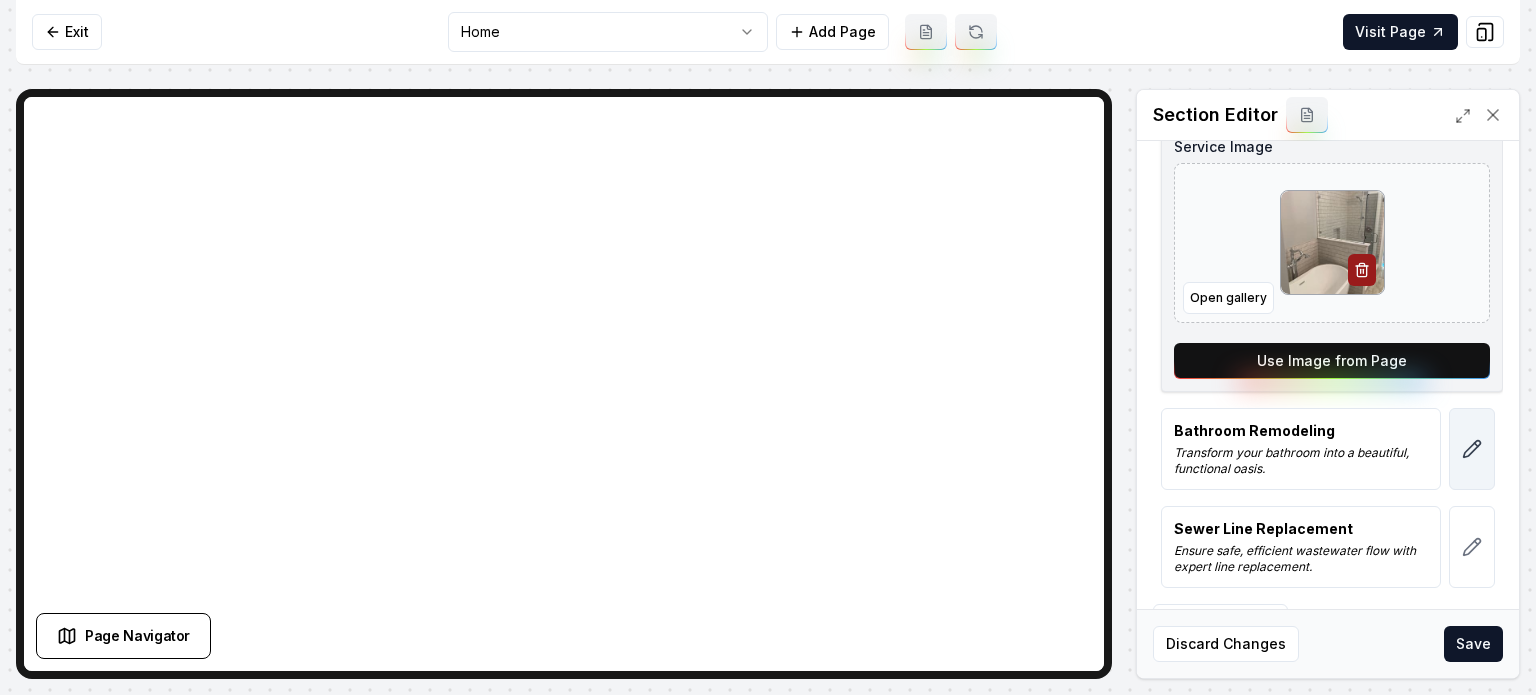 click at bounding box center [1472, 449] 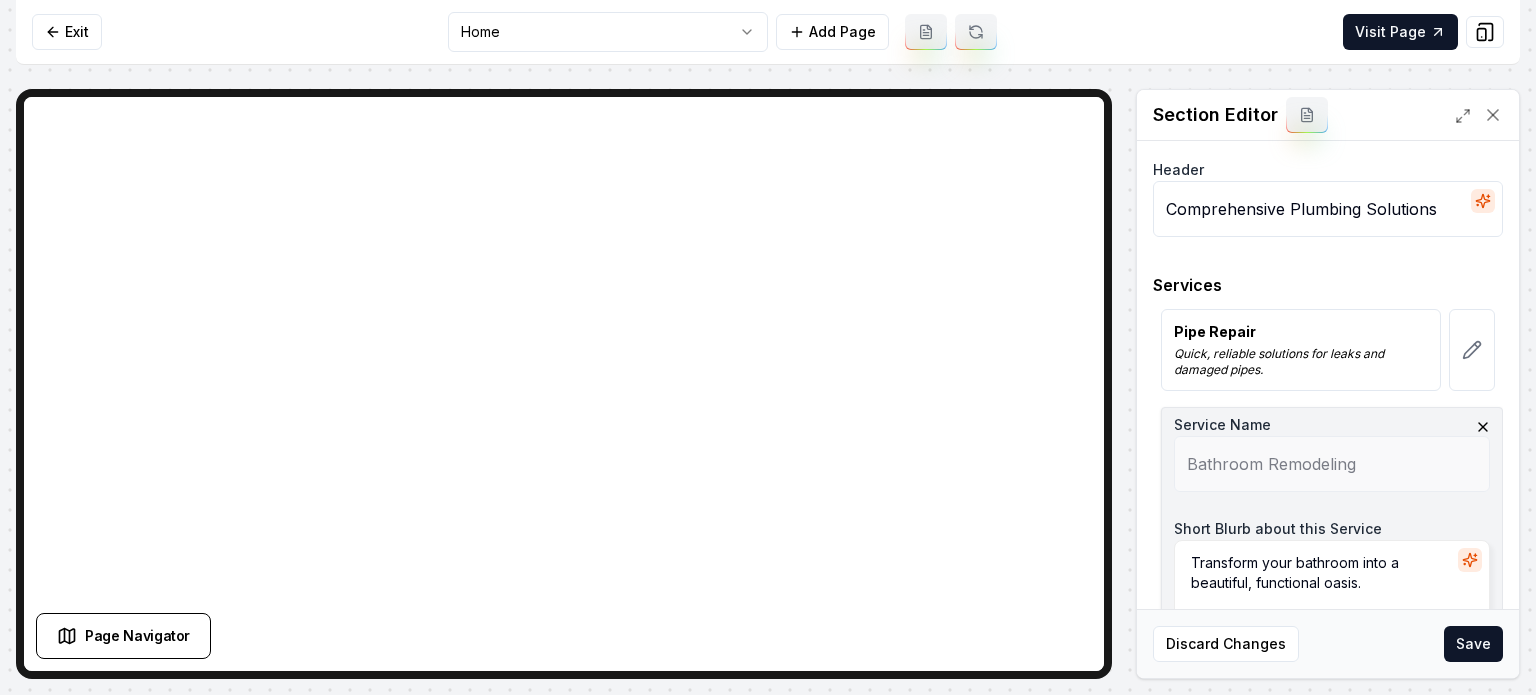 scroll, scrollTop: 400, scrollLeft: 0, axis: vertical 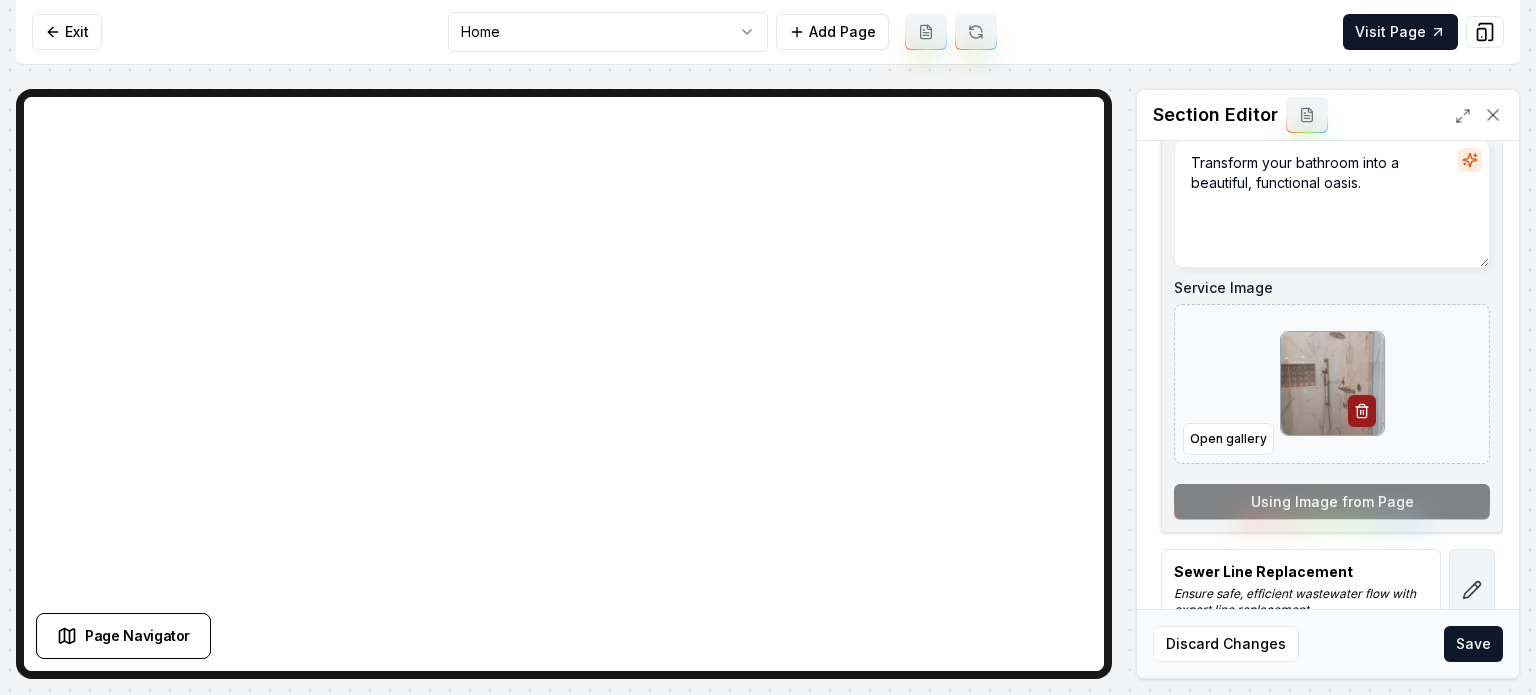 click at bounding box center [1472, 590] 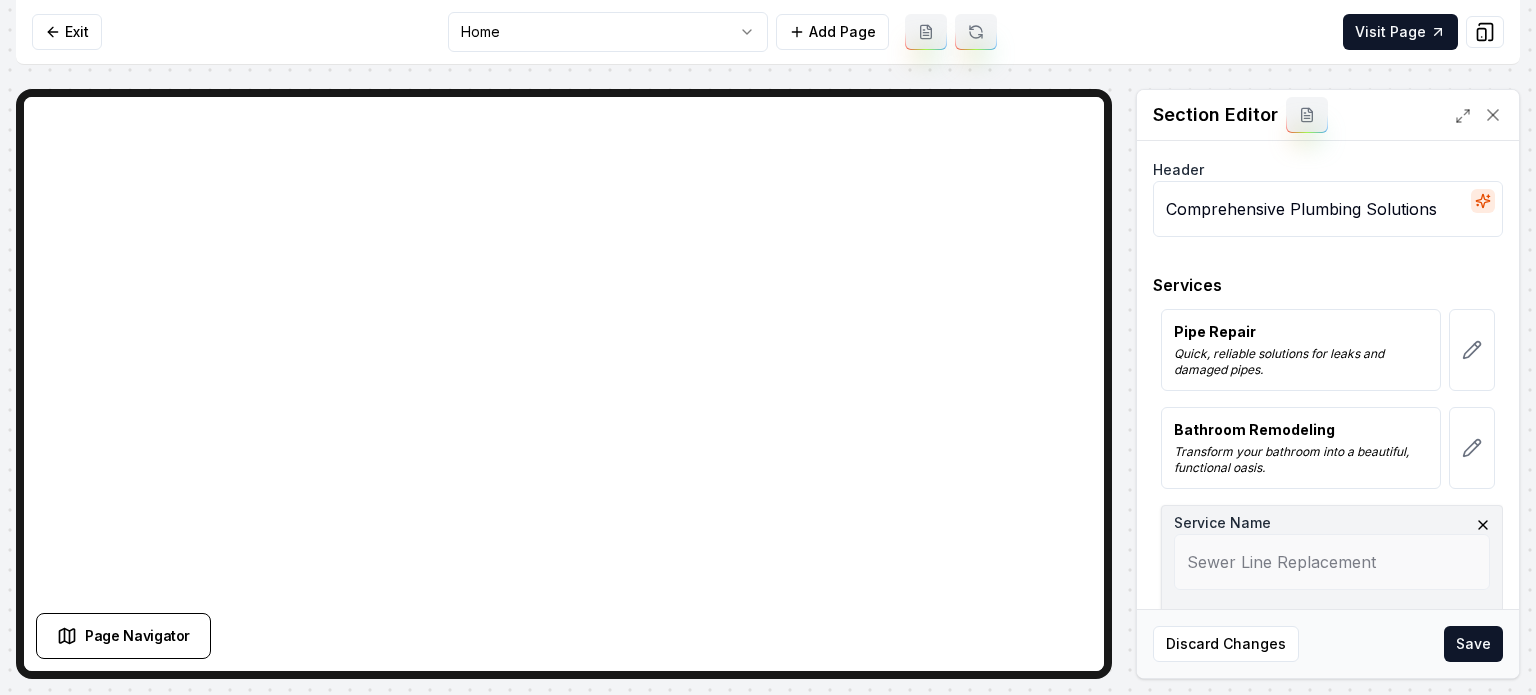 scroll, scrollTop: 443, scrollLeft: 0, axis: vertical 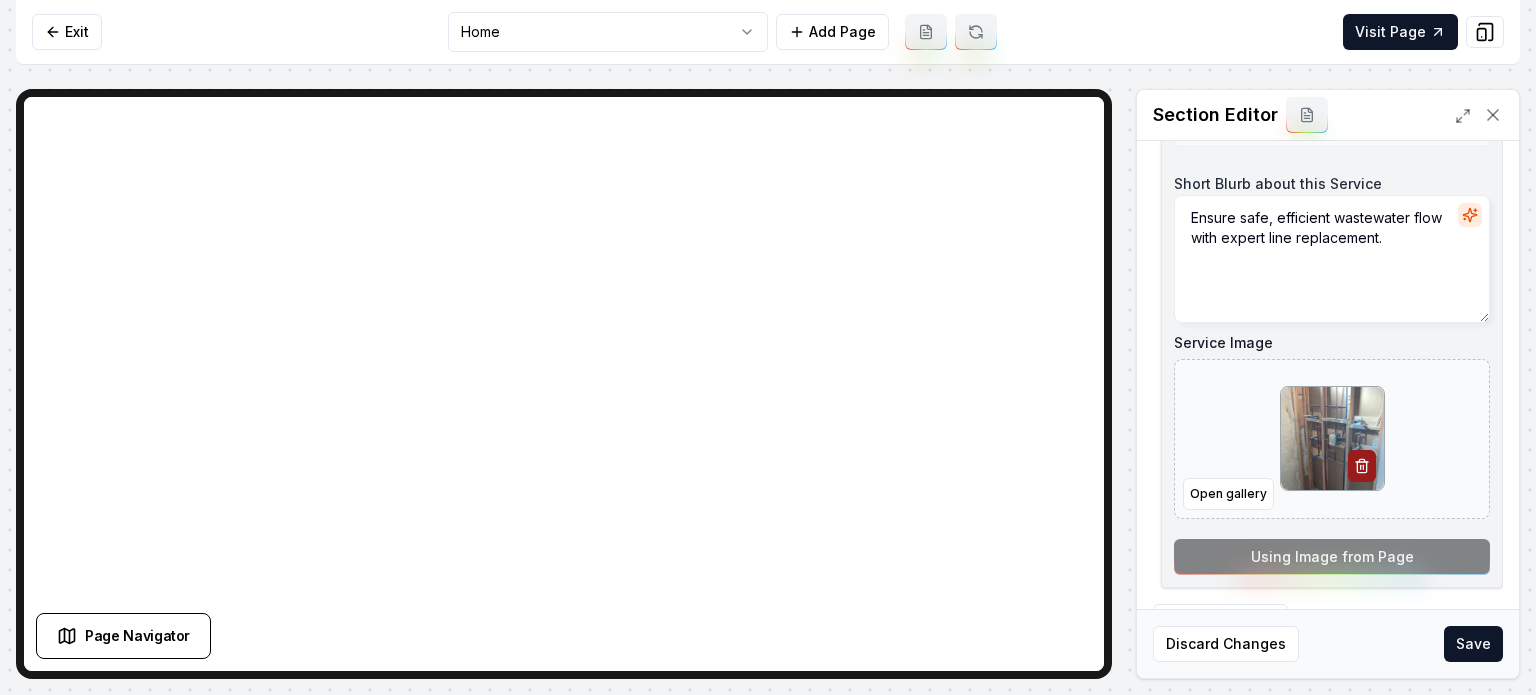 click on "Service Name Sewer Line Replacement Short Blurb about this Service Ensure safe, efficient wastewater flow with expert line replacement. Service Image Open gallery Using Image from Page" at bounding box center [1332, 325] 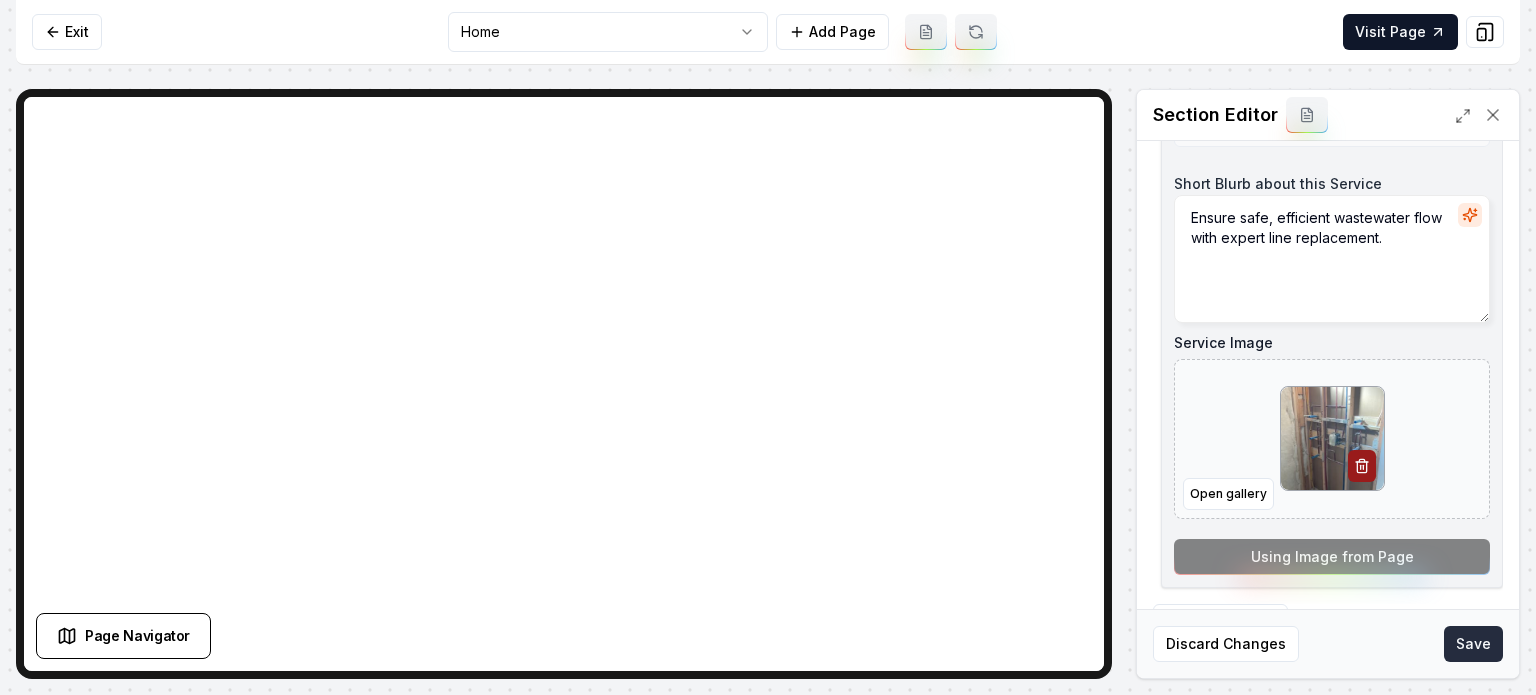 click on "Save" at bounding box center [1473, 644] 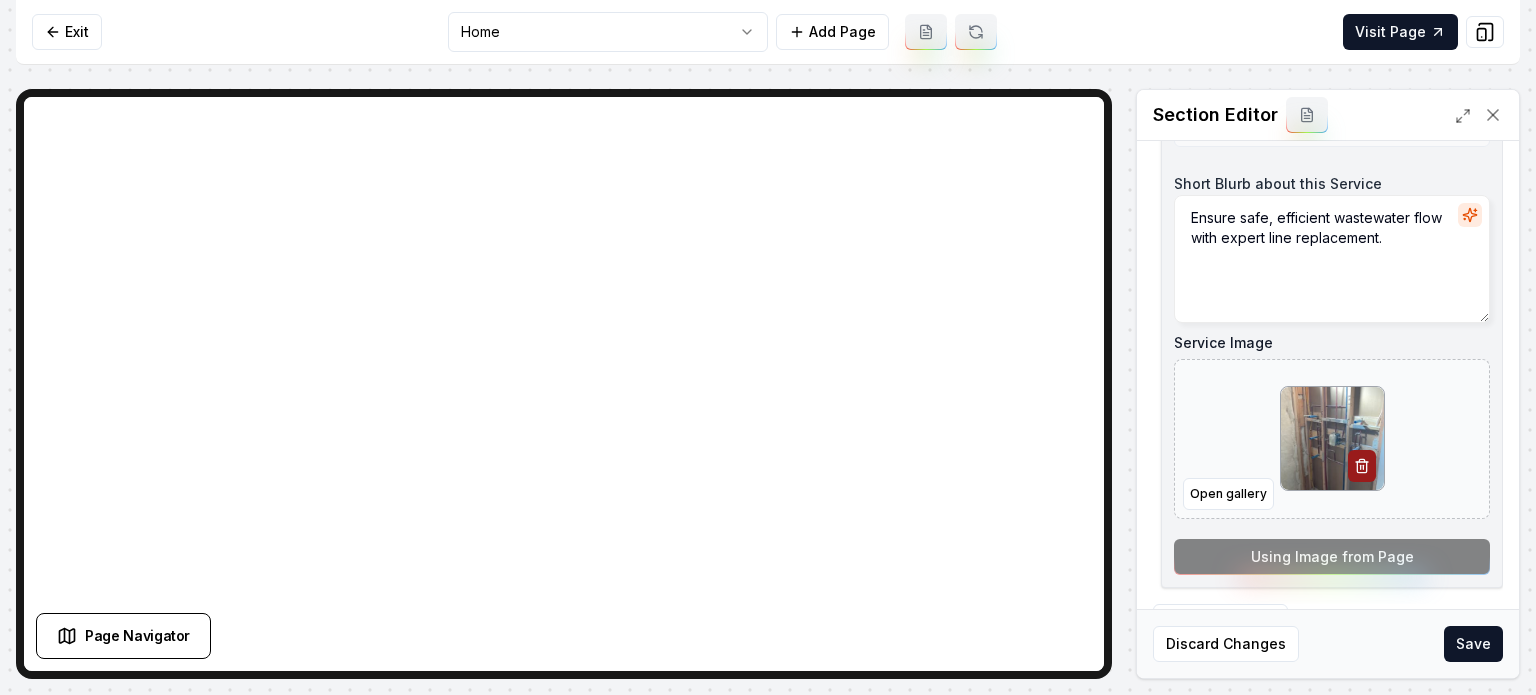 scroll, scrollTop: 423, scrollLeft: 0, axis: vertical 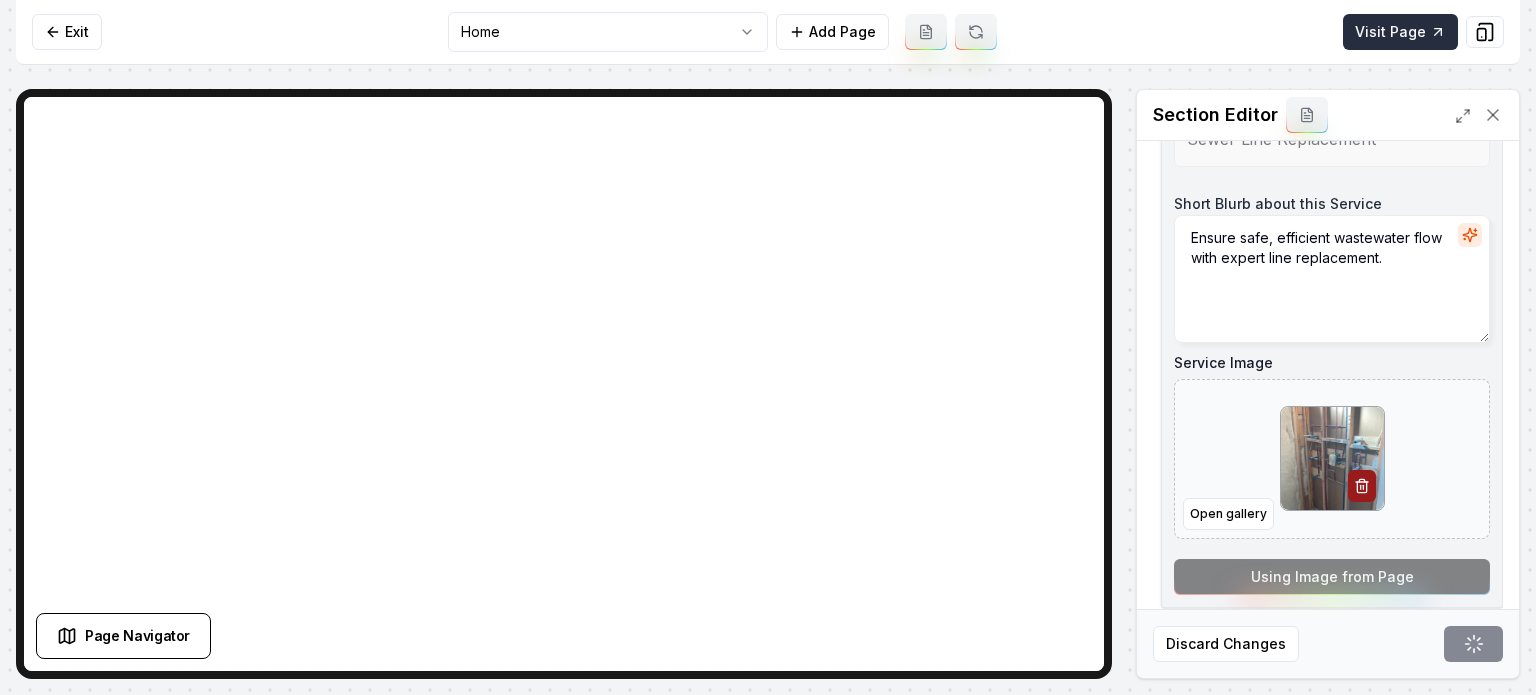 click on "Visit Page" at bounding box center [1400, 32] 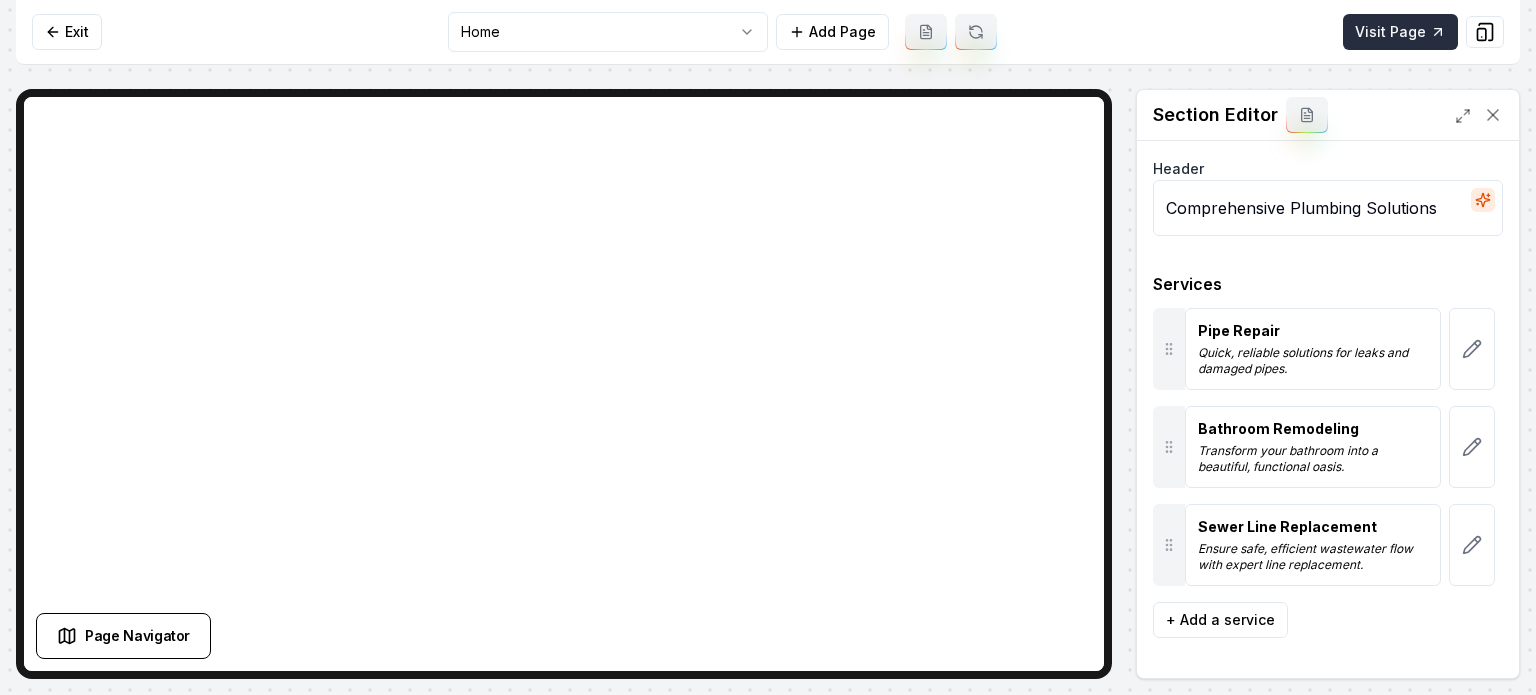 scroll, scrollTop: 0, scrollLeft: 0, axis: both 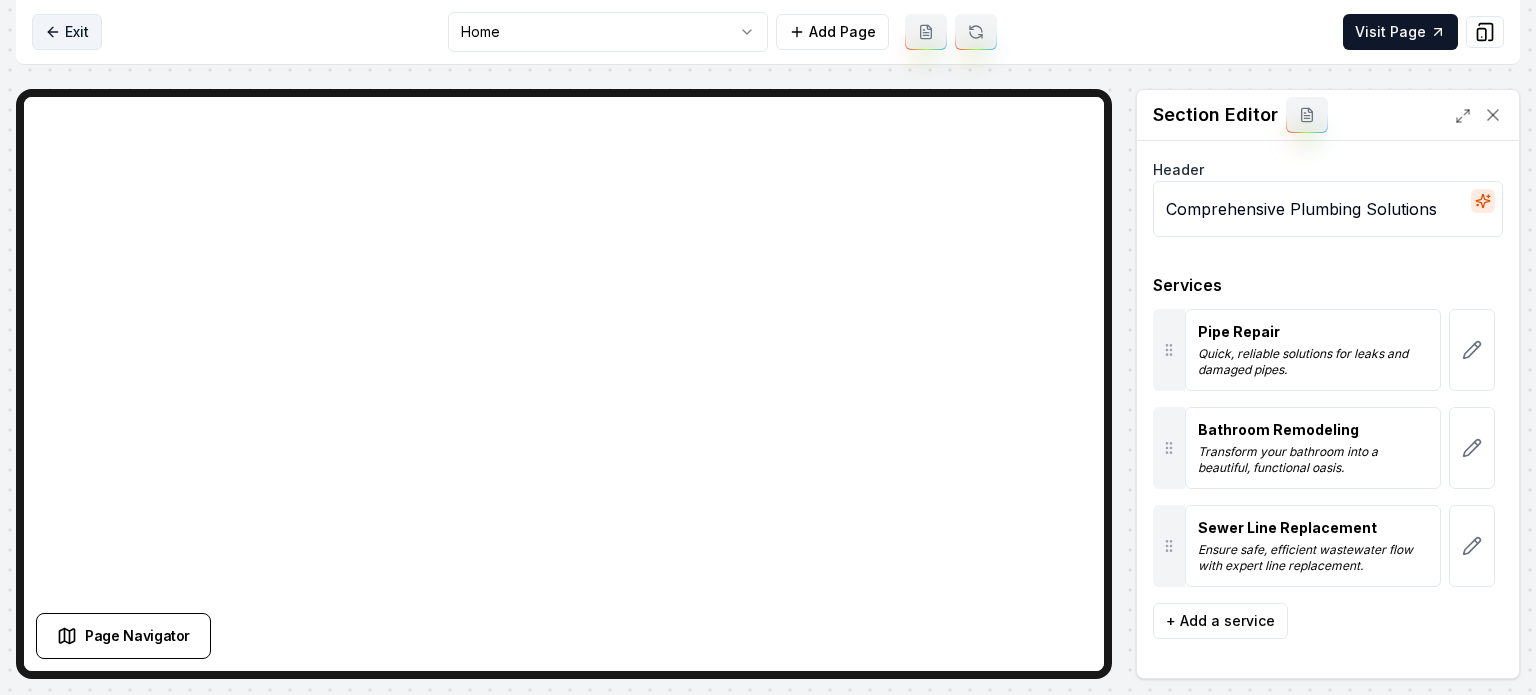 click on "Exit" at bounding box center [67, 32] 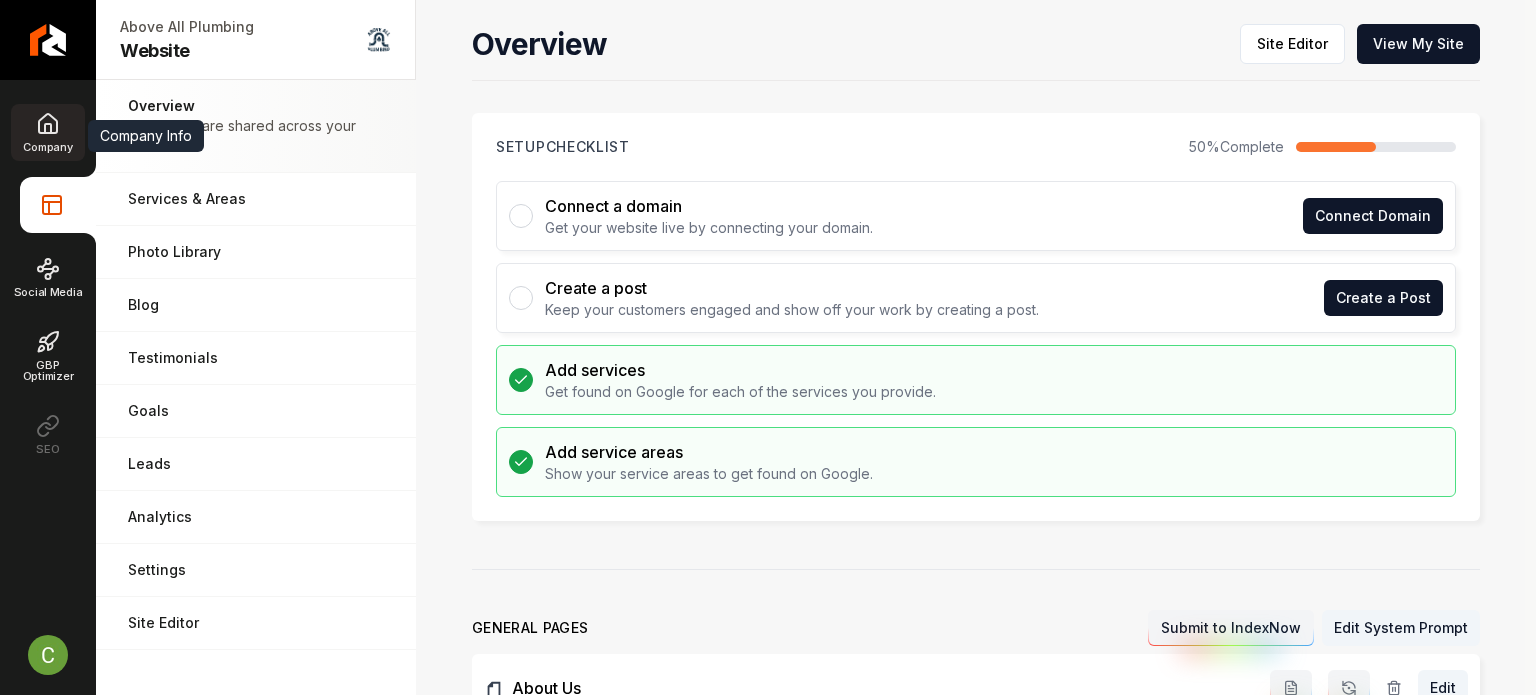 click on "Company" at bounding box center [47, 147] 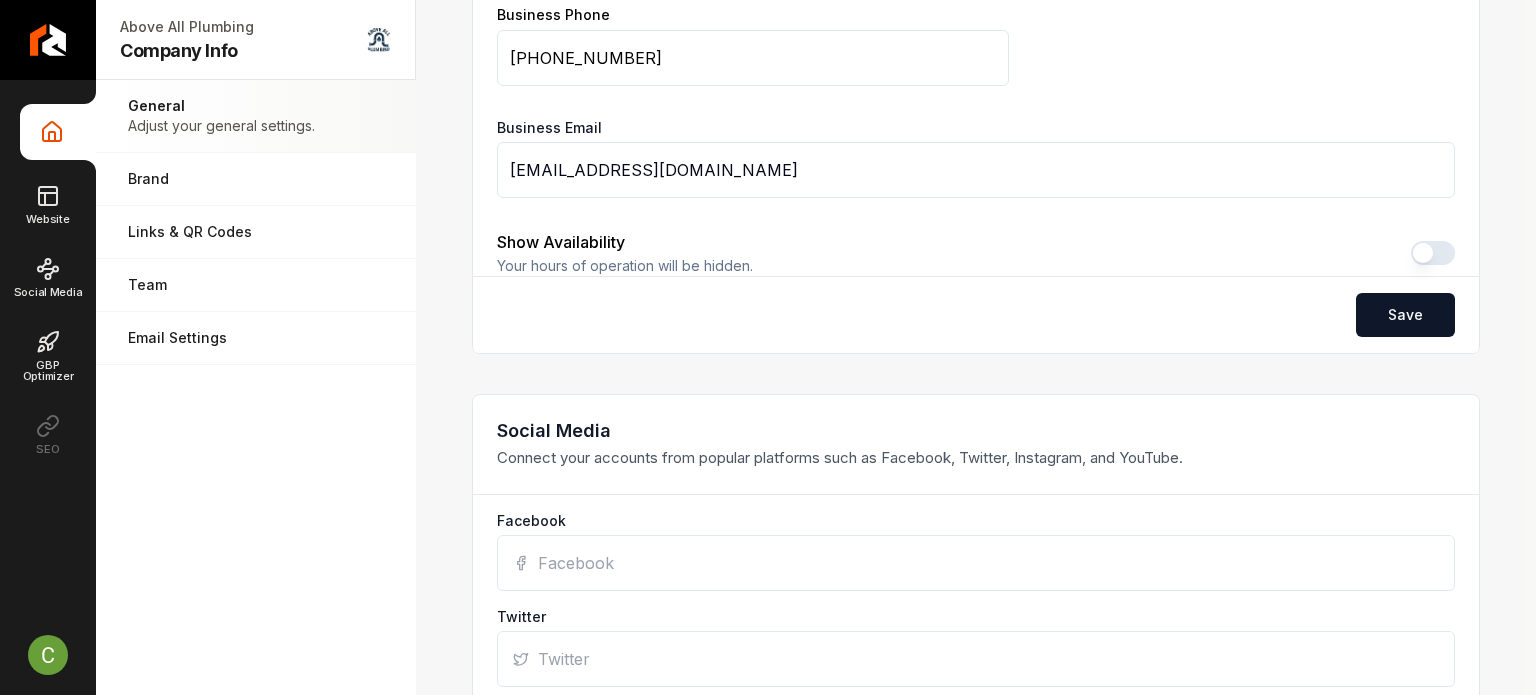scroll, scrollTop: 1400, scrollLeft: 0, axis: vertical 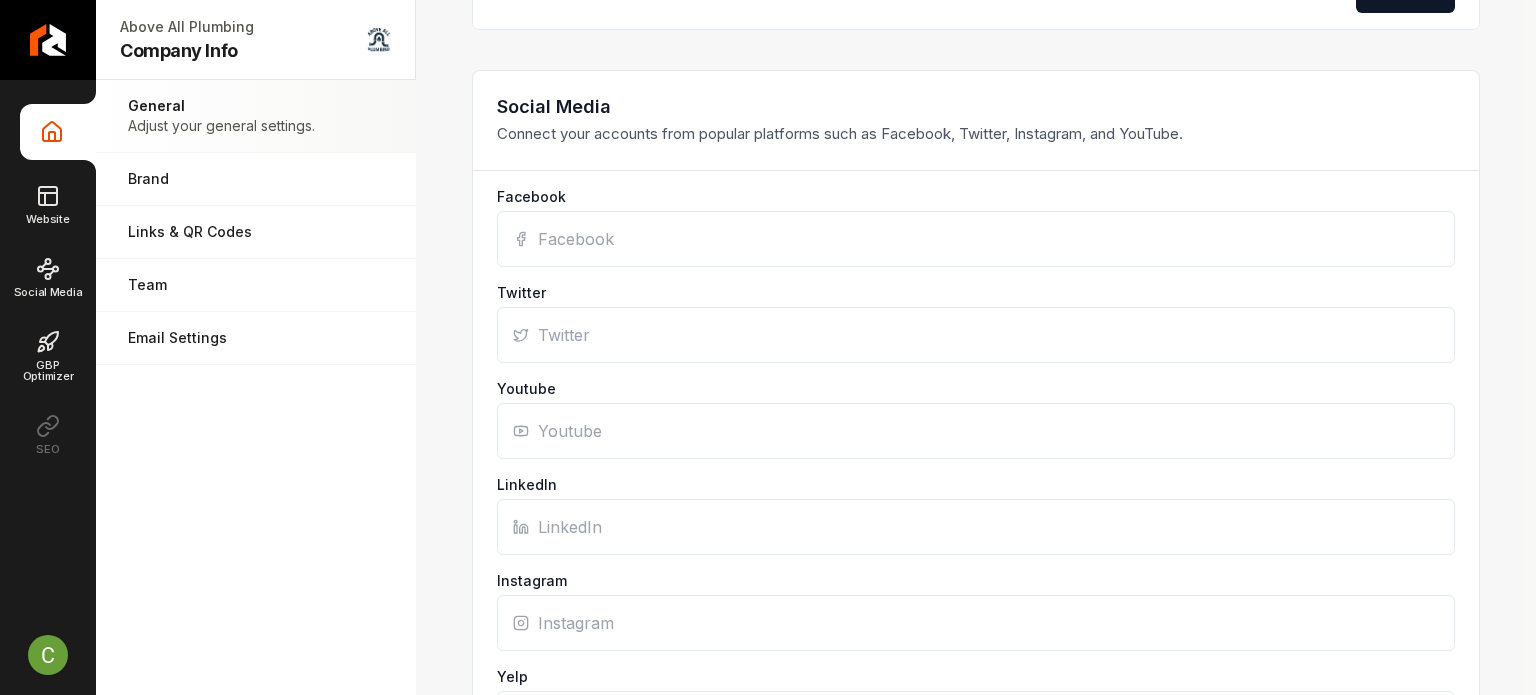 click on "Facebook" at bounding box center (976, 239) 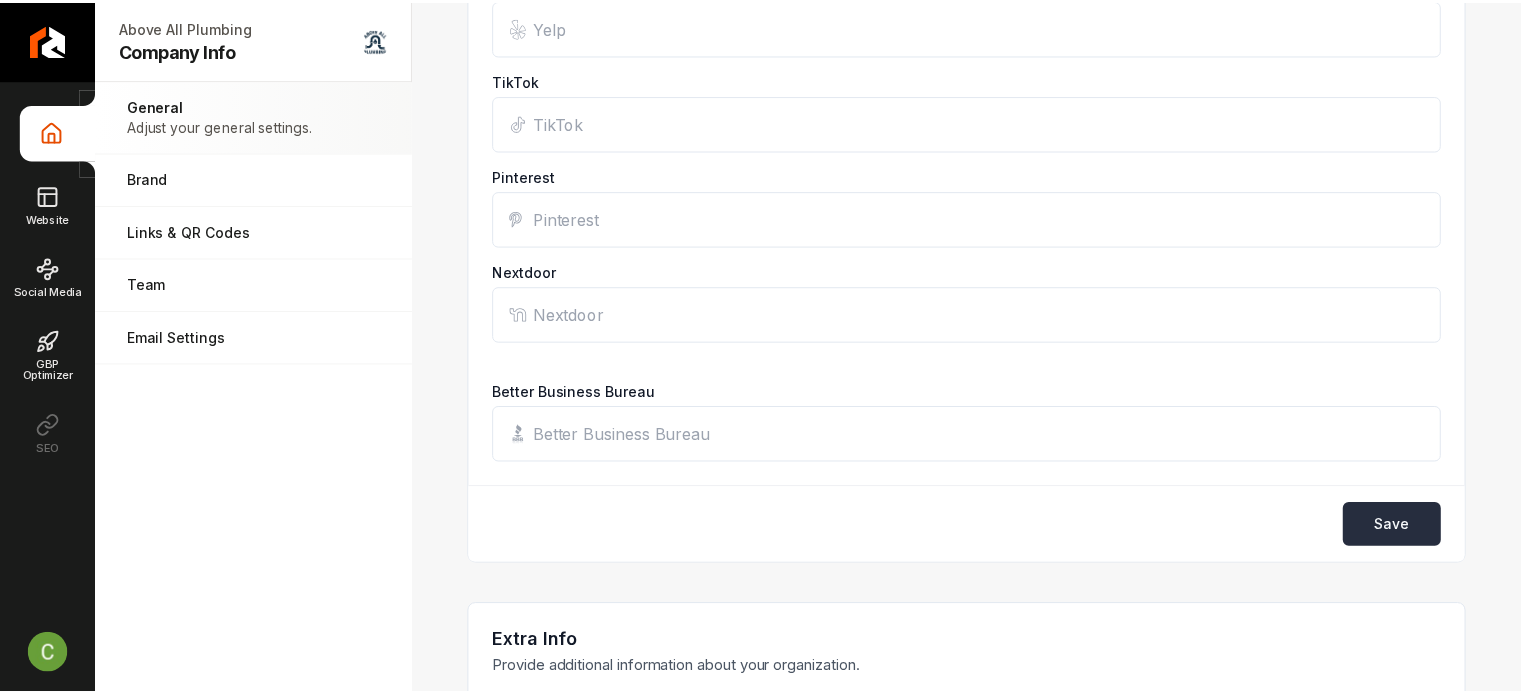 scroll, scrollTop: 2100, scrollLeft: 0, axis: vertical 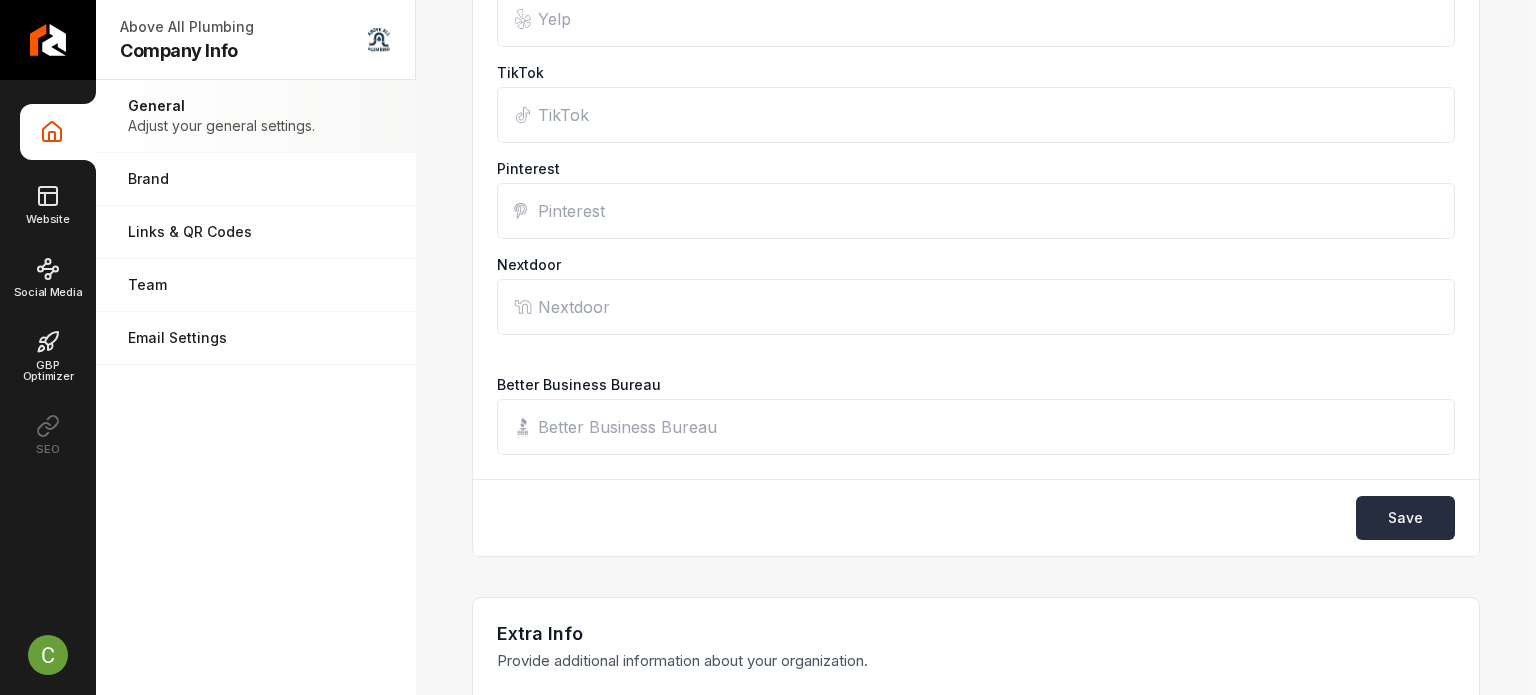 type on "https://www.facebook.com/p/Above-All-Plumbing-and-Design-100069797591315/" 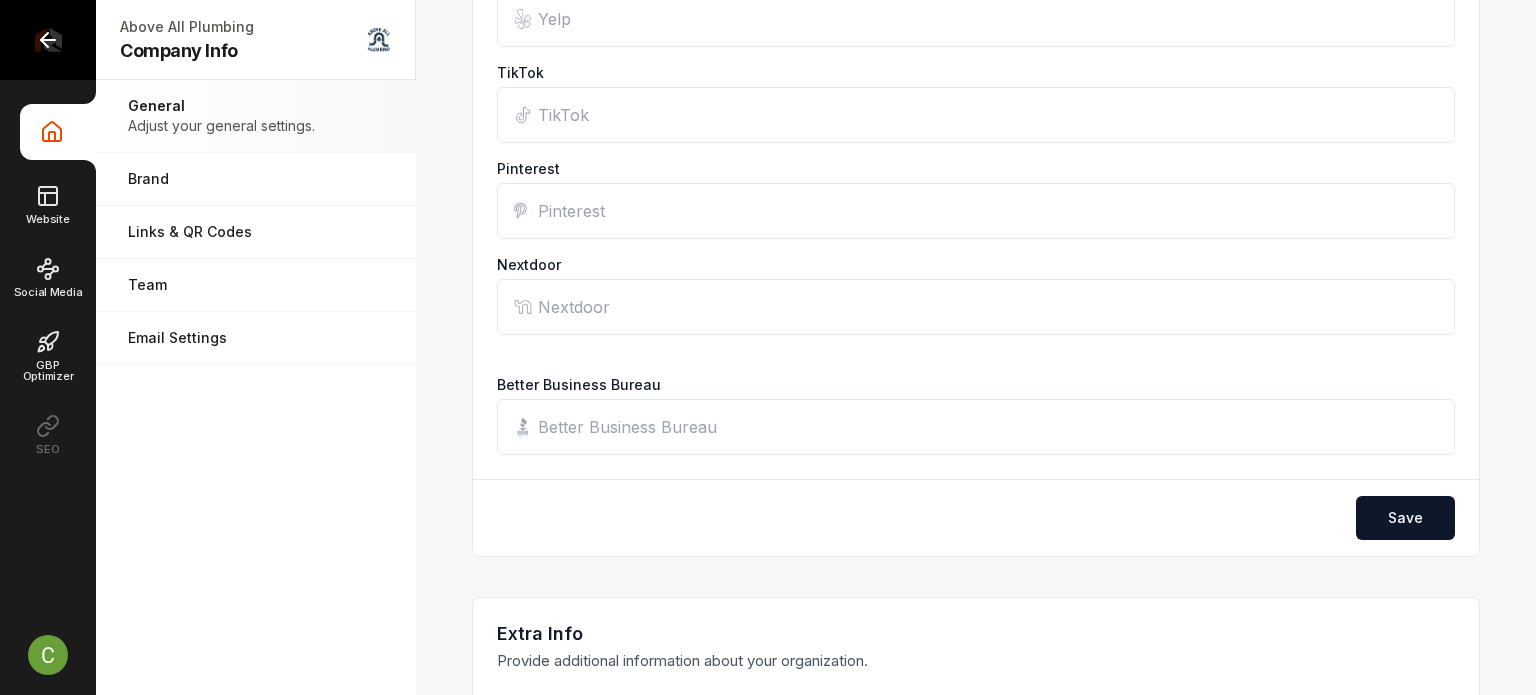 click at bounding box center [48, 40] 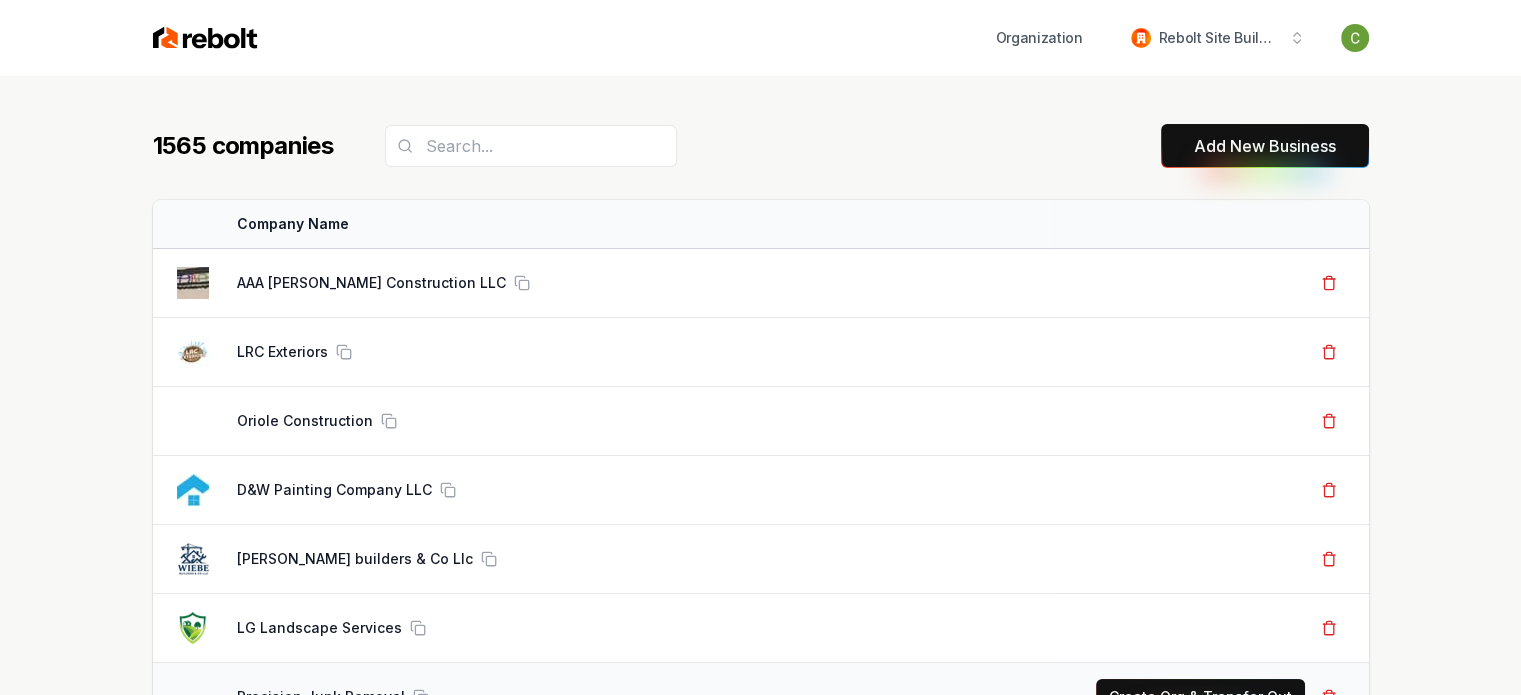 click on "1565   companies Add New Business Logo Company Name Actions AAA Ruiz Construction LLC Create Org & Transfer Out LRC Exteriors  Create Org & Transfer Out Oriole Construction Create Org & Transfer Out D&W Painting Company LLC Create Org & Transfer Out Wiebe builders & Co Llc Create Org & Transfer Out LG Landscape Services Create Org & Transfer Out Precision Junk Removal Create Org & Transfer Out Bear Painting Co. Create Org & Transfer Out New Moon Janitorial And Floor Care Corp Create Org & Transfer Out HomeTegrity Inc Create Org & Transfer Out Skyline Transformation LLC Create Org & Transfer Out Quest Roofing Create Org & Transfer Out Junk Yard Dog Junk Removal Create Org & Transfer Out Luna Roof Repair Create Org & Transfer Out Caprio's Seal Coating Create Org & Transfer Out Butler Heating & Air Create Org & Transfer Out AT Max Roofing Create Org & Transfer Out Davis Glass Service Create Org & Transfer Out Envision Roofing Create Org & Transfer Out Grand Champ Carpet Cleaning Create Org & Transfer Out AIRBOSS" at bounding box center (760, 54218) 